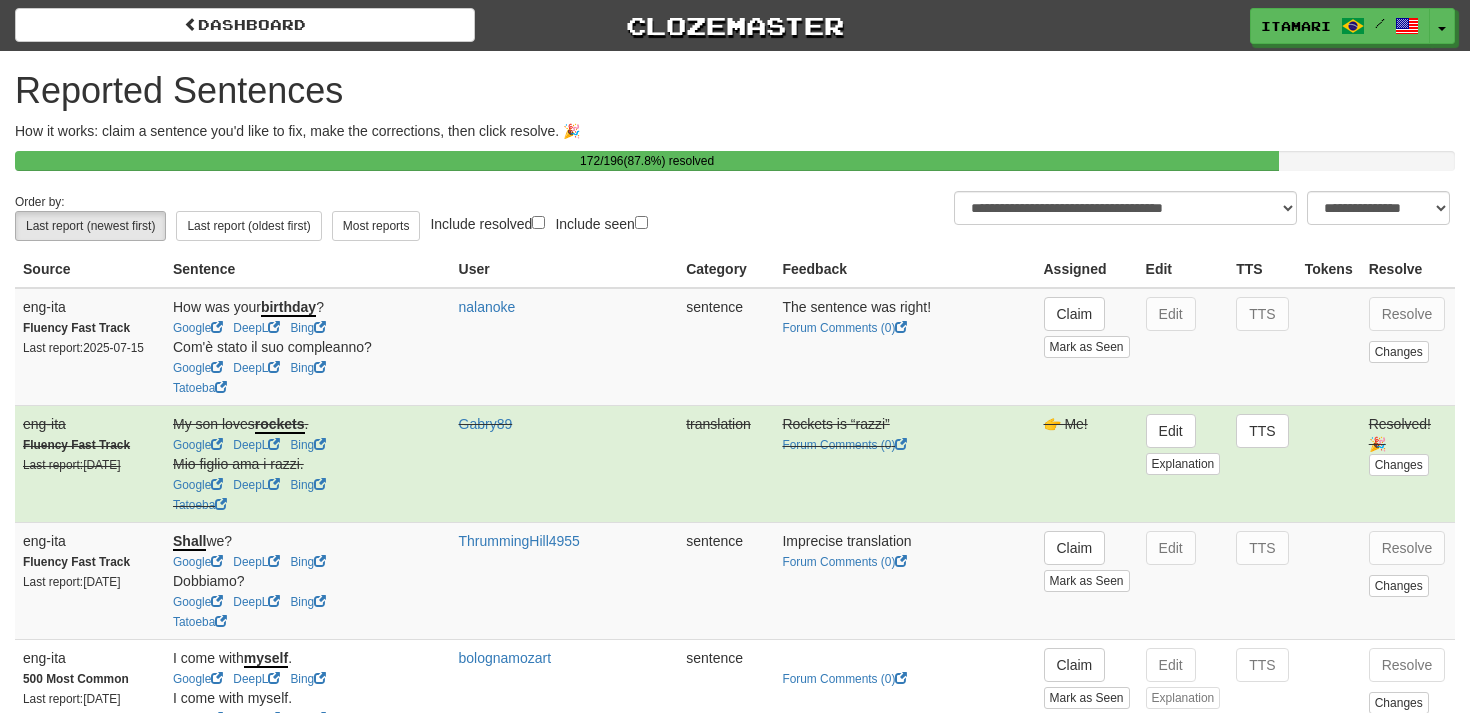 select on "***" 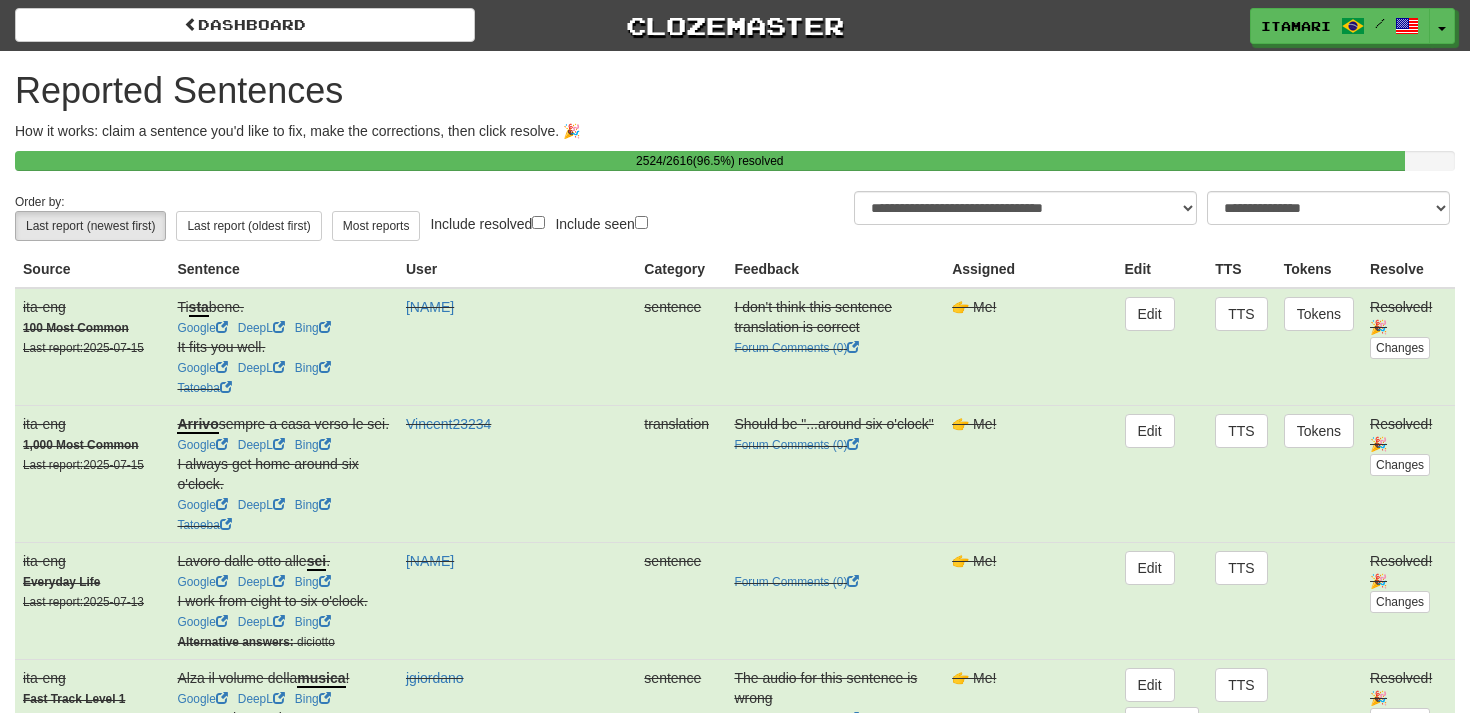select on "**" 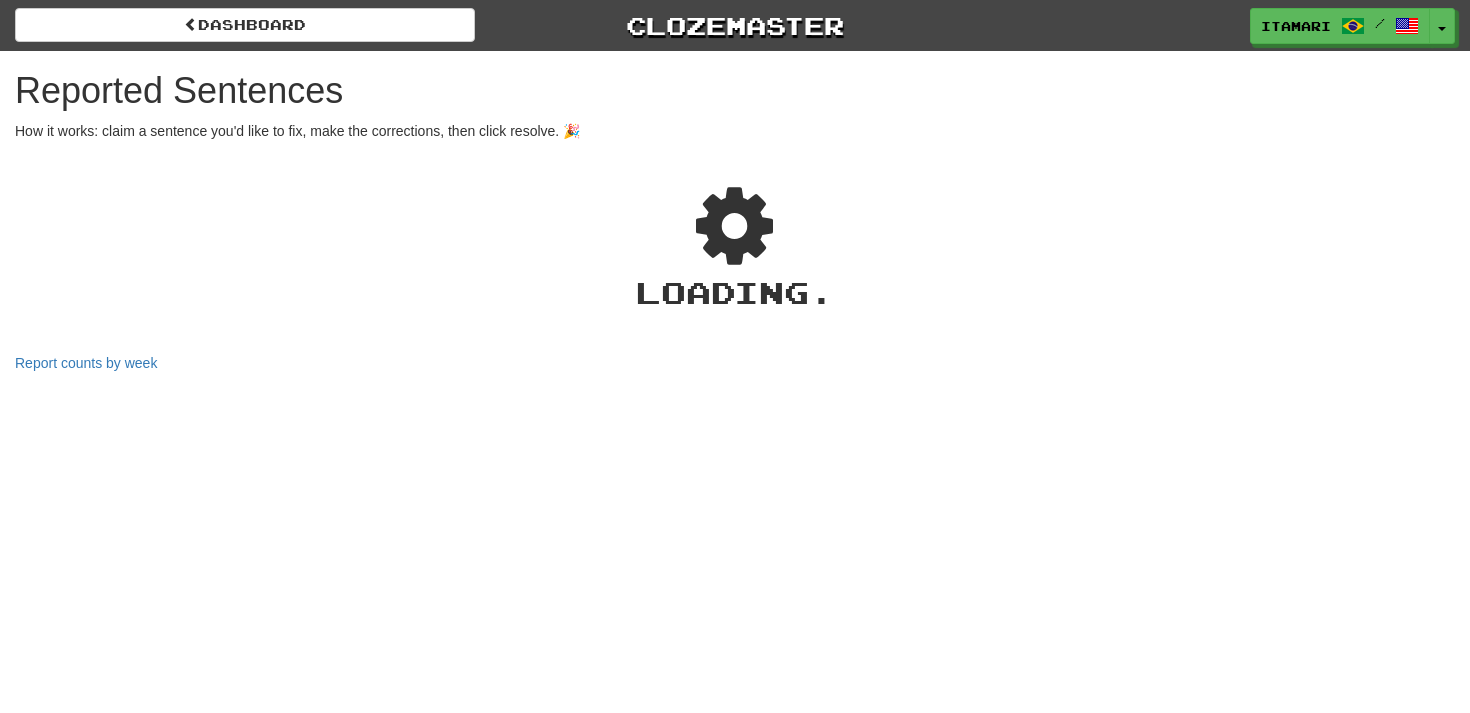 select on "**" 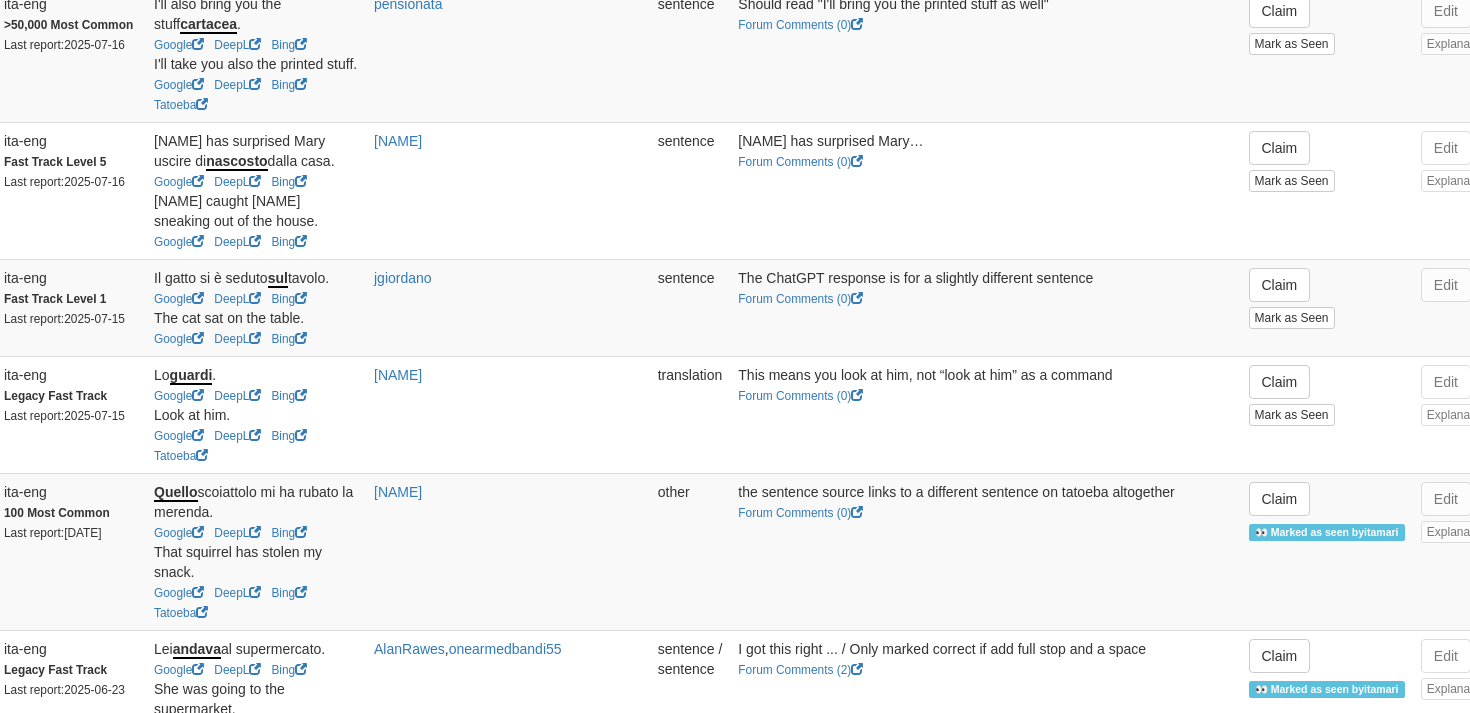 scroll, scrollTop: 303, scrollLeft: 30, axis: both 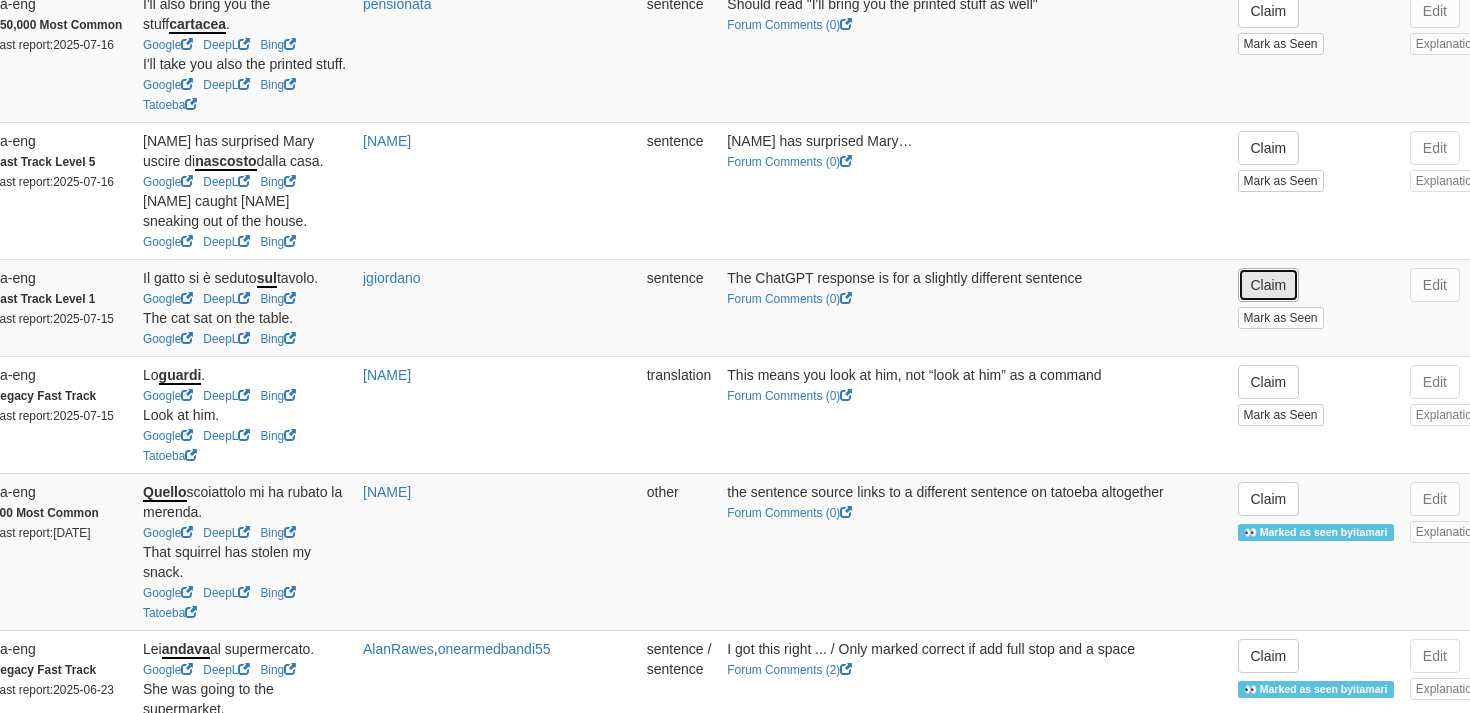 click on "Claim" at bounding box center [1269, 285] 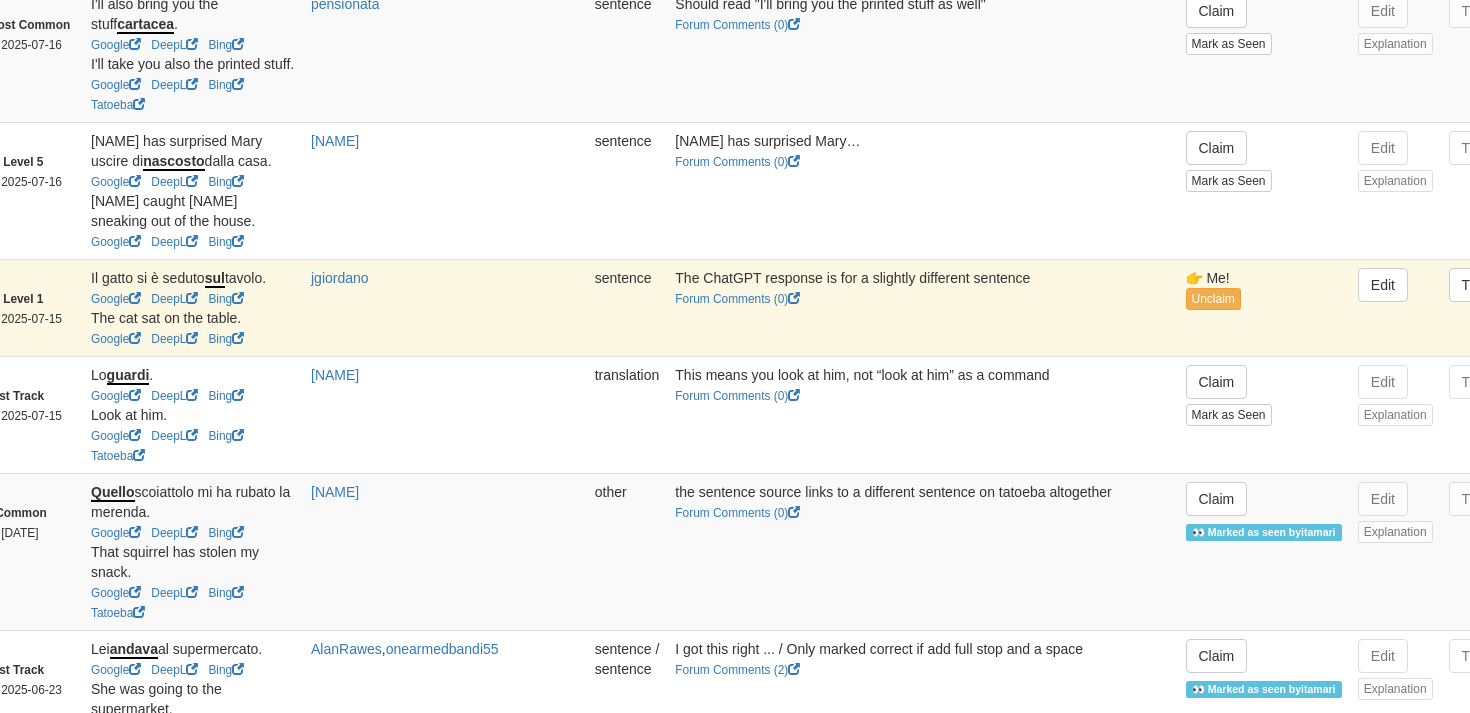 scroll, scrollTop: 303, scrollLeft: 156, axis: both 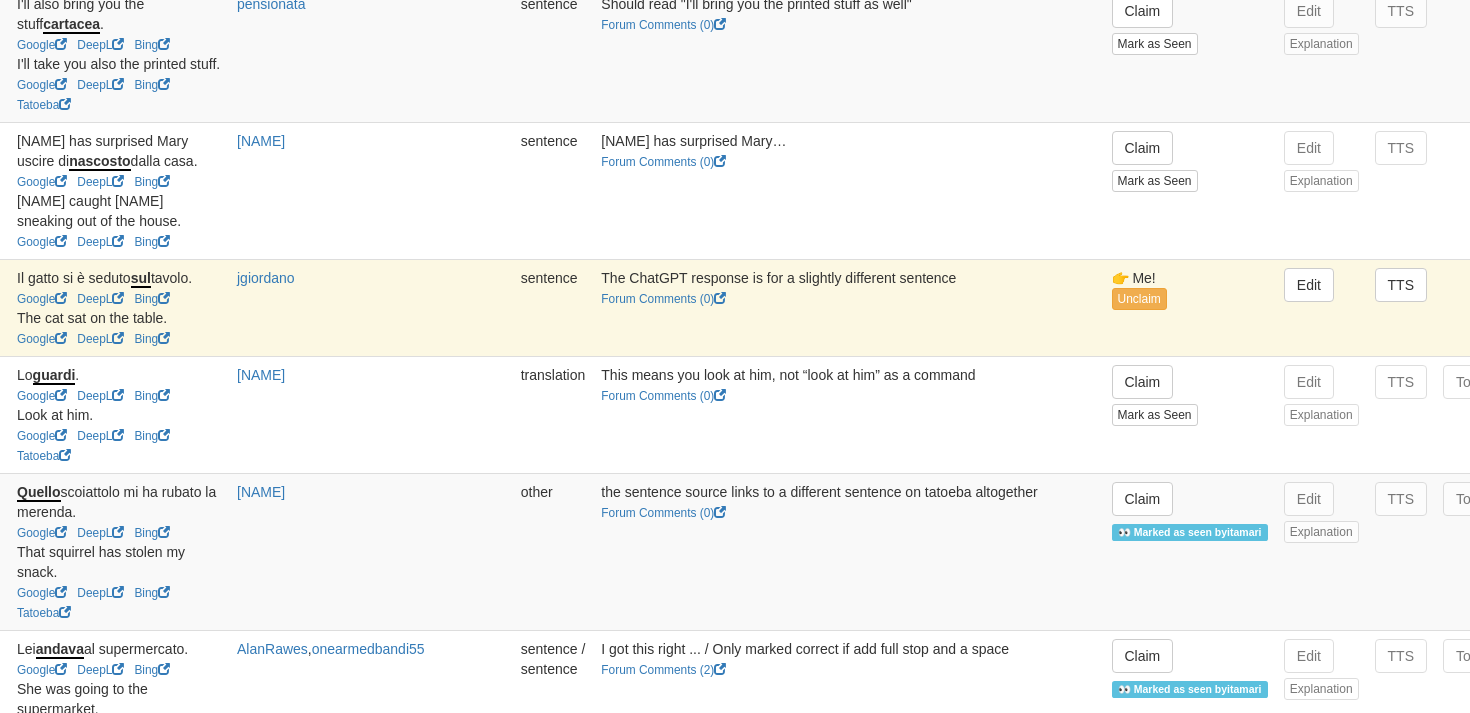 click on "Resolve" at bounding box center (1567, 285) 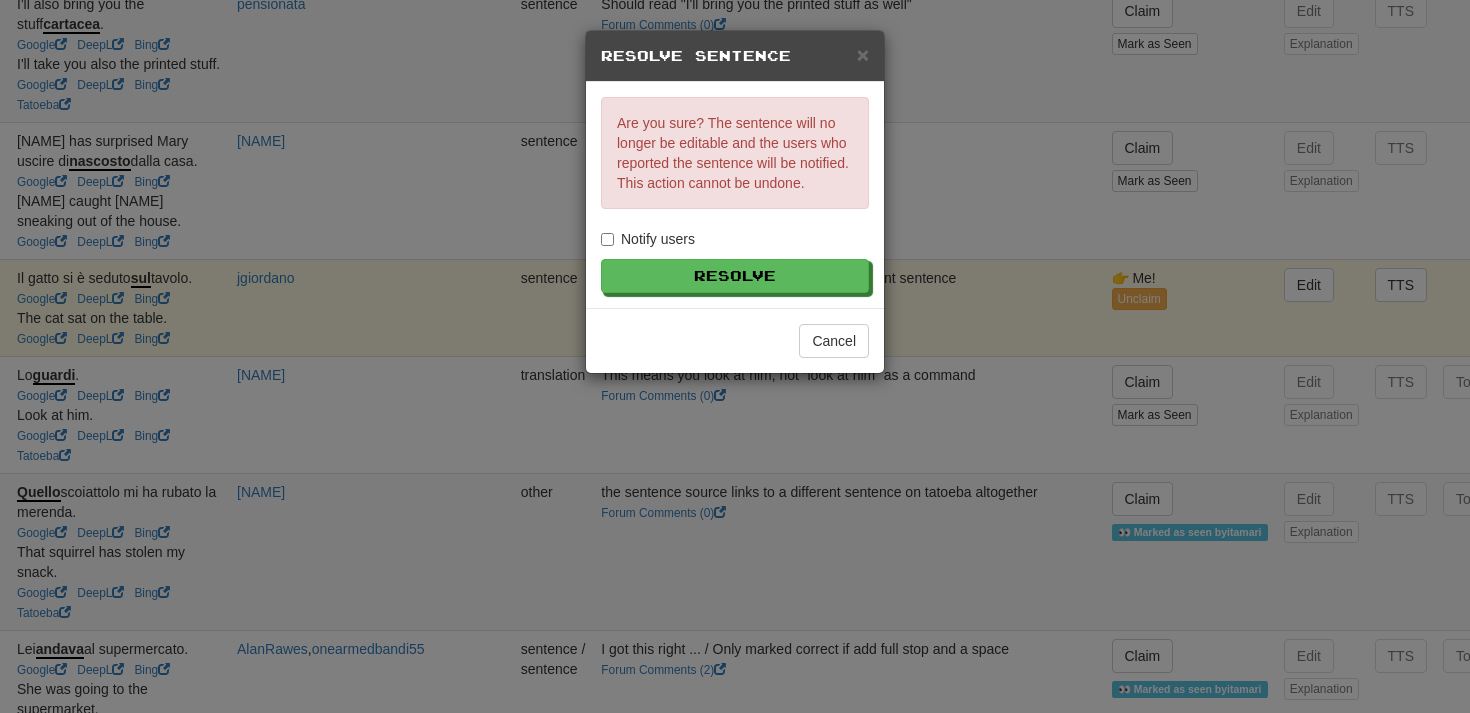 click on "Notify users" at bounding box center (648, 239) 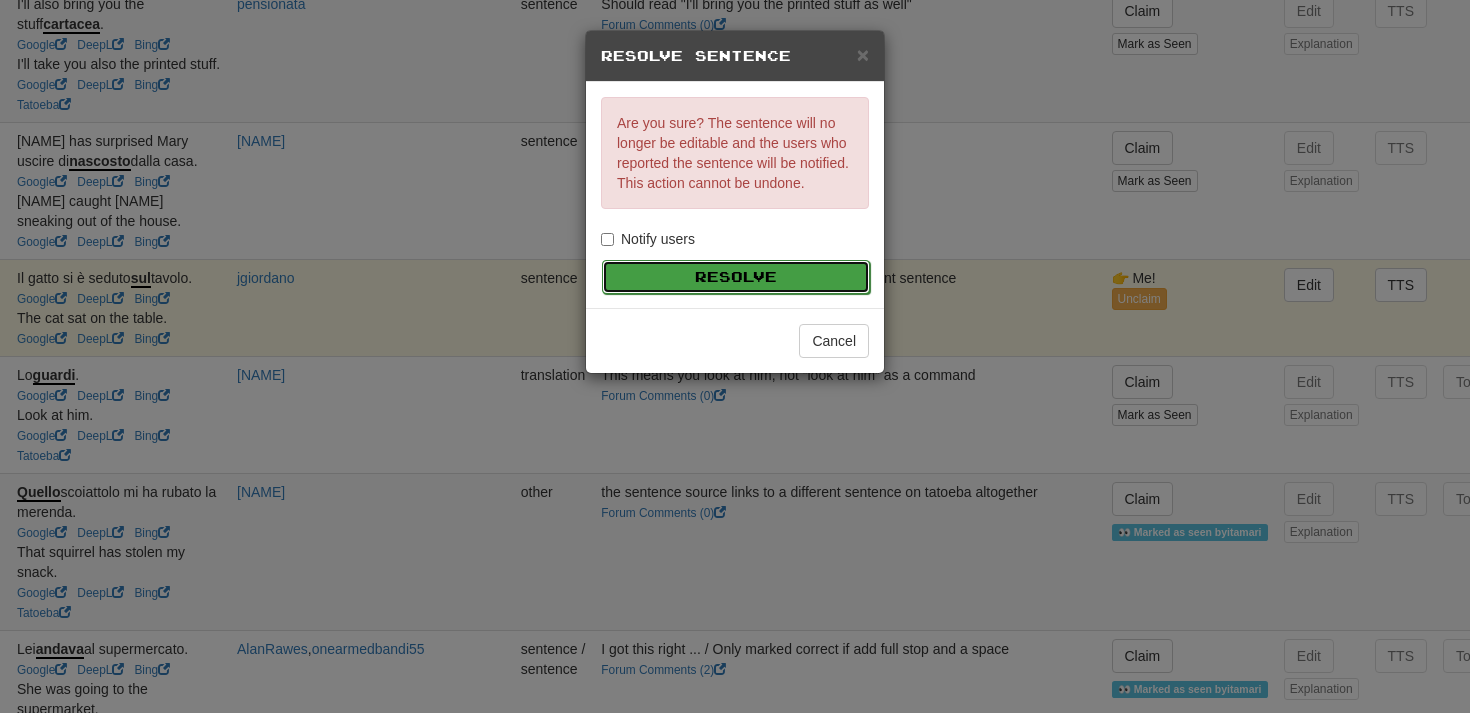 click on "Resolve" at bounding box center [736, 277] 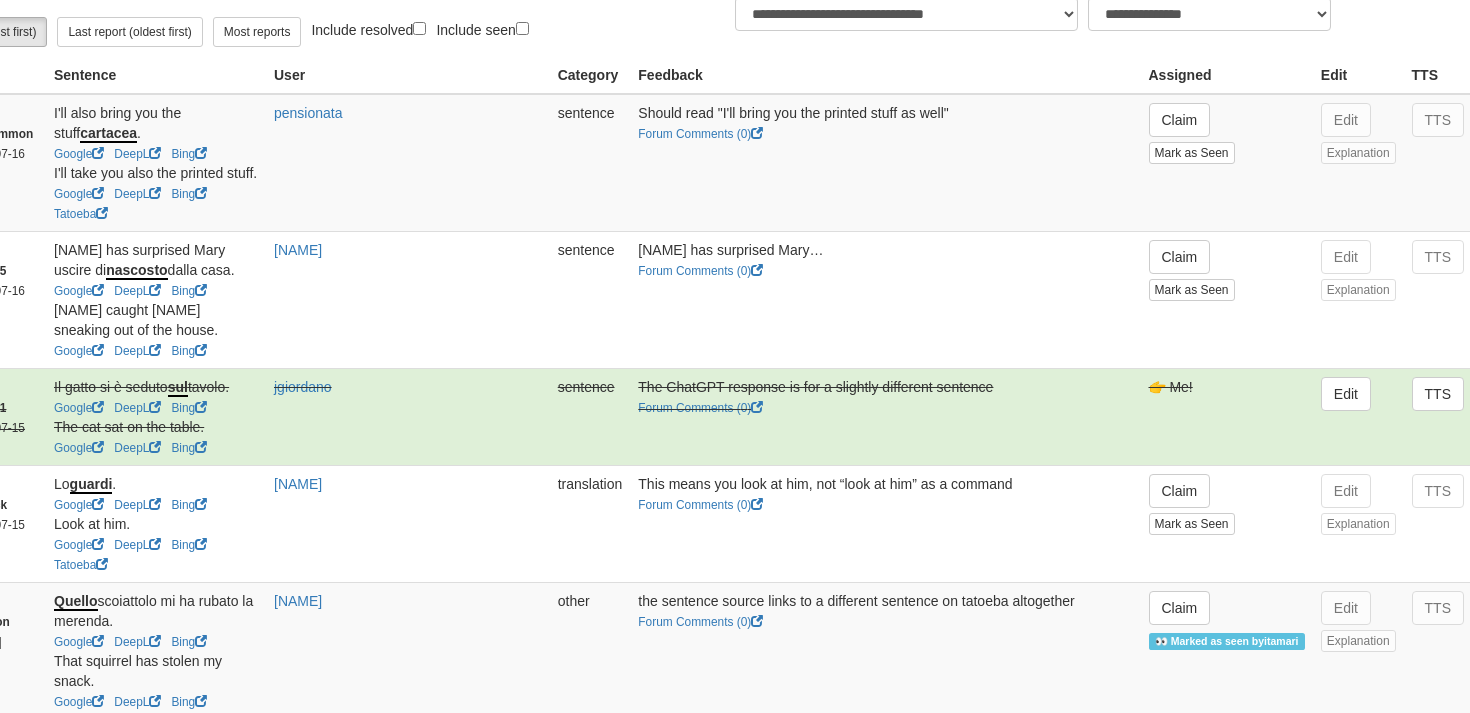 scroll, scrollTop: 194, scrollLeft: 107, axis: both 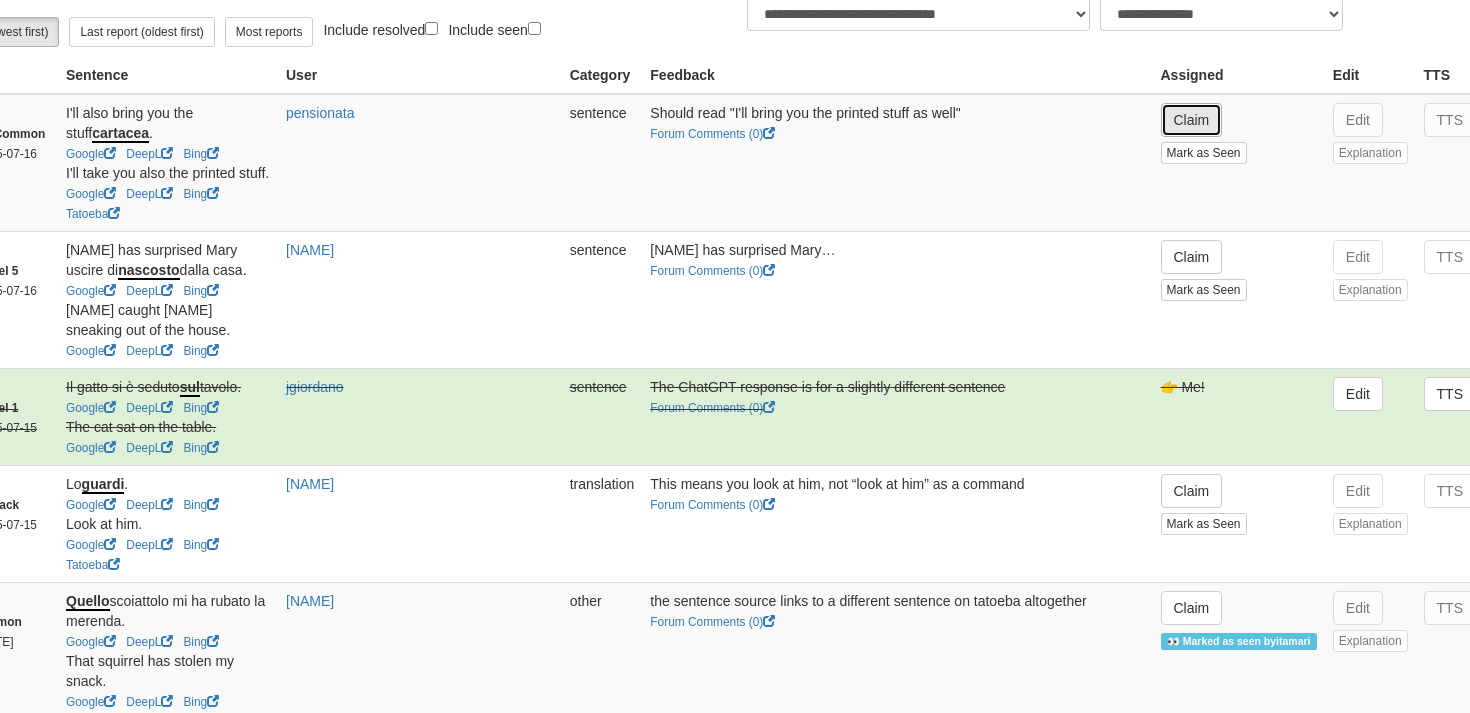click on "Claim" at bounding box center (1192, 120) 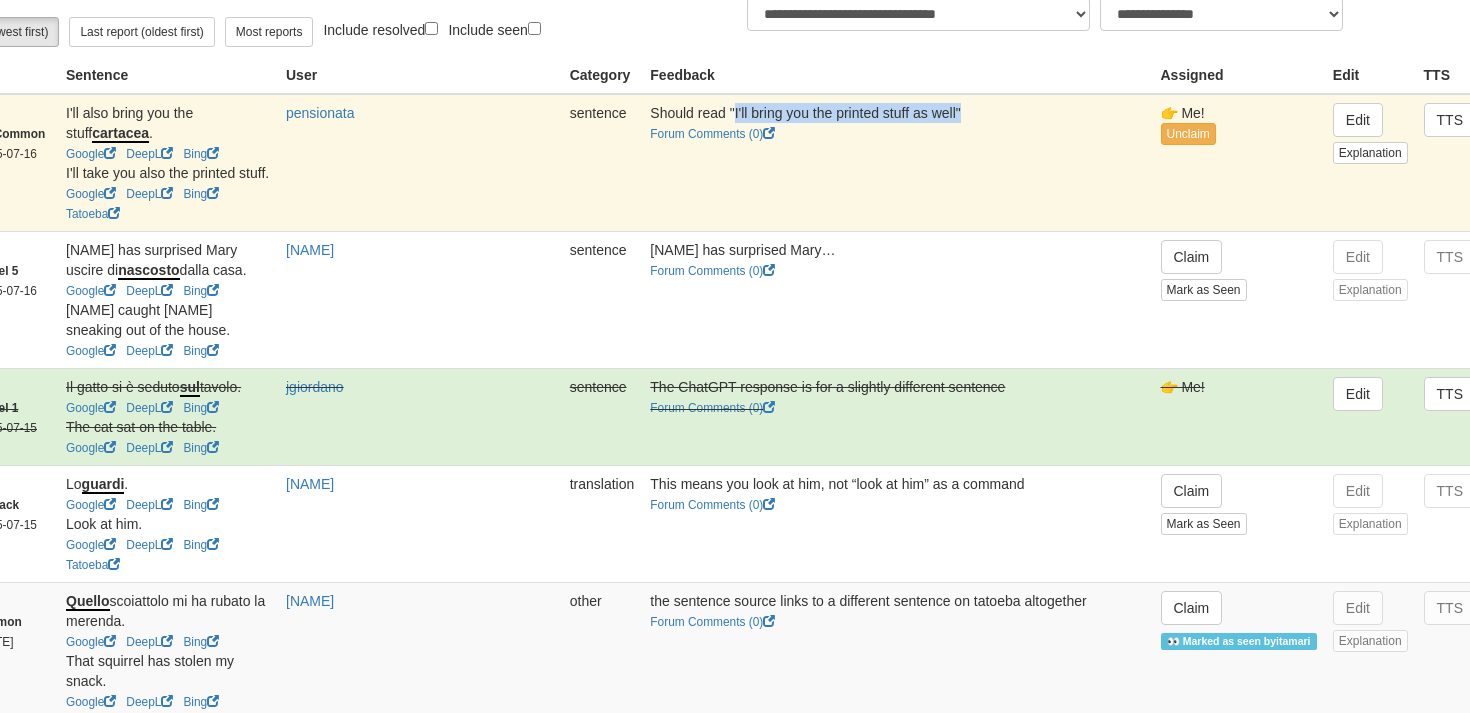 drag, startPoint x: 586, startPoint y: 129, endPoint x: 816, endPoint y: 131, distance: 230.0087 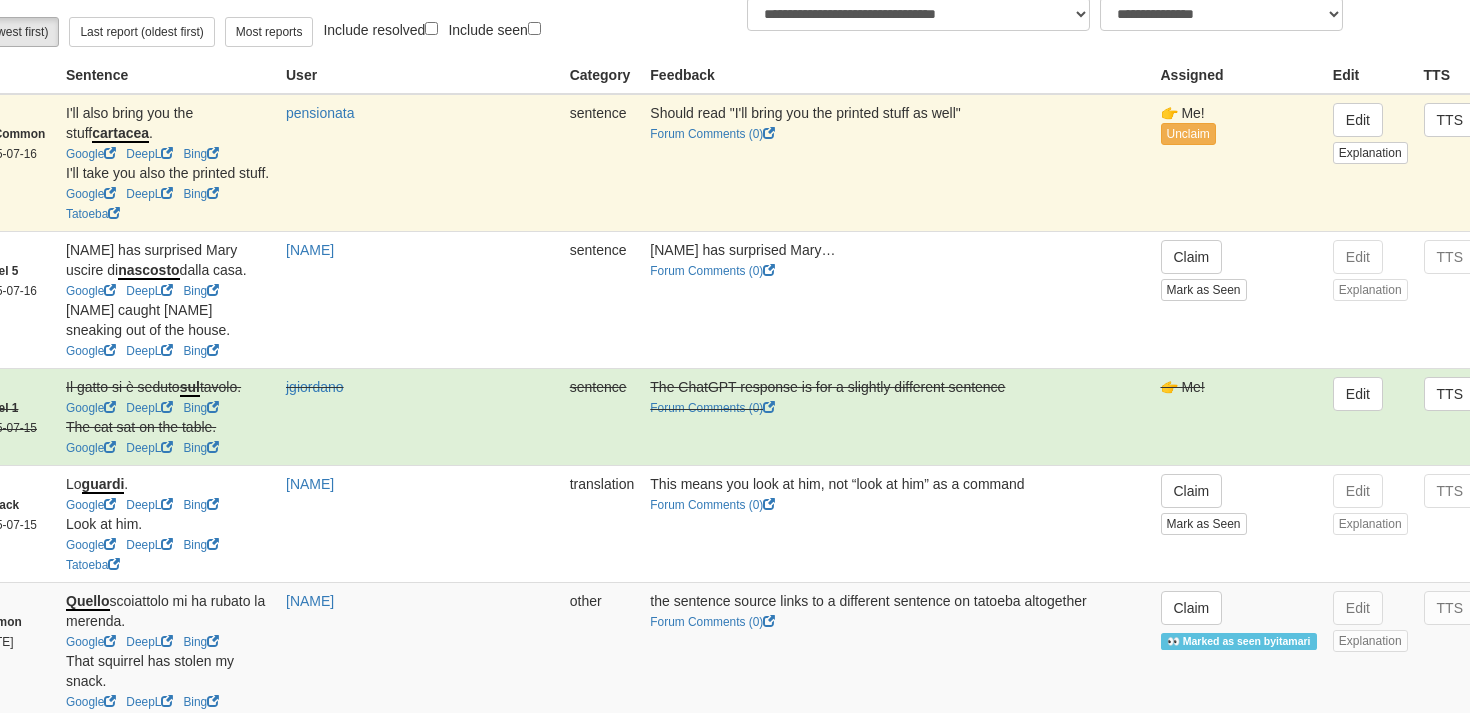 click on "Should read "I'll bring you the printed stuff as well" Forum Comments ( 0 )" at bounding box center [897, 163] 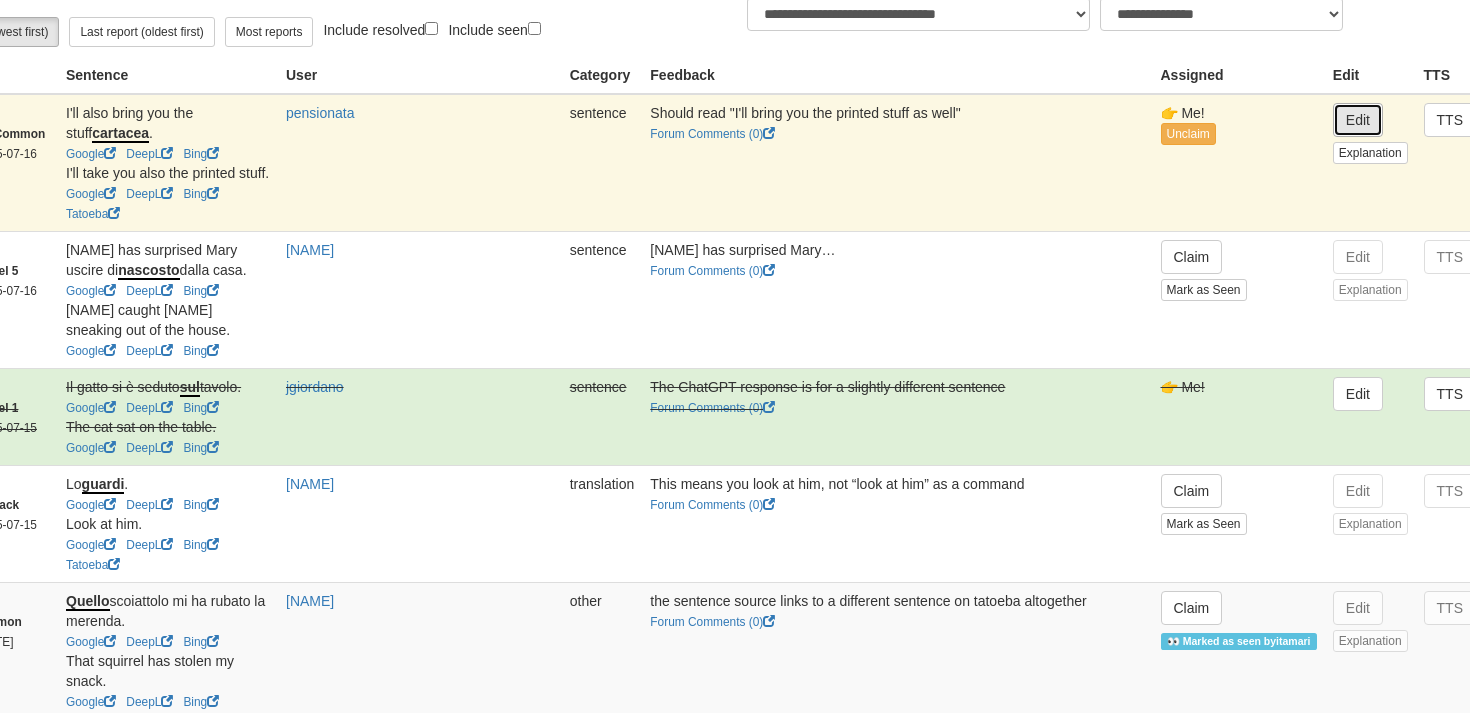 click on "Edit" at bounding box center (1358, 120) 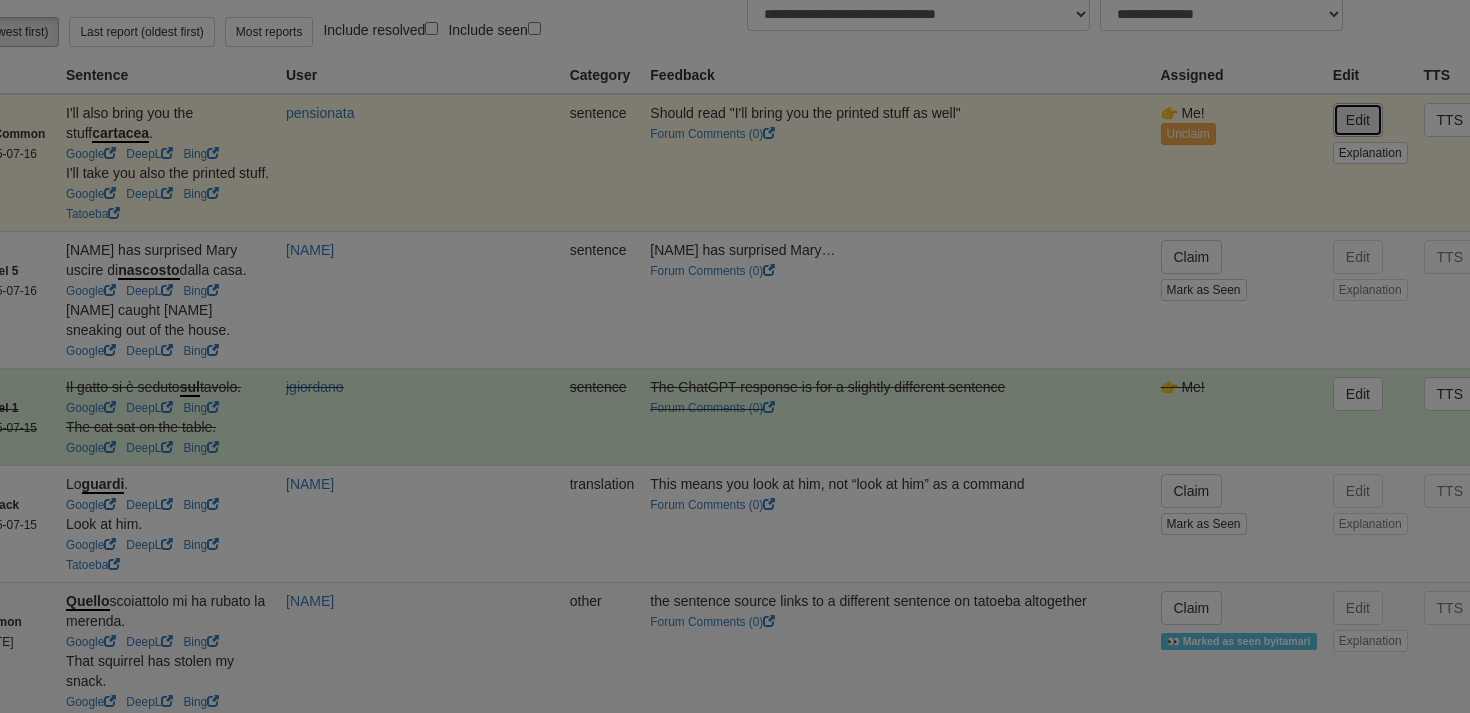 type on "**********" 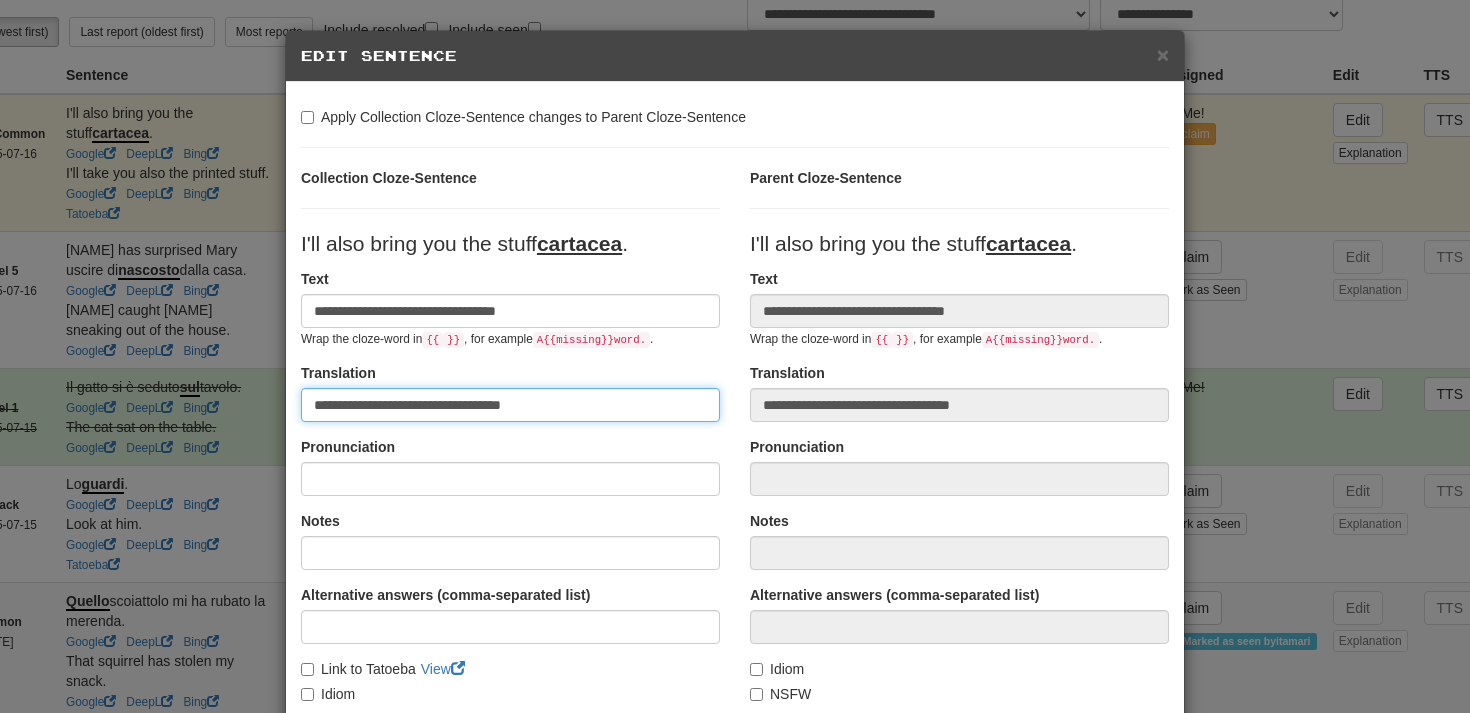 click on "**********" at bounding box center [510, 405] 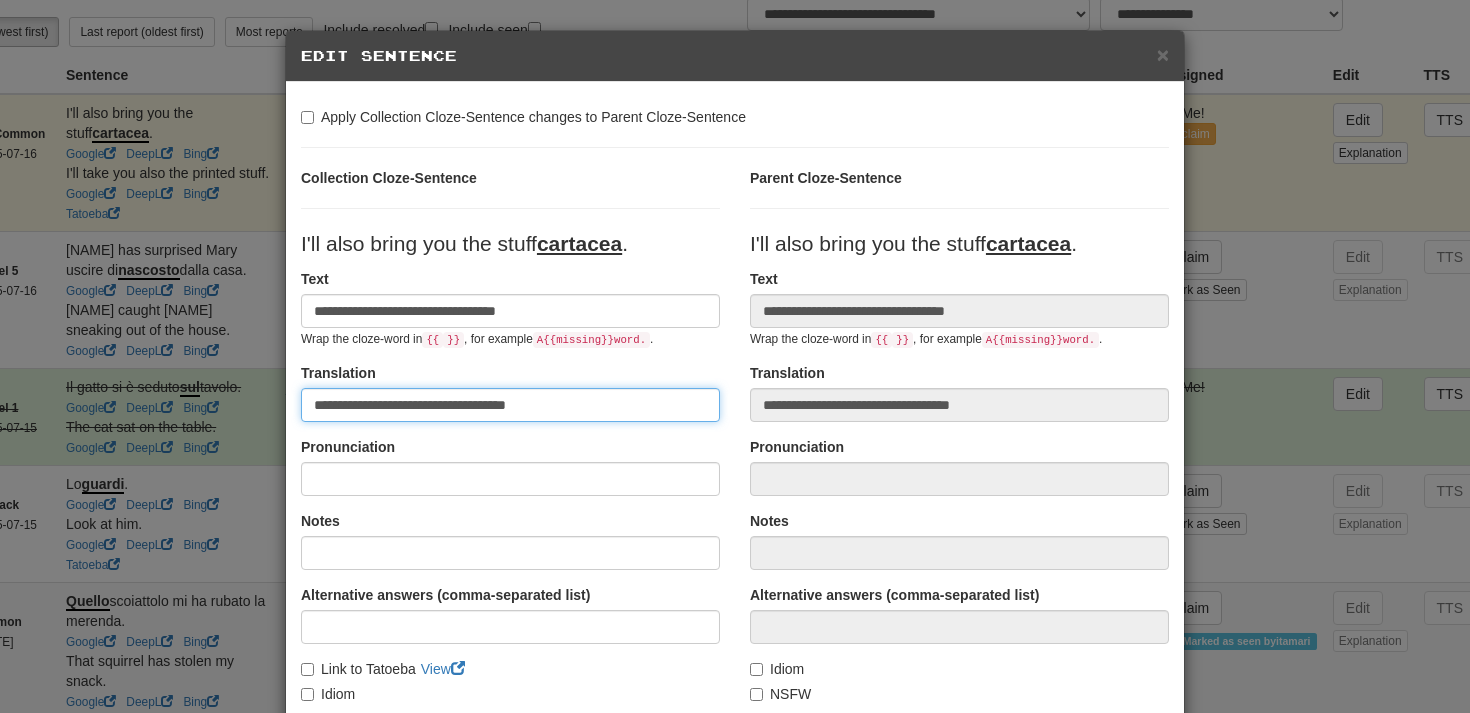 click on "**********" at bounding box center [510, 405] 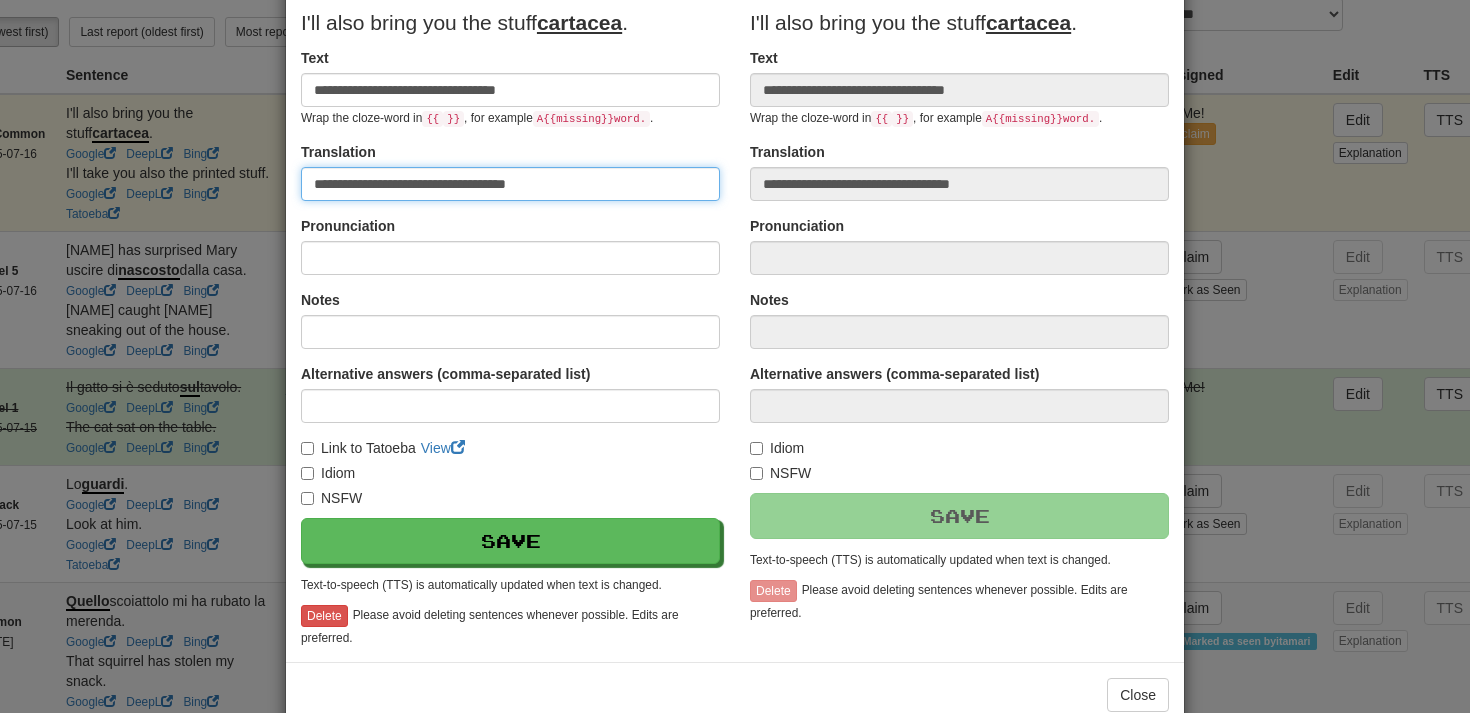 scroll, scrollTop: 255, scrollLeft: 0, axis: vertical 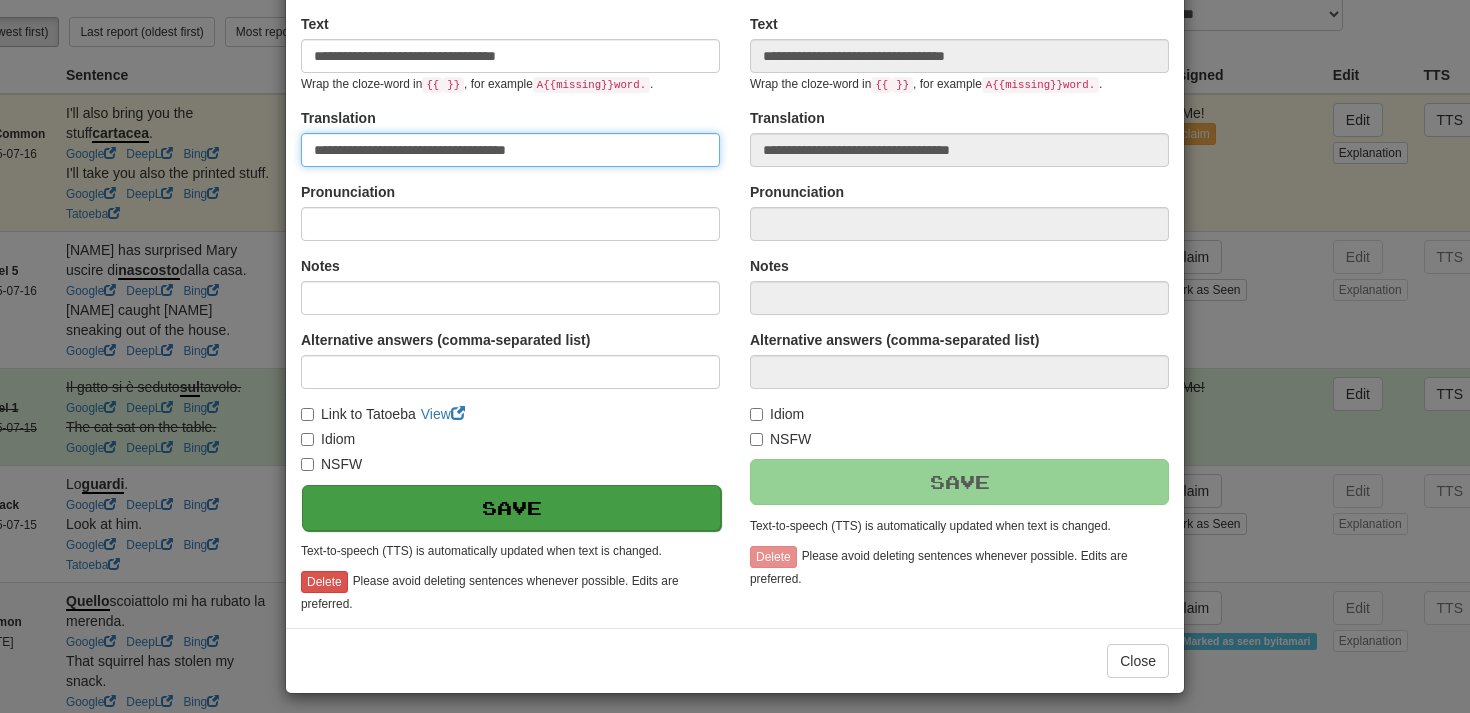 type on "**********" 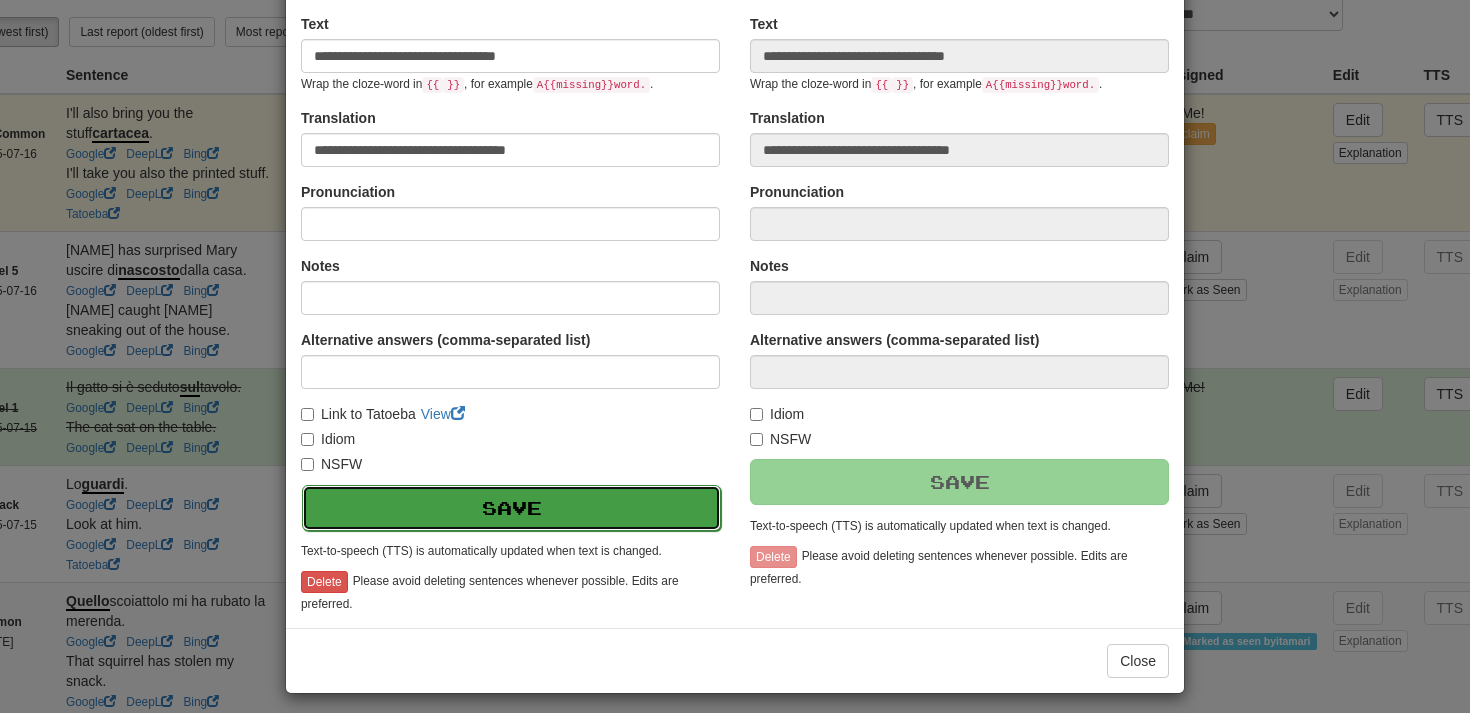 click on "Save" at bounding box center (511, 508) 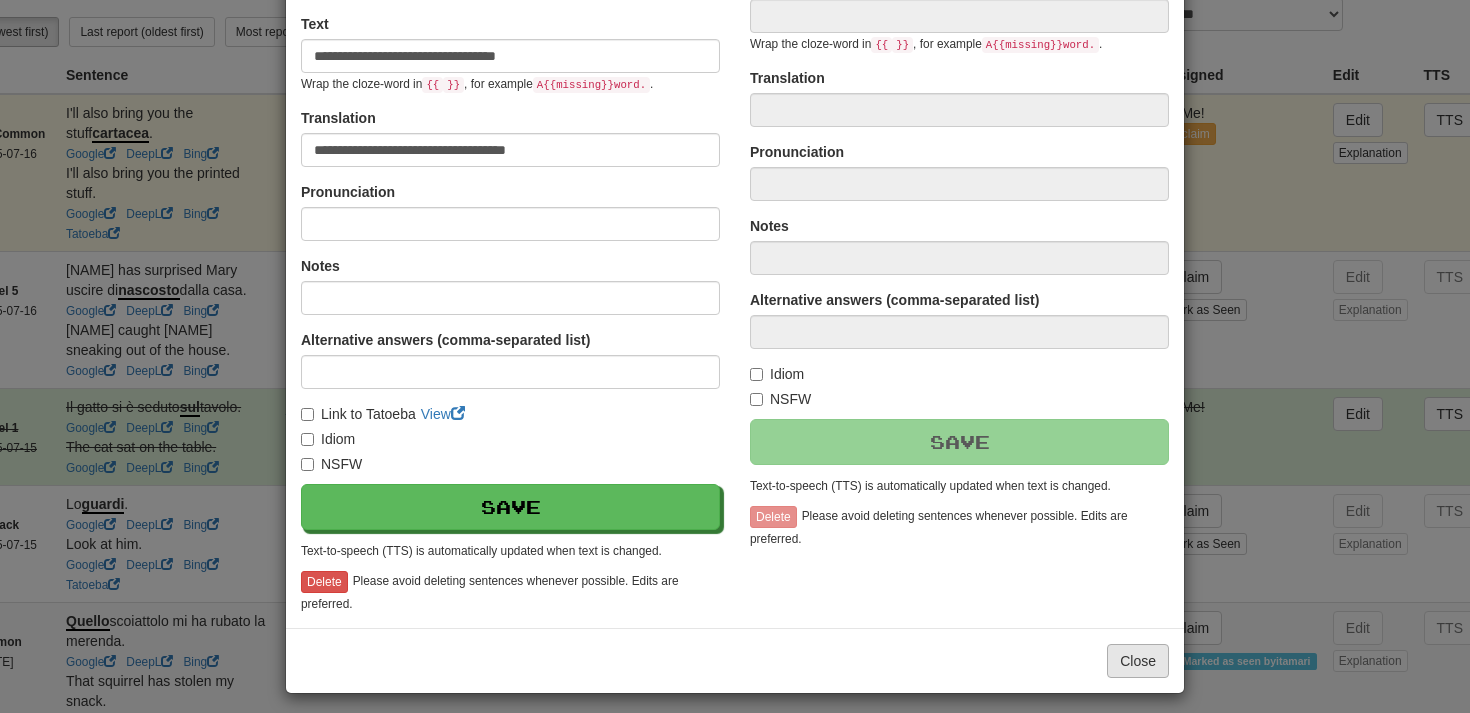 type on "**********" 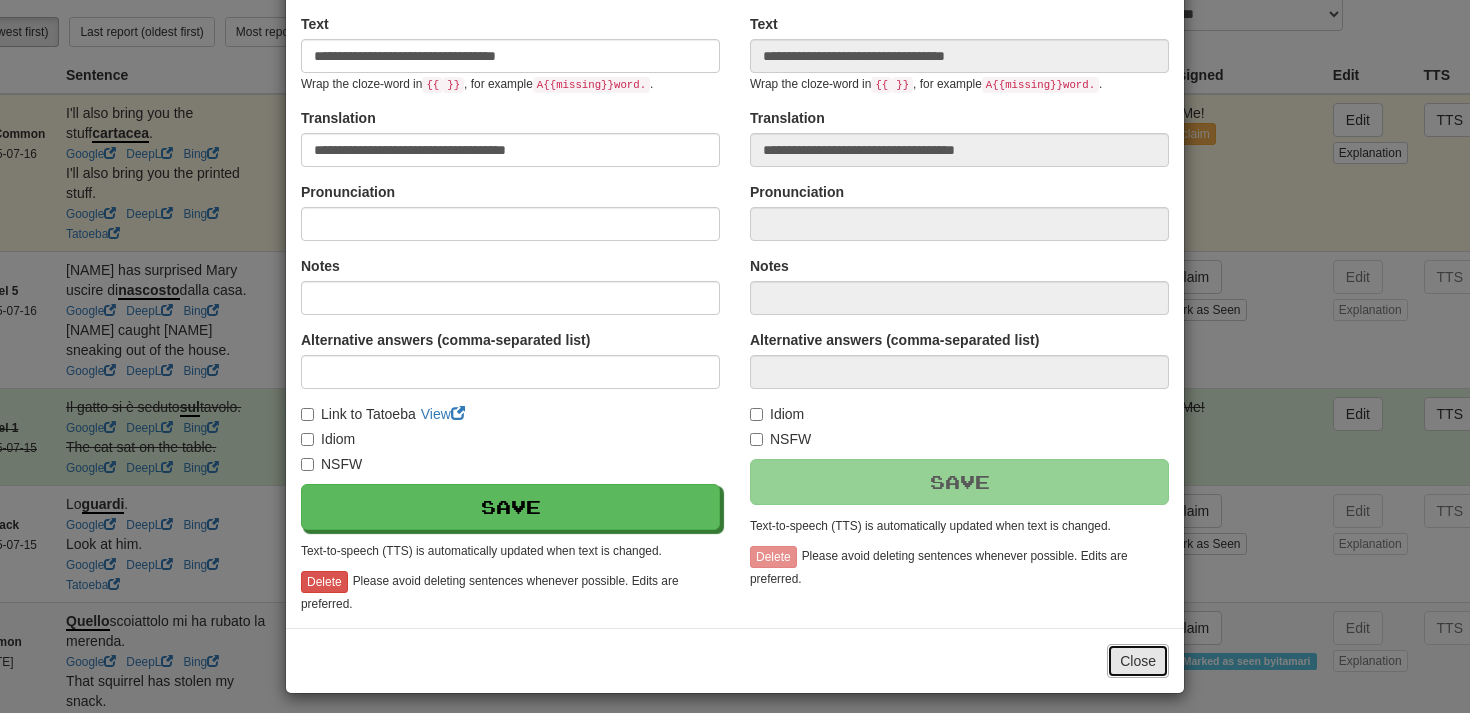 click on "Close" at bounding box center (1138, 661) 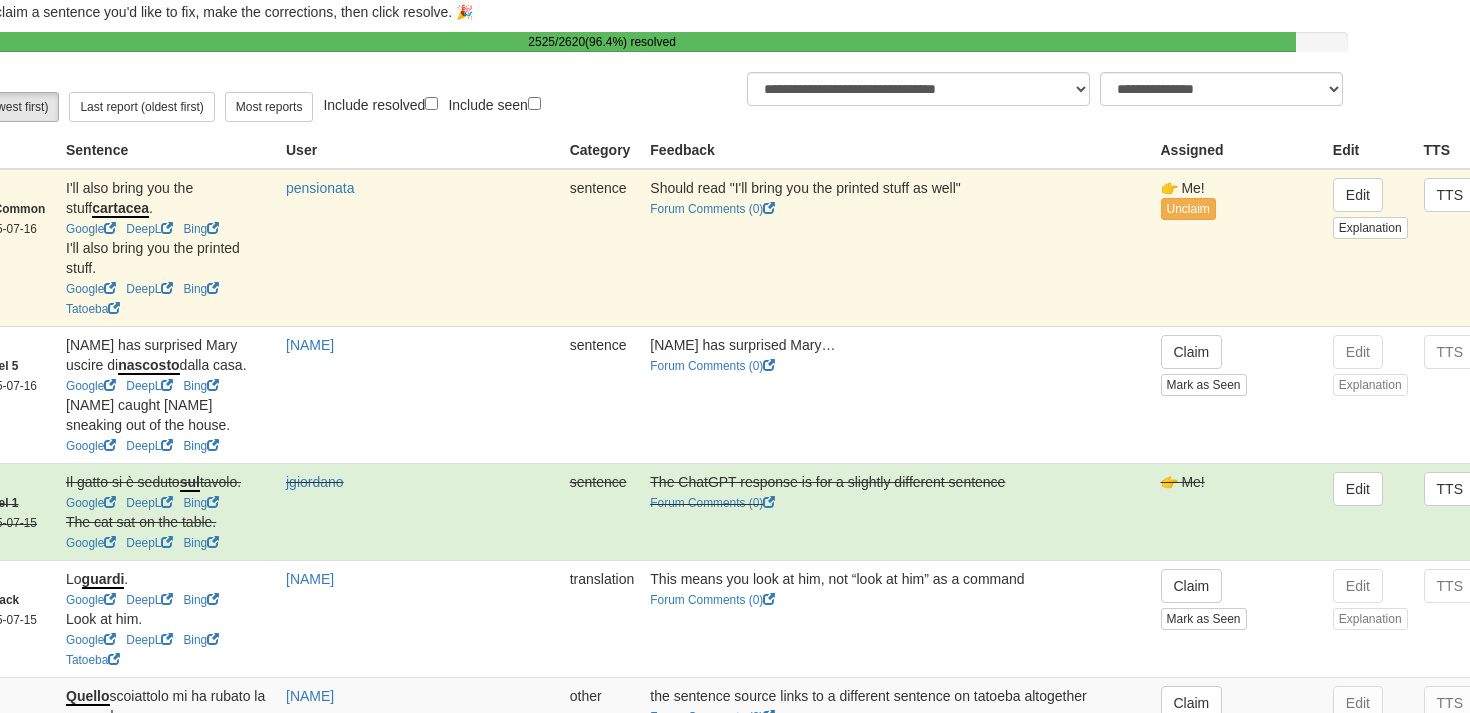 scroll, scrollTop: 118, scrollLeft: 107, axis: both 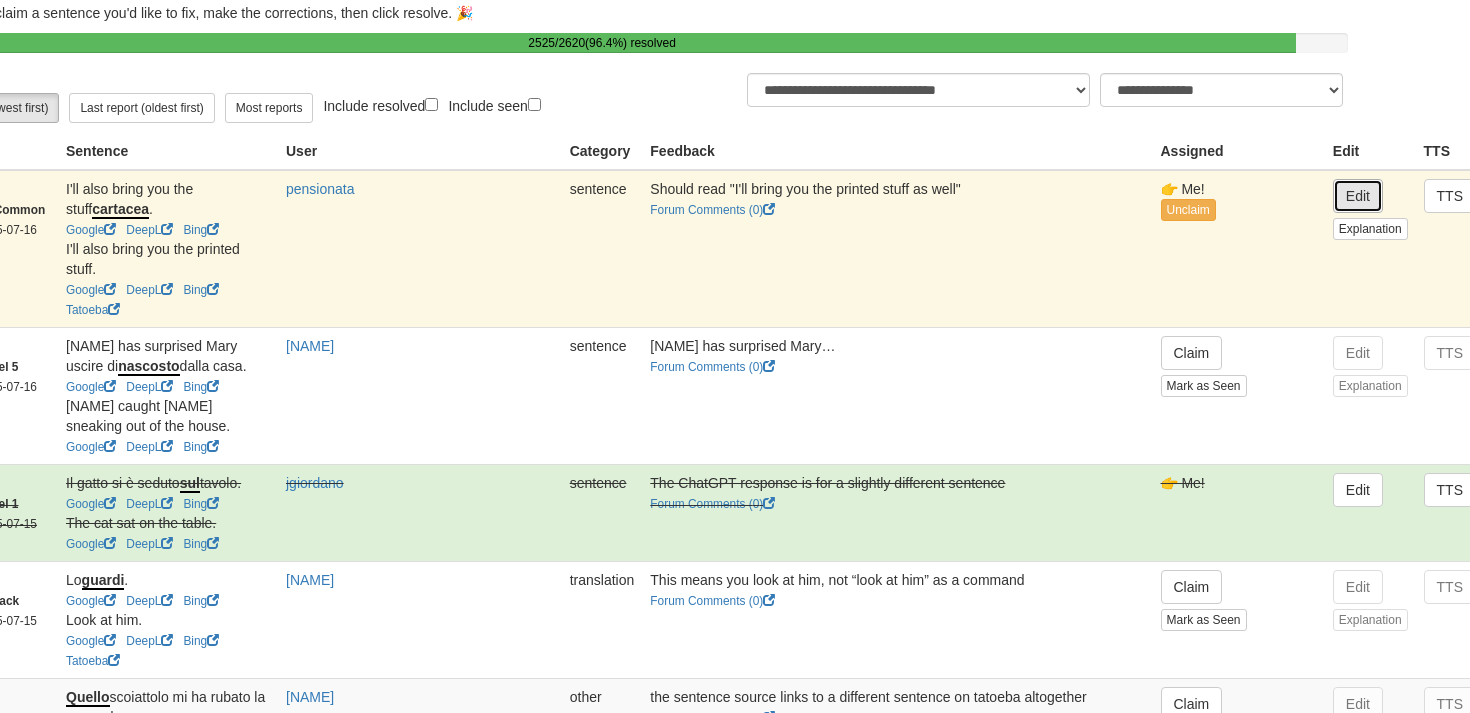 click on "Edit" at bounding box center (1358, 196) 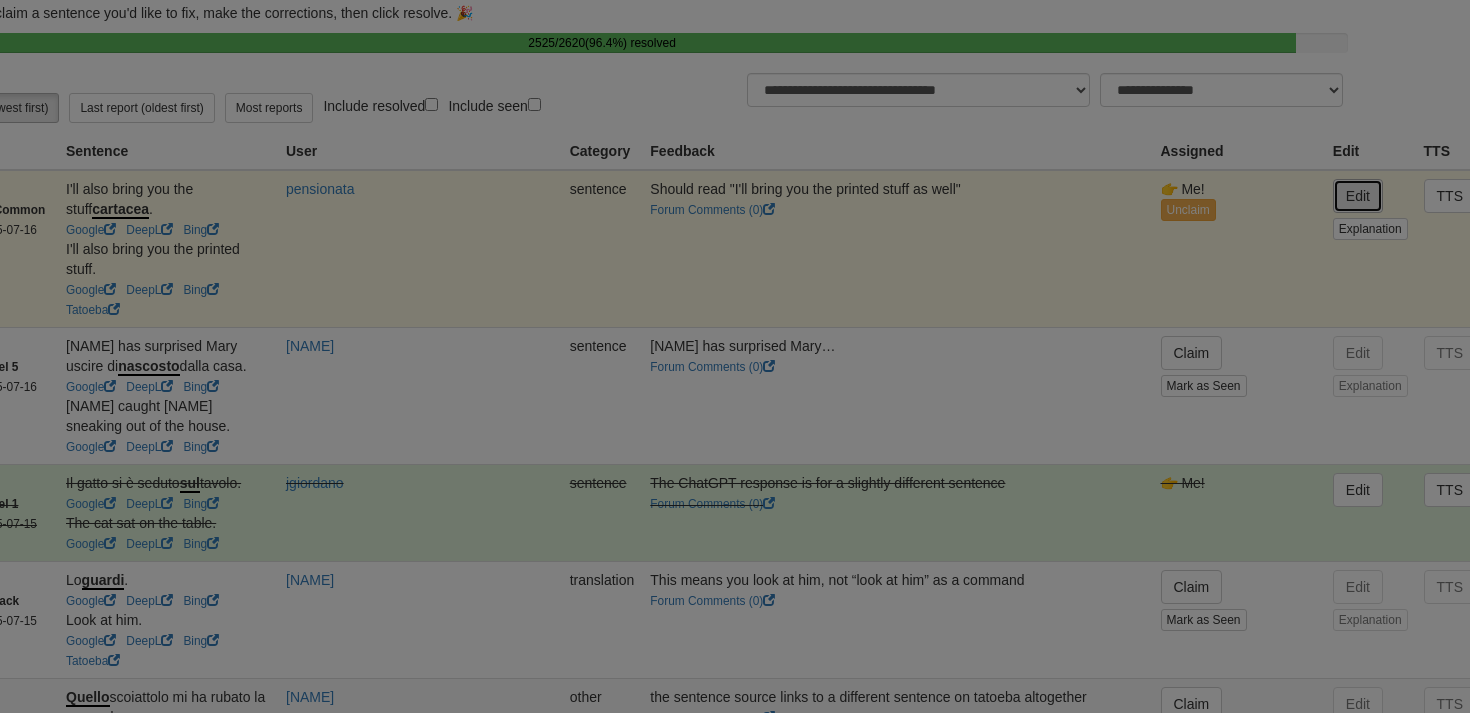 type on "**********" 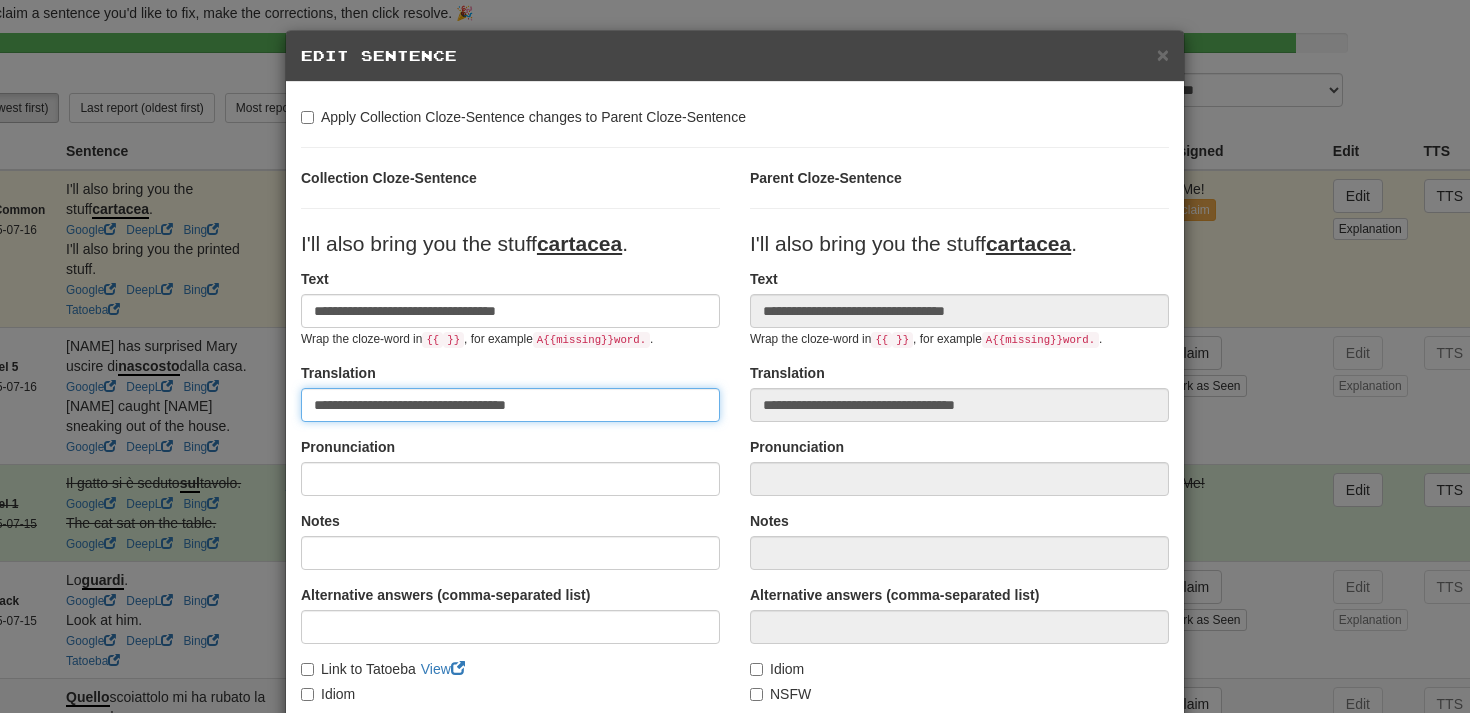 click on "**********" at bounding box center [510, 405] 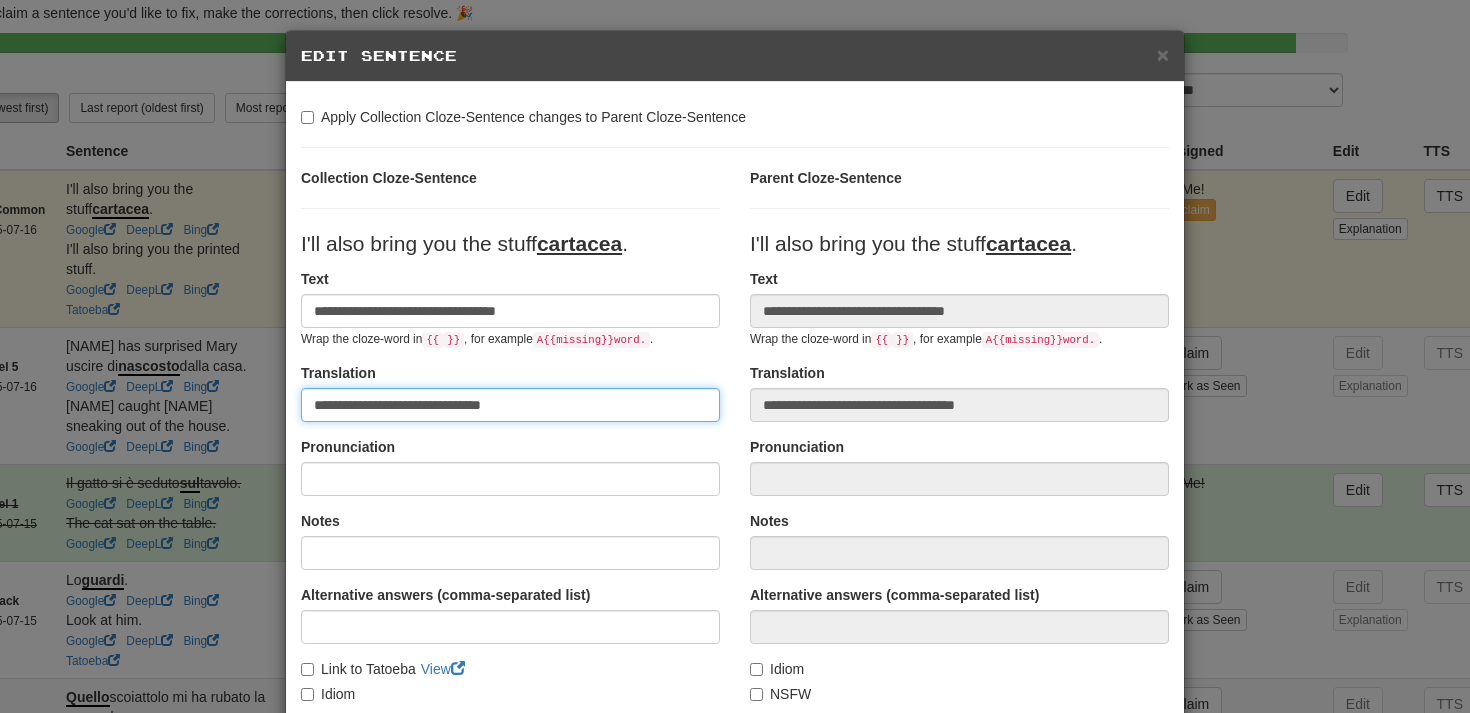 click on "**********" at bounding box center [510, 405] 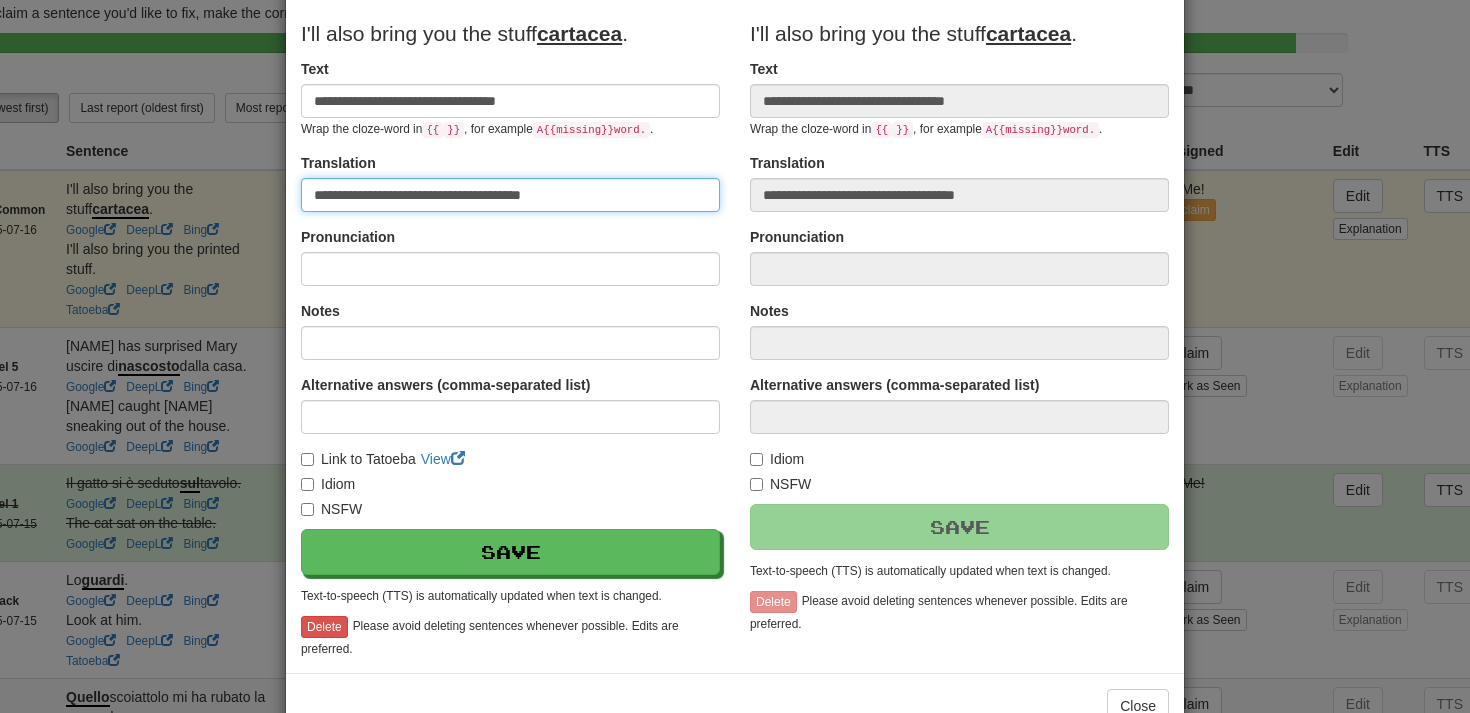 scroll, scrollTop: 266, scrollLeft: 0, axis: vertical 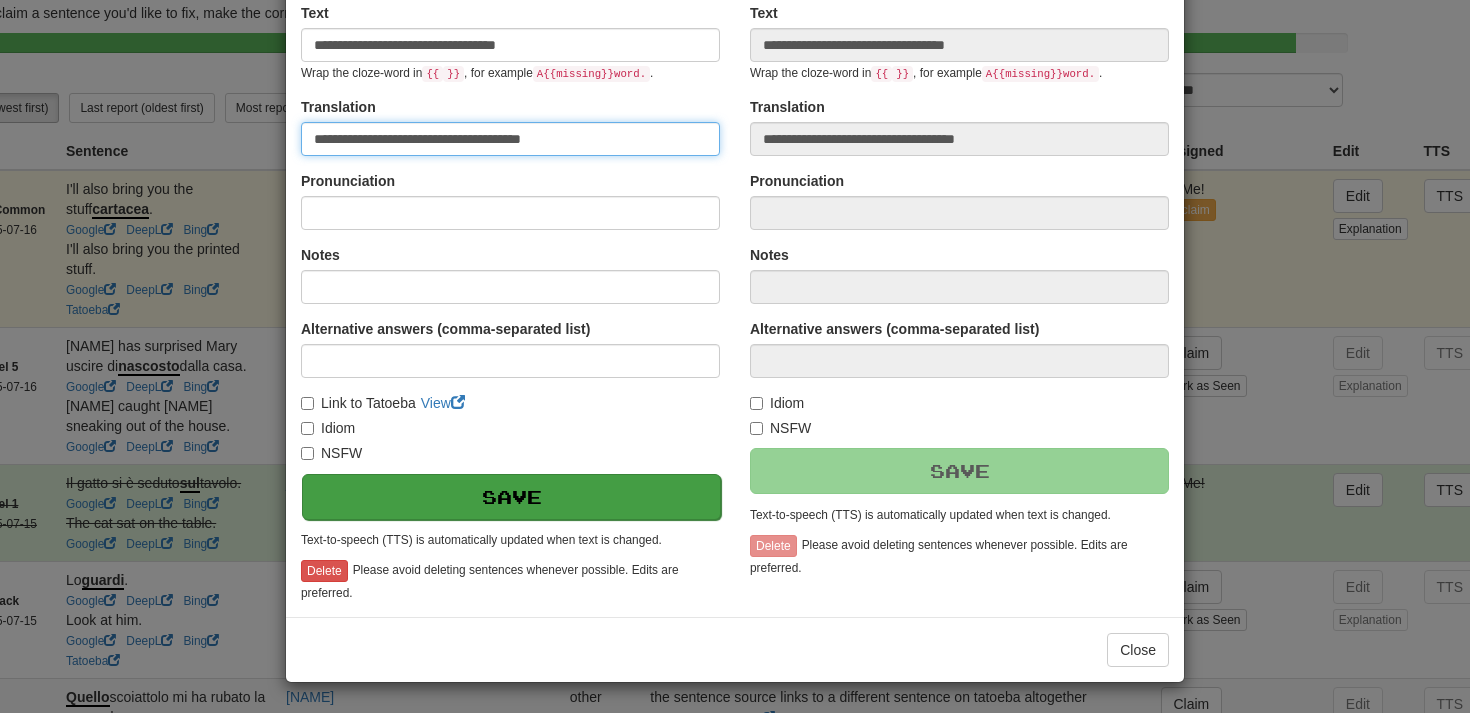 type on "**********" 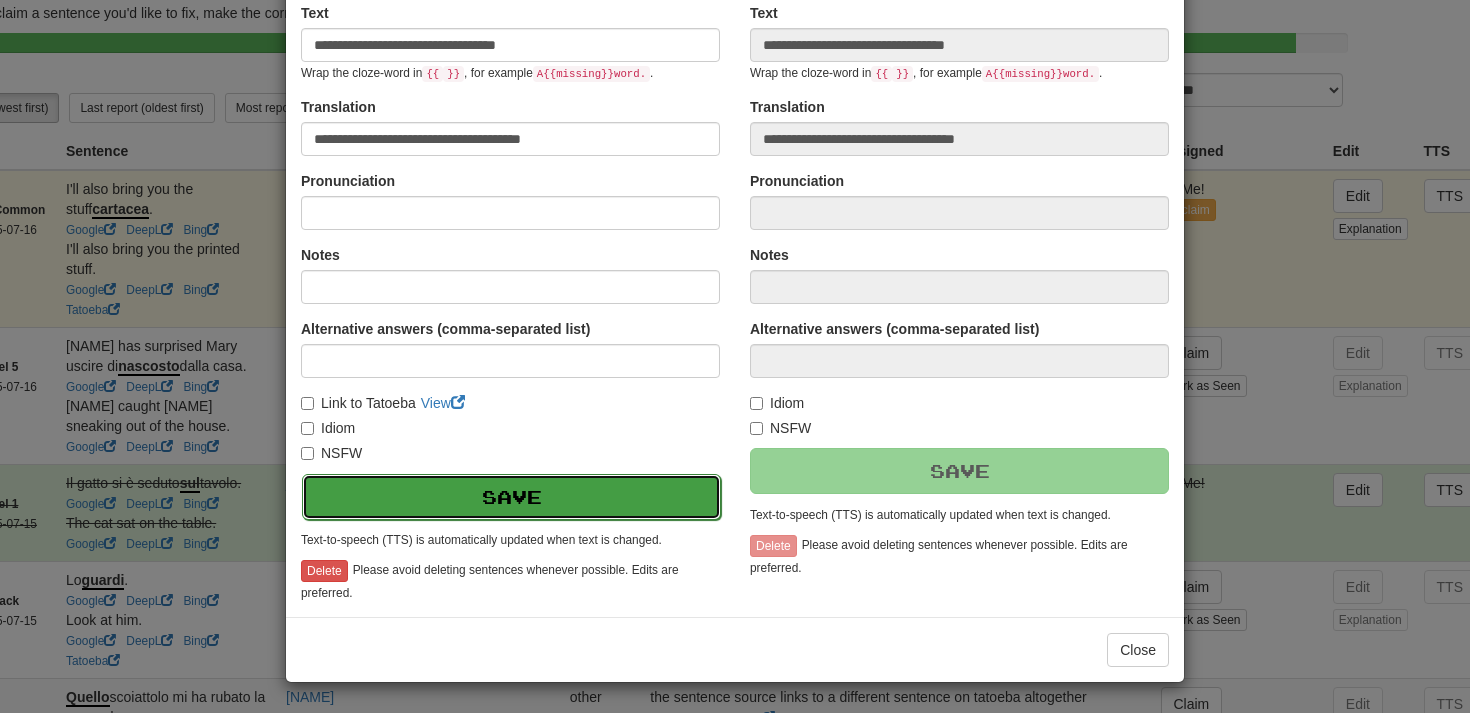 click on "Save" at bounding box center [511, 497] 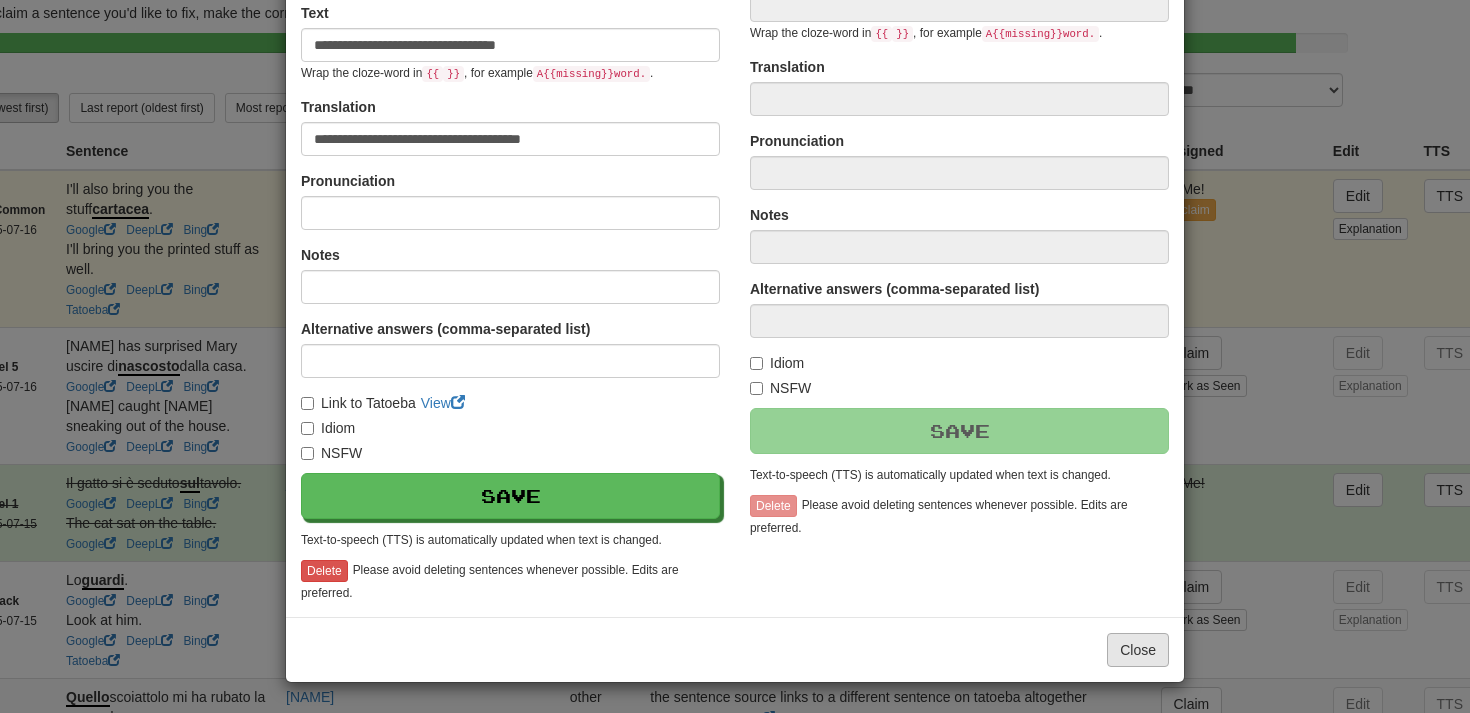 type on "**********" 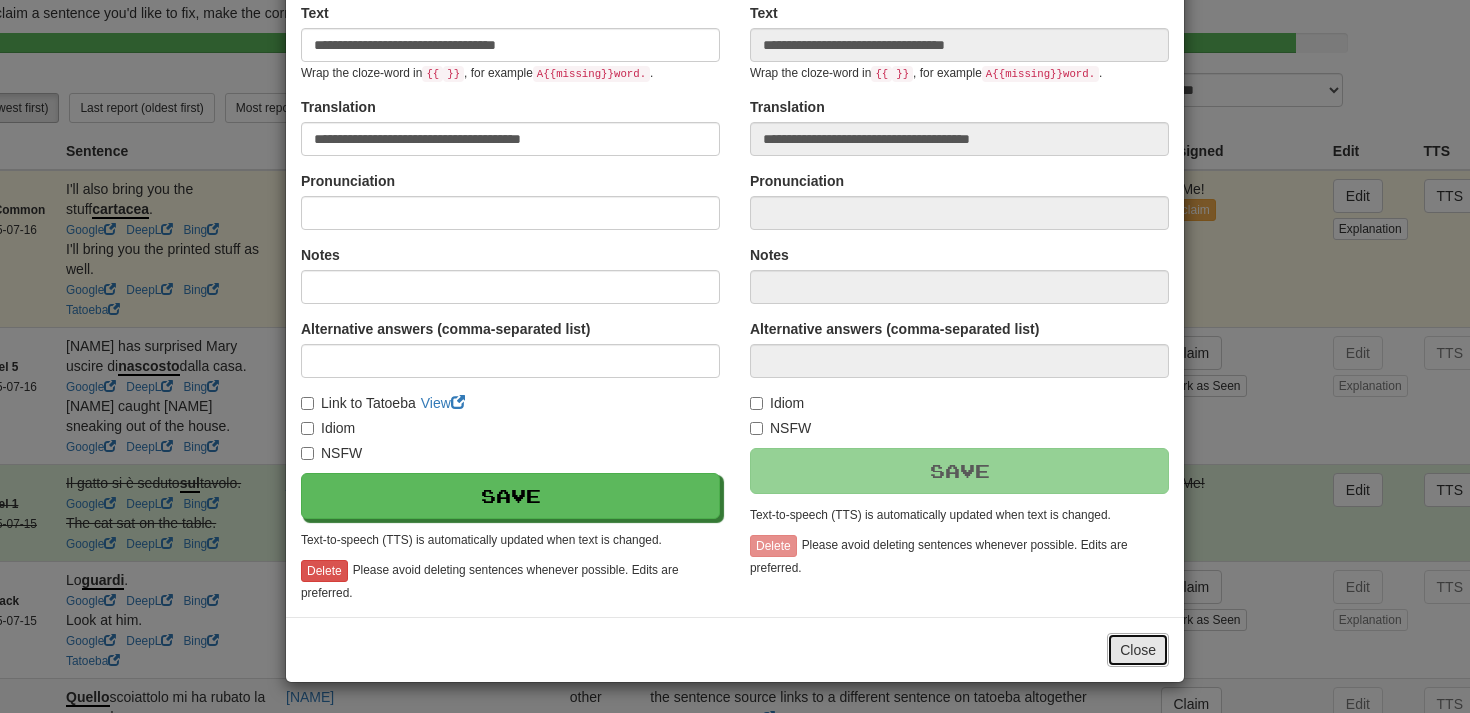 click on "Close" at bounding box center (1138, 650) 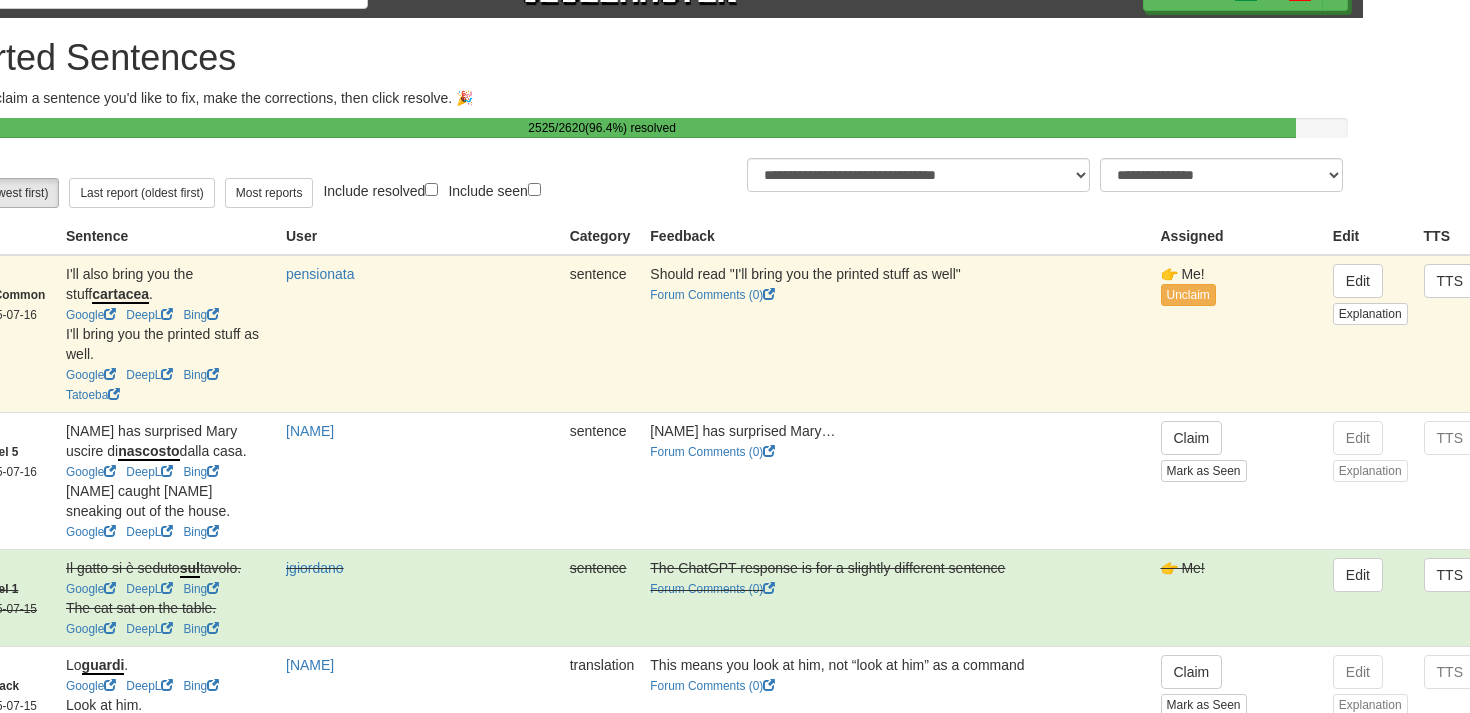 scroll, scrollTop: 33, scrollLeft: 156, axis: both 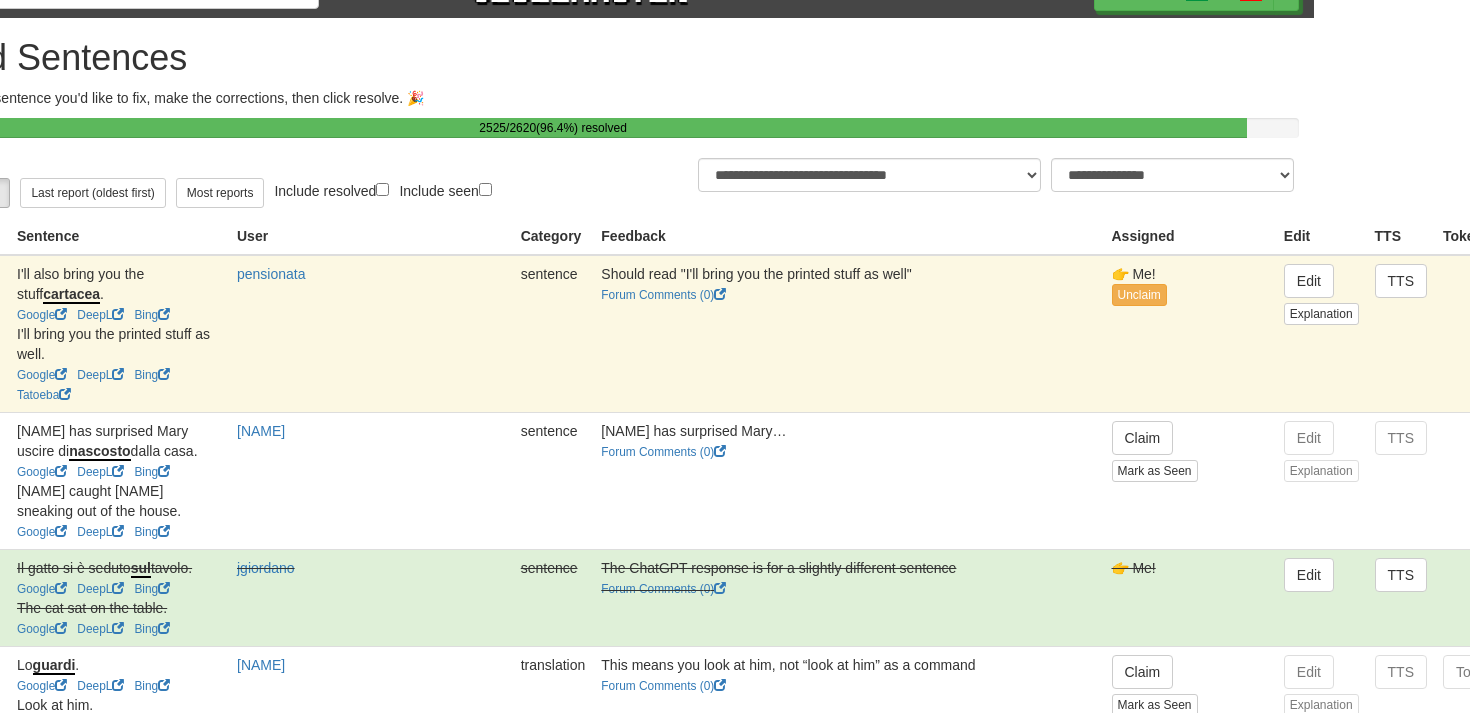 click on "Resolve" at bounding box center (1567, 281) 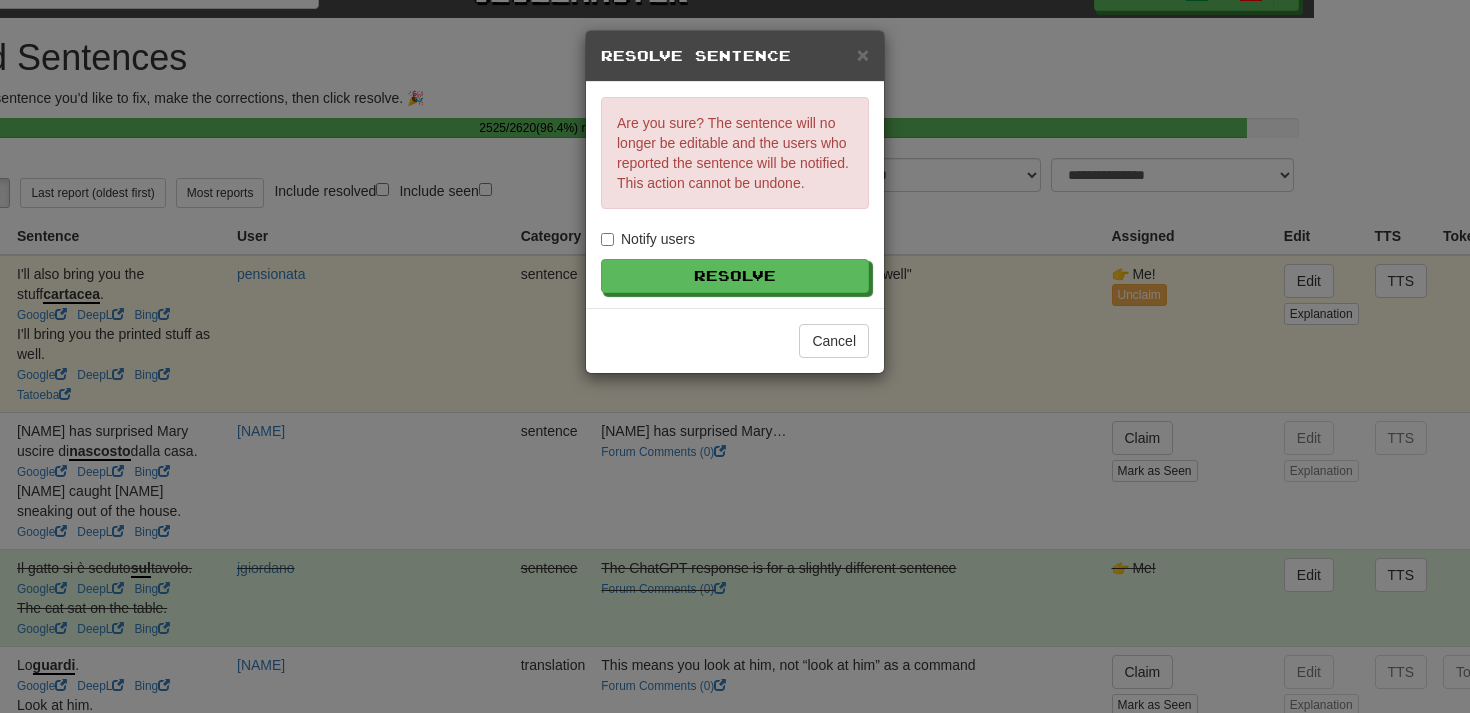 click on "Notify users" at bounding box center [648, 239] 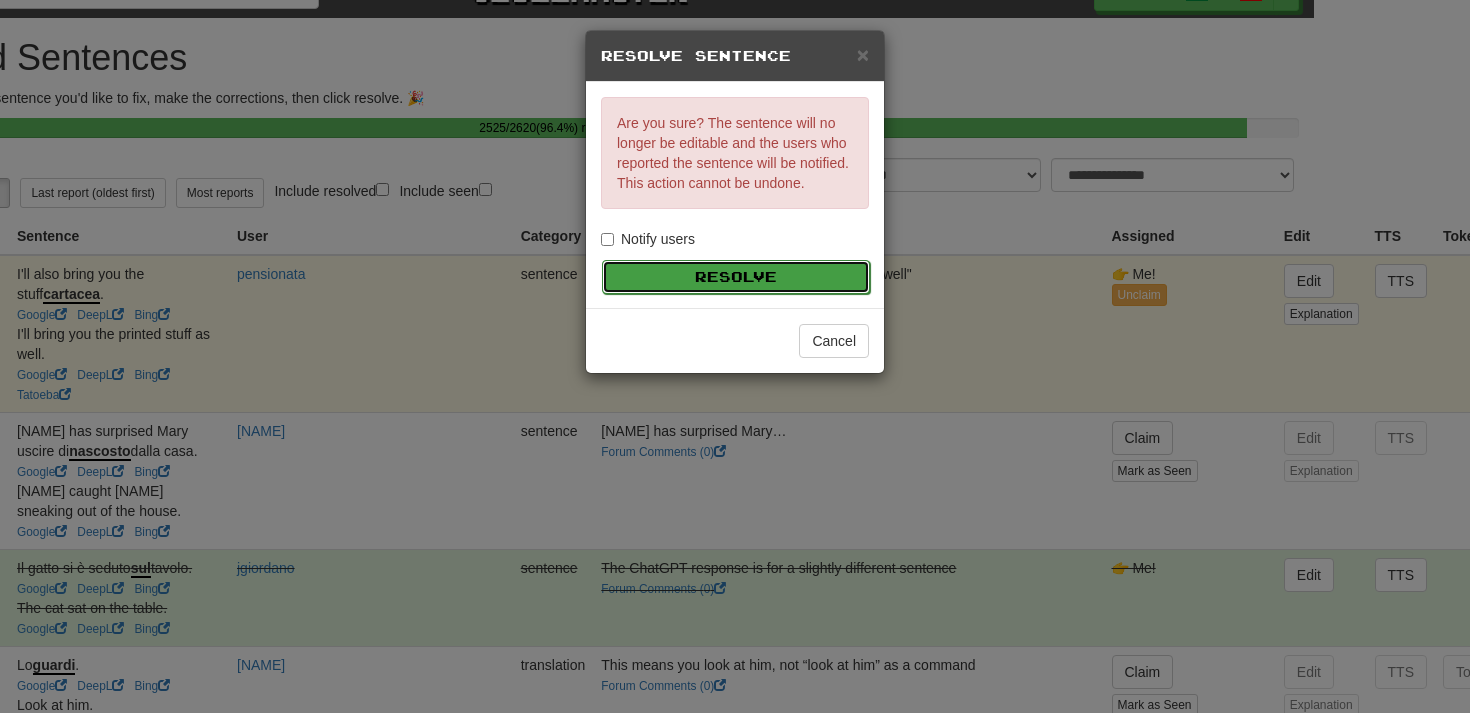 click on "Resolve" at bounding box center (736, 277) 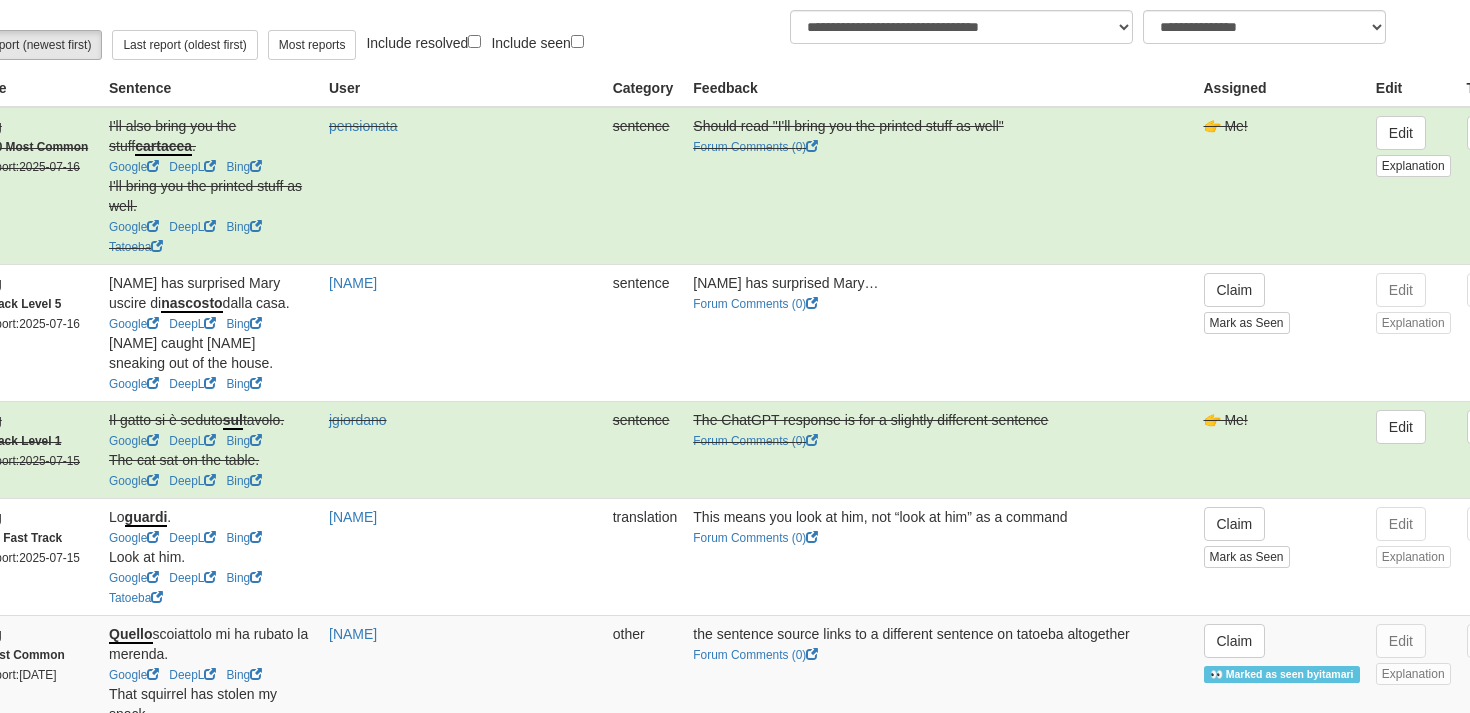 scroll, scrollTop: 201, scrollLeft: 64, axis: both 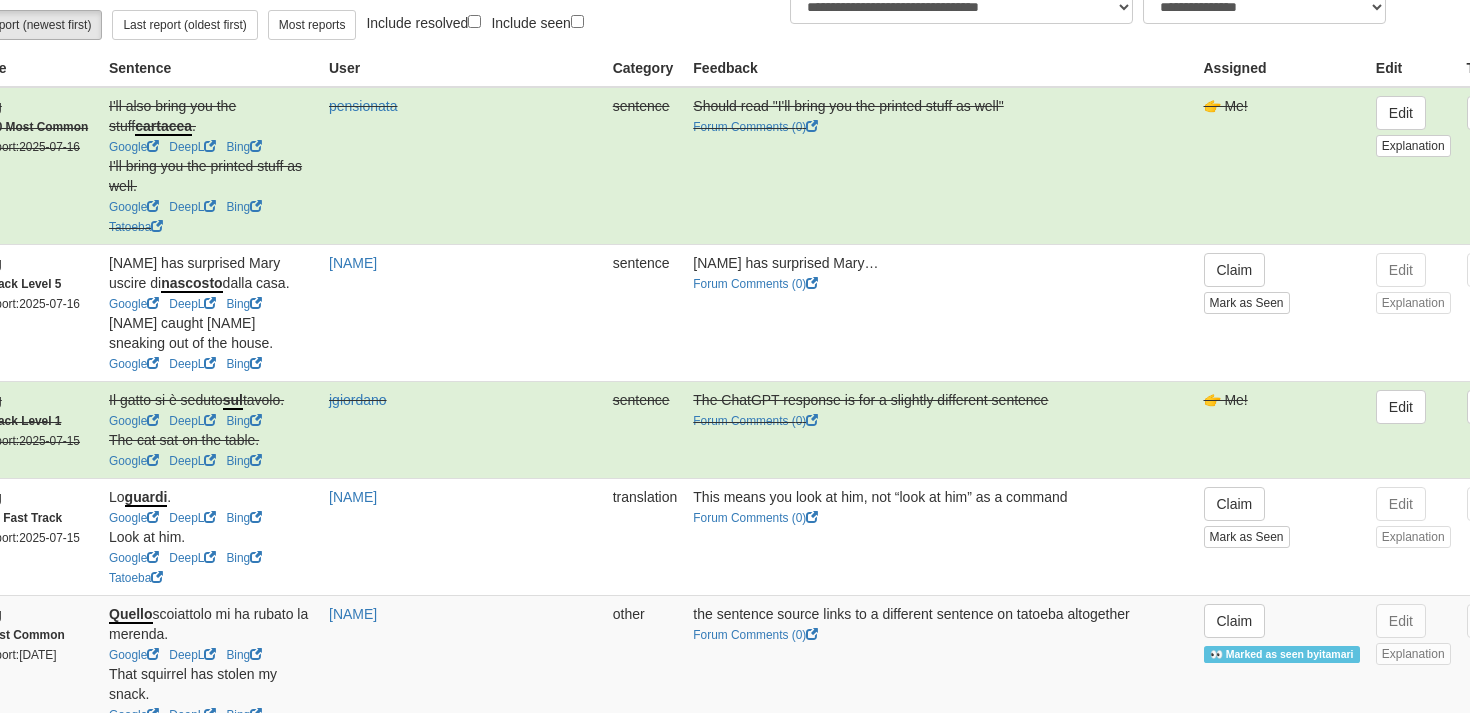 click on "Claim Mark as Seen" at bounding box center (1282, 312) 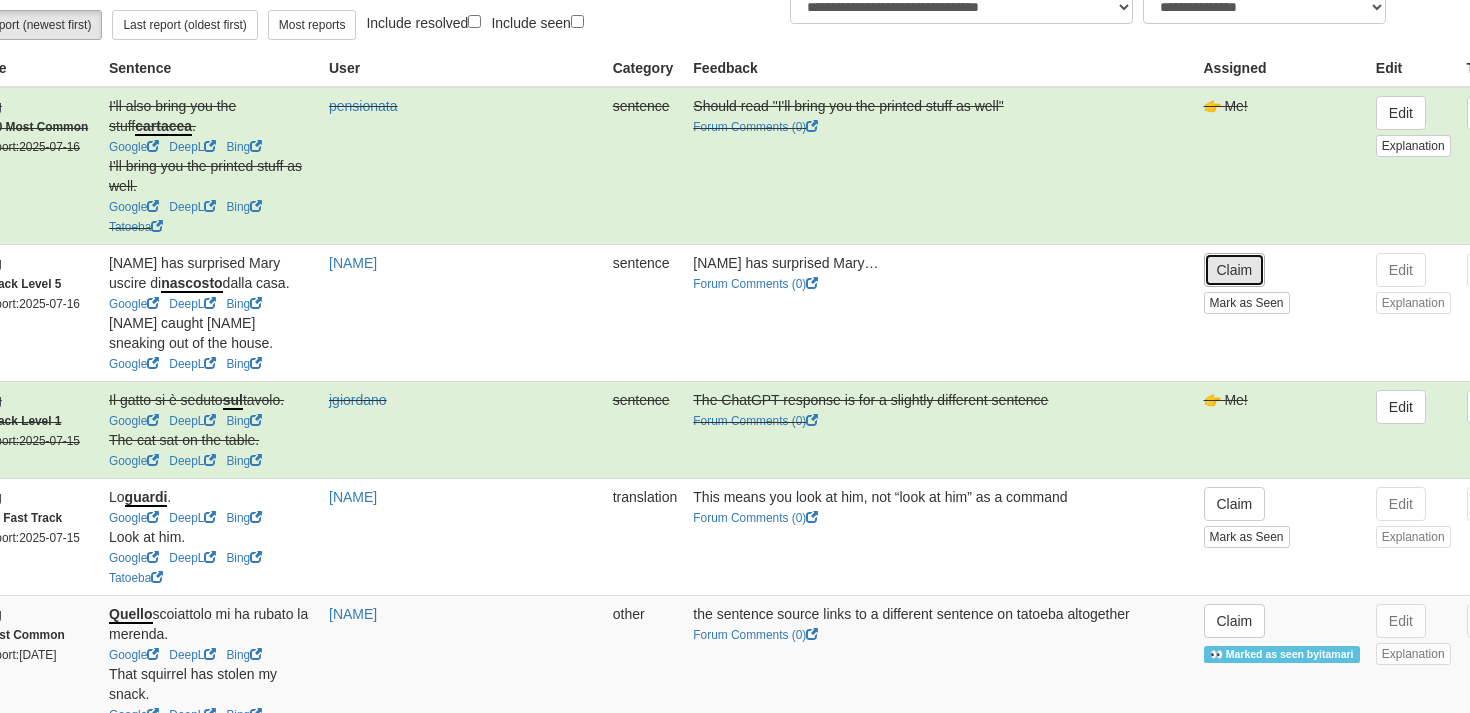 click on "Claim" at bounding box center (1235, 270) 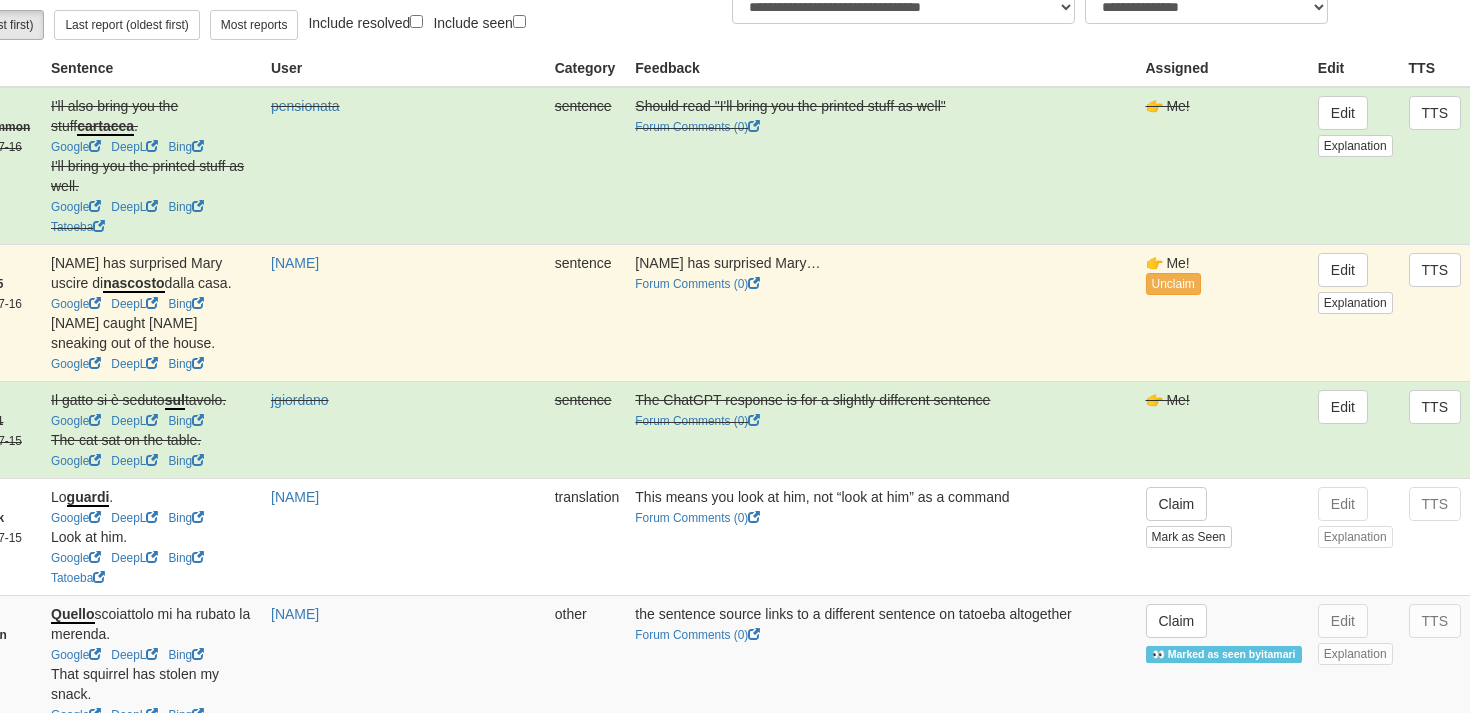 scroll, scrollTop: 201, scrollLeft: 156, axis: both 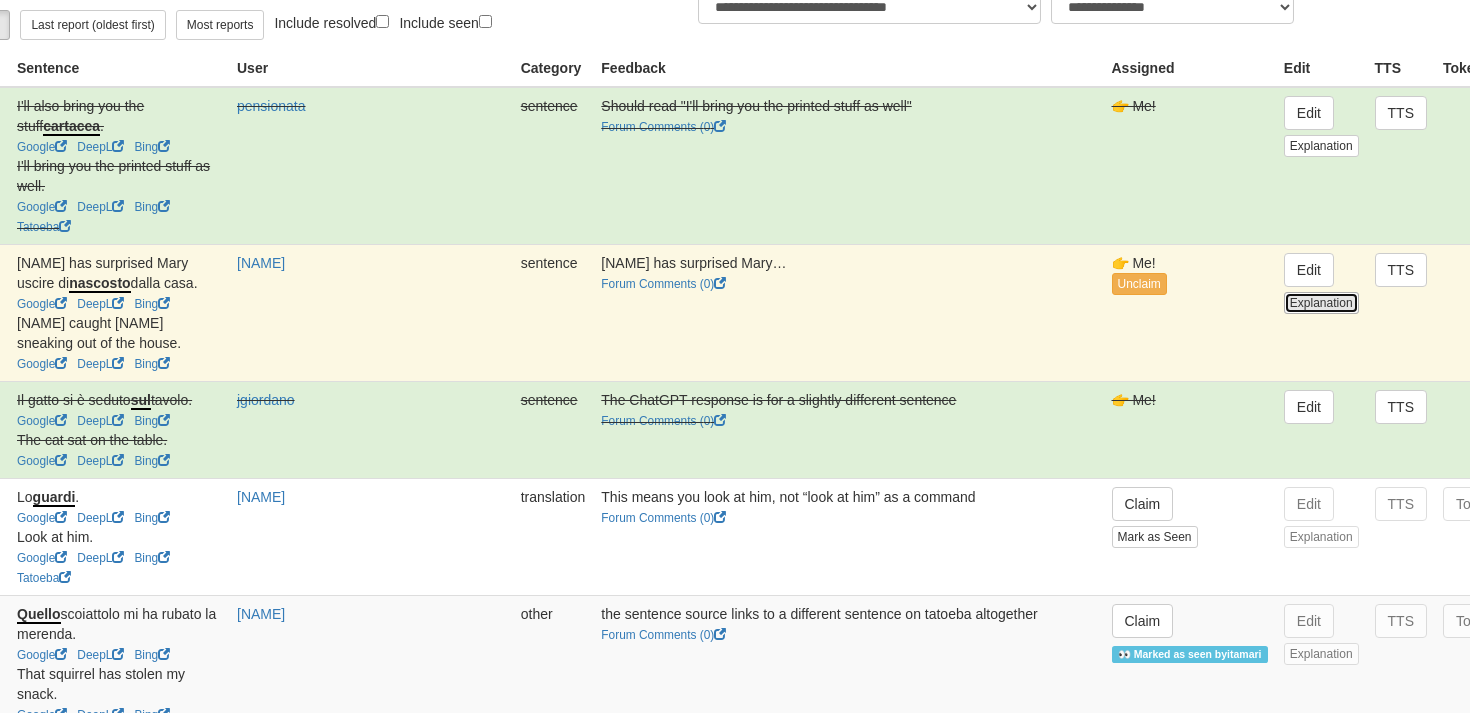 click on "Explanation" at bounding box center (1321, 303) 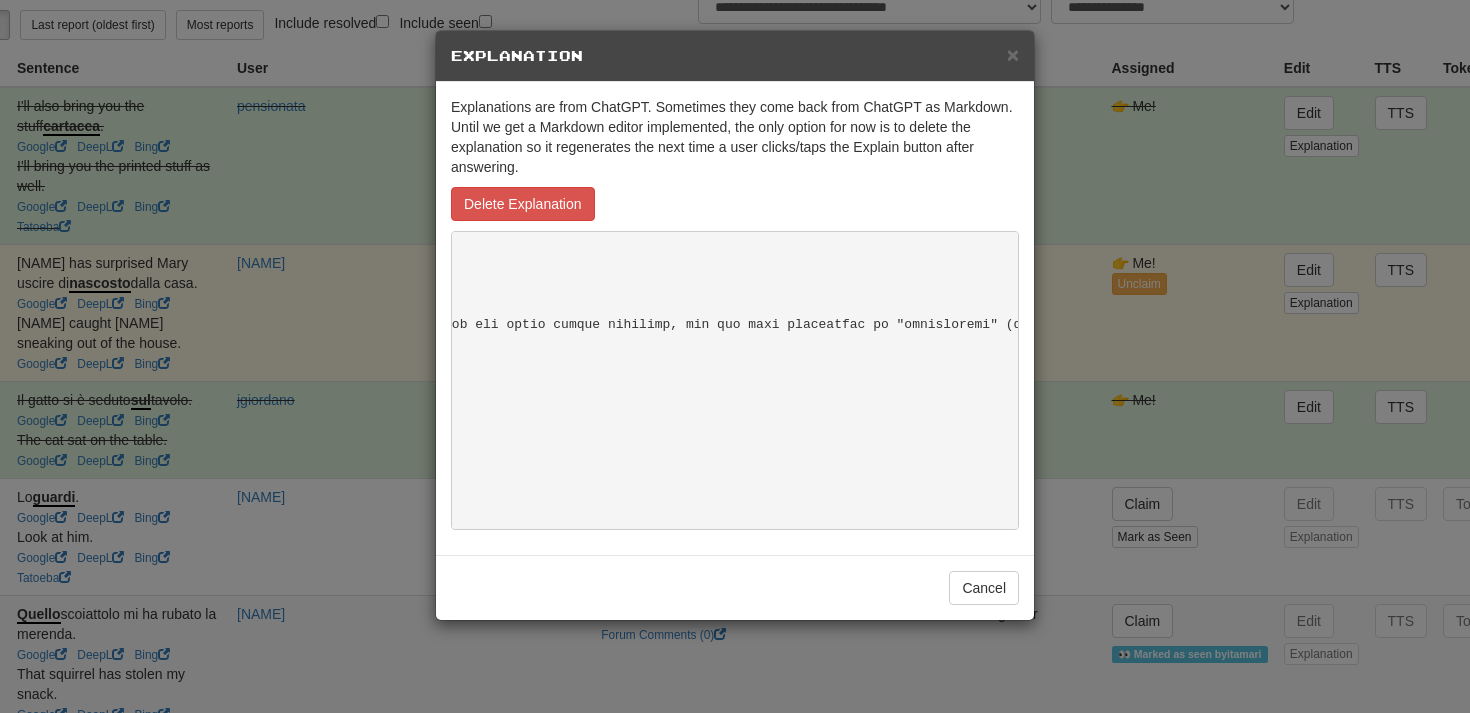 scroll, scrollTop: 0, scrollLeft: 3769, axis: horizontal 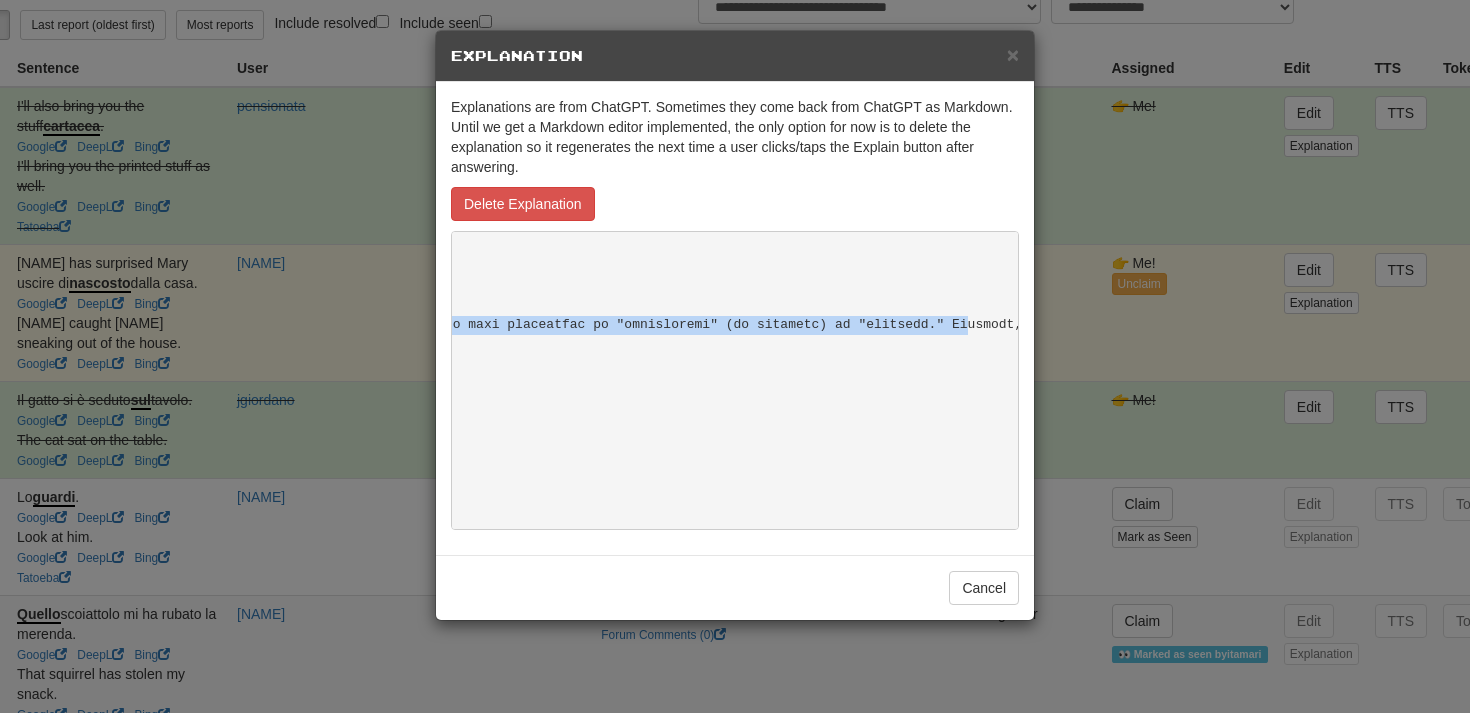 drag, startPoint x: 807, startPoint y: 334, endPoint x: 978, endPoint y: 322, distance: 171.42053 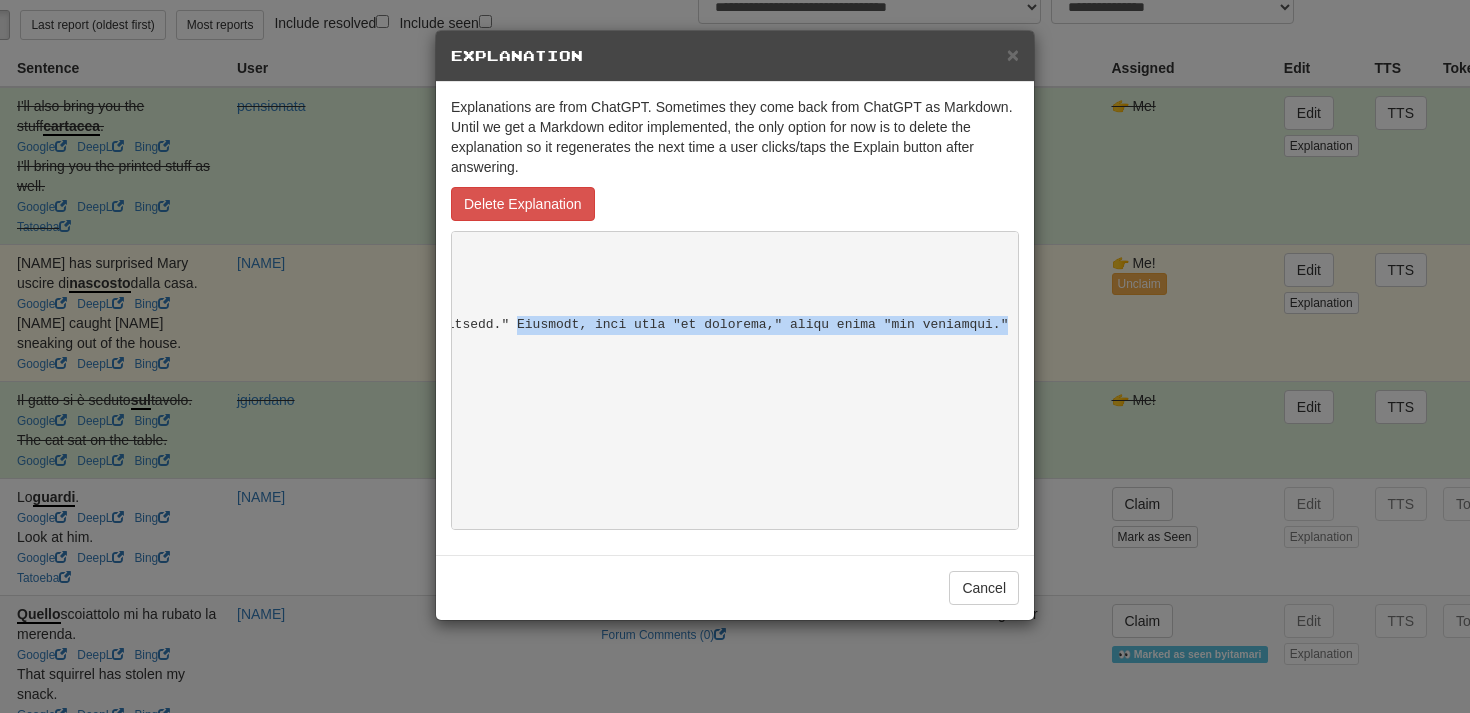 scroll, scrollTop: 0, scrollLeft: 4219, axis: horizontal 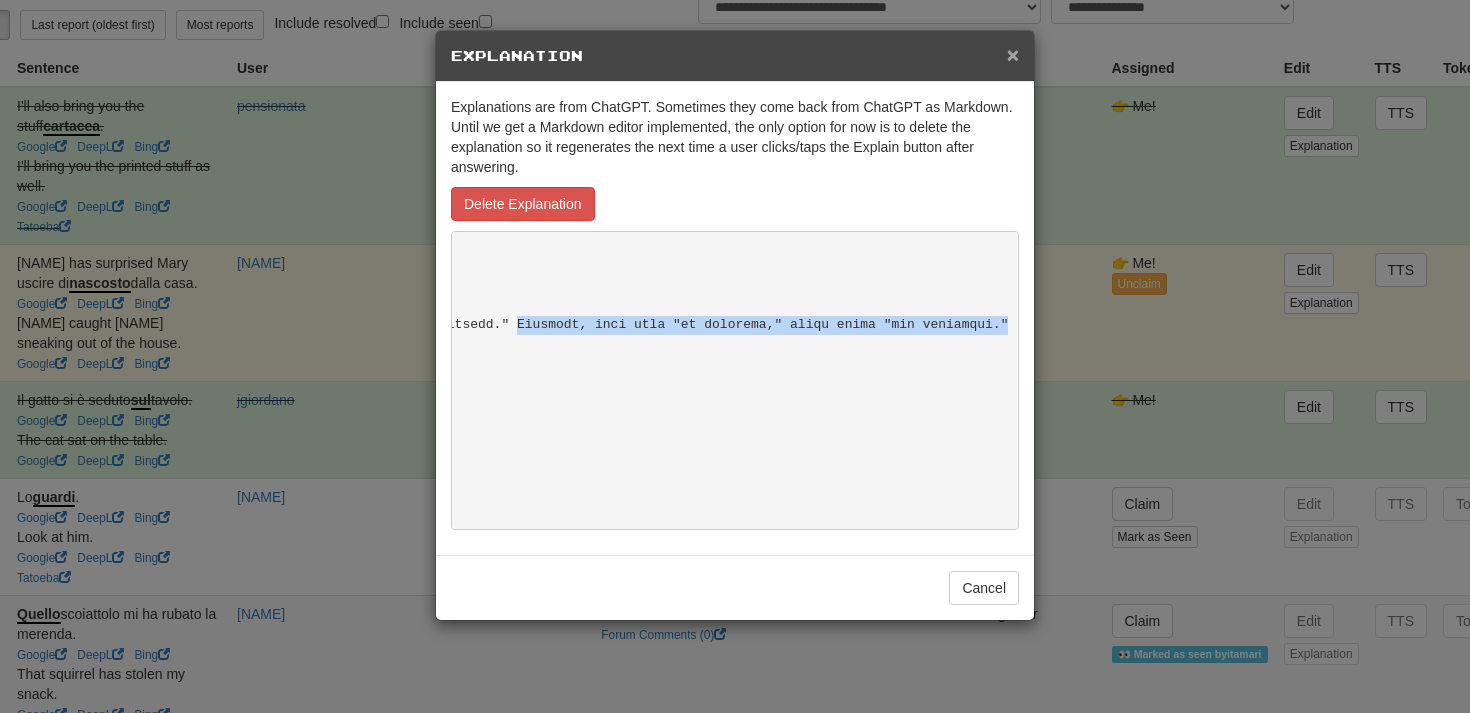 click on "×" at bounding box center (1013, 54) 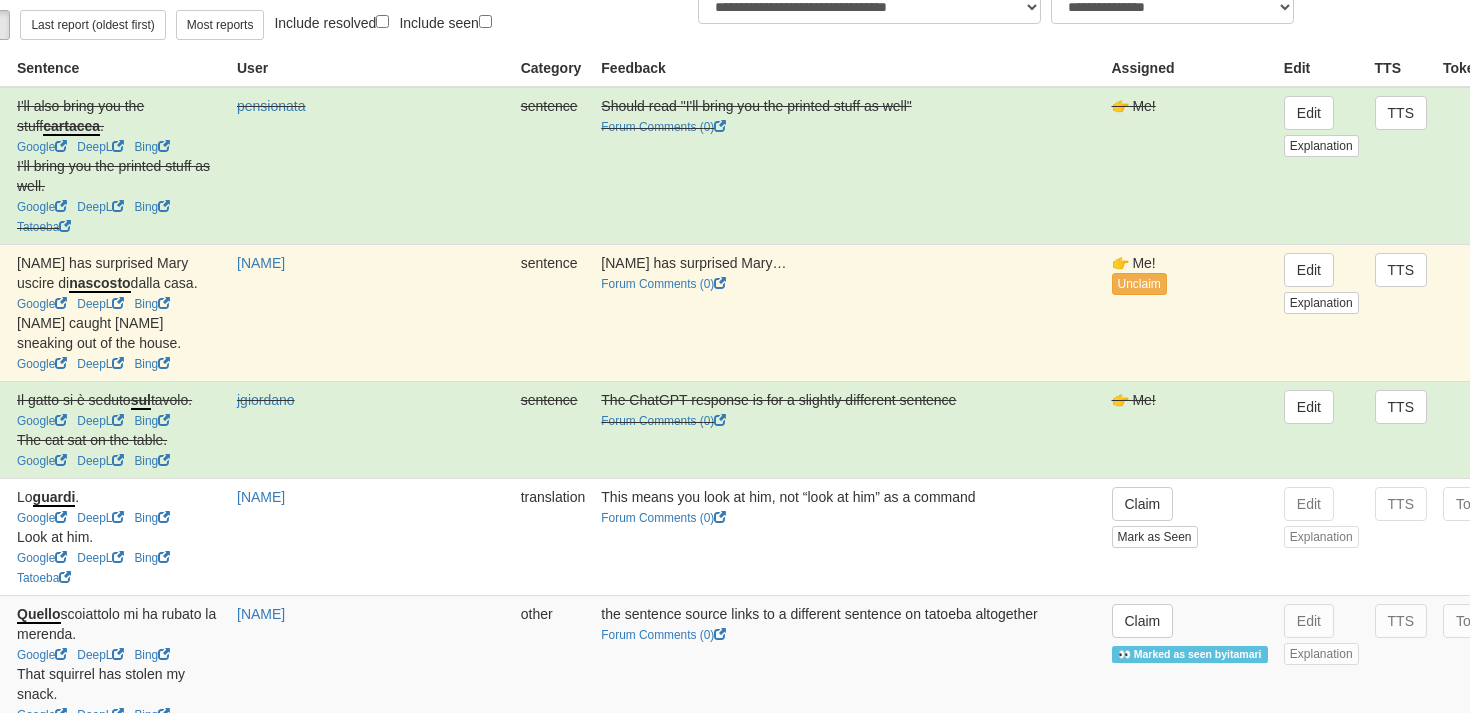 click on "Resolve Changes" at bounding box center (1567, 312) 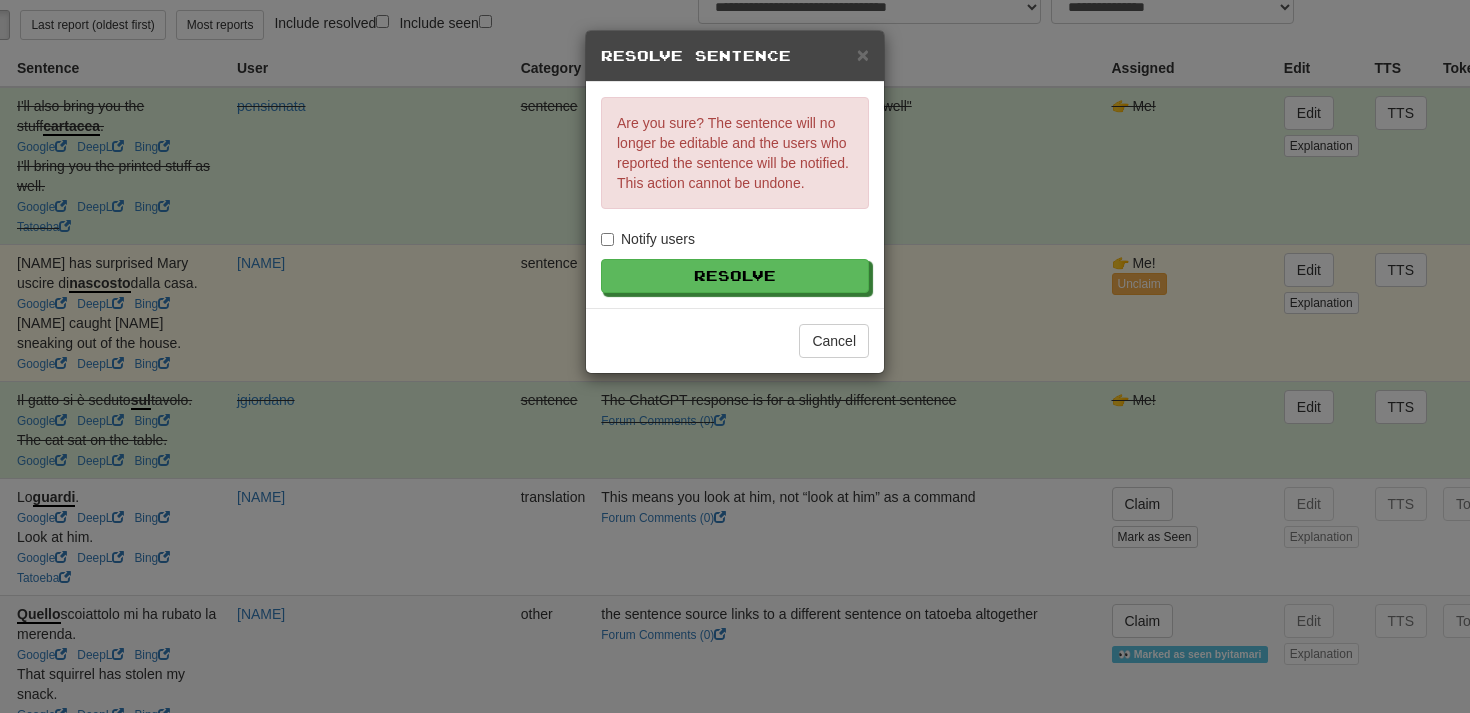 click on "Notify users" at bounding box center (648, 239) 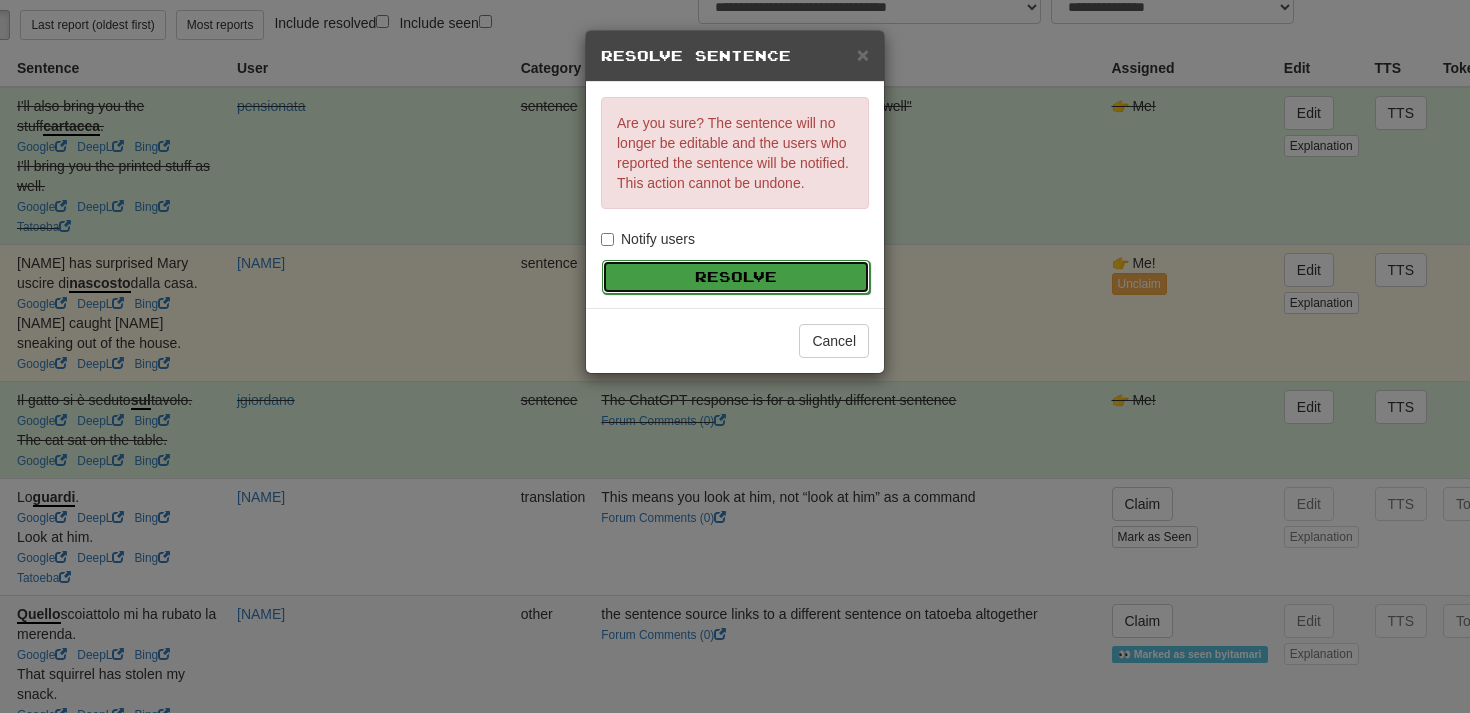click on "Resolve" at bounding box center [736, 277] 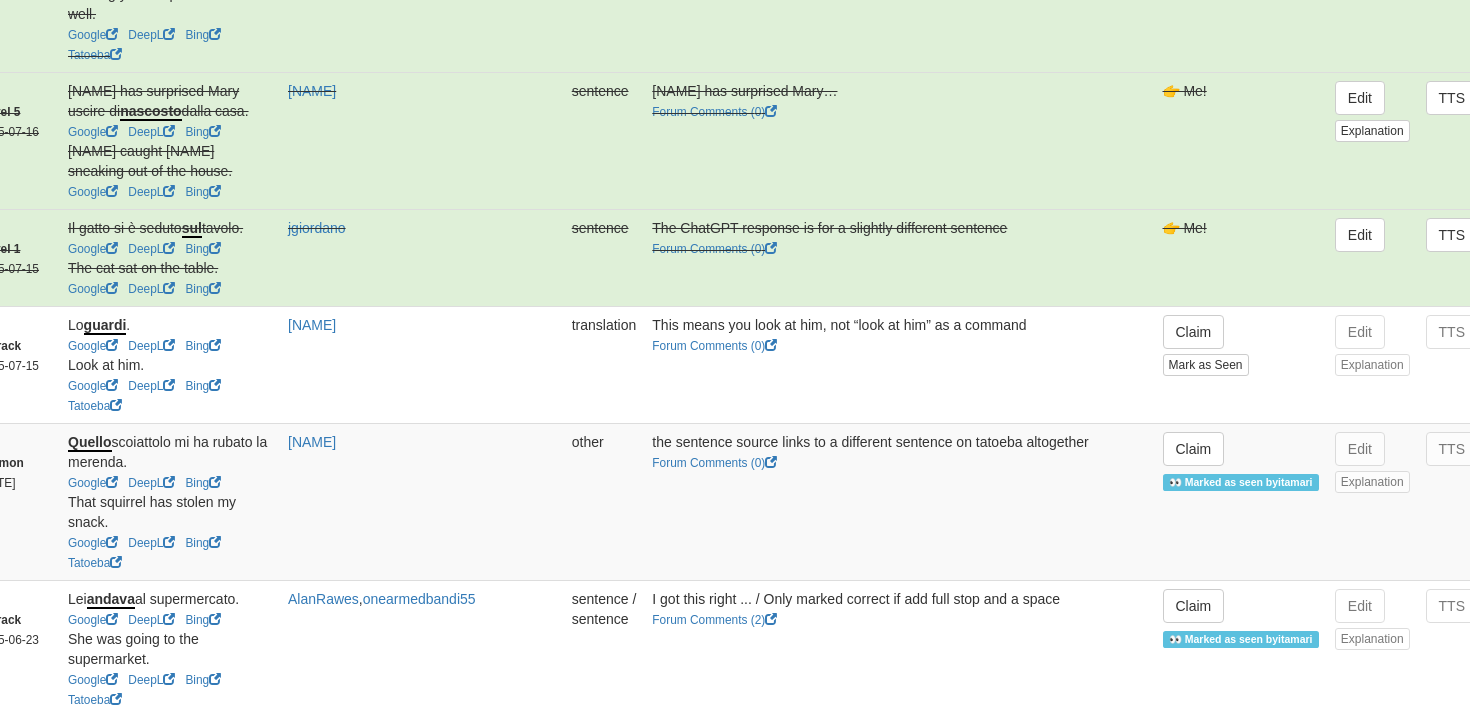 scroll, scrollTop: 373, scrollLeft: 102, axis: both 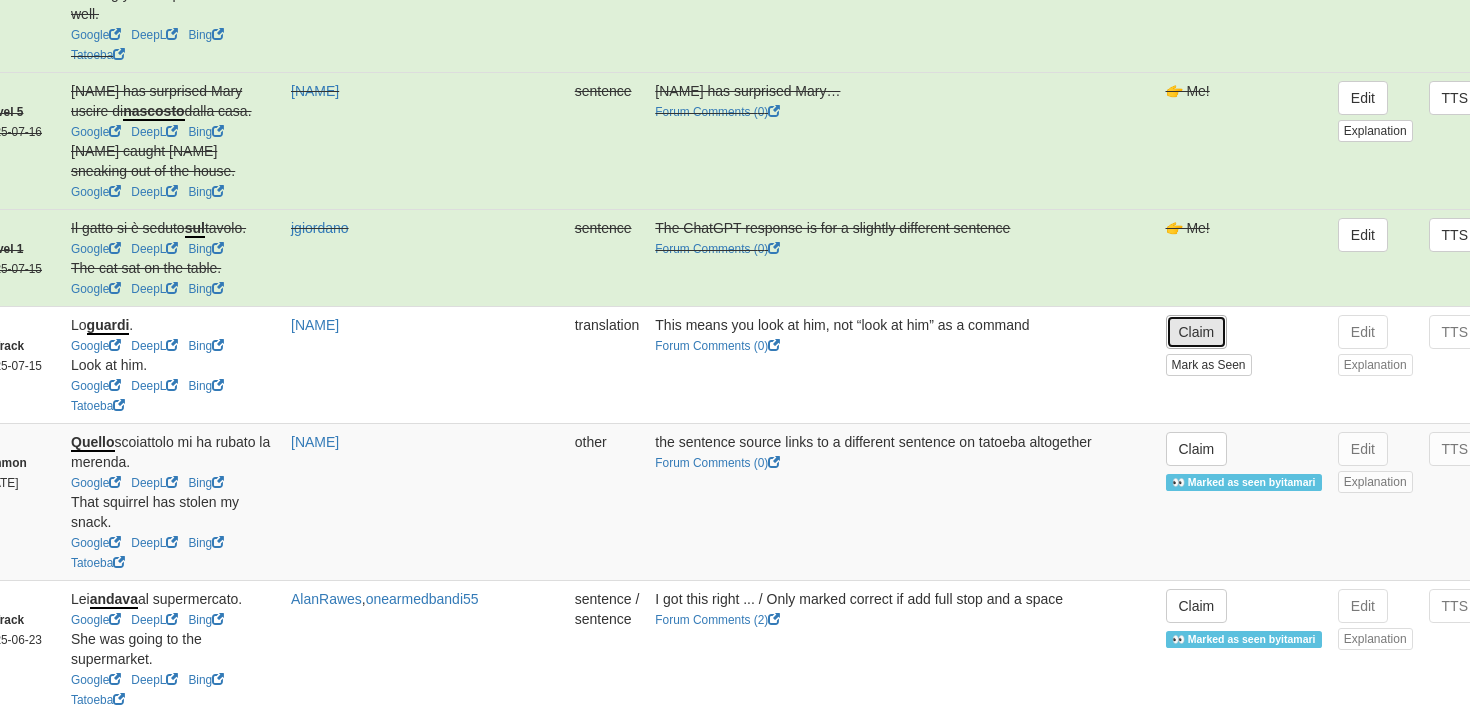click on "Claim" at bounding box center [1197, 332] 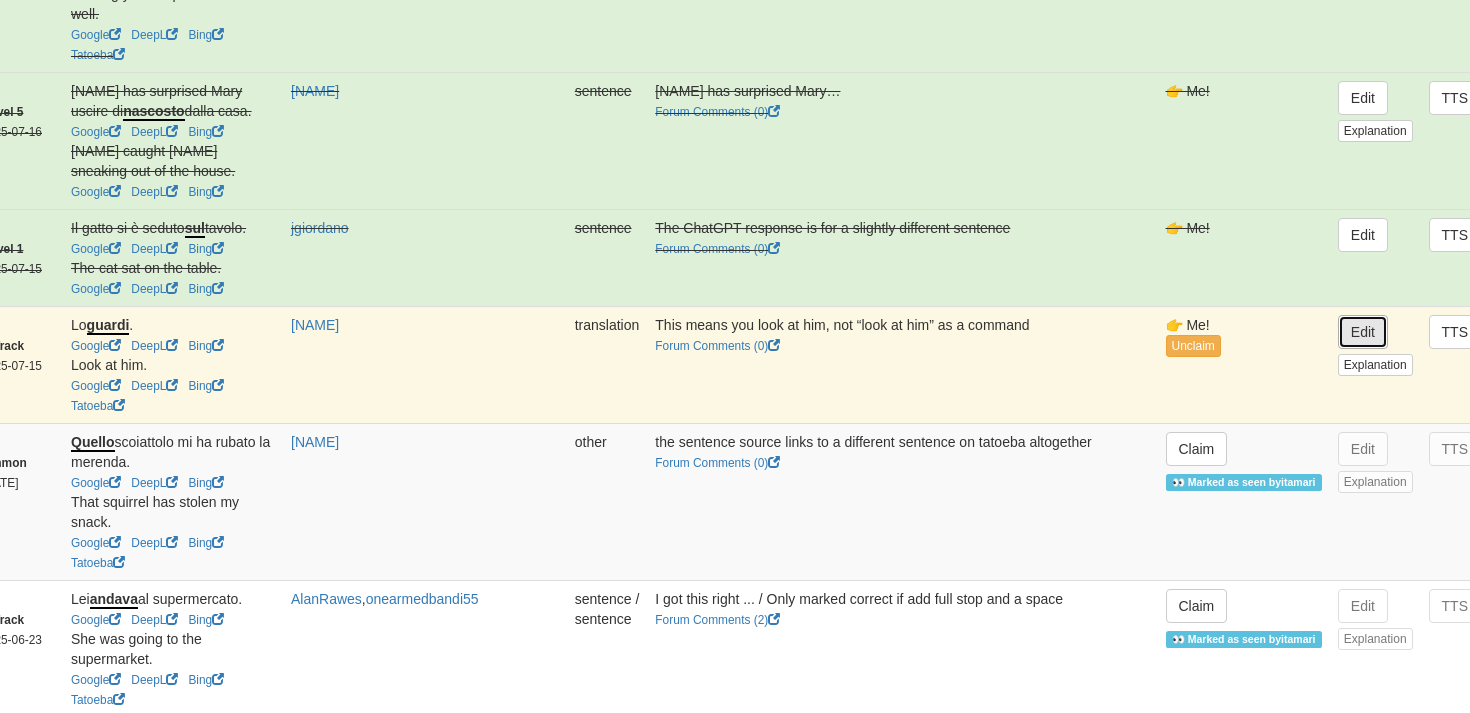 click on "Edit" at bounding box center [1363, 332] 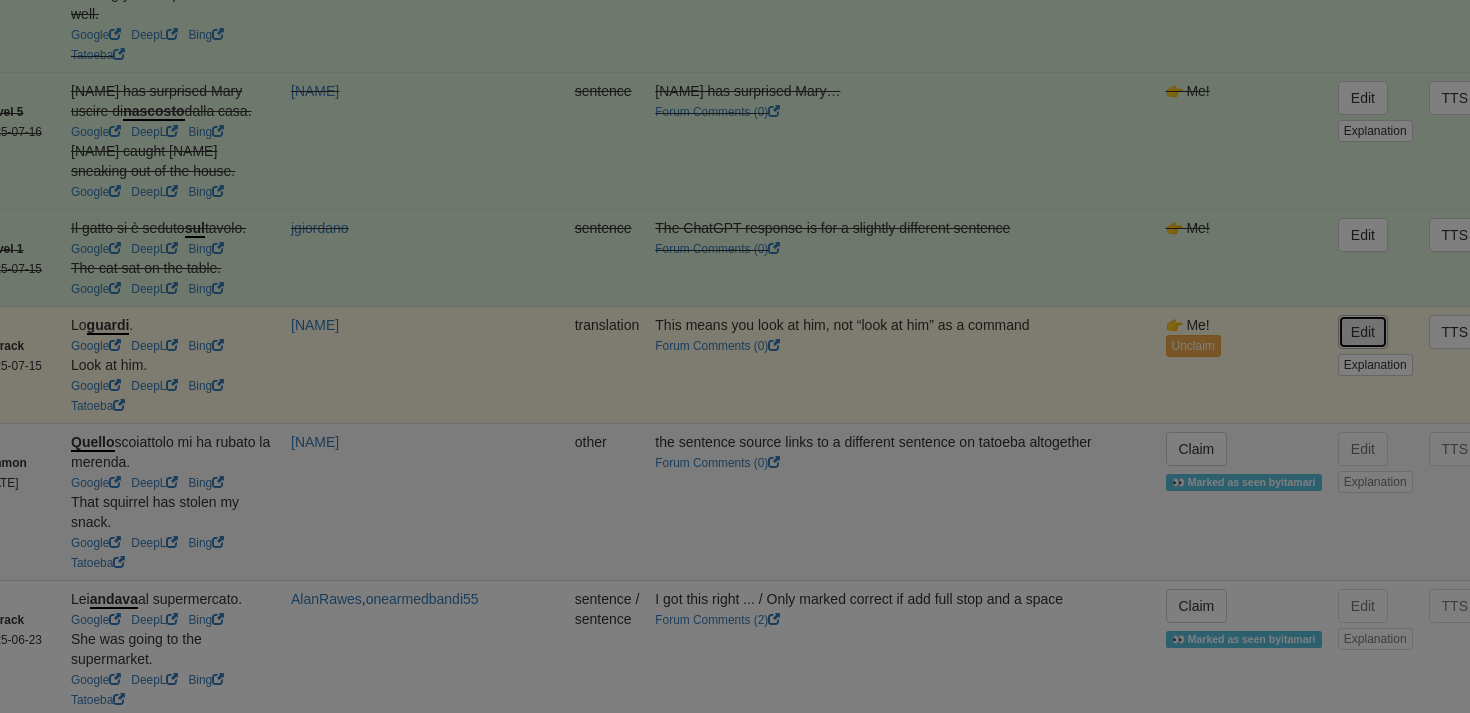type on "**********" 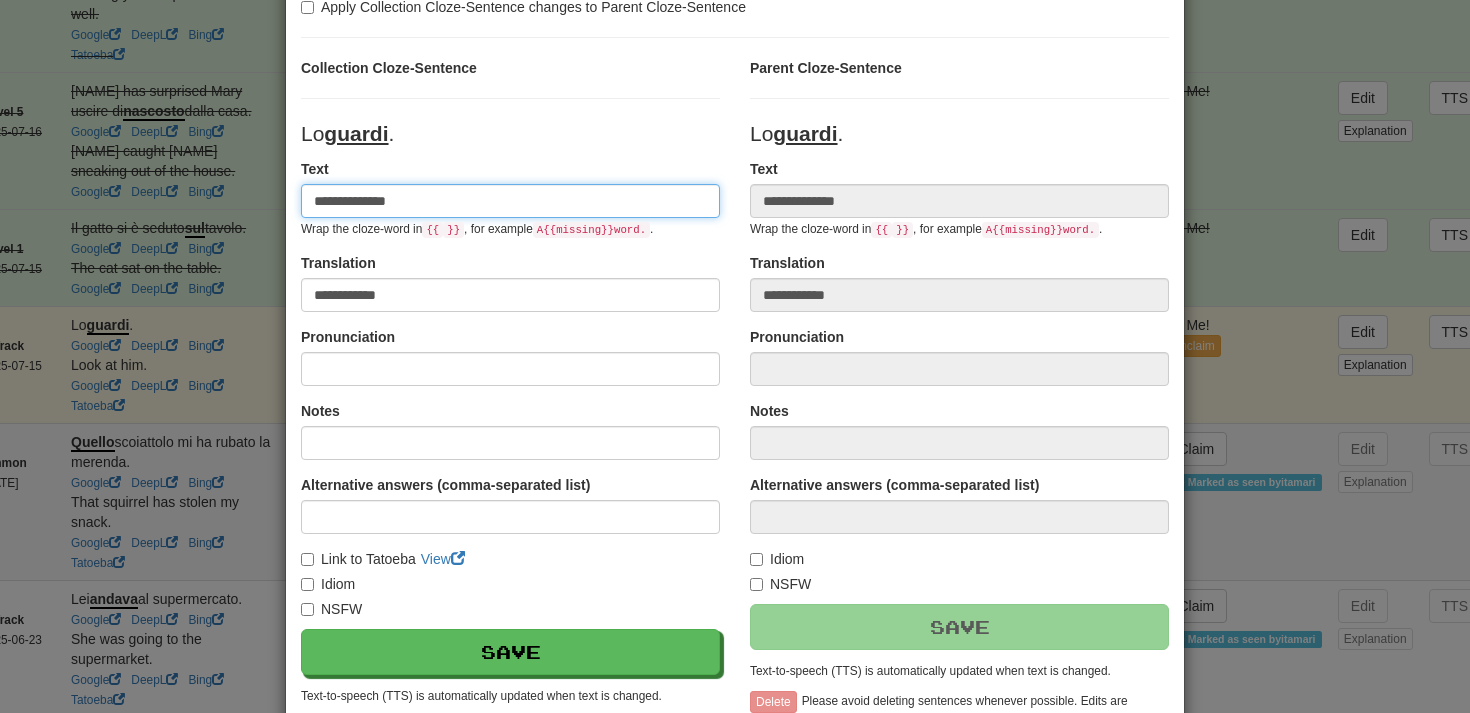 scroll, scrollTop: 106, scrollLeft: 0, axis: vertical 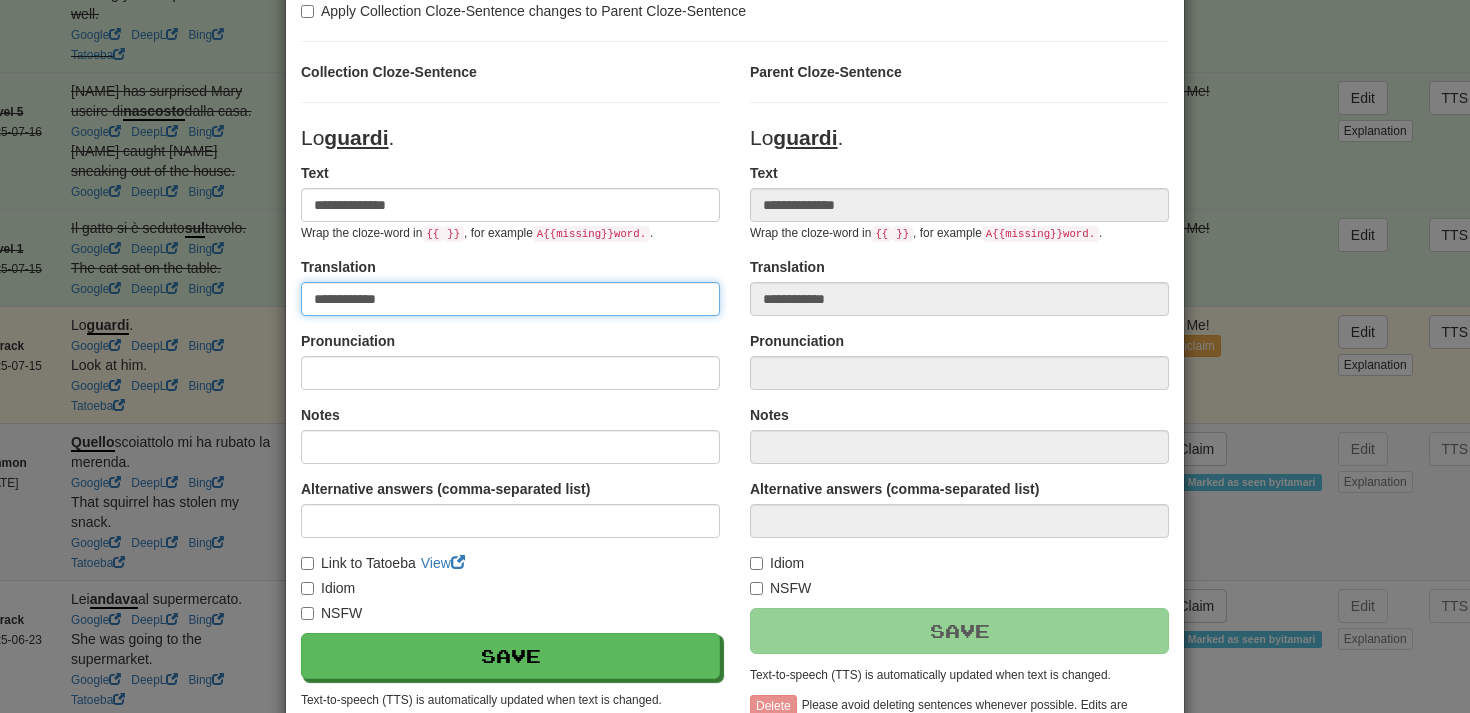 click on "**********" at bounding box center (510, 299) 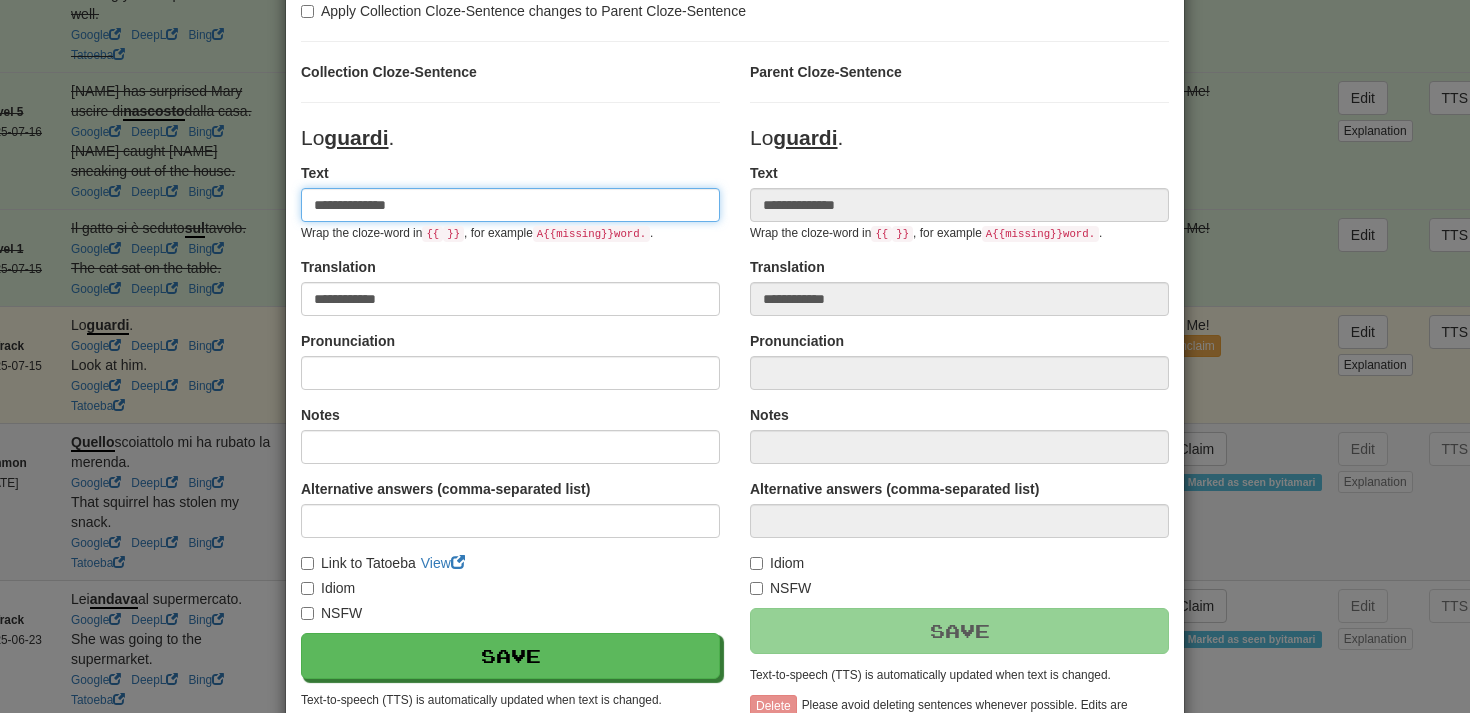 click on "**********" at bounding box center (510, 205) 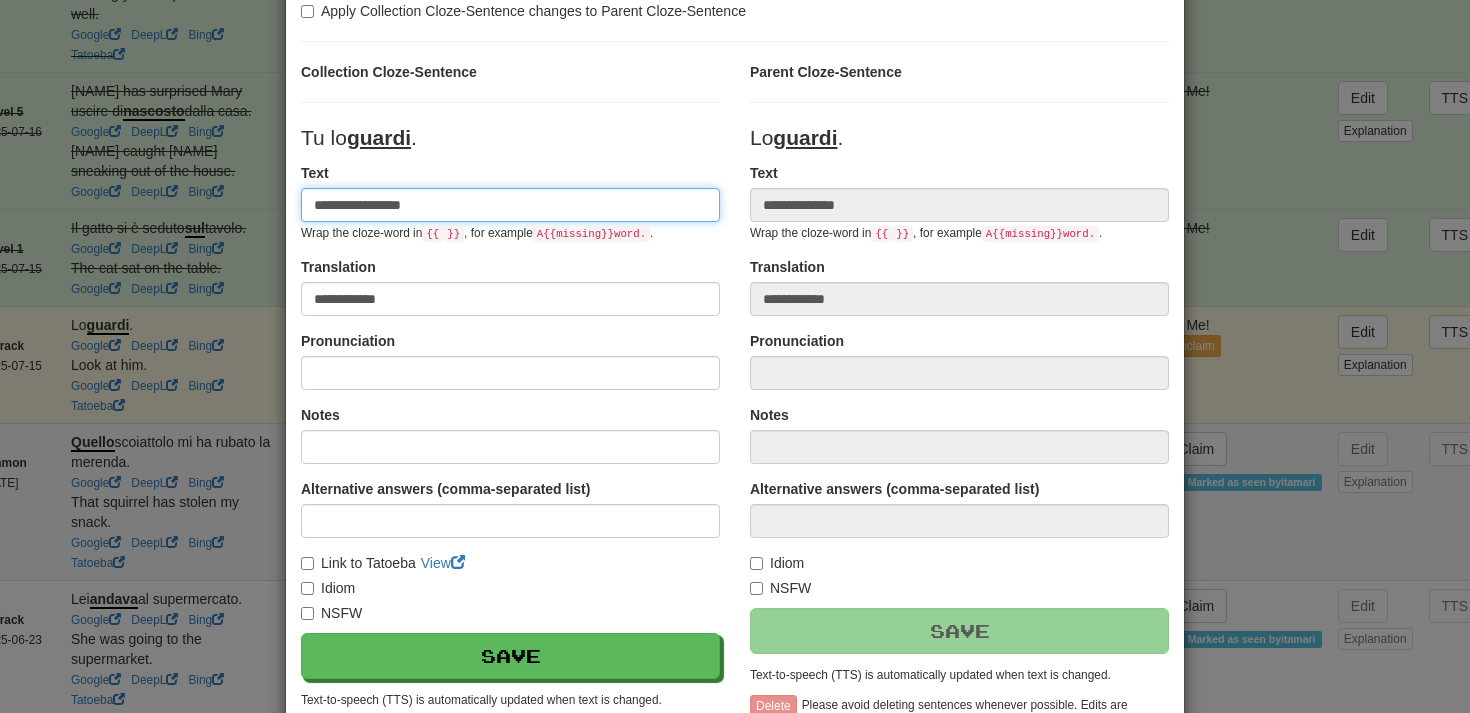 type on "**********" 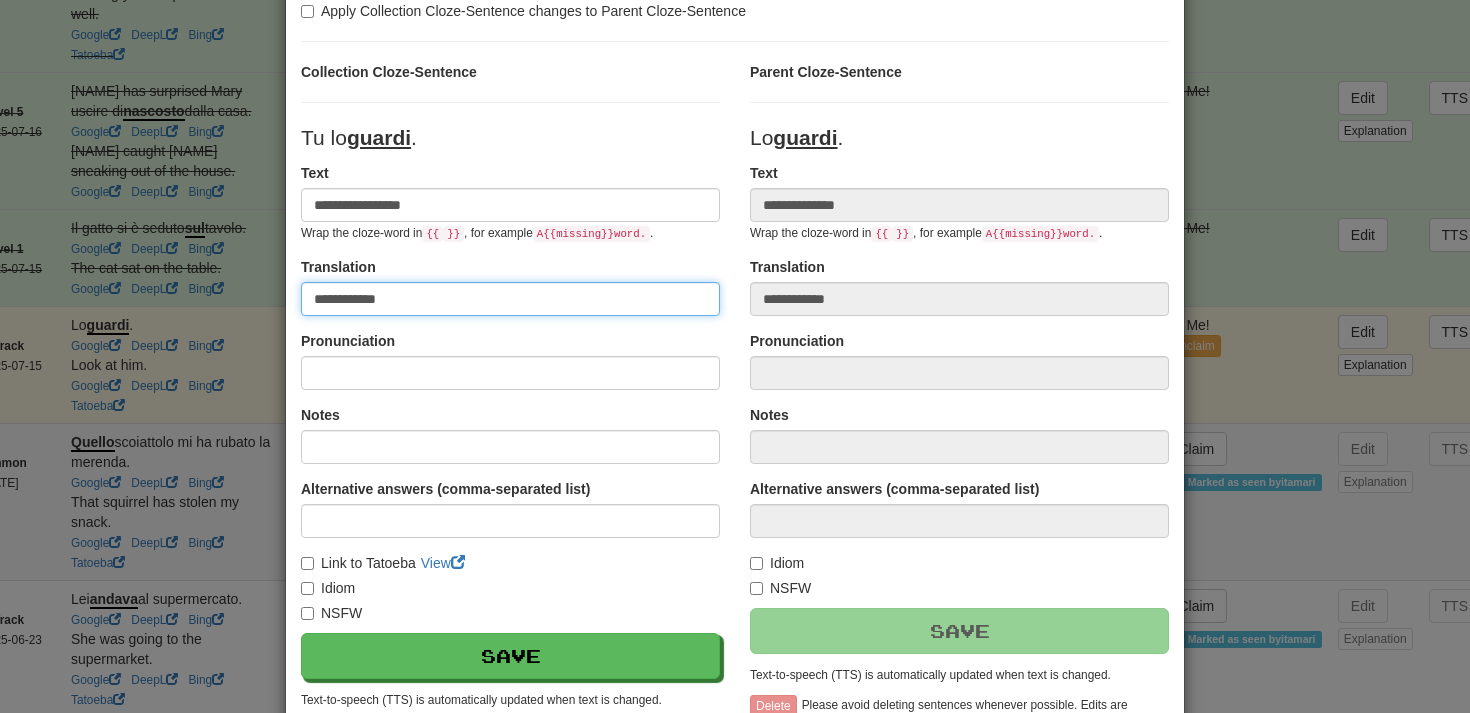 click on "**********" at bounding box center [510, 299] 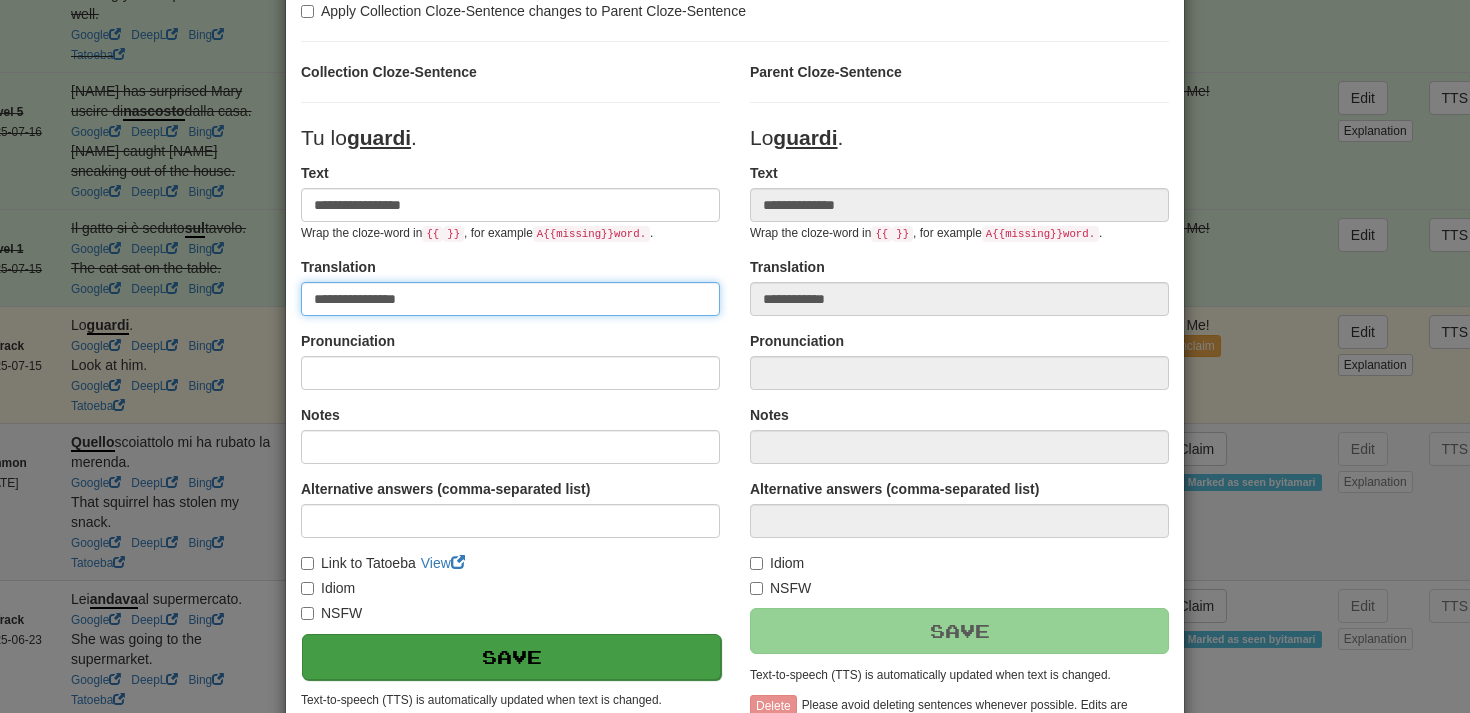 type on "**********" 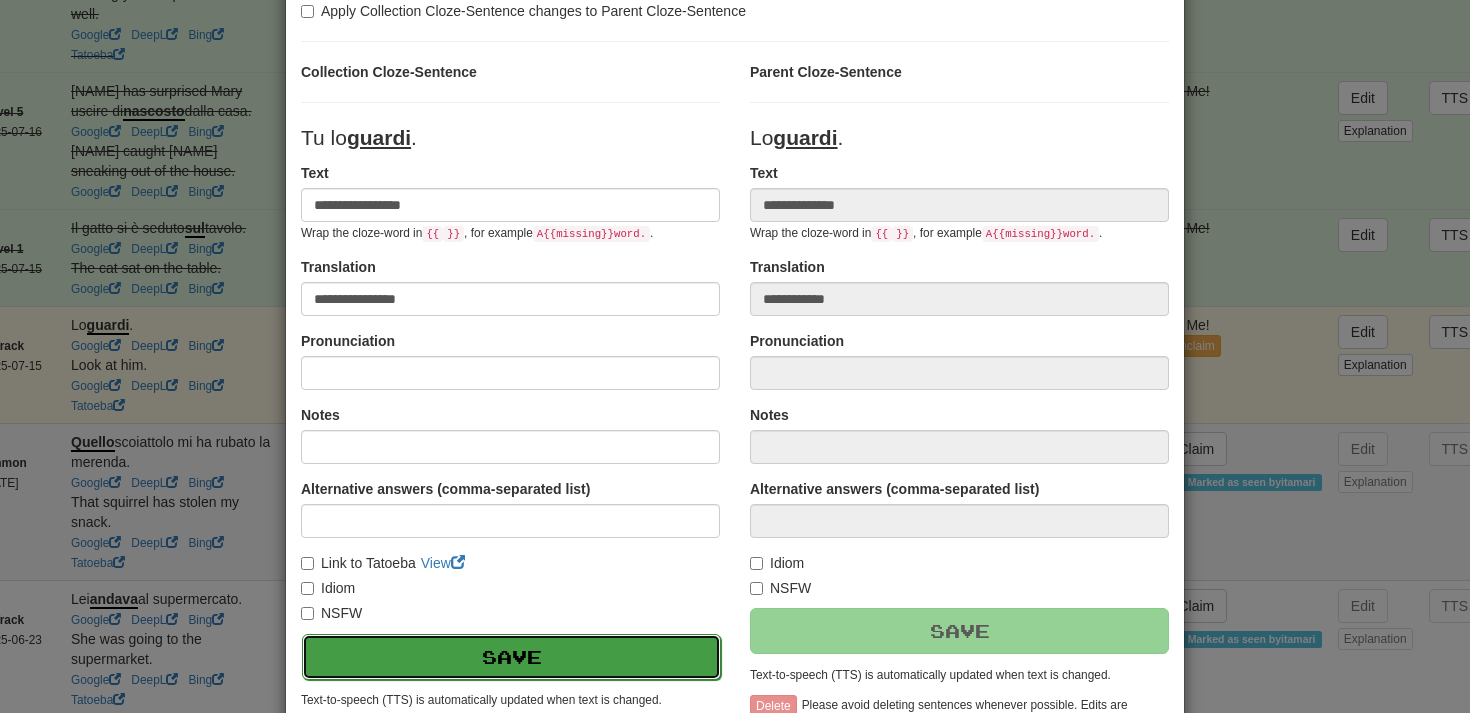 click on "Save" at bounding box center [511, 657] 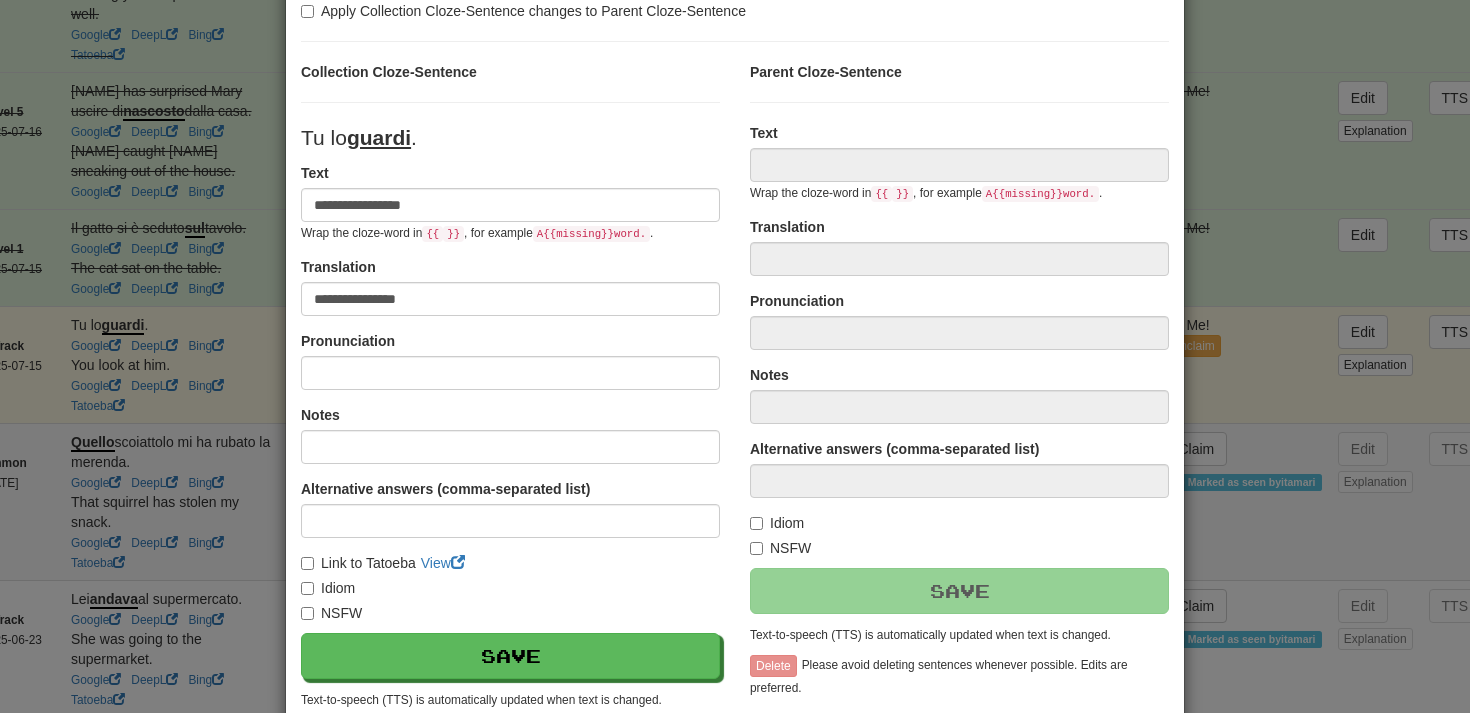 type on "**********" 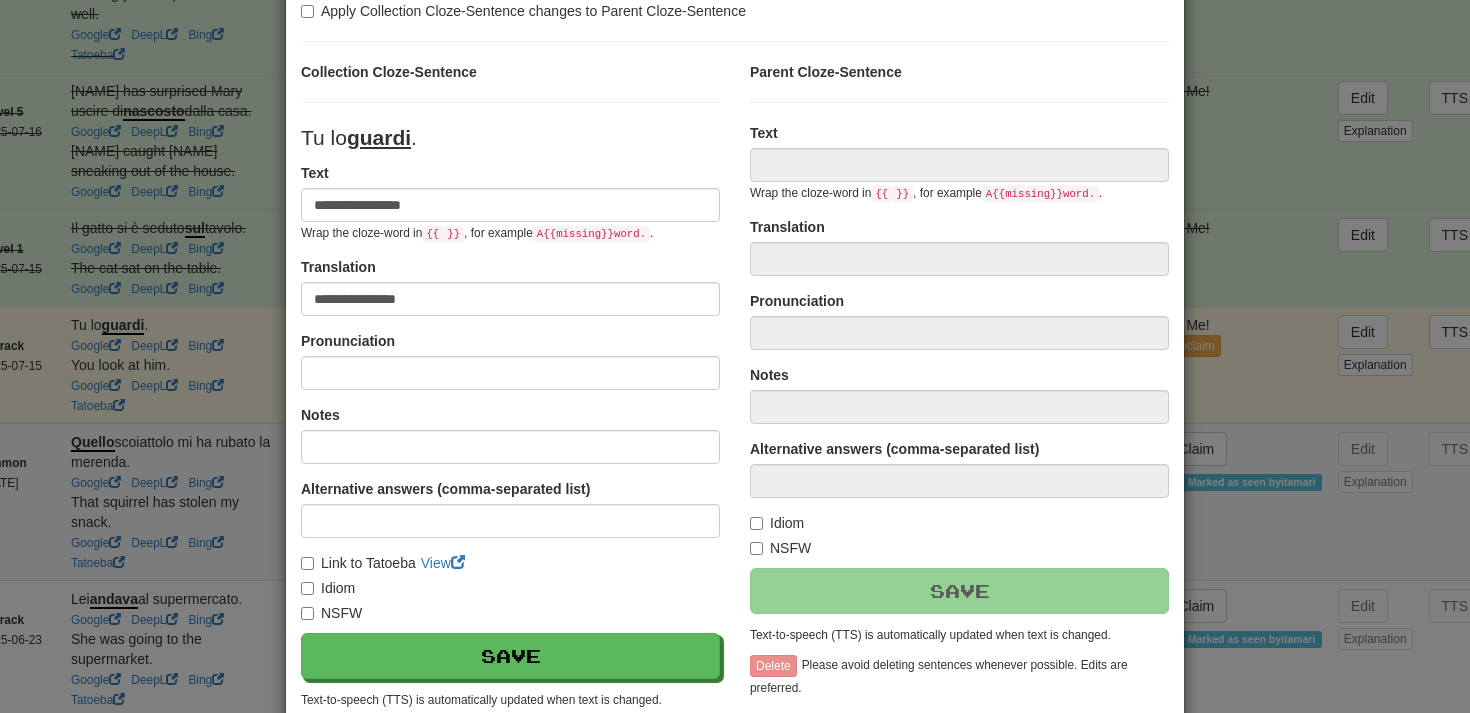 type on "**********" 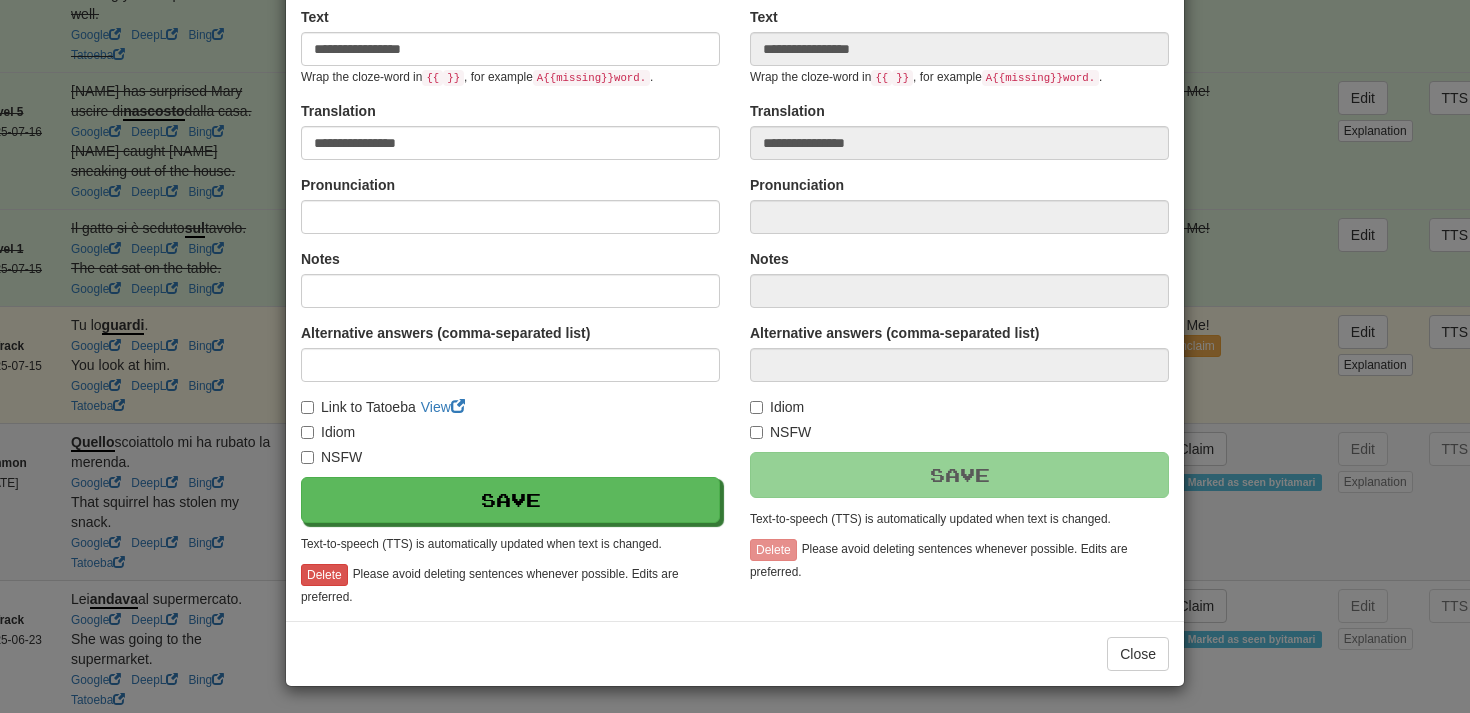 scroll, scrollTop: 266, scrollLeft: 0, axis: vertical 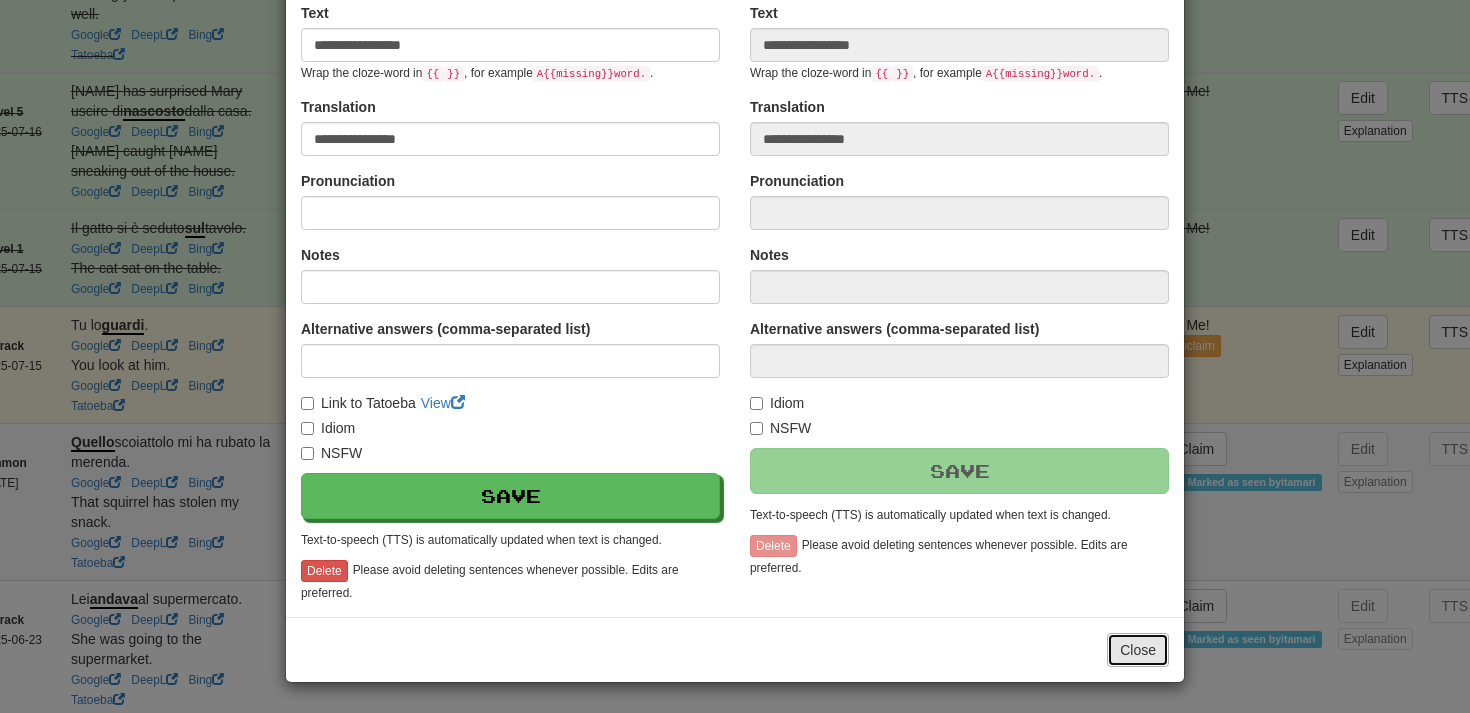 click on "Close" at bounding box center (1138, 650) 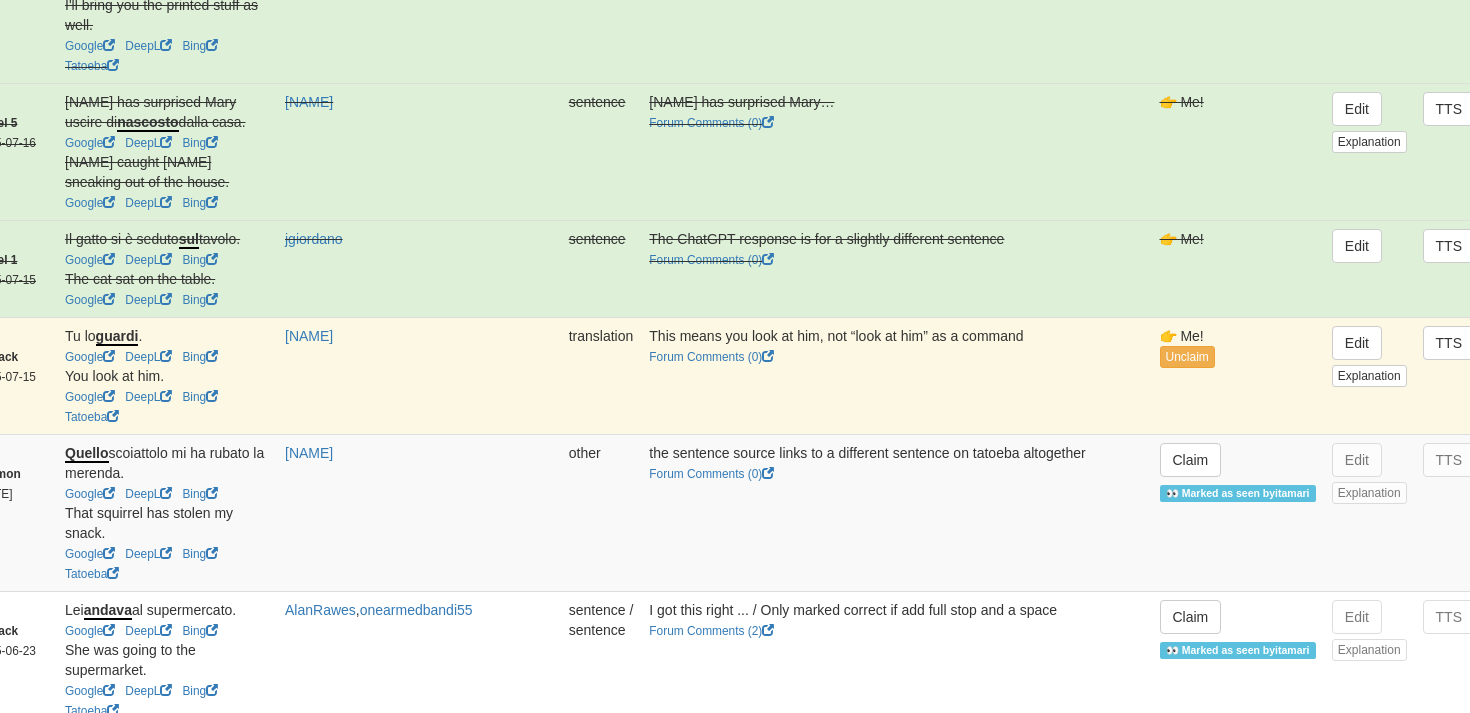 scroll, scrollTop: 362, scrollLeft: 156, axis: both 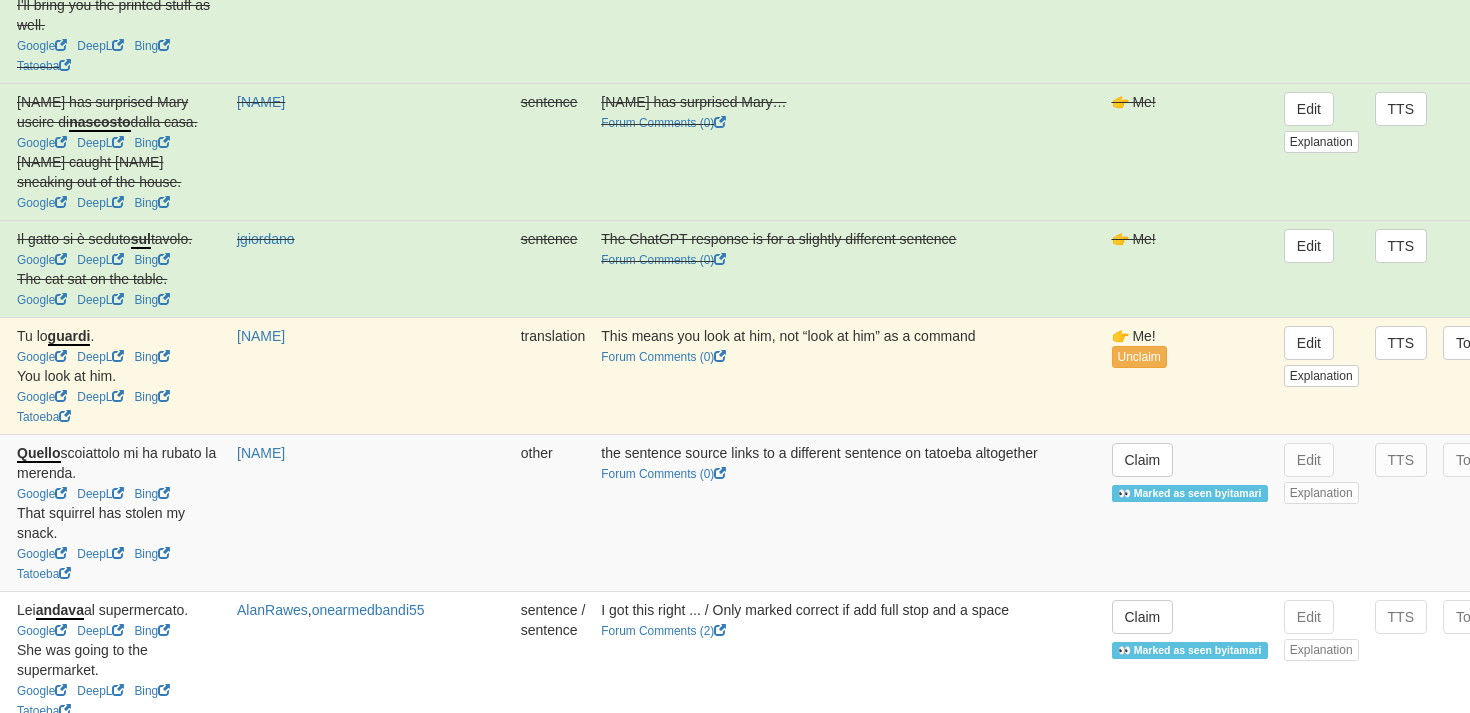 click on "Resolve" at bounding box center (1567, 343) 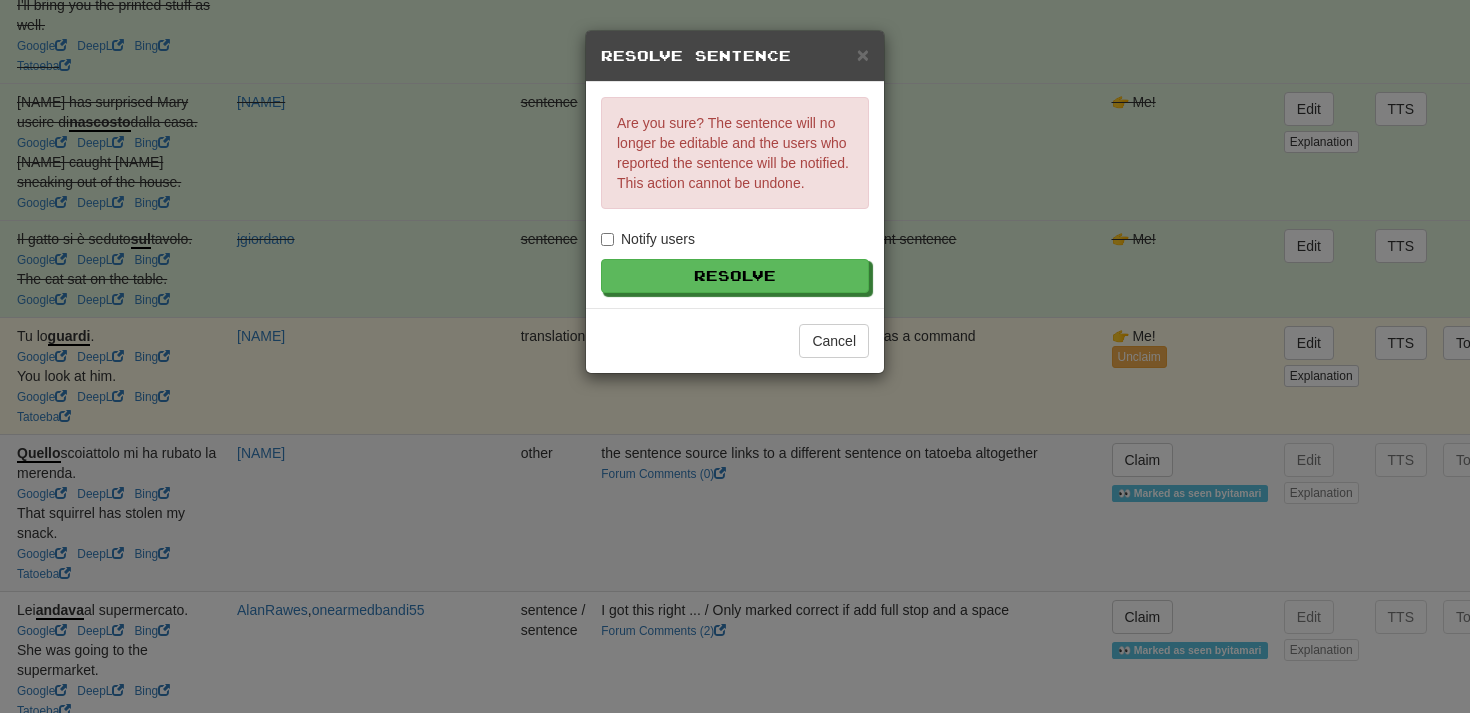 click on "Notify users" at bounding box center [648, 239] 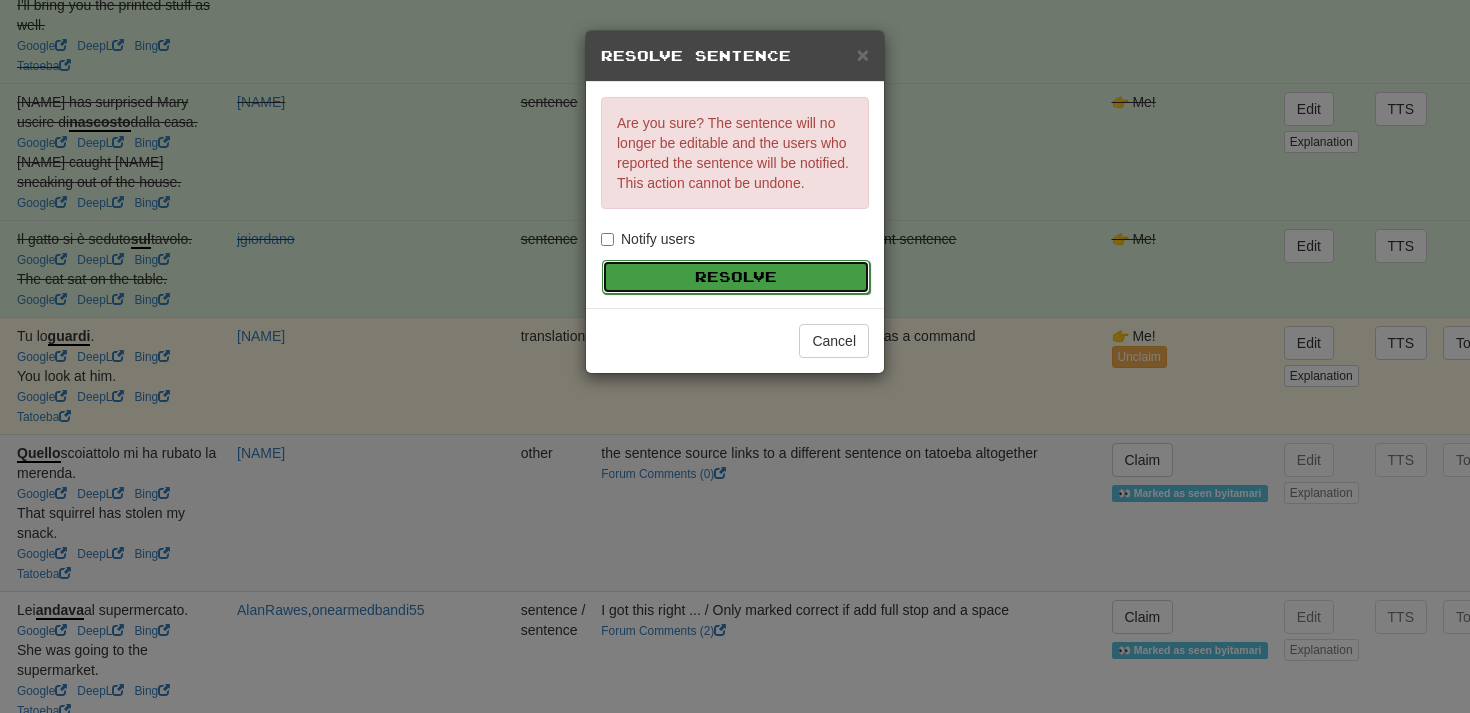 click on "Resolve" at bounding box center [736, 277] 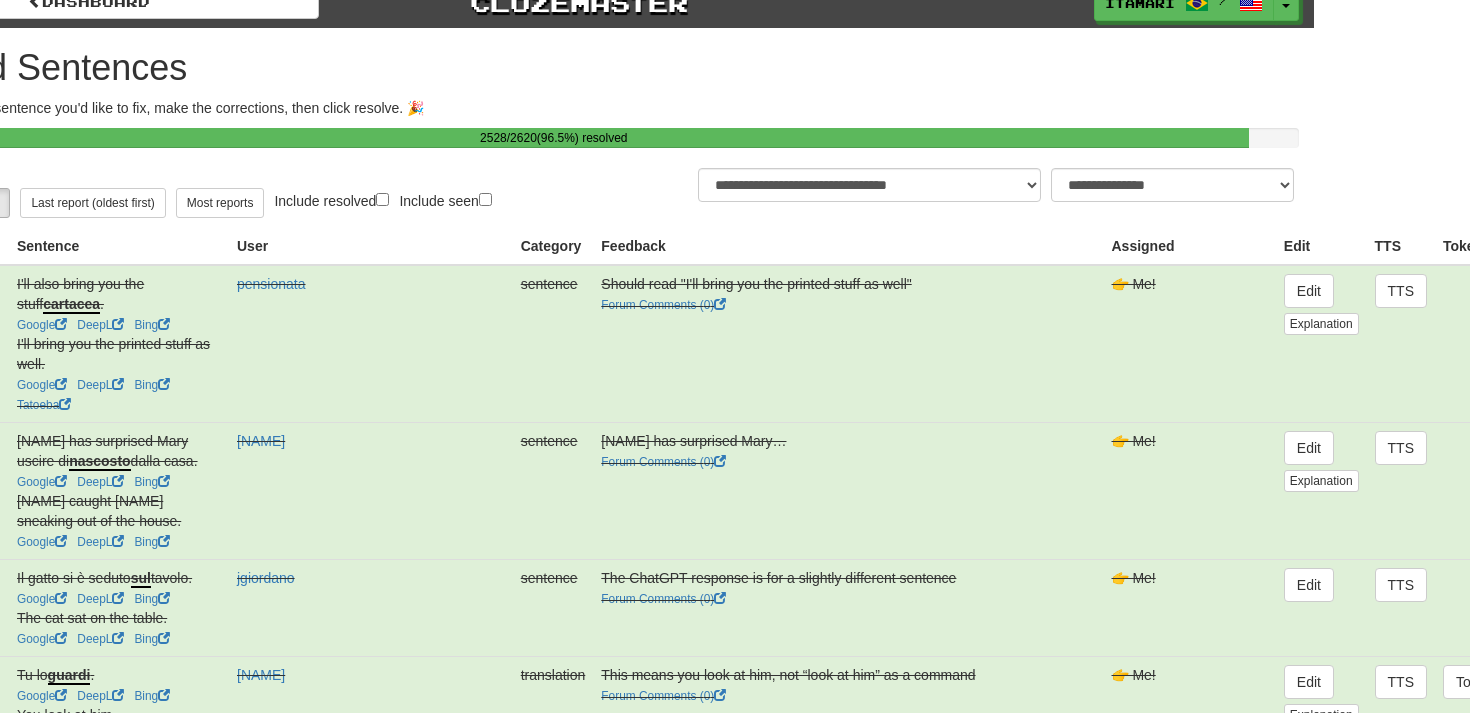 scroll, scrollTop: 15, scrollLeft: 156, axis: both 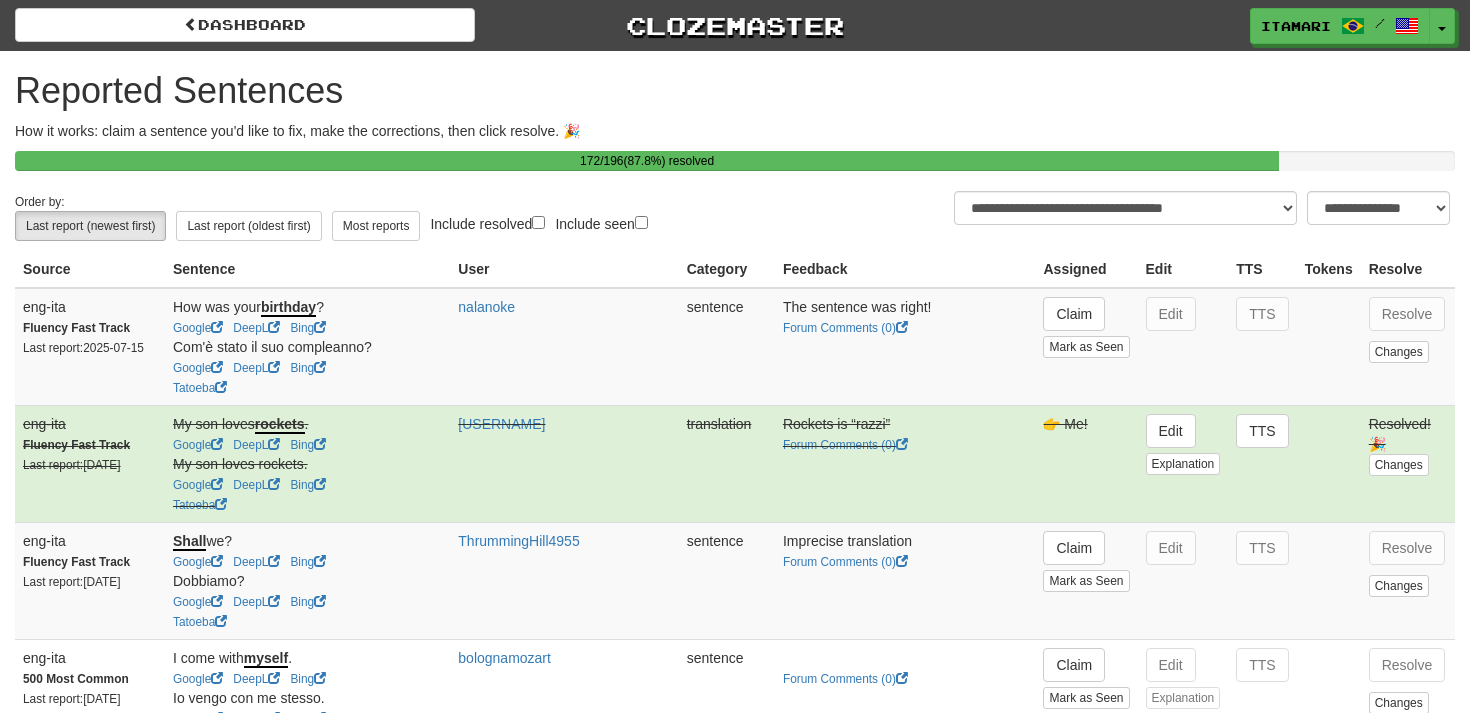 select on "***" 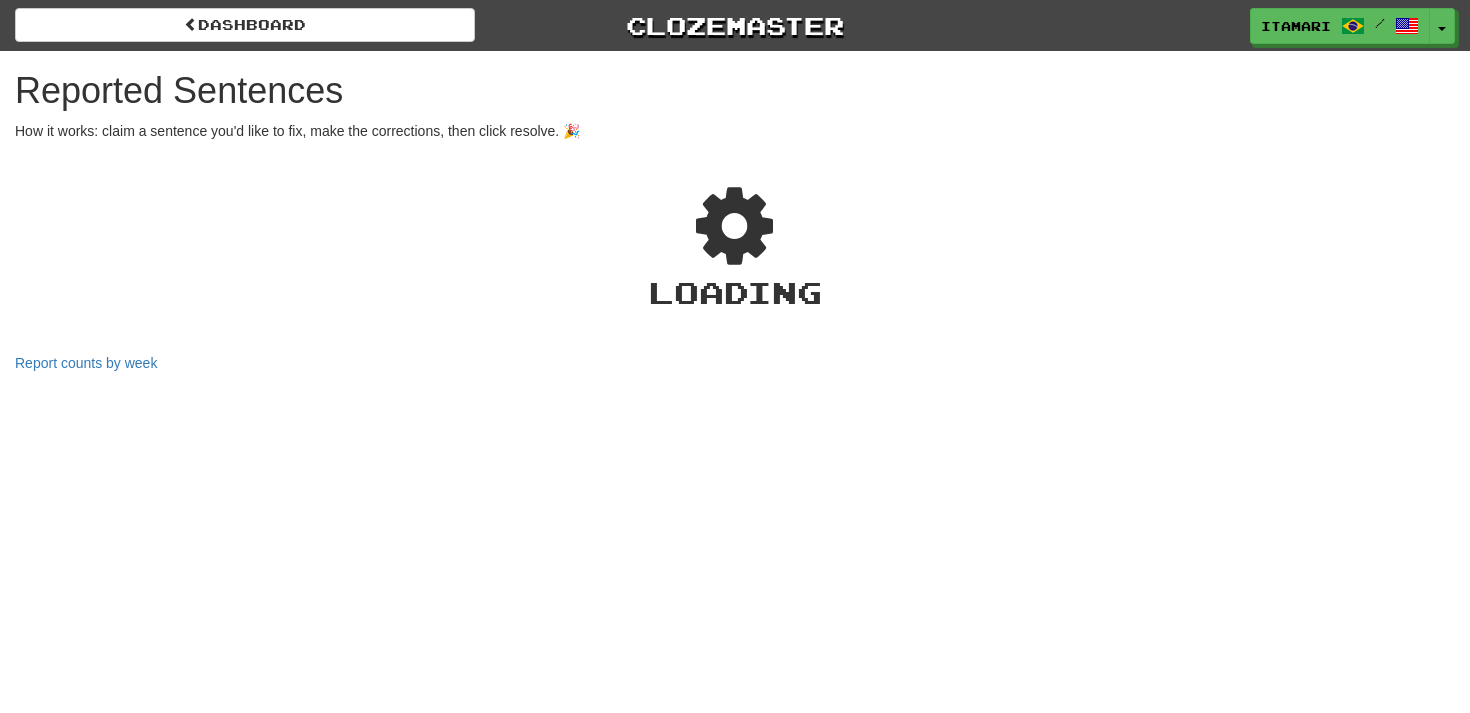 select on "***" 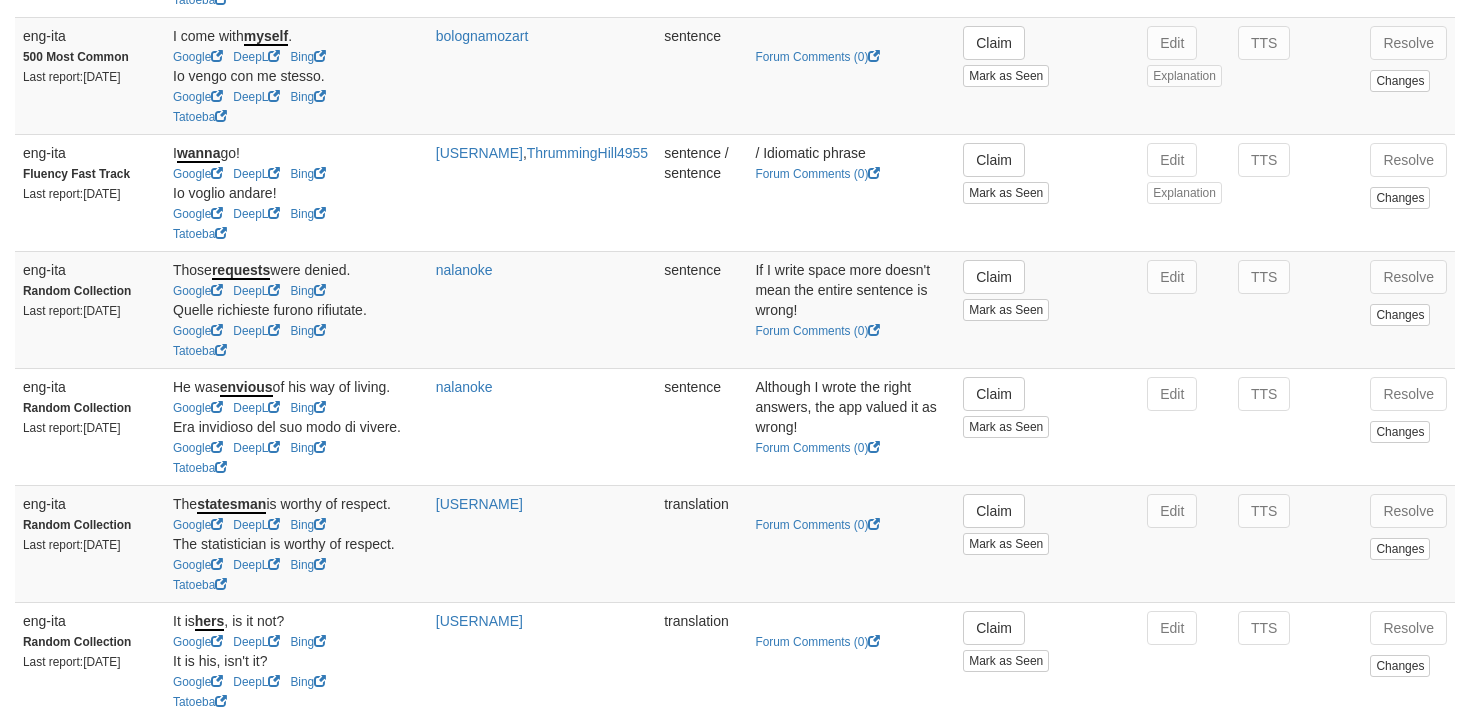 scroll, scrollTop: 506, scrollLeft: 0, axis: vertical 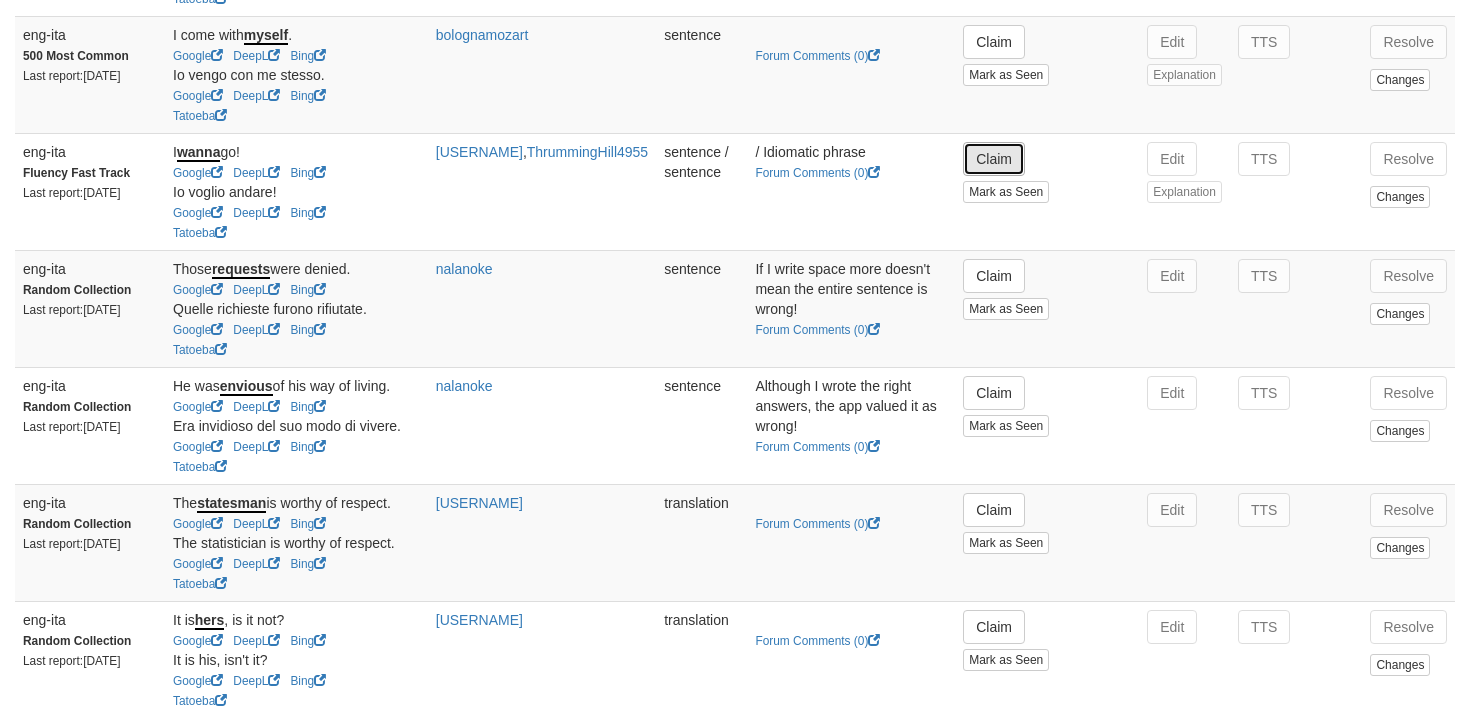 click on "Claim" at bounding box center (994, 159) 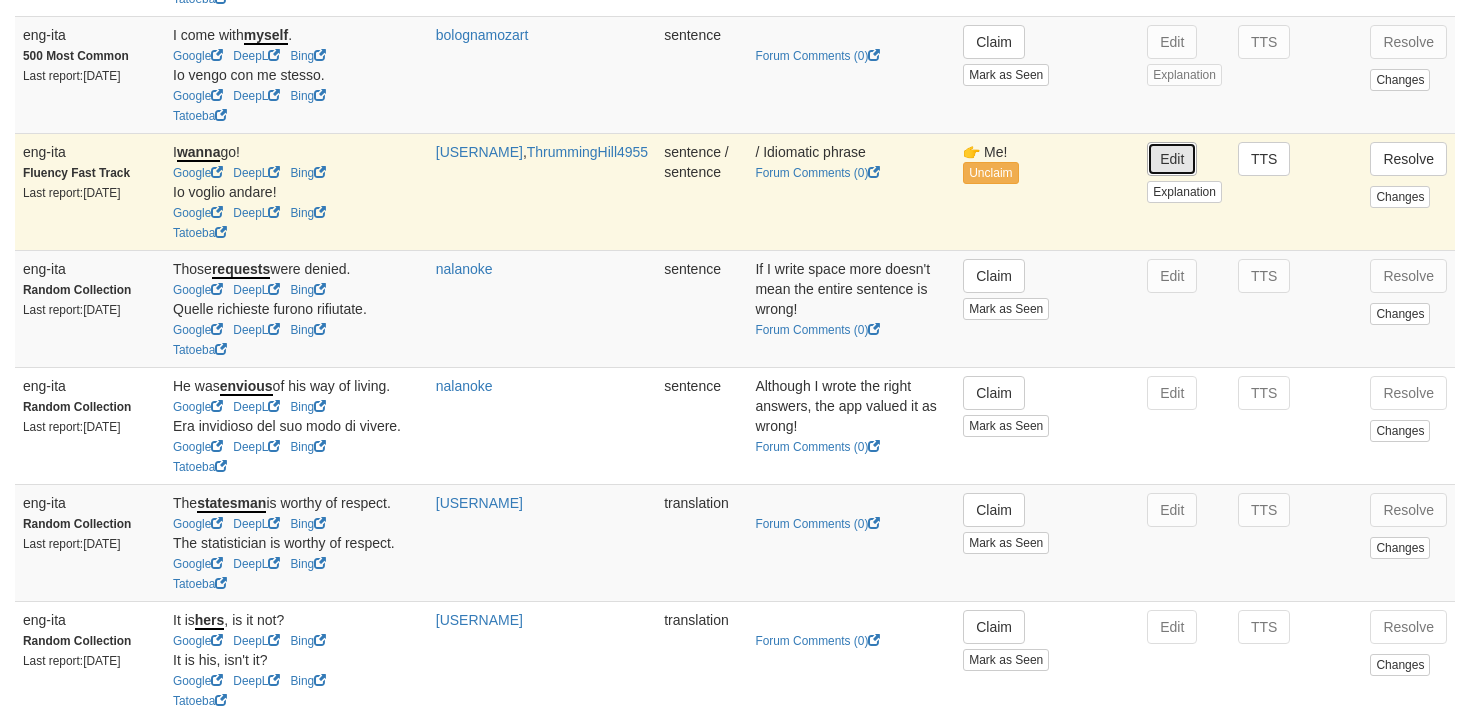 click on "Edit" at bounding box center (1172, 159) 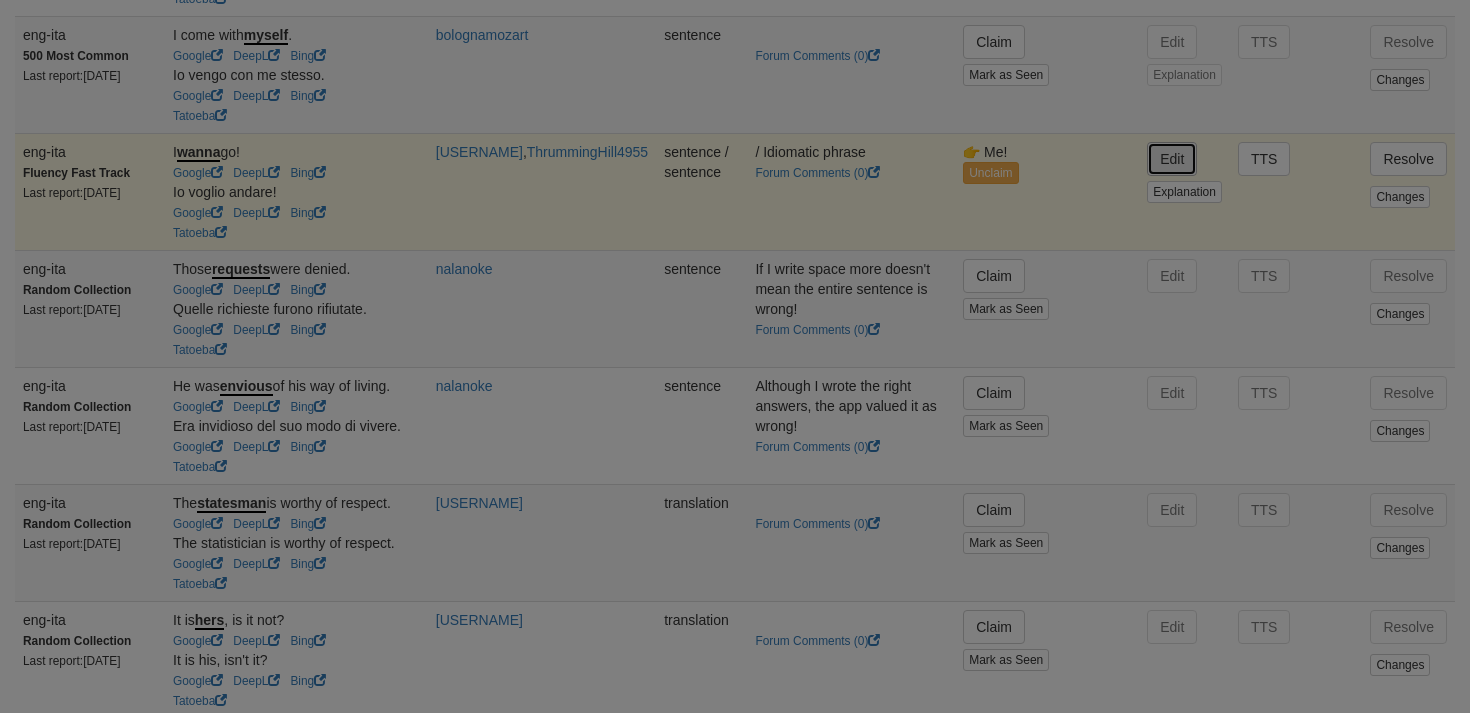 type on "**********" 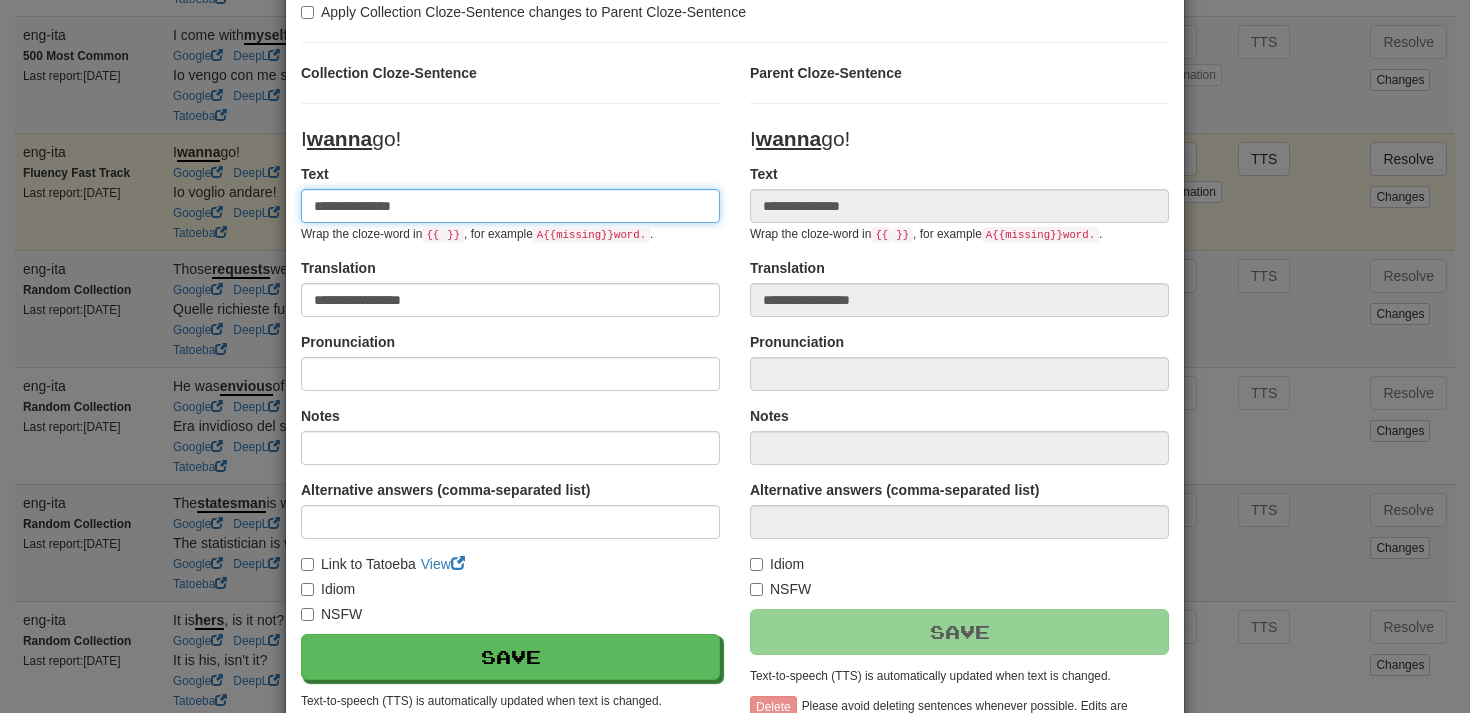 scroll, scrollTop: 109, scrollLeft: 0, axis: vertical 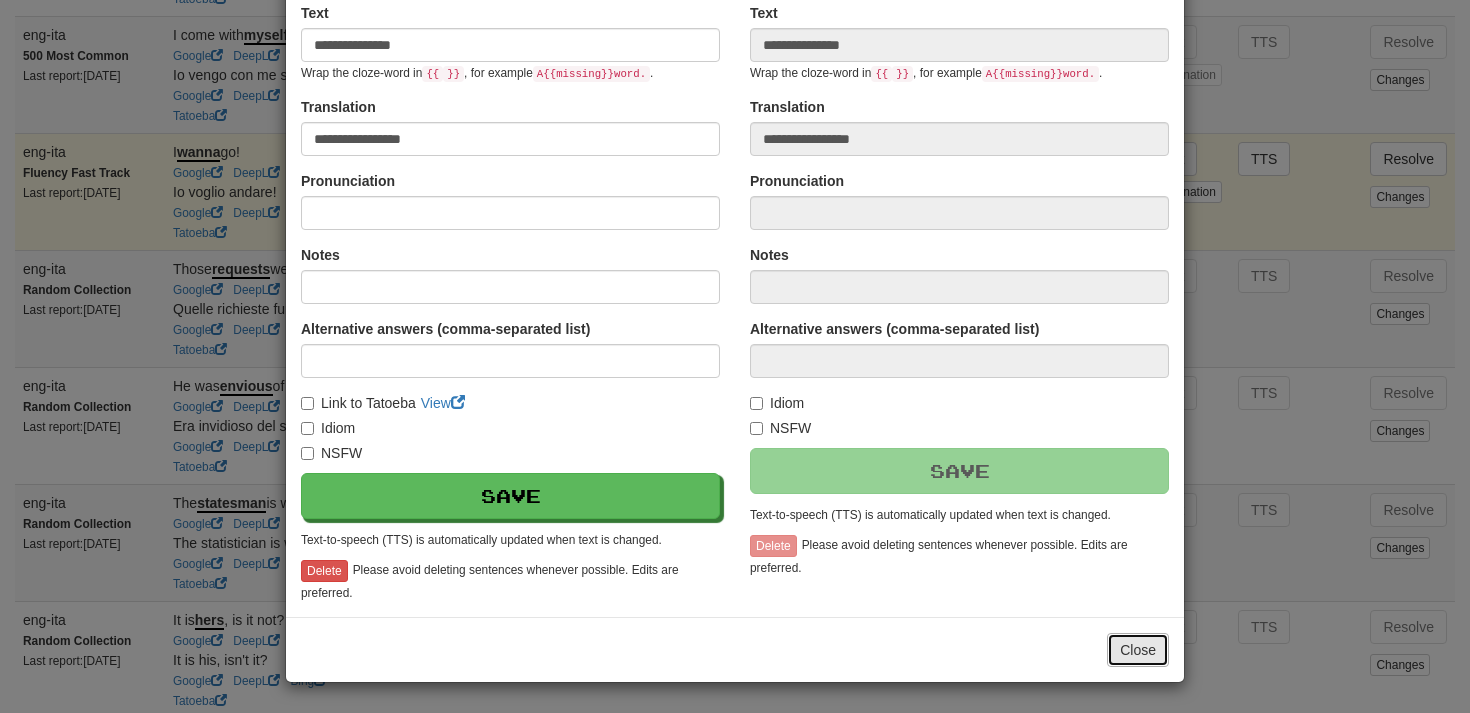 click on "Close" at bounding box center [1138, 650] 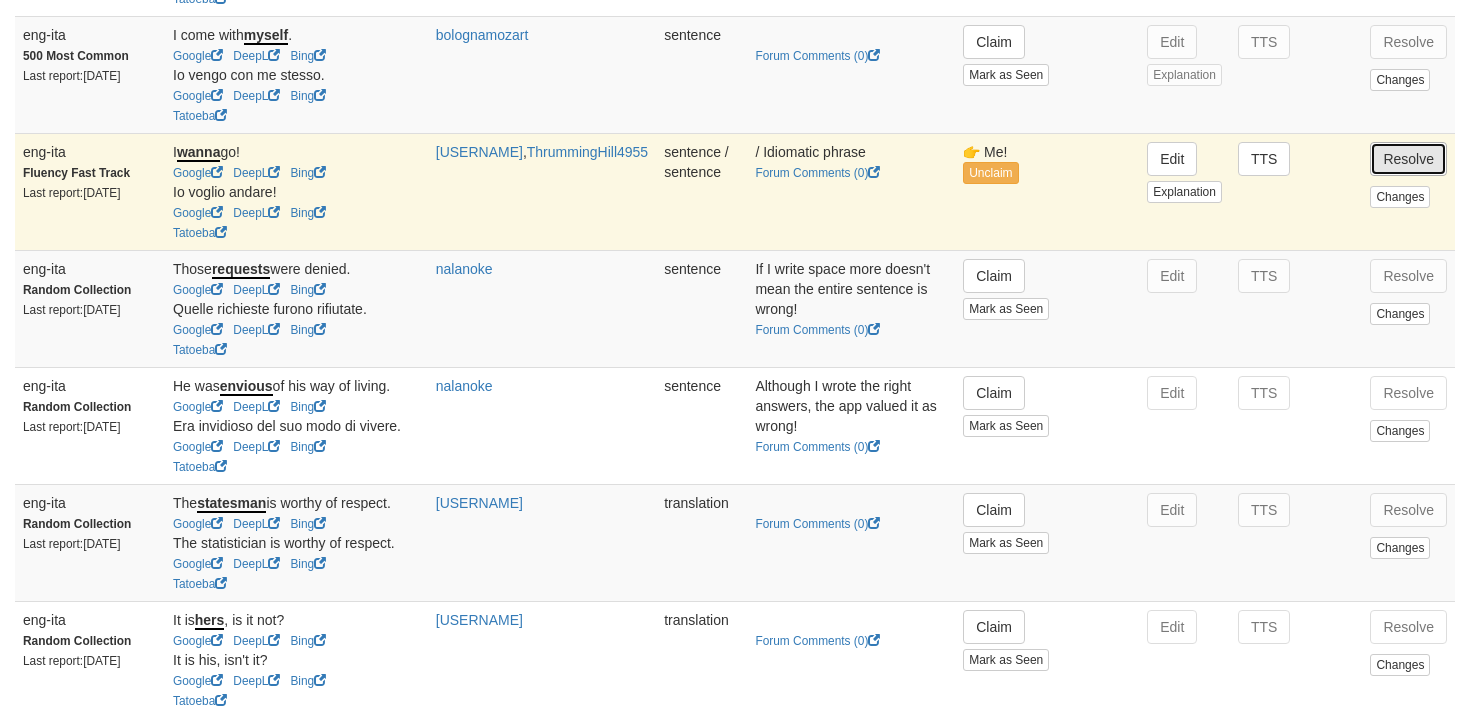click on "Resolve" at bounding box center (1408, 159) 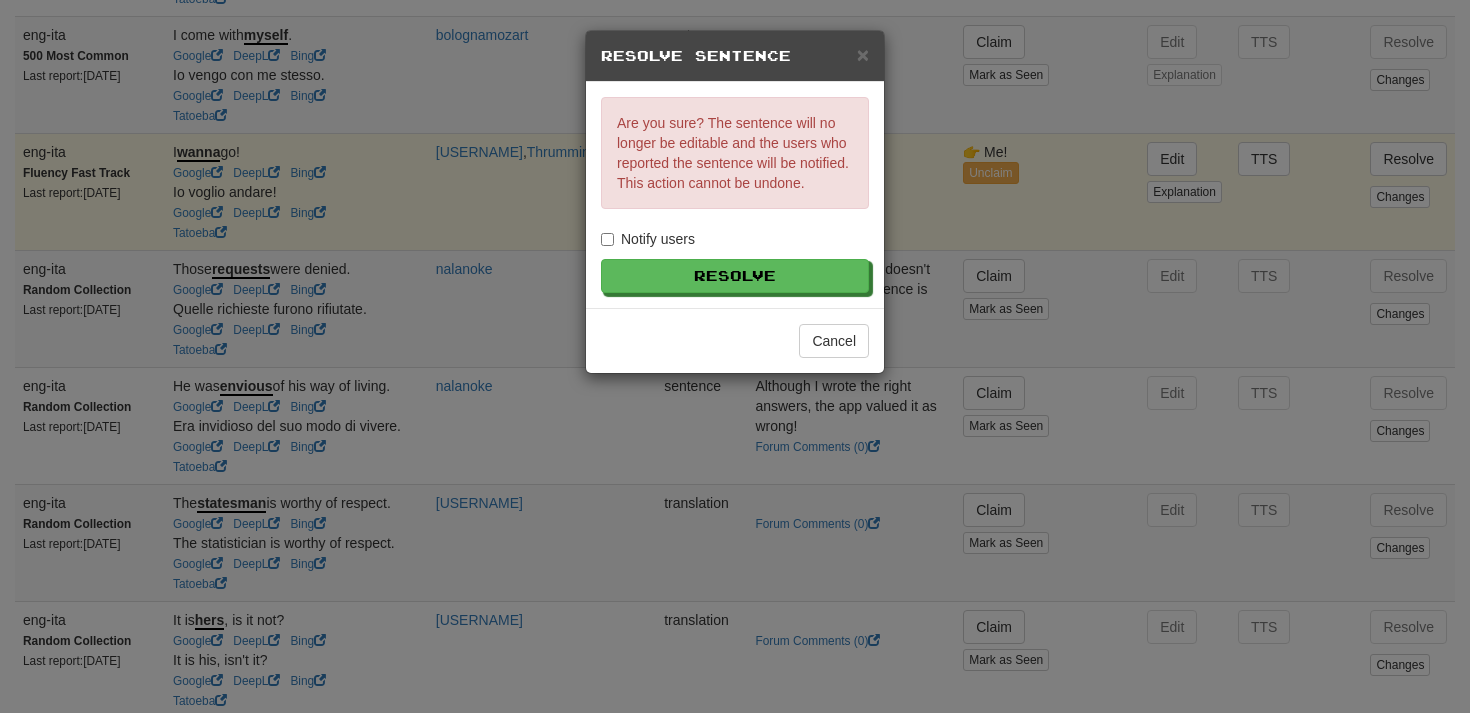 click on "Notify users" at bounding box center (648, 239) 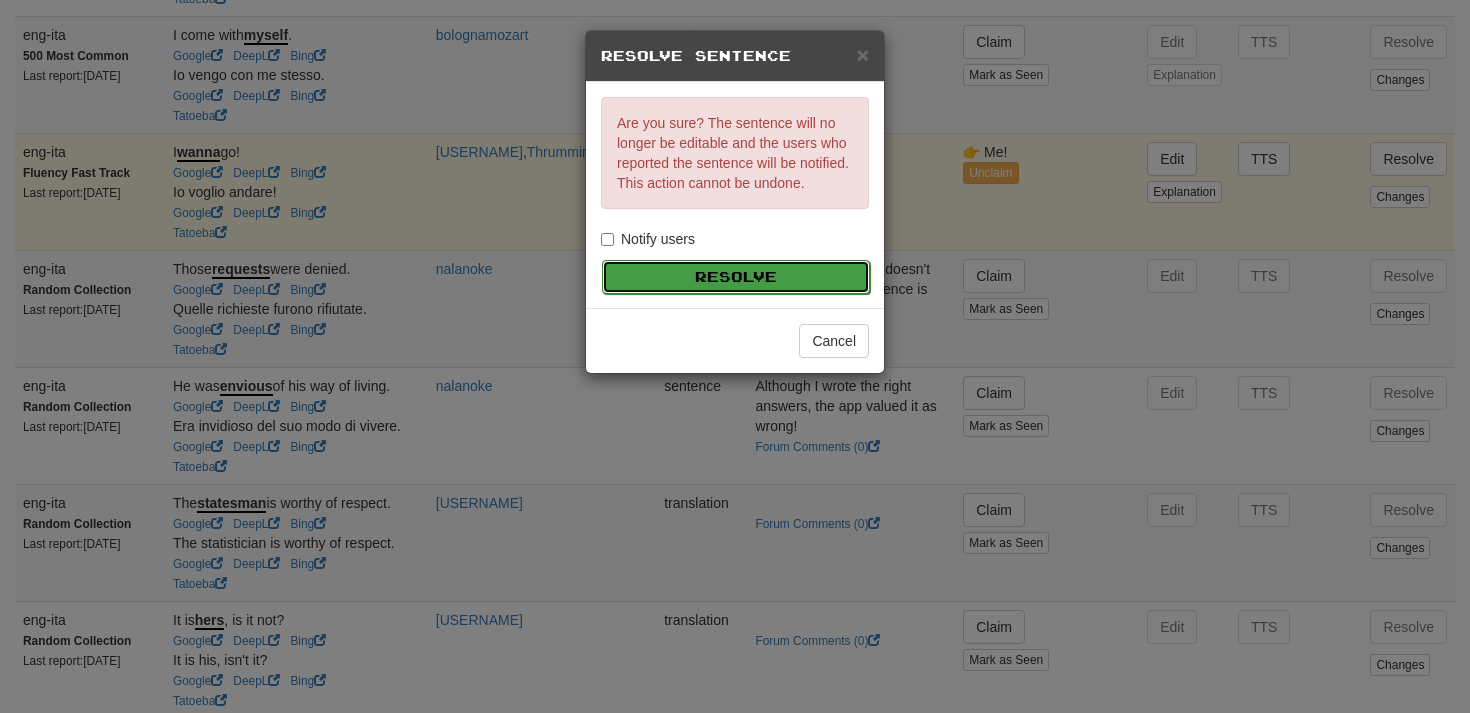 click on "Resolve" at bounding box center (736, 277) 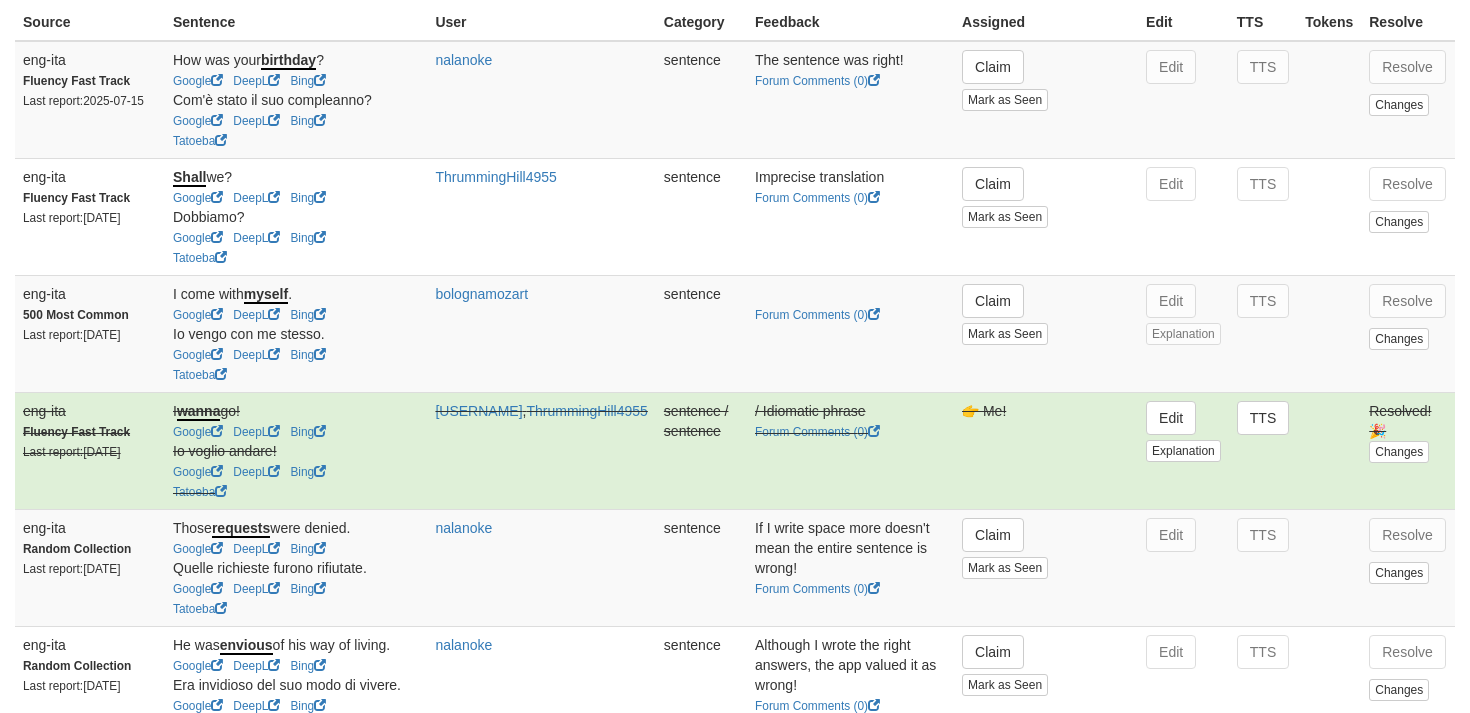 scroll, scrollTop: 233, scrollLeft: 0, axis: vertical 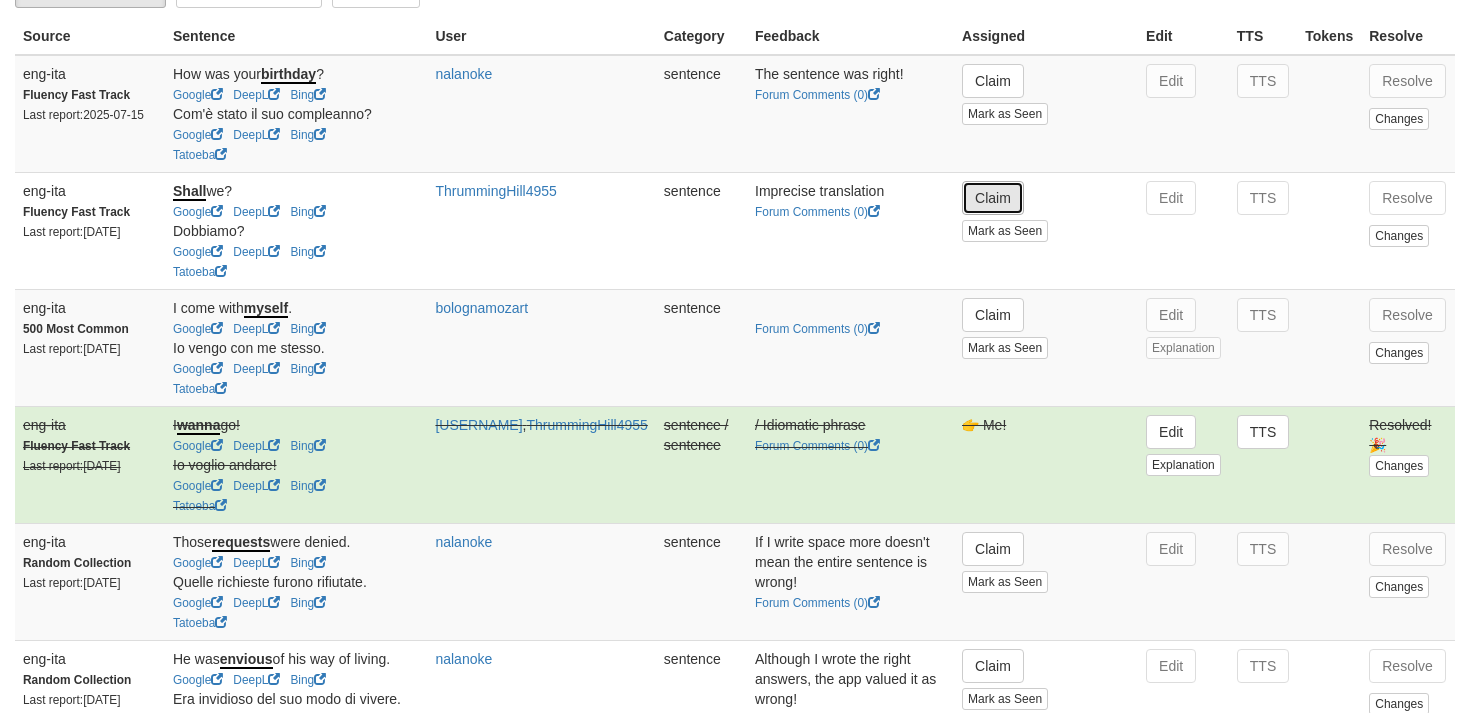 click on "Claim" at bounding box center (993, 198) 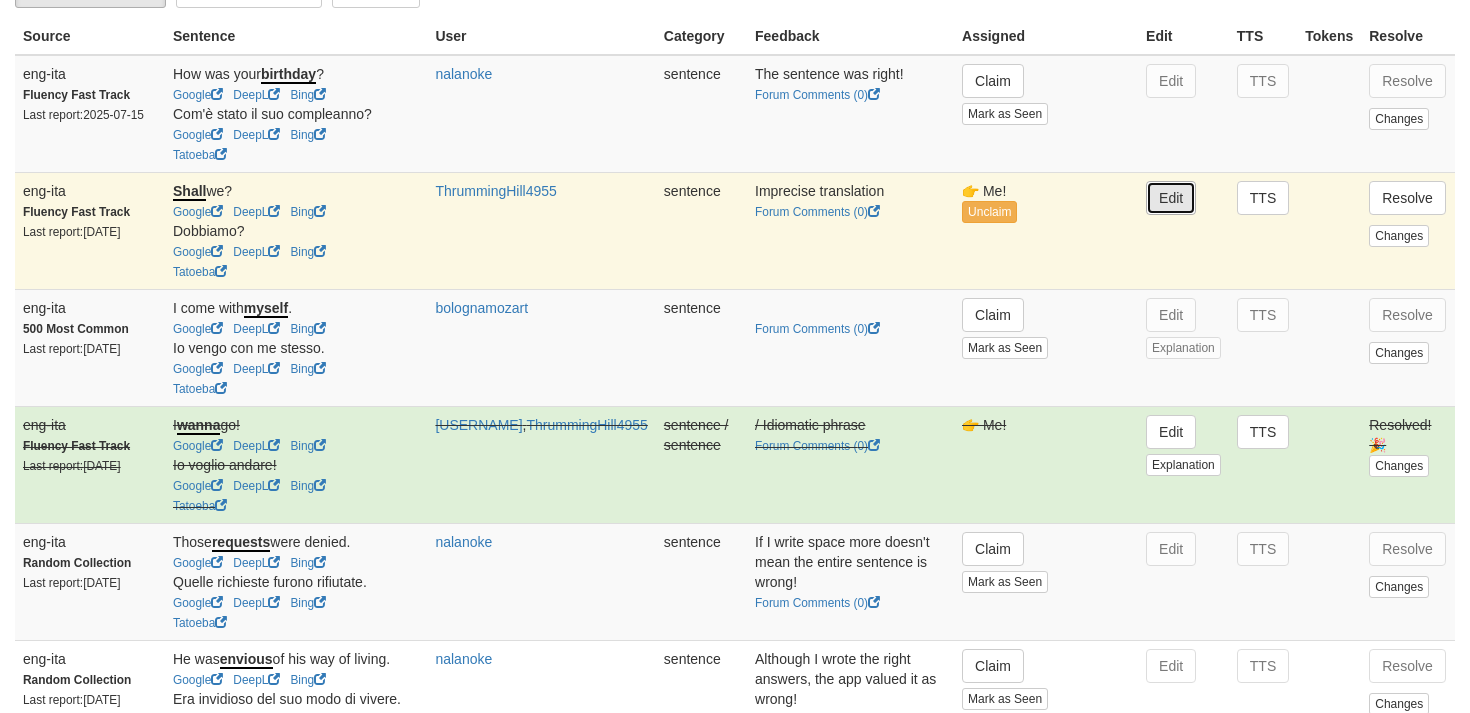 click on "Edit" at bounding box center (1171, 198) 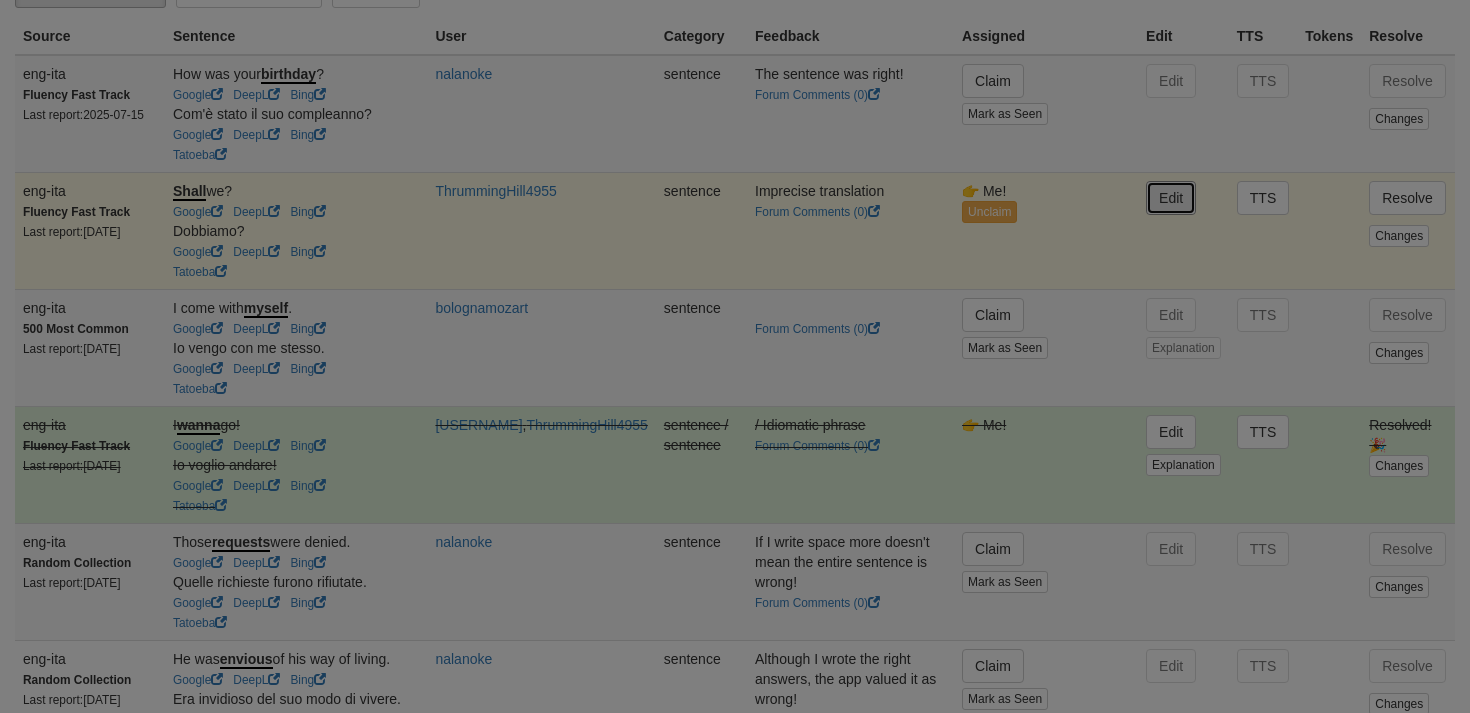 type on "**********" 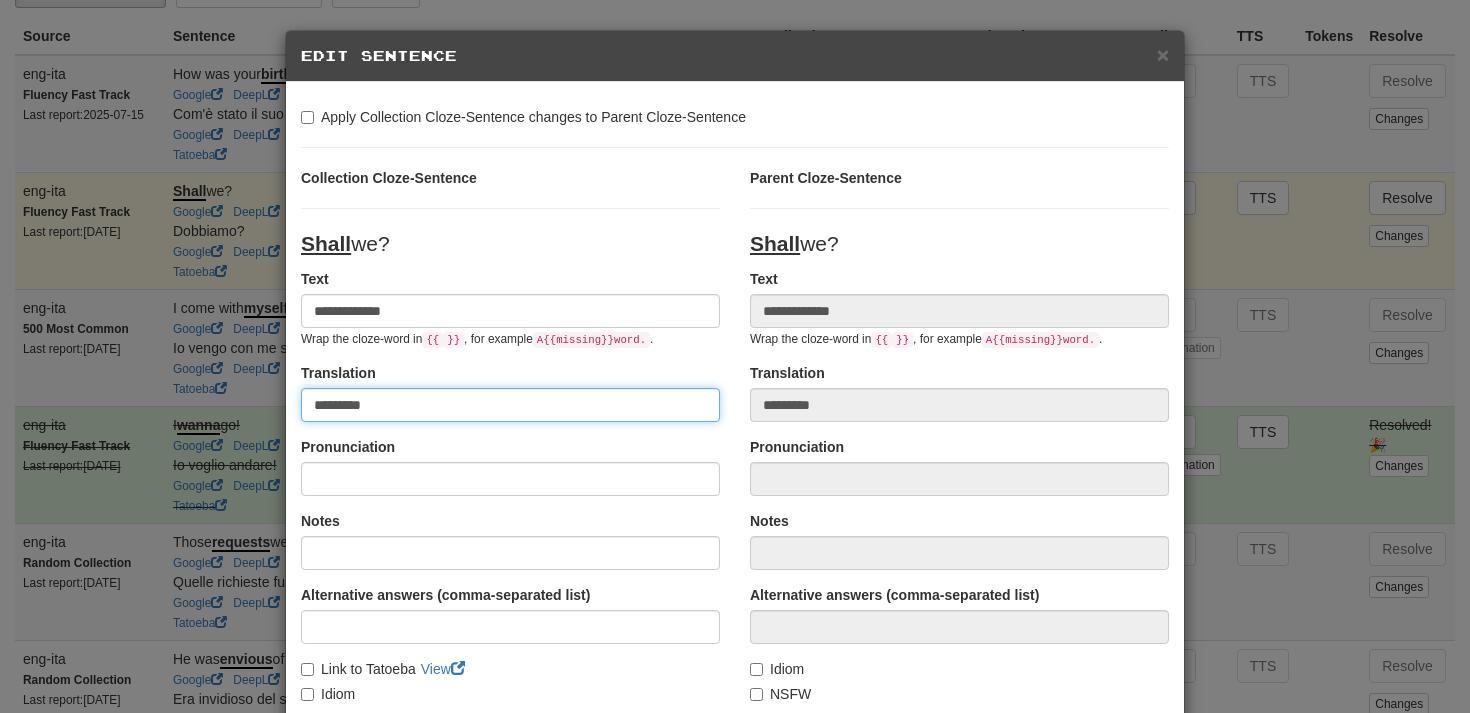 drag, startPoint x: 378, startPoint y: 410, endPoint x: 284, endPoint y: 409, distance: 94.00532 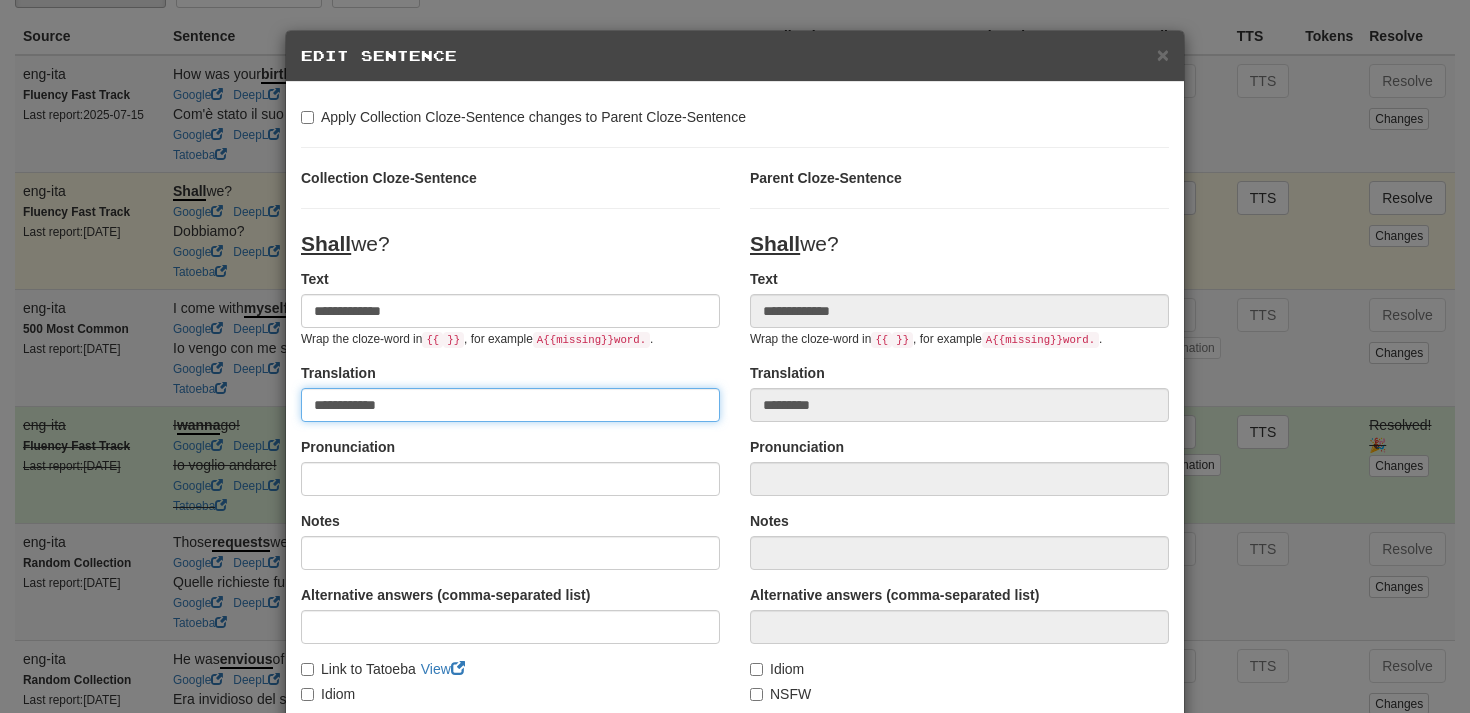 scroll, scrollTop: 36, scrollLeft: 0, axis: vertical 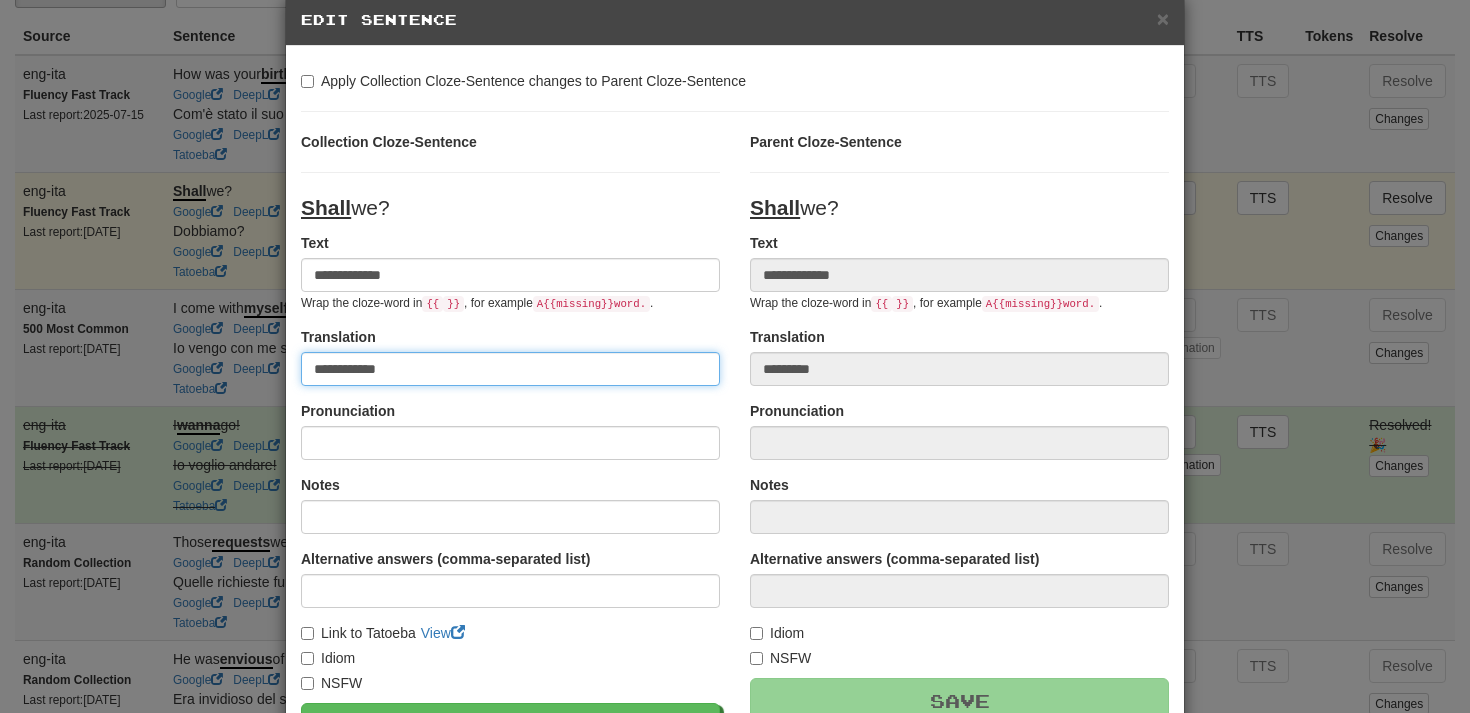 type on "**********" 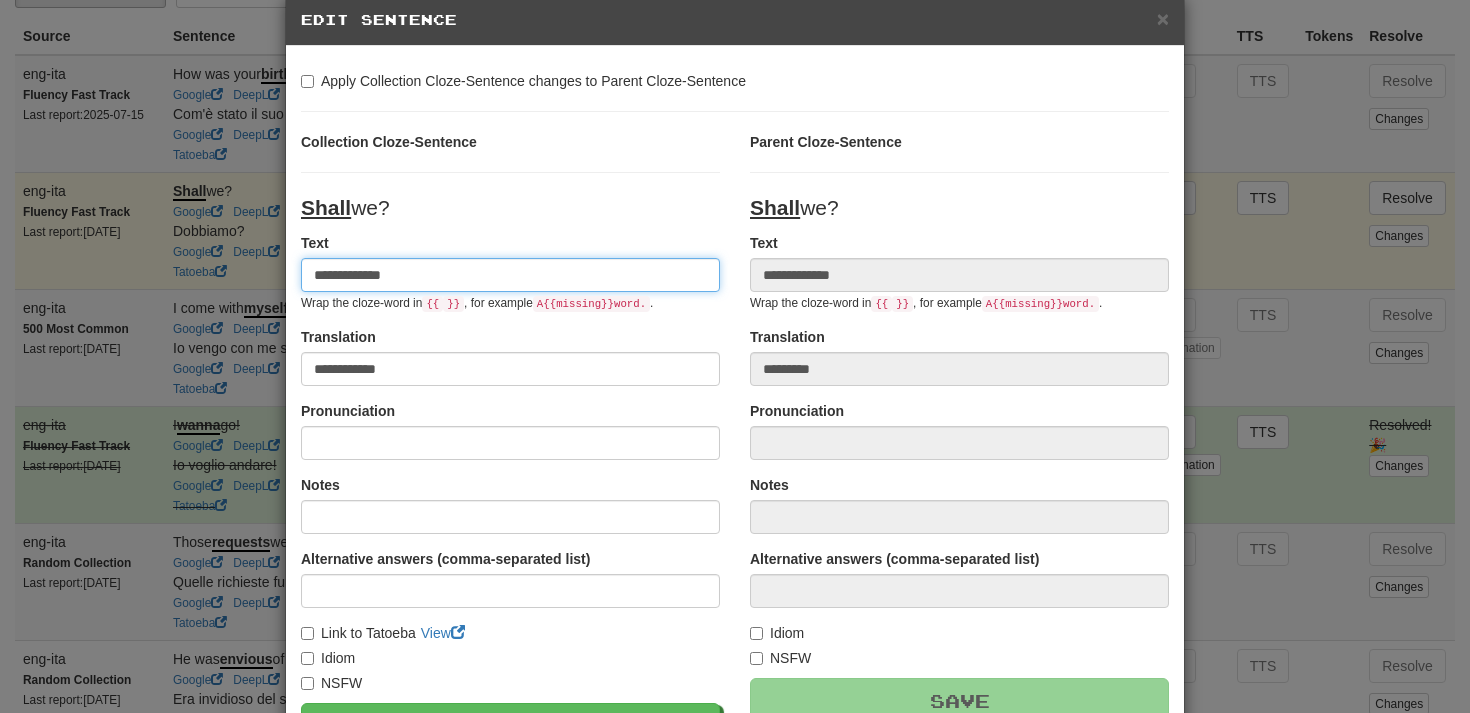 click on "**********" at bounding box center [510, 275] 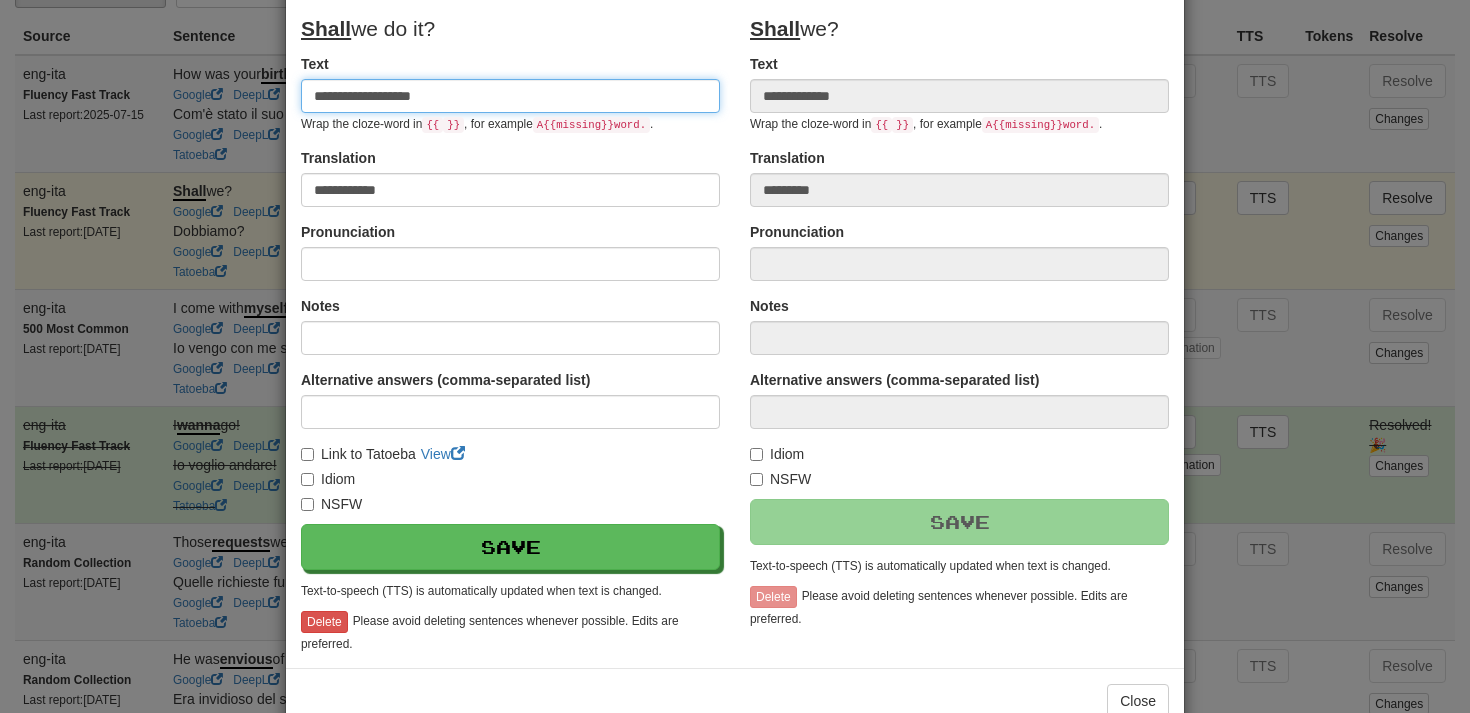 scroll, scrollTop: 236, scrollLeft: 0, axis: vertical 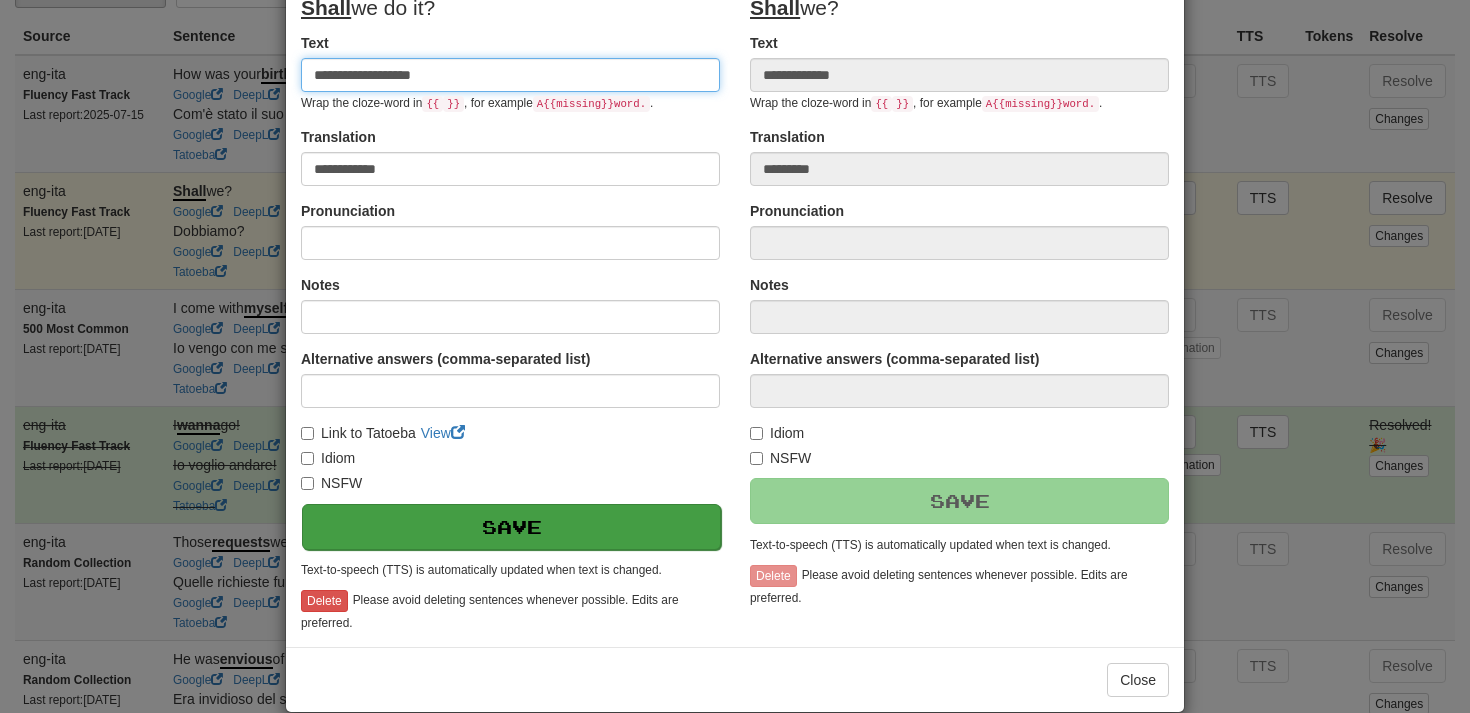 type on "**********" 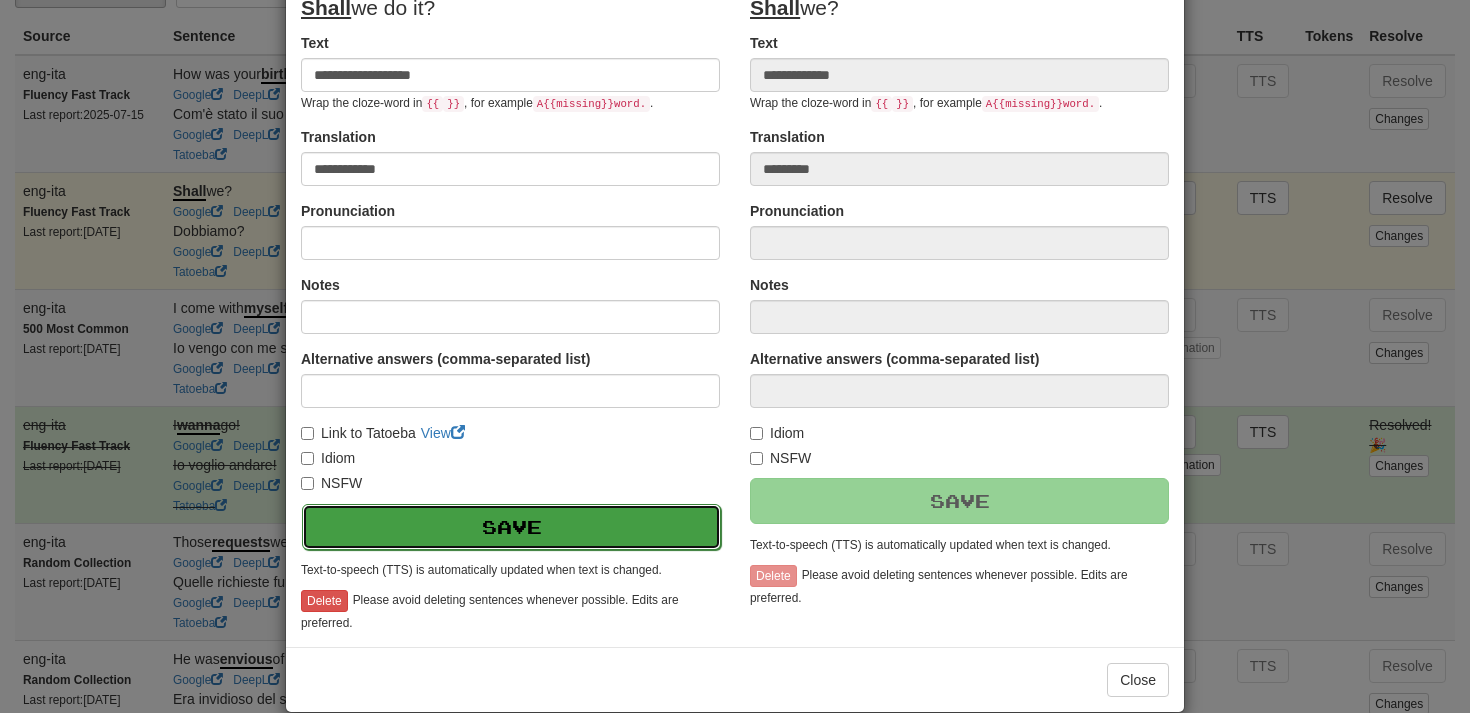 click on "Save" at bounding box center (511, 527) 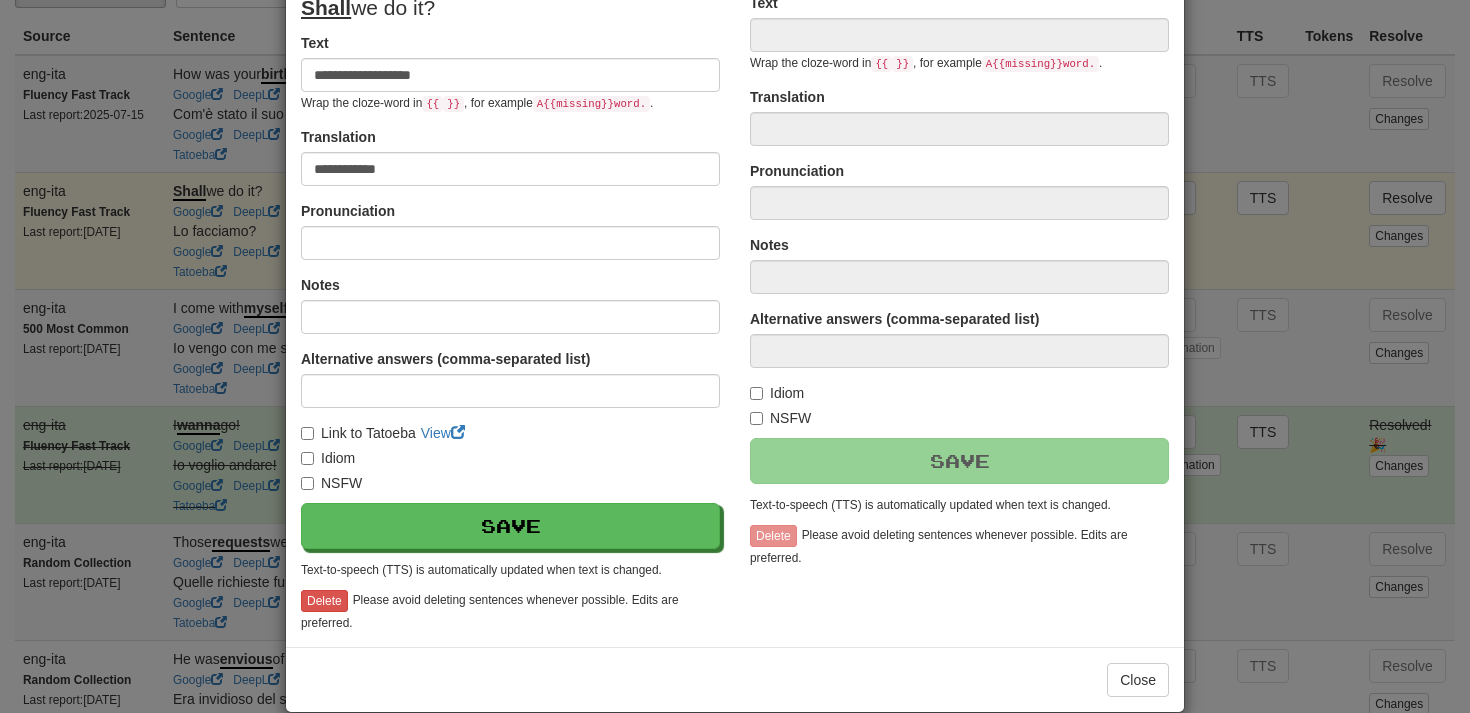 type on "**********" 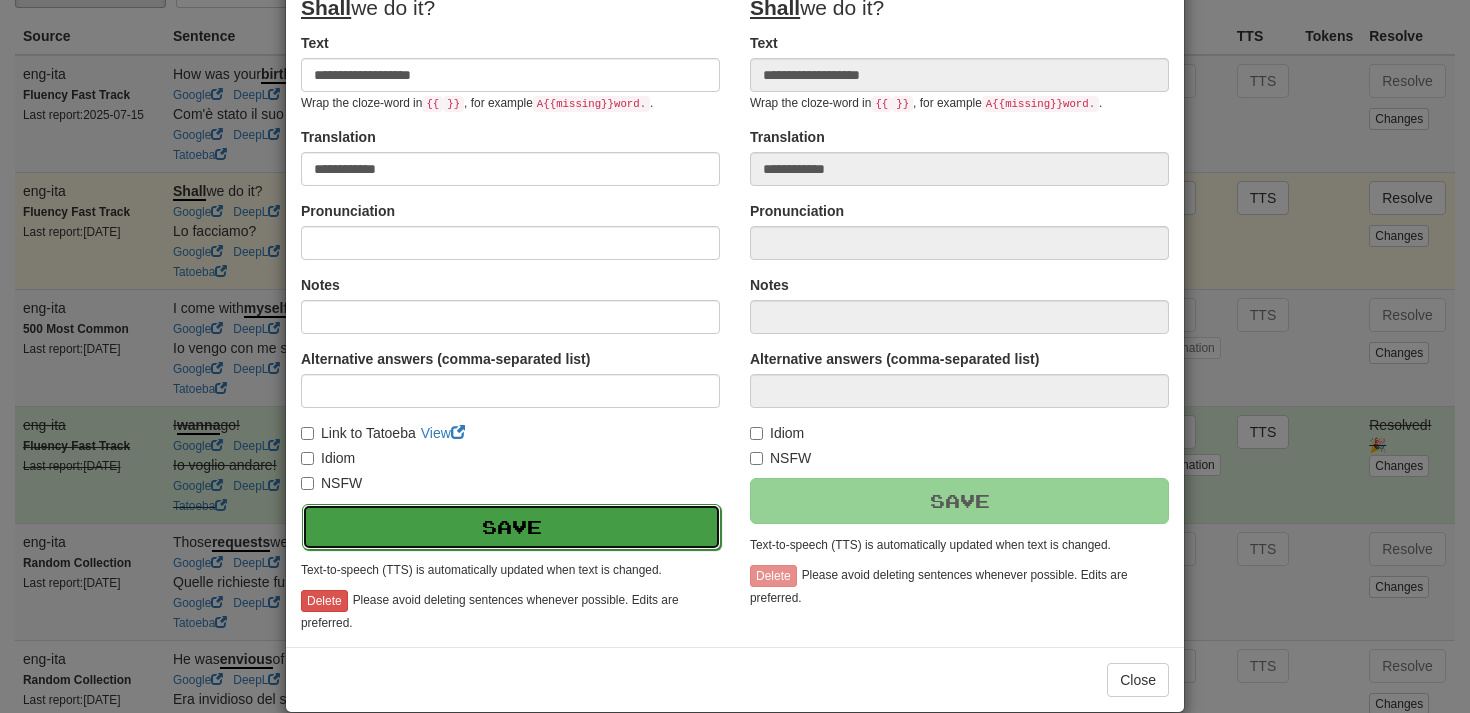 click on "Save" at bounding box center [511, 527] 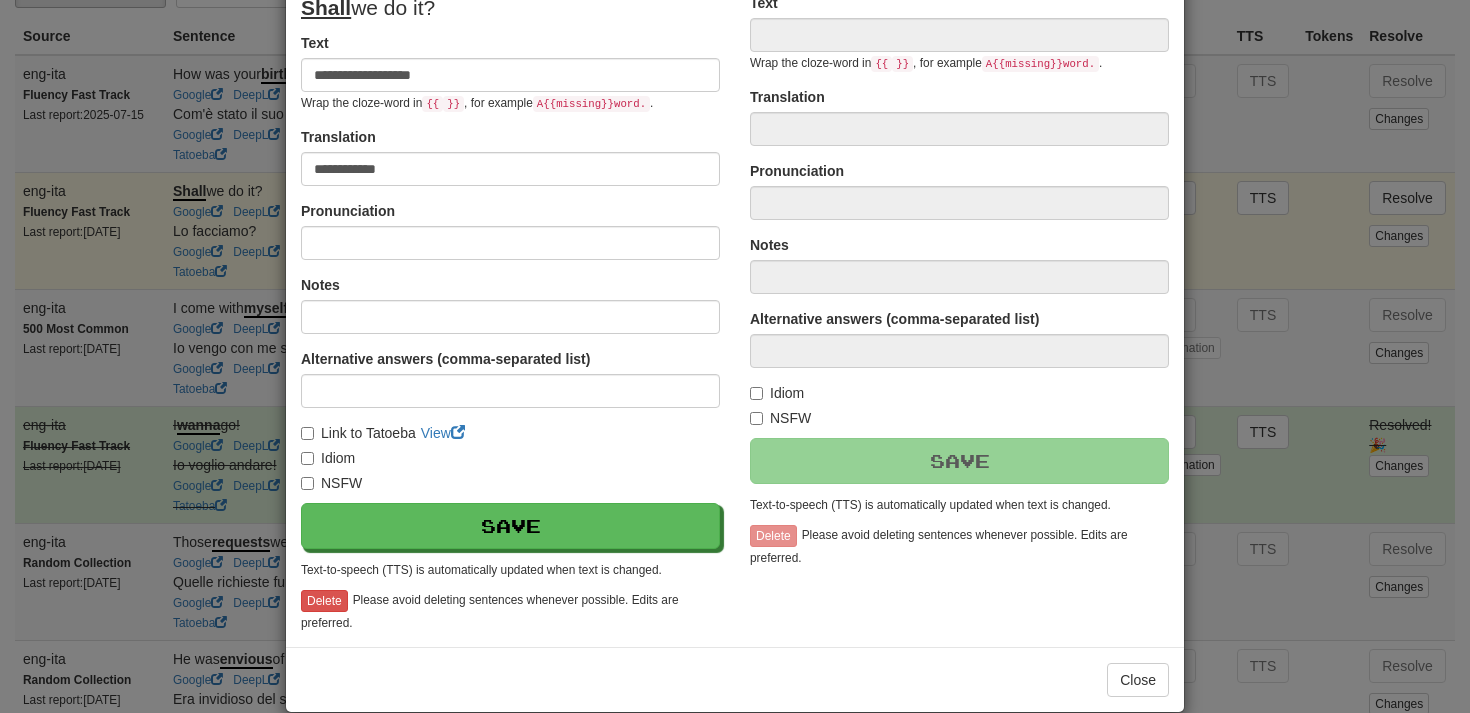type on "**********" 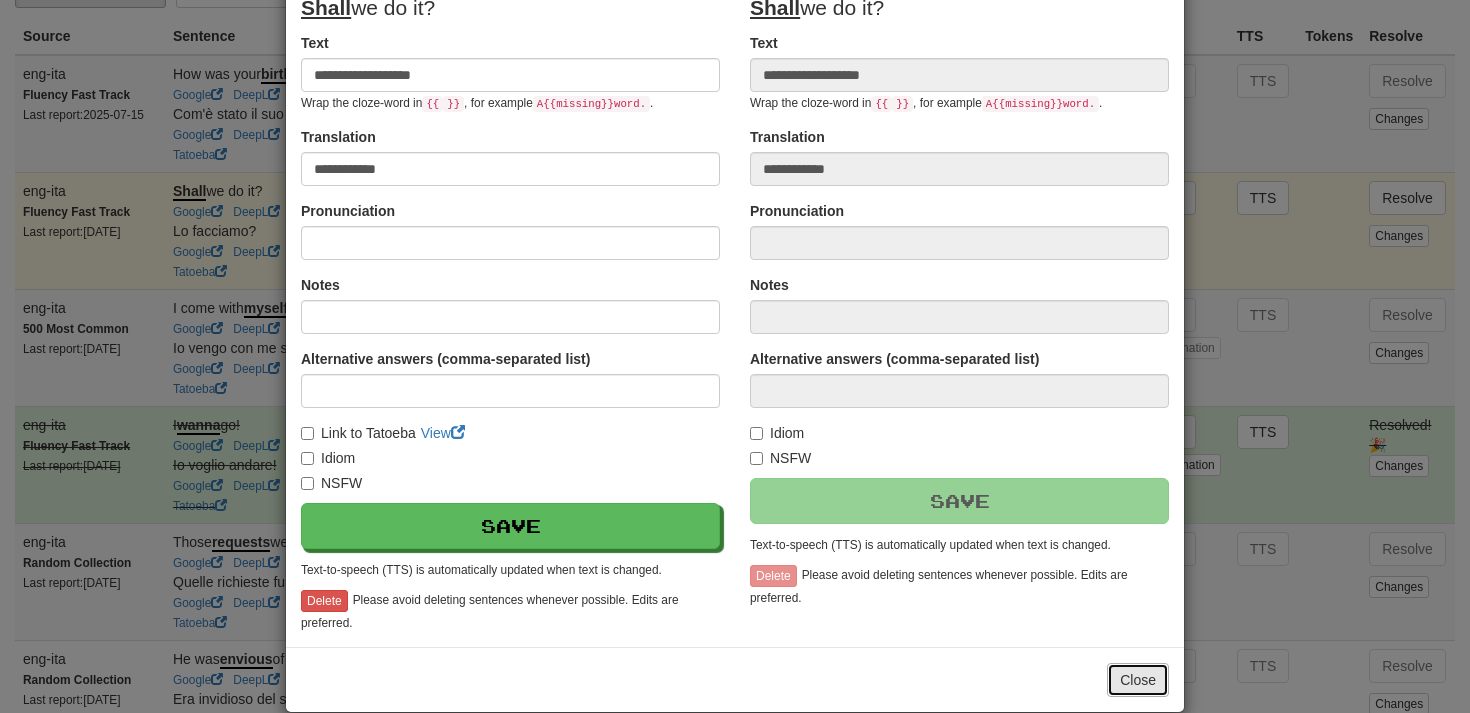 click on "Close" at bounding box center [1138, 680] 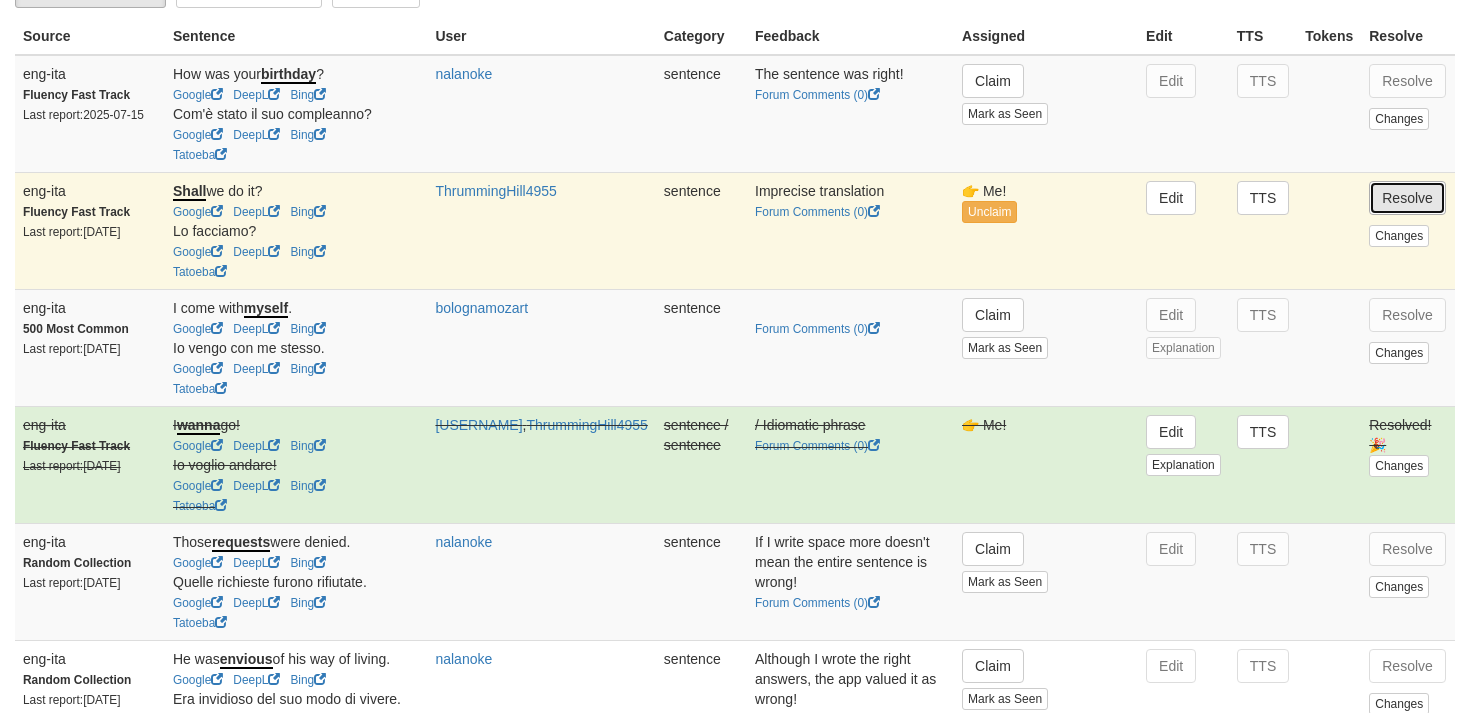 click on "Resolve" at bounding box center [1407, 198] 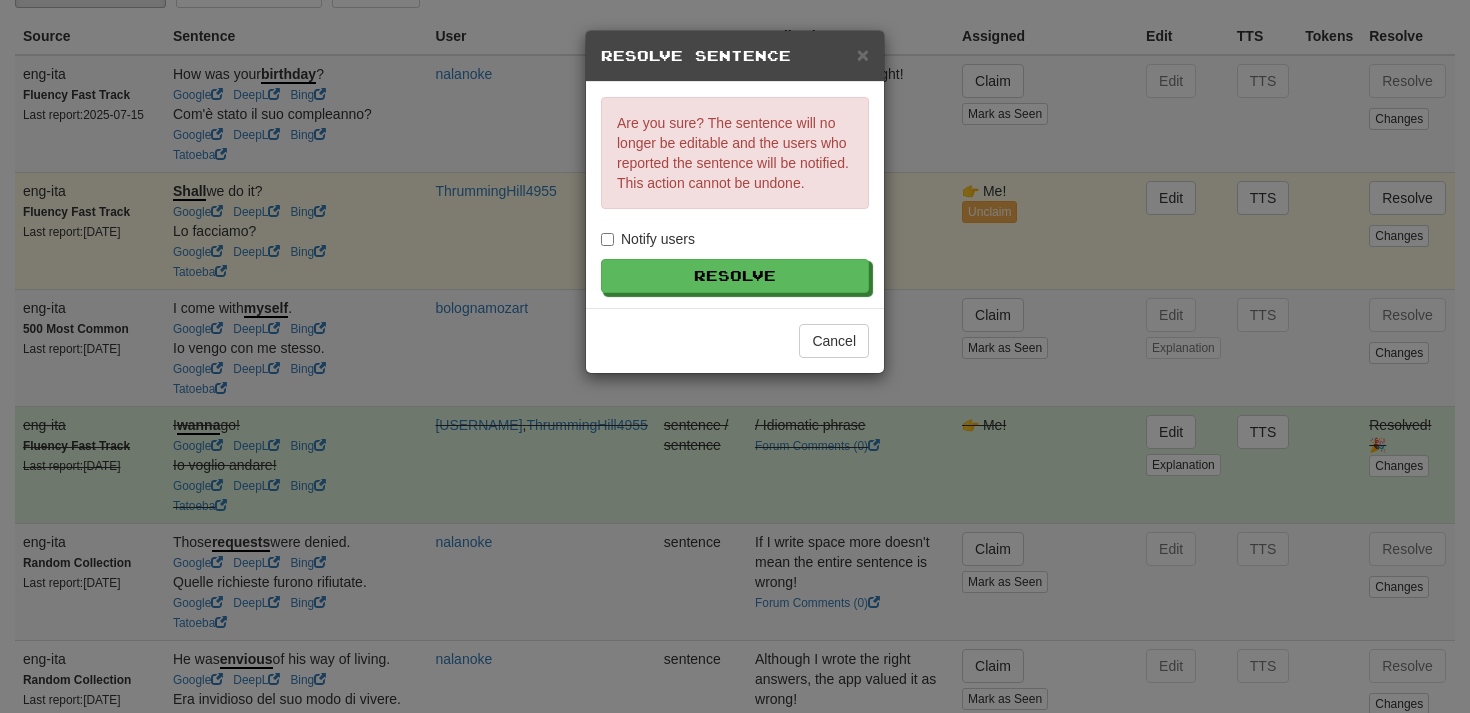 click on "Notify users" at bounding box center [648, 239] 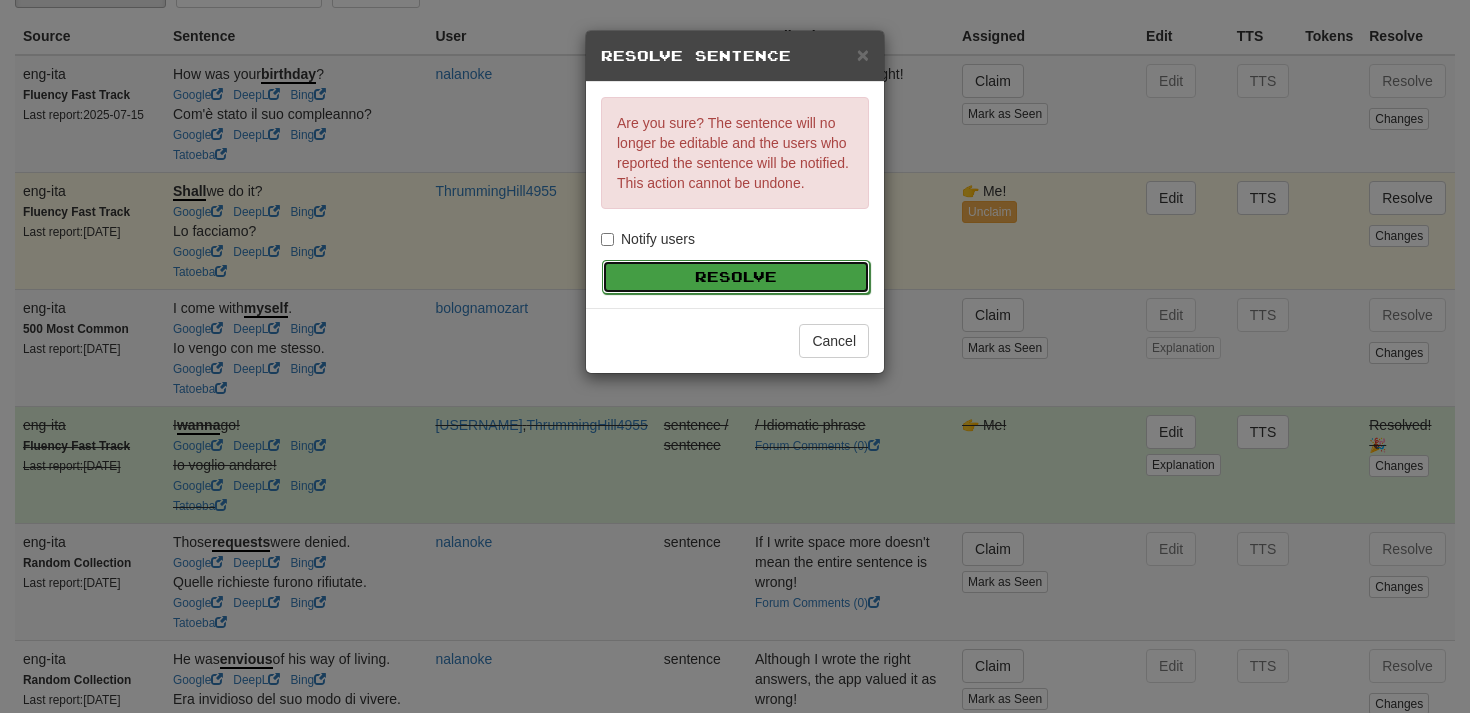 click on "Resolve" at bounding box center (736, 277) 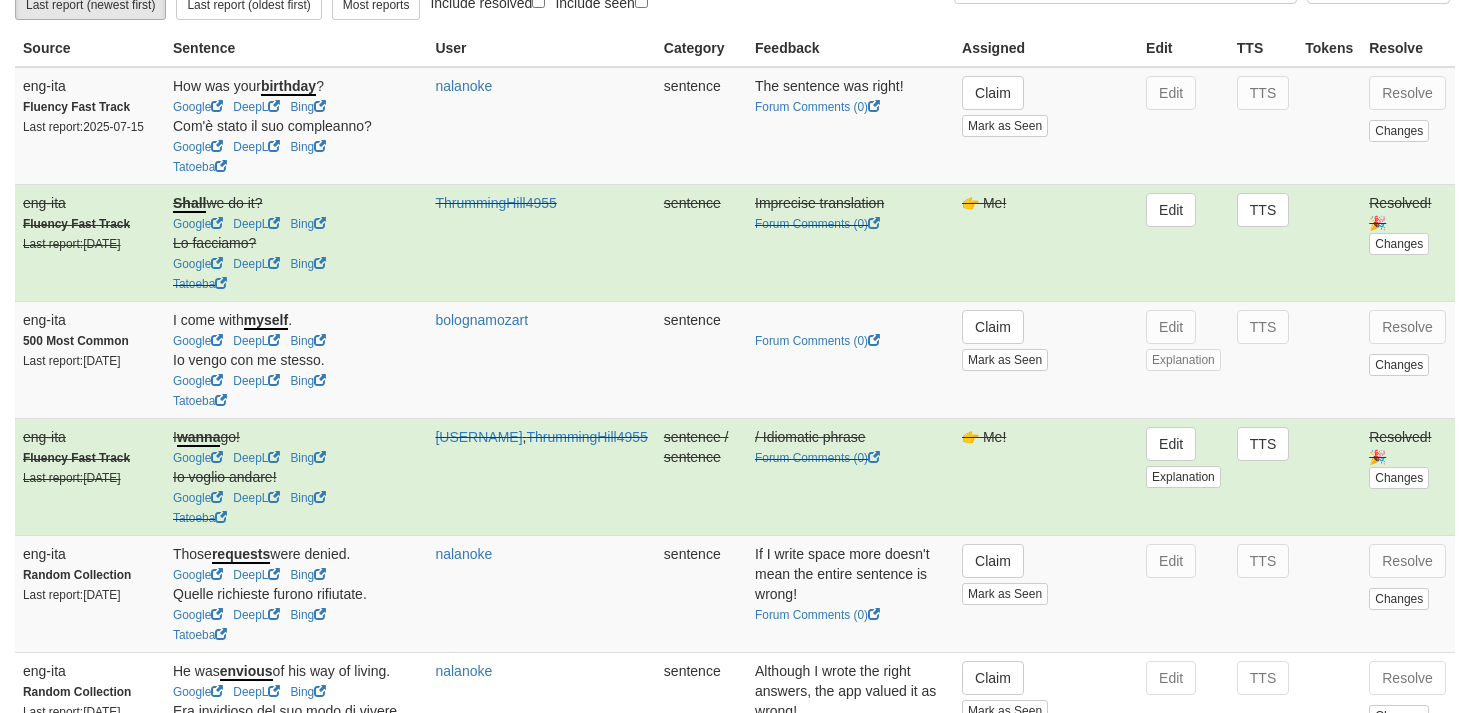 scroll, scrollTop: 216, scrollLeft: 0, axis: vertical 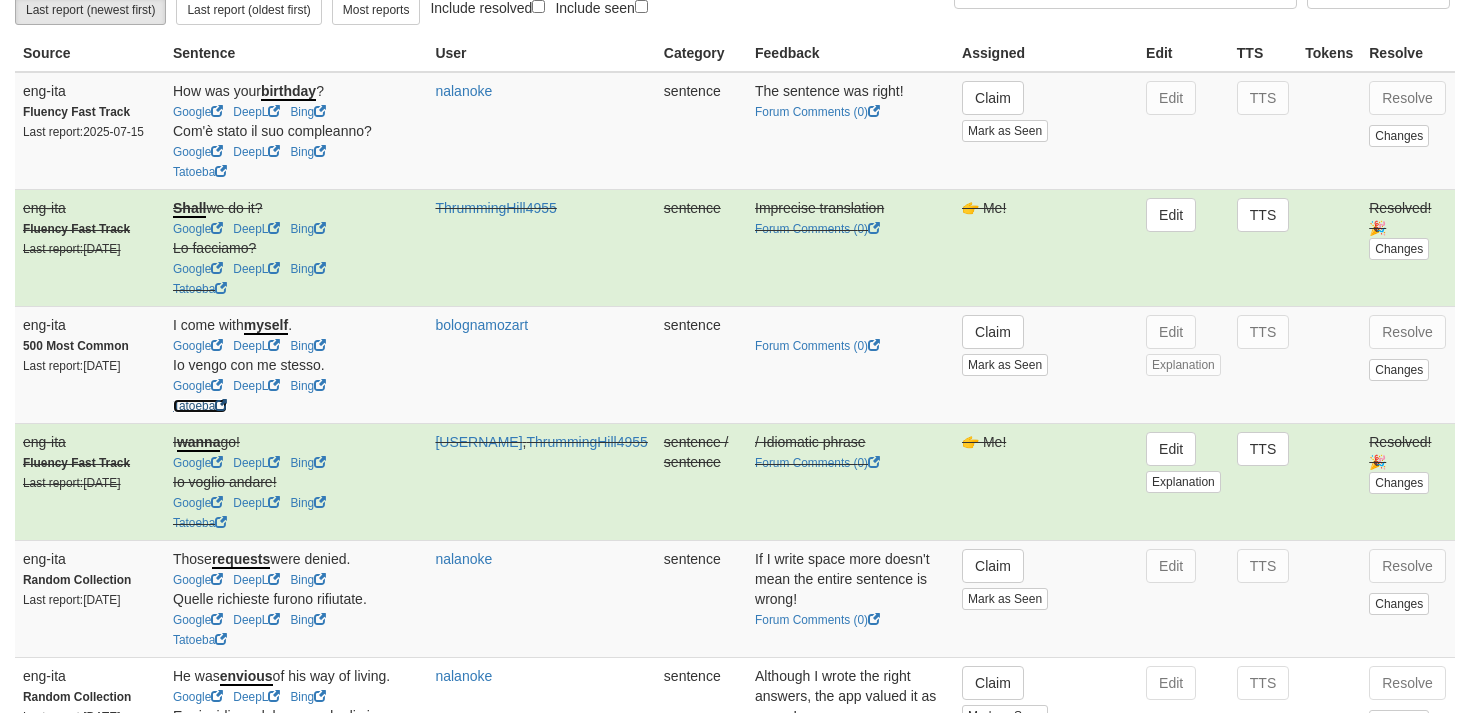 click on "Tatoeba" at bounding box center [200, 406] 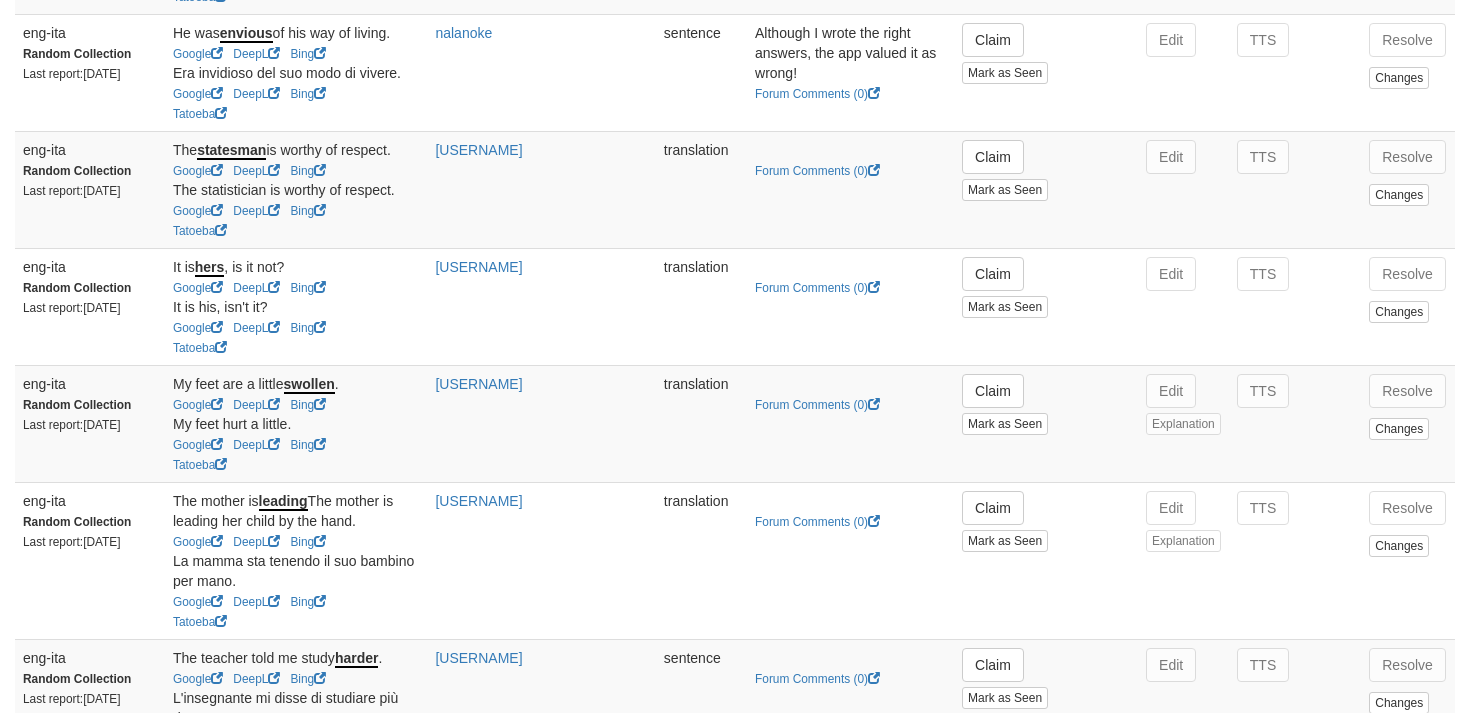 scroll, scrollTop: 863, scrollLeft: 0, axis: vertical 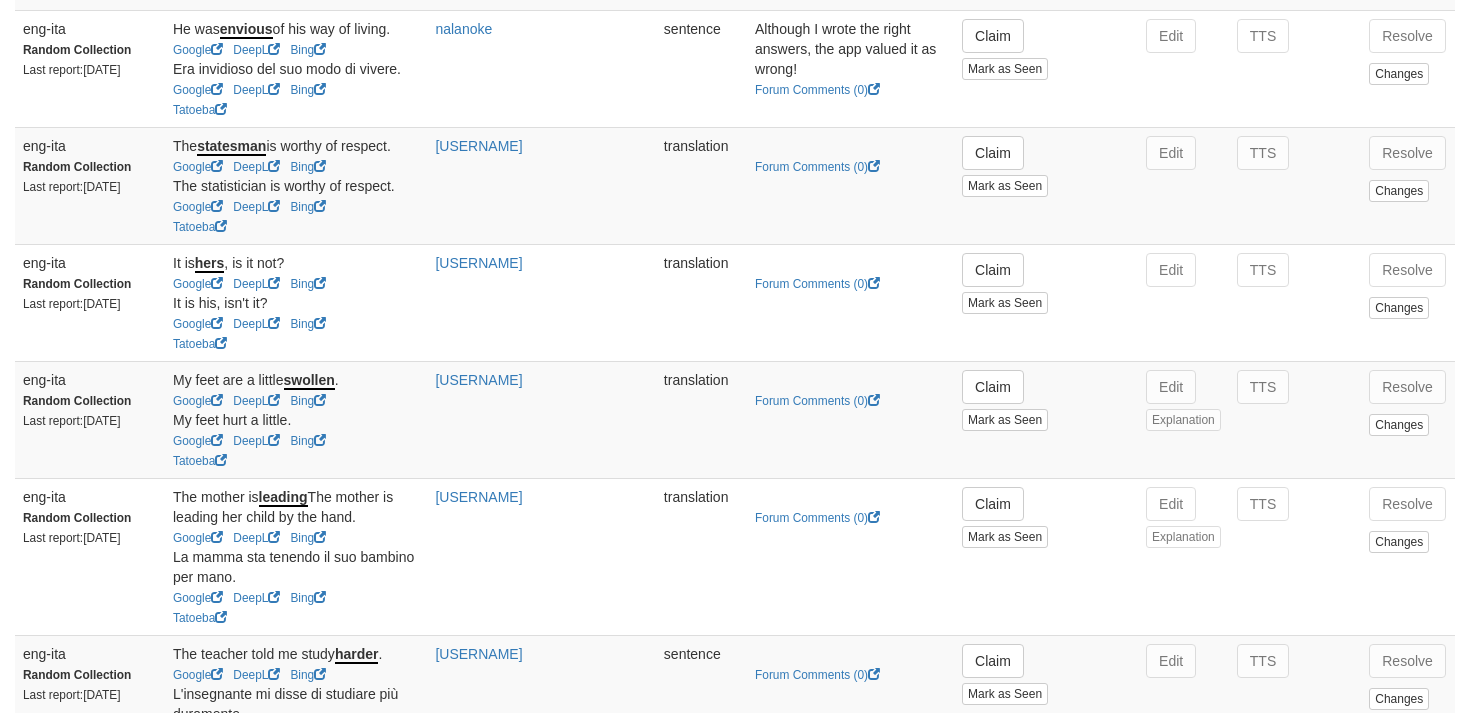 click on "Claim Mark as Seen" at bounding box center (1046, 302) 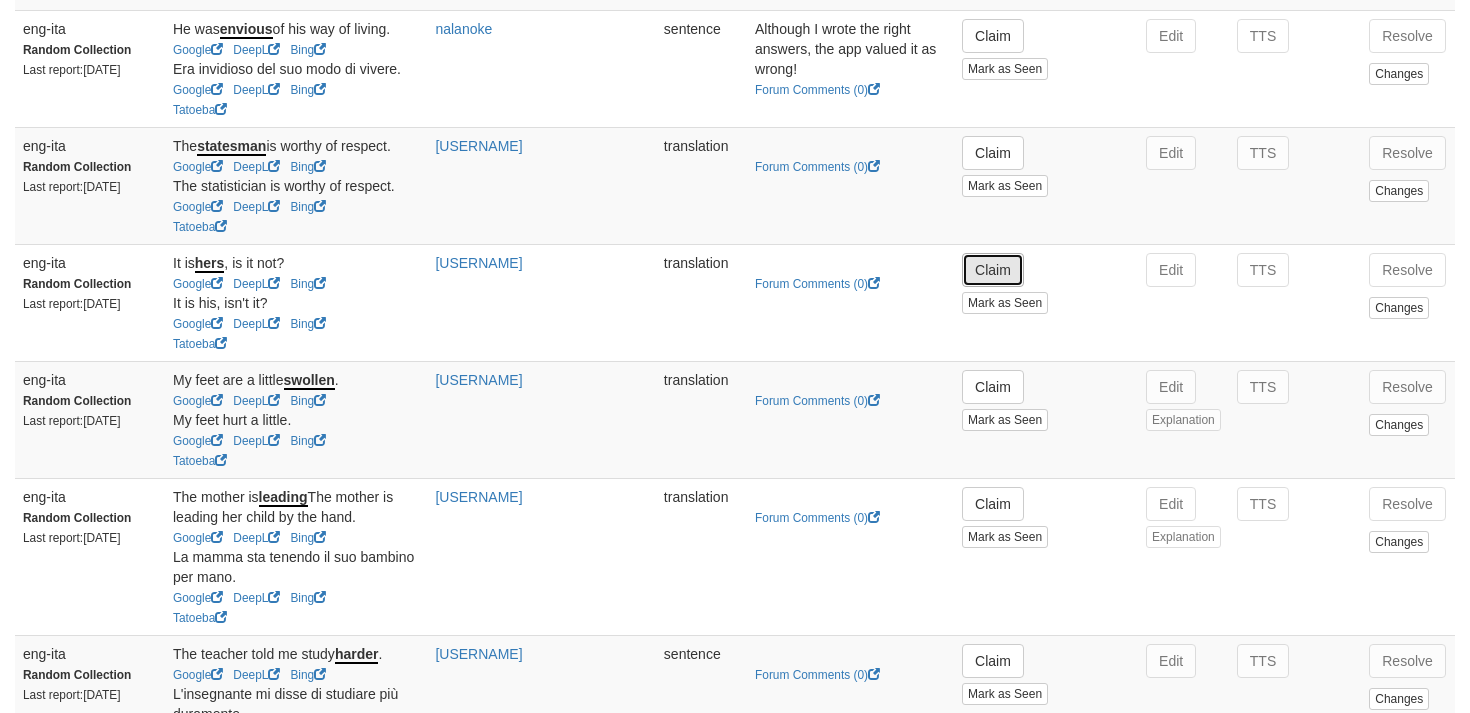 click on "Claim" at bounding box center (993, 270) 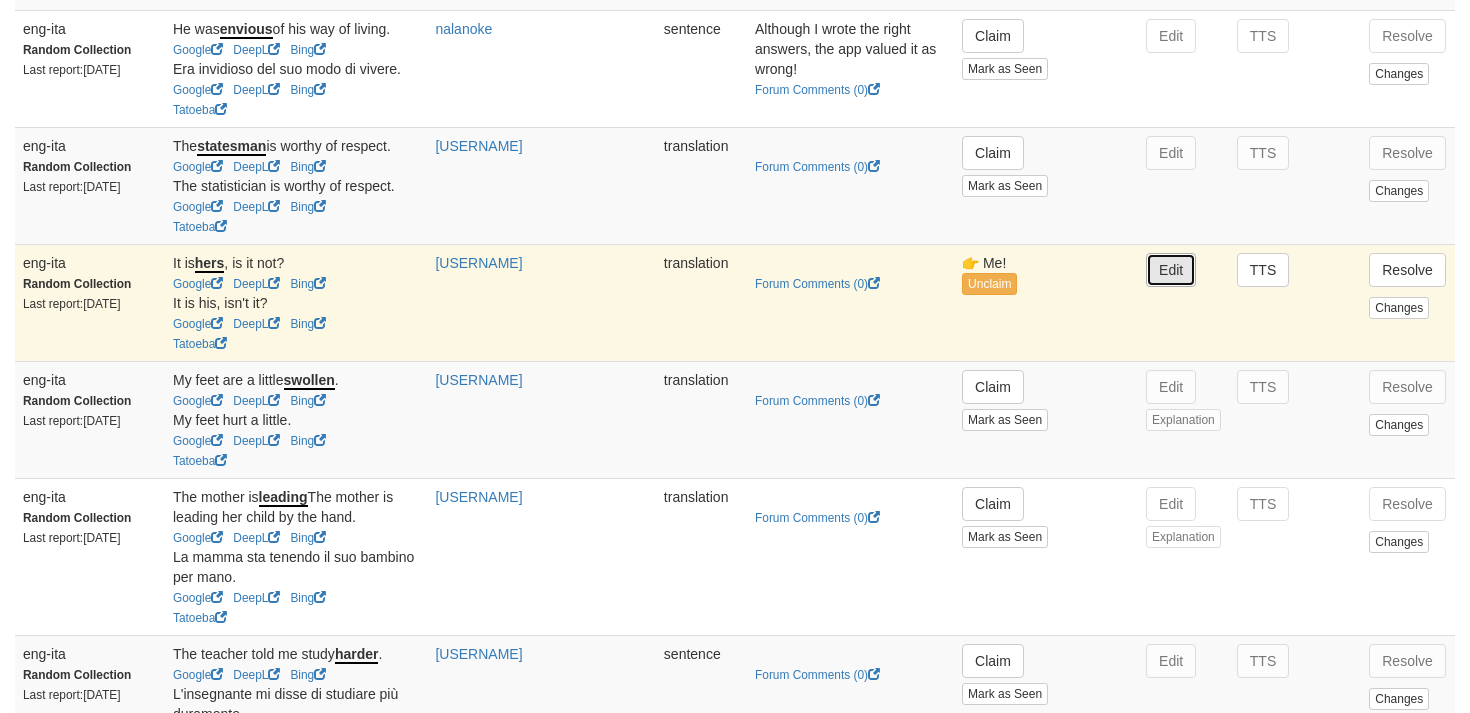 click on "Edit" at bounding box center (1171, 270) 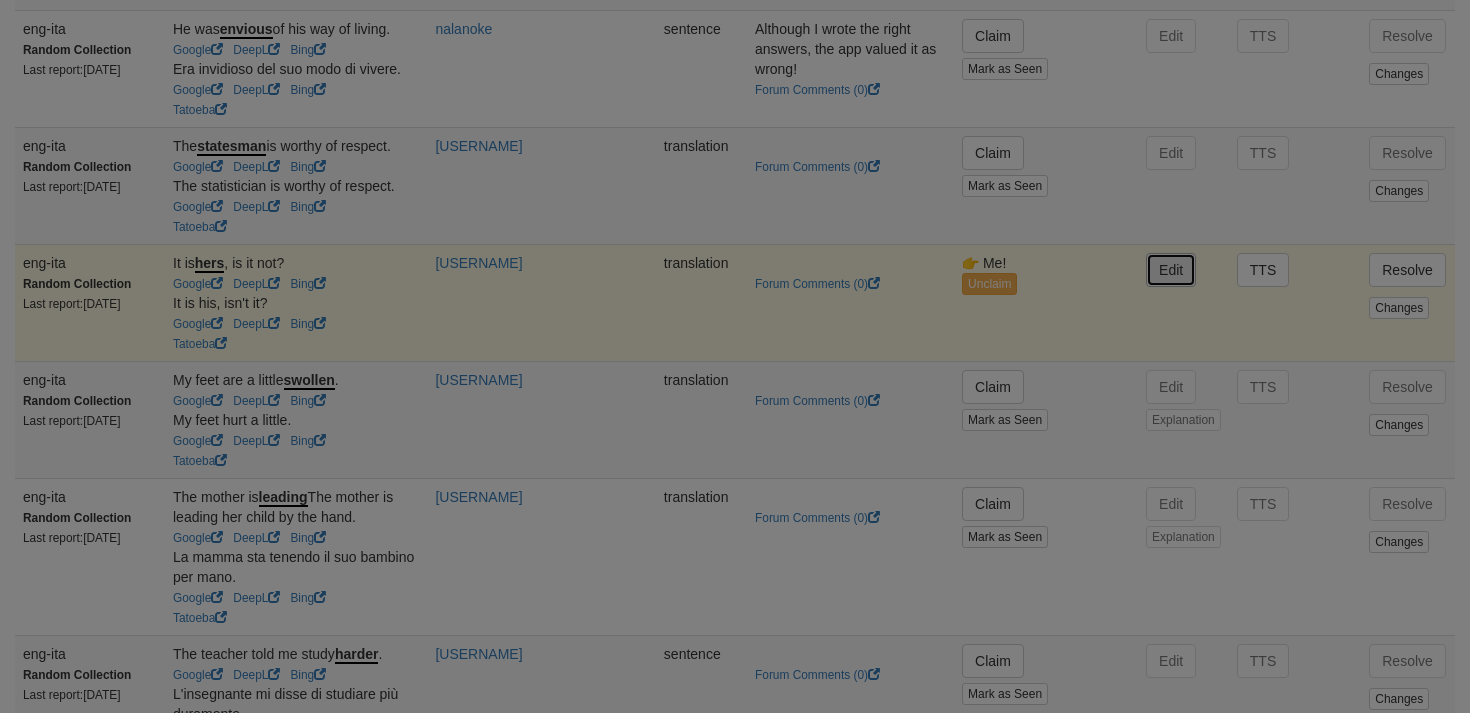 type on "**********" 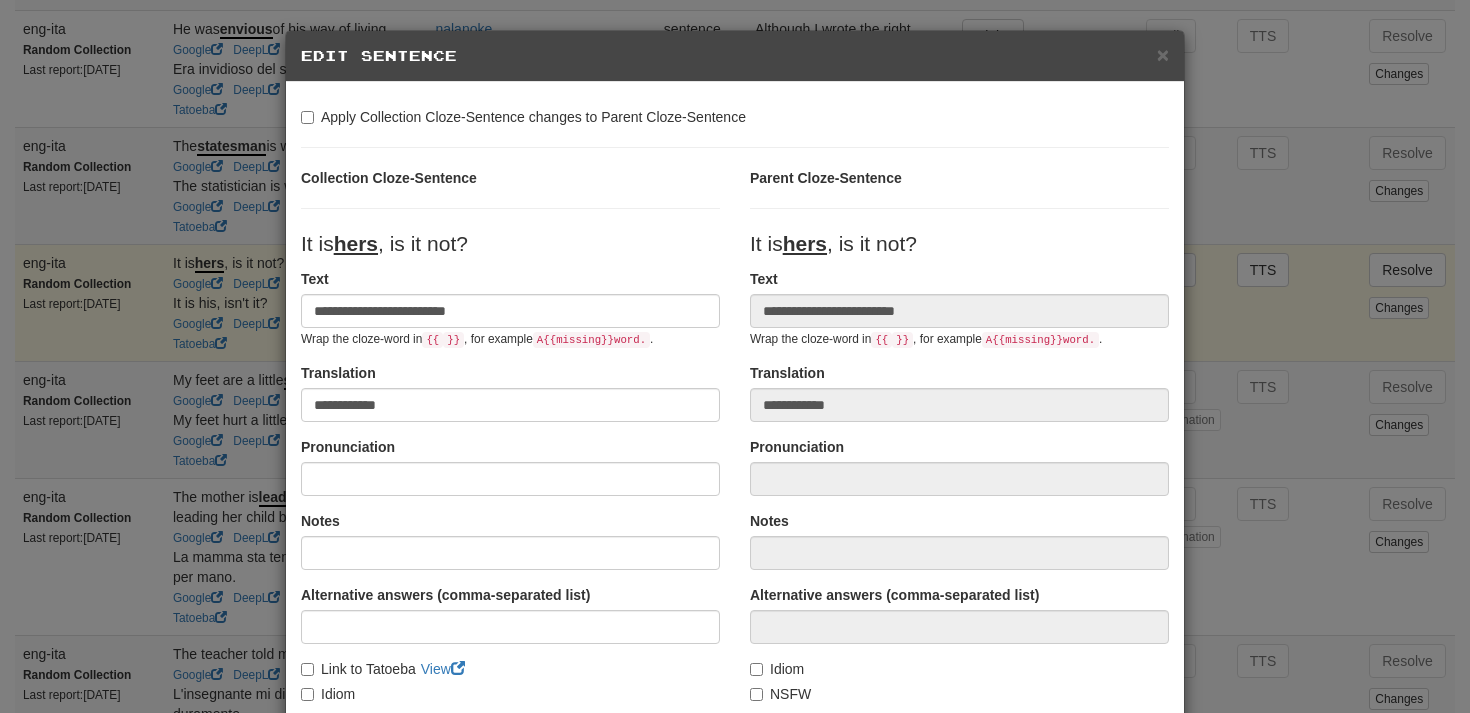 click on "Alternative answers (comma-separated list)" at bounding box center (510, 614) 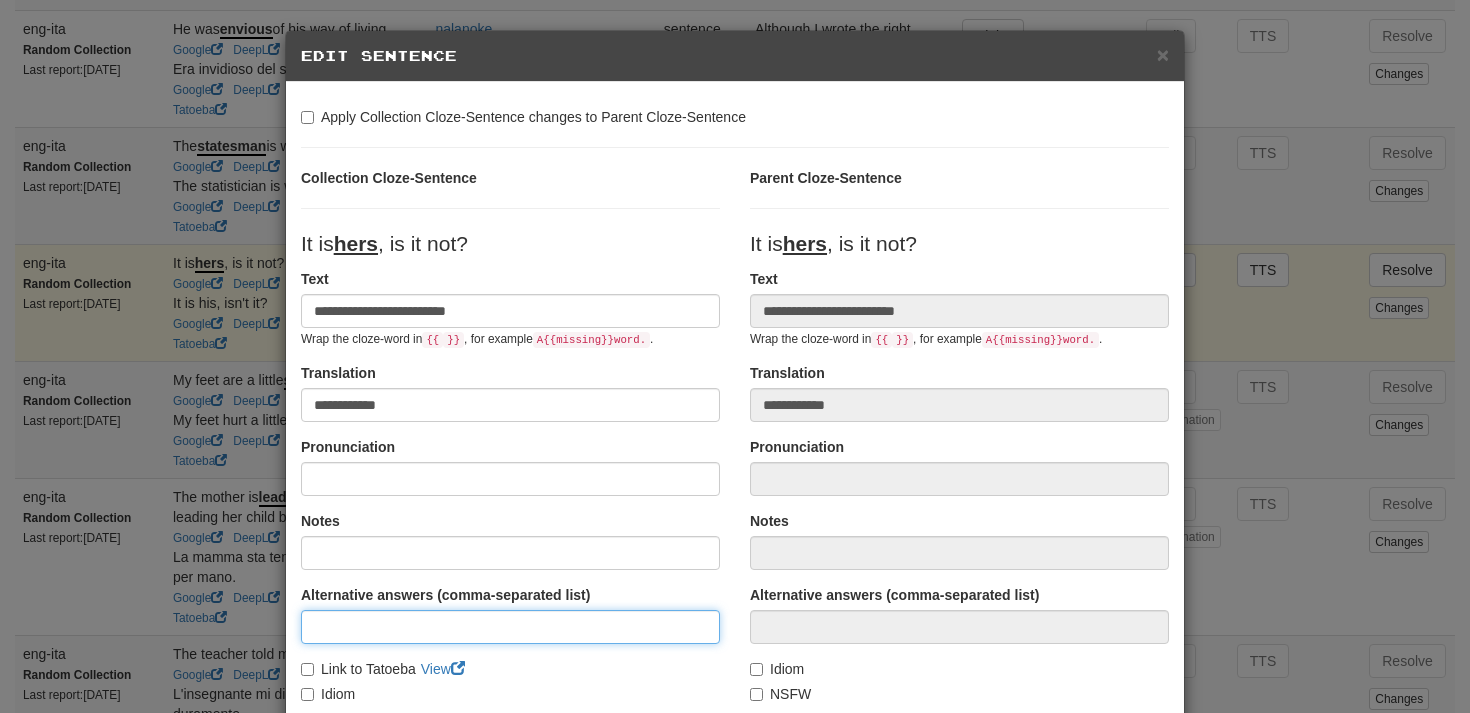 click at bounding box center (510, 627) 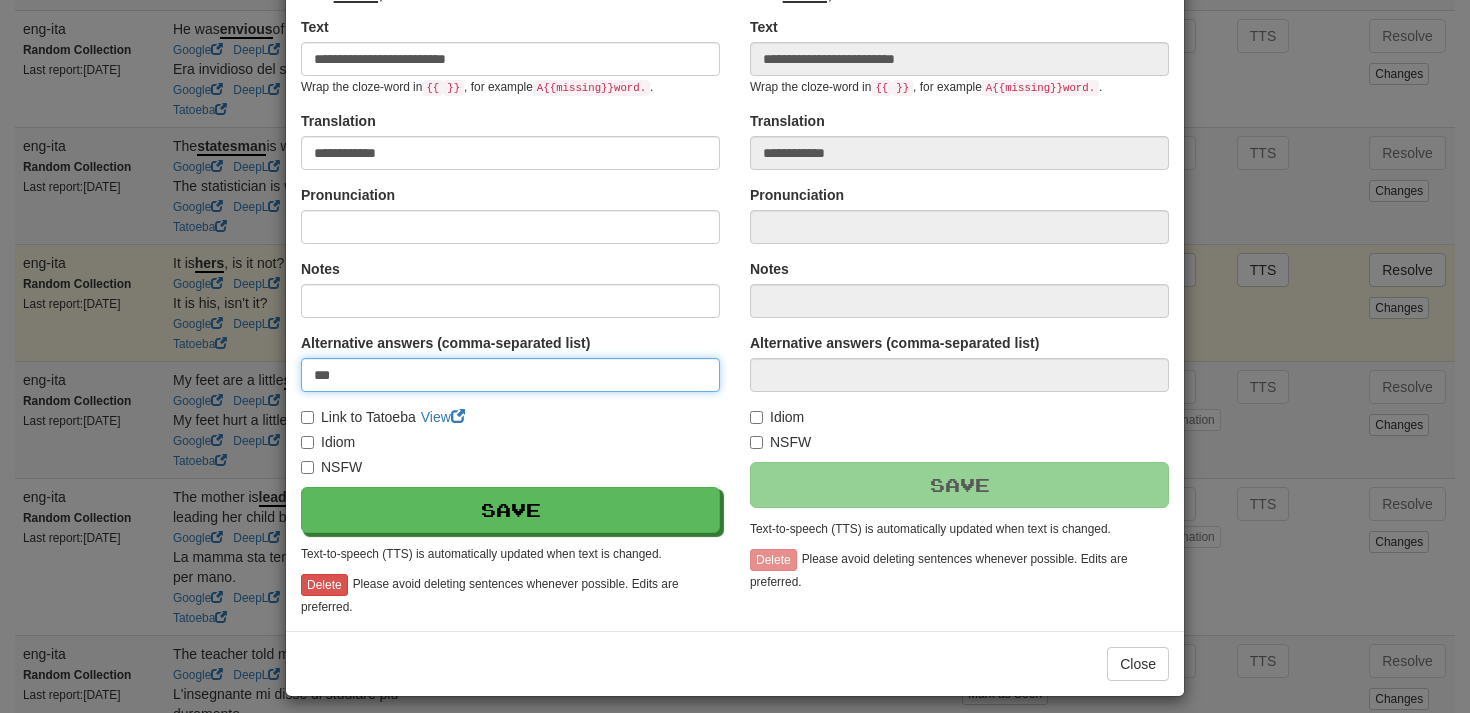 scroll, scrollTop: 266, scrollLeft: 0, axis: vertical 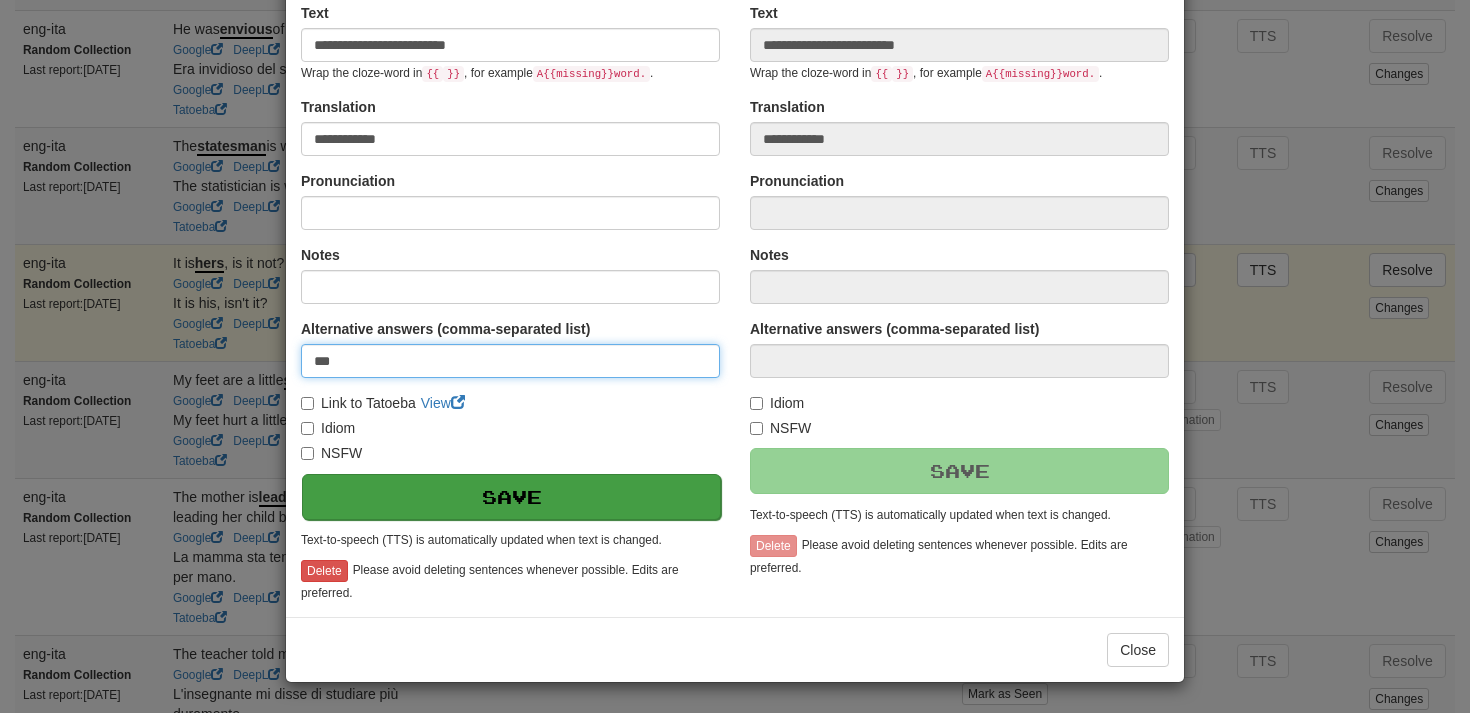 type on "***" 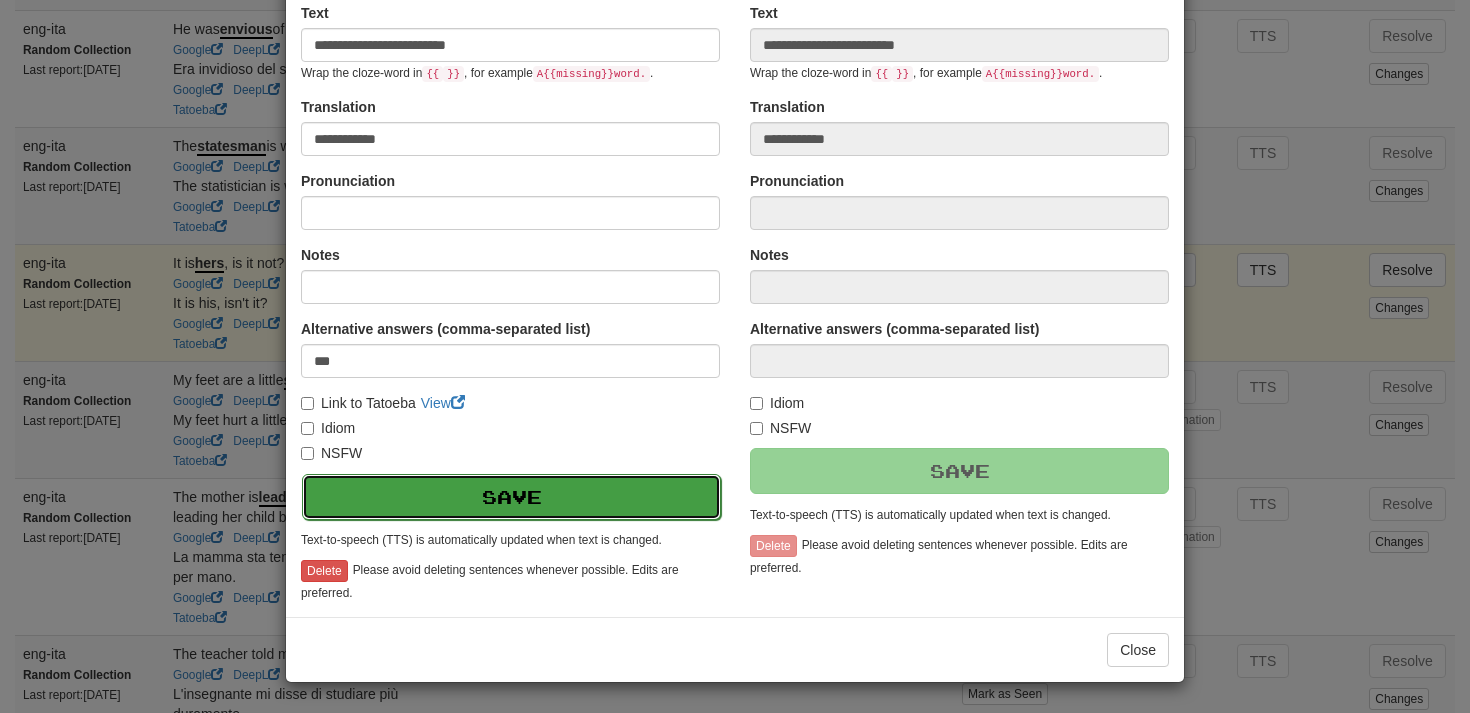 click on "Save" at bounding box center [511, 497] 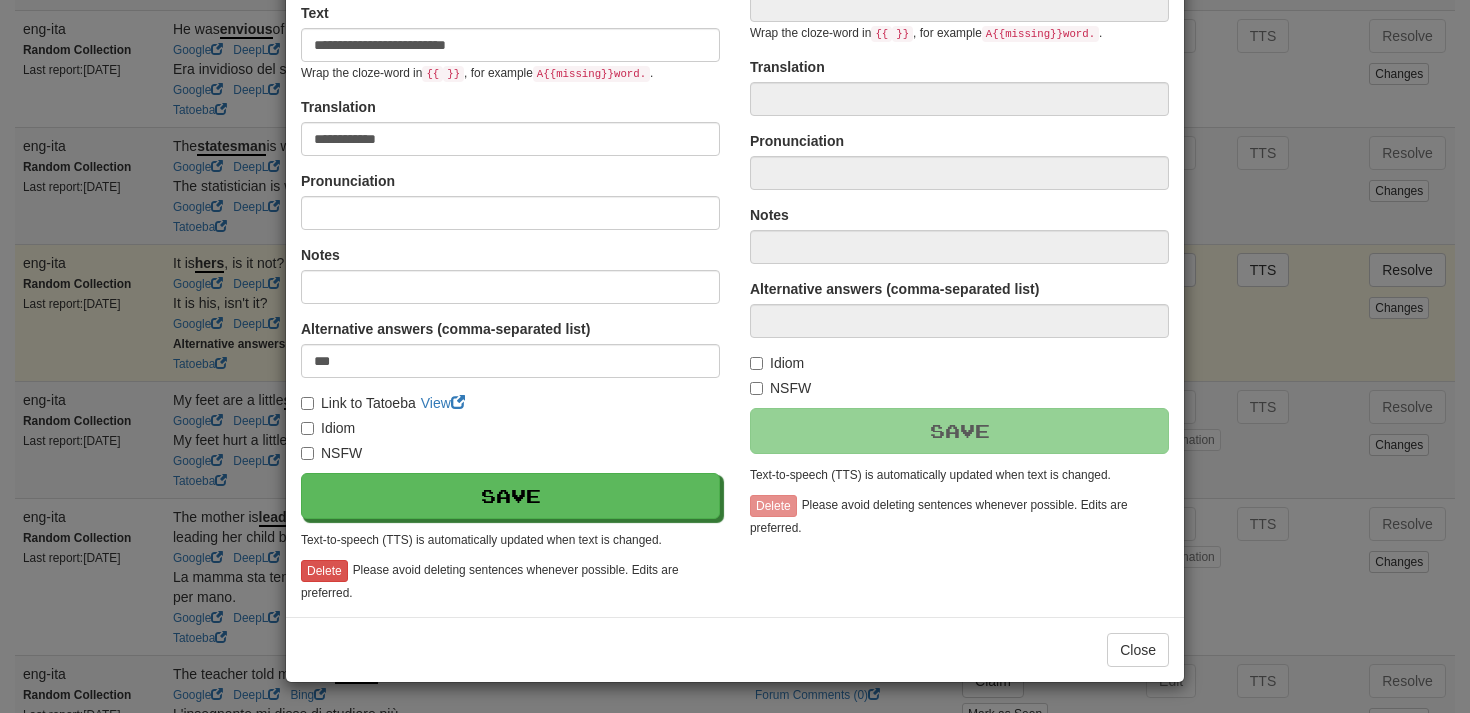 type on "**********" 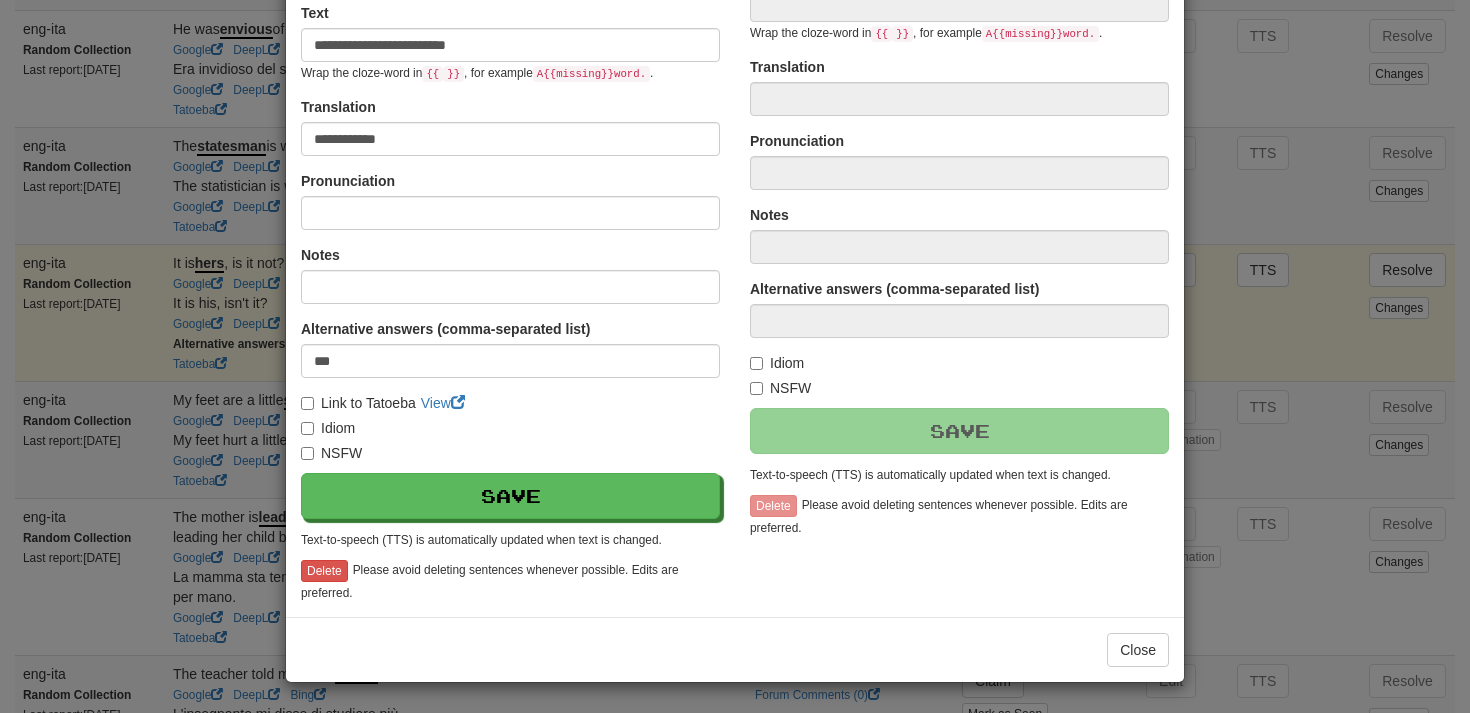 type on "**********" 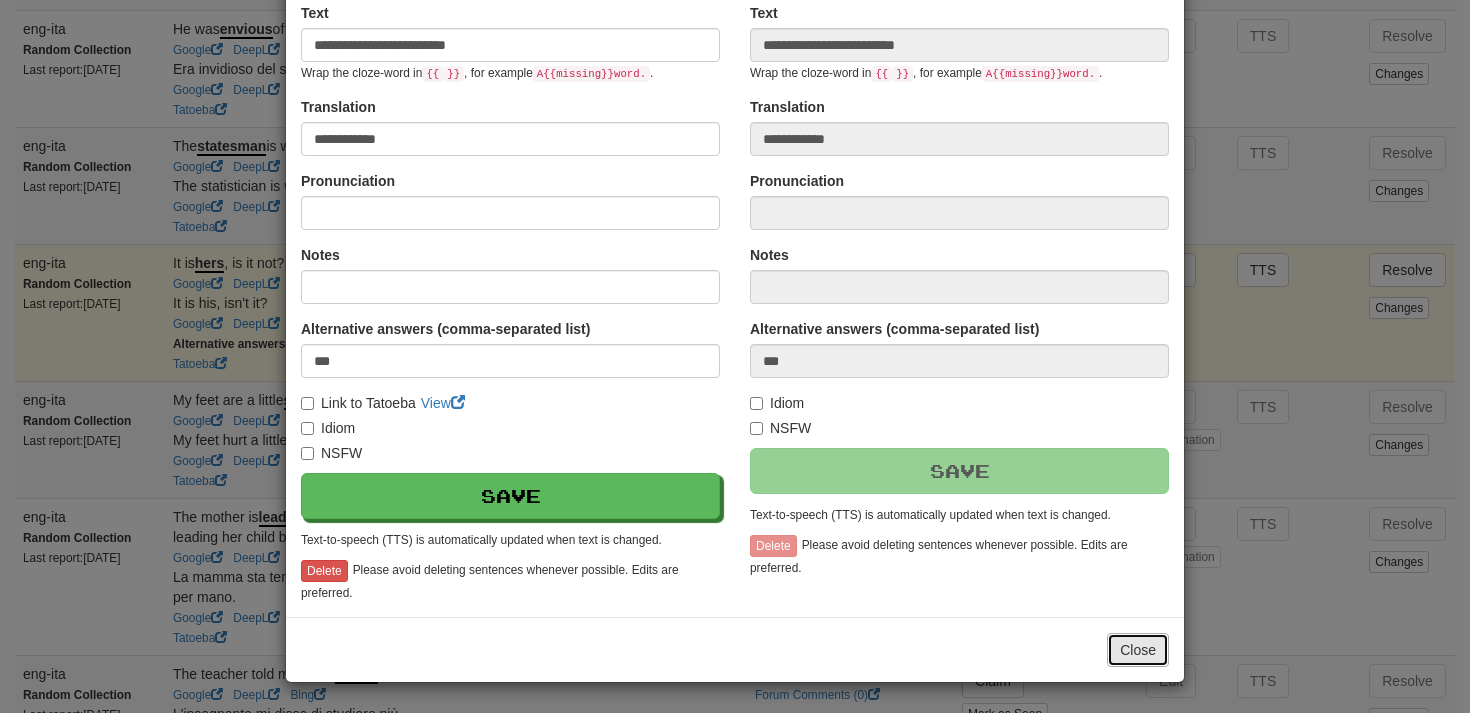 click on "Close" at bounding box center (1138, 650) 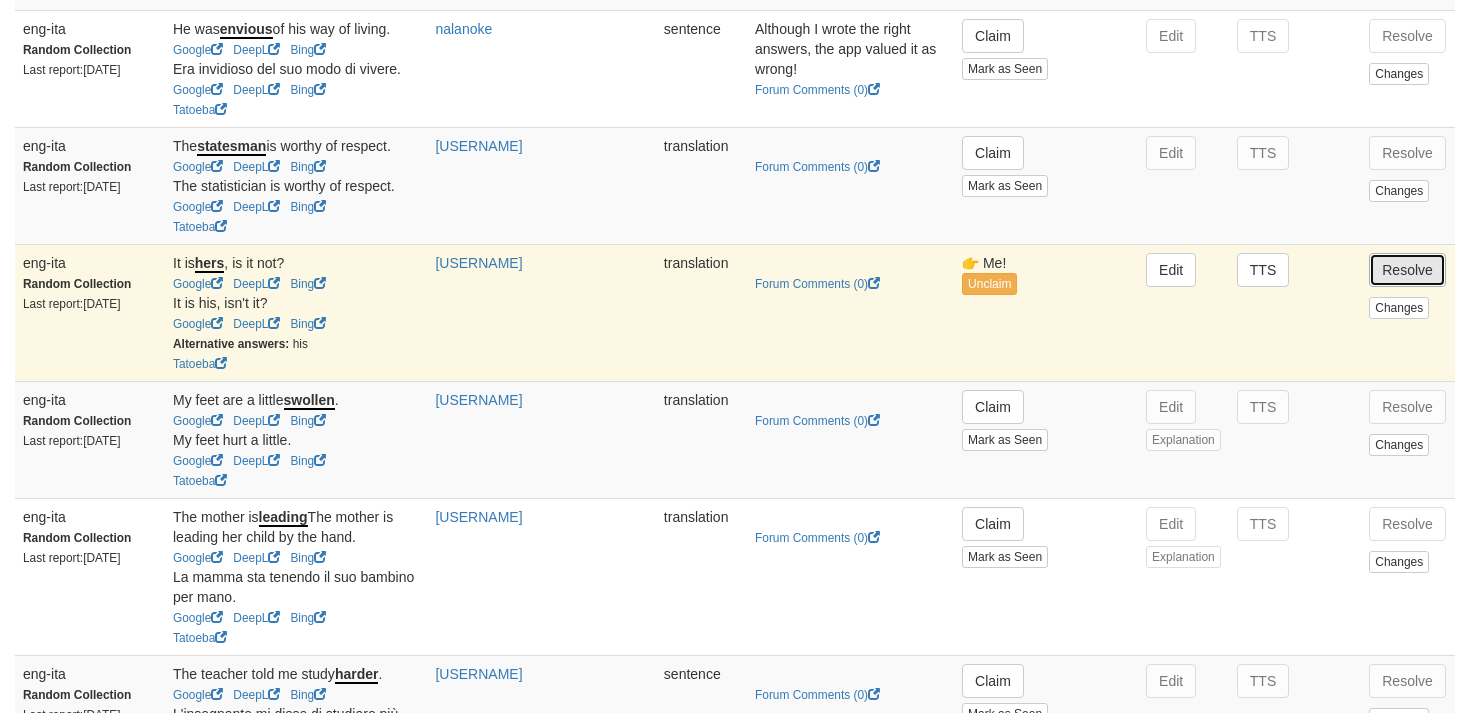 click on "Resolve" at bounding box center (1407, 270) 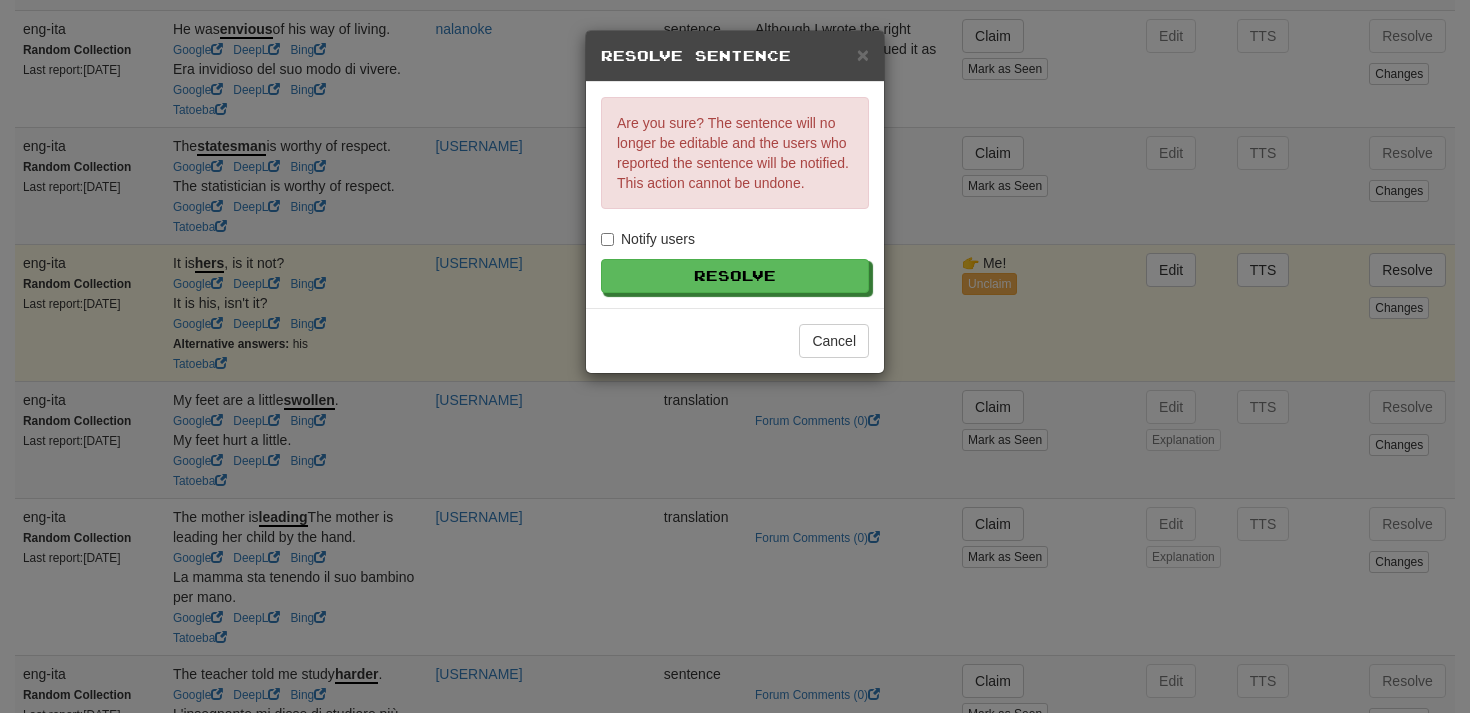 click on "Notify users" at bounding box center [648, 239] 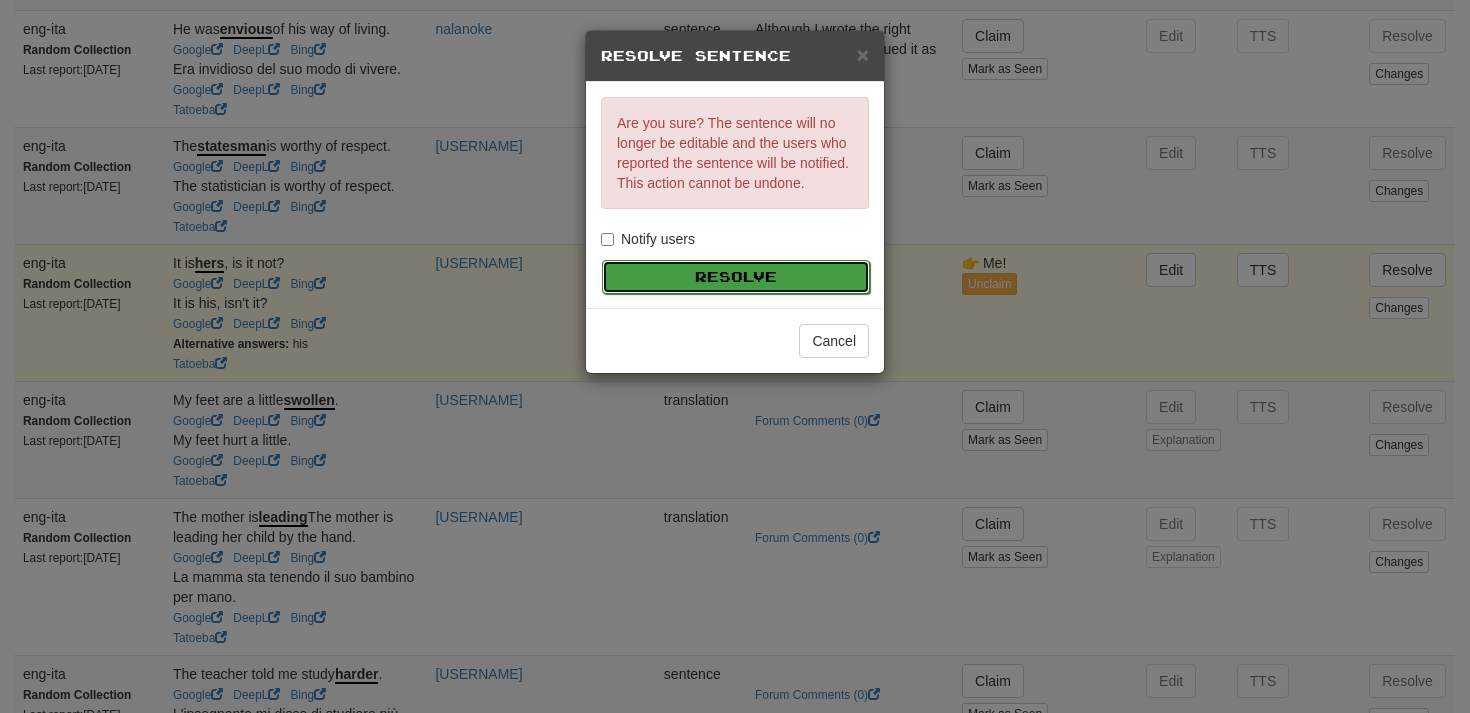 click on "Resolve" at bounding box center [736, 277] 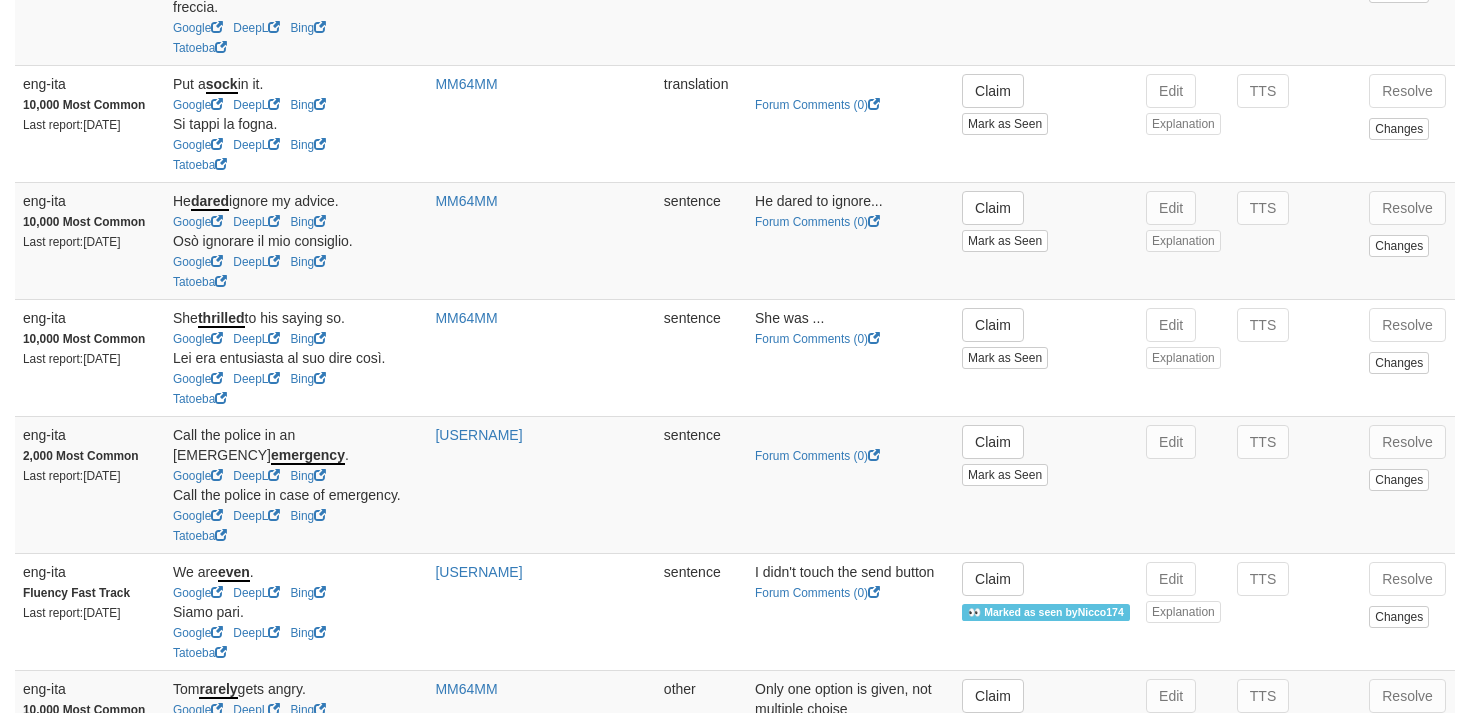 scroll, scrollTop: 2369, scrollLeft: 0, axis: vertical 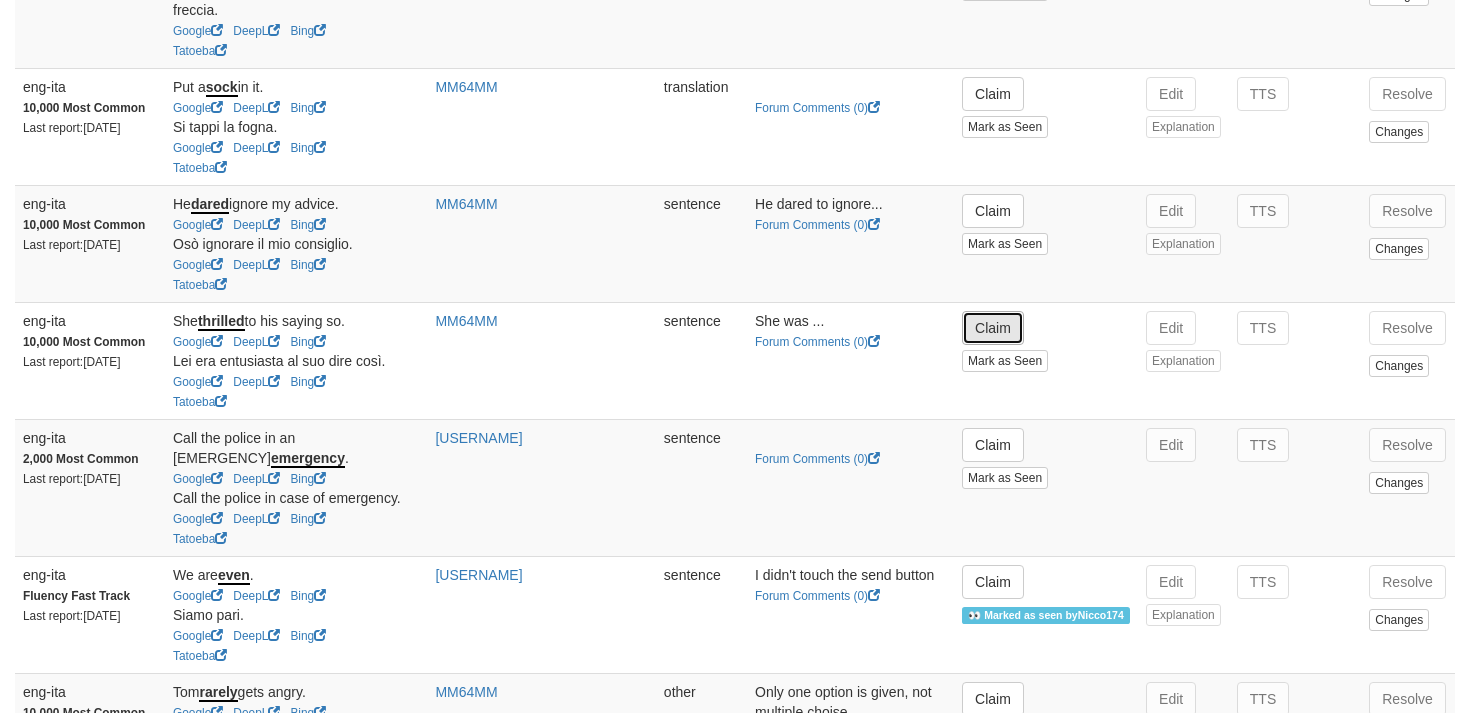 click on "Claim" at bounding box center [993, 328] 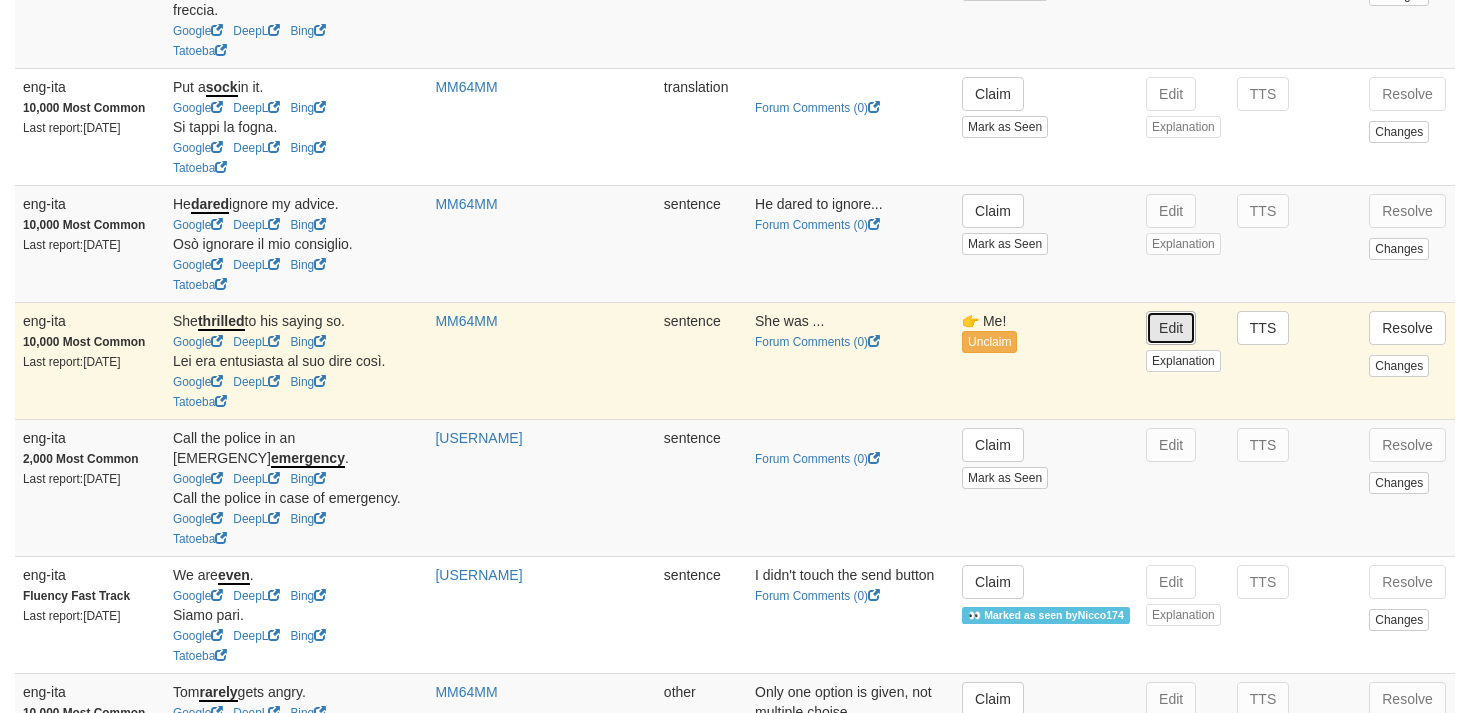 click on "Edit" at bounding box center [1171, 328] 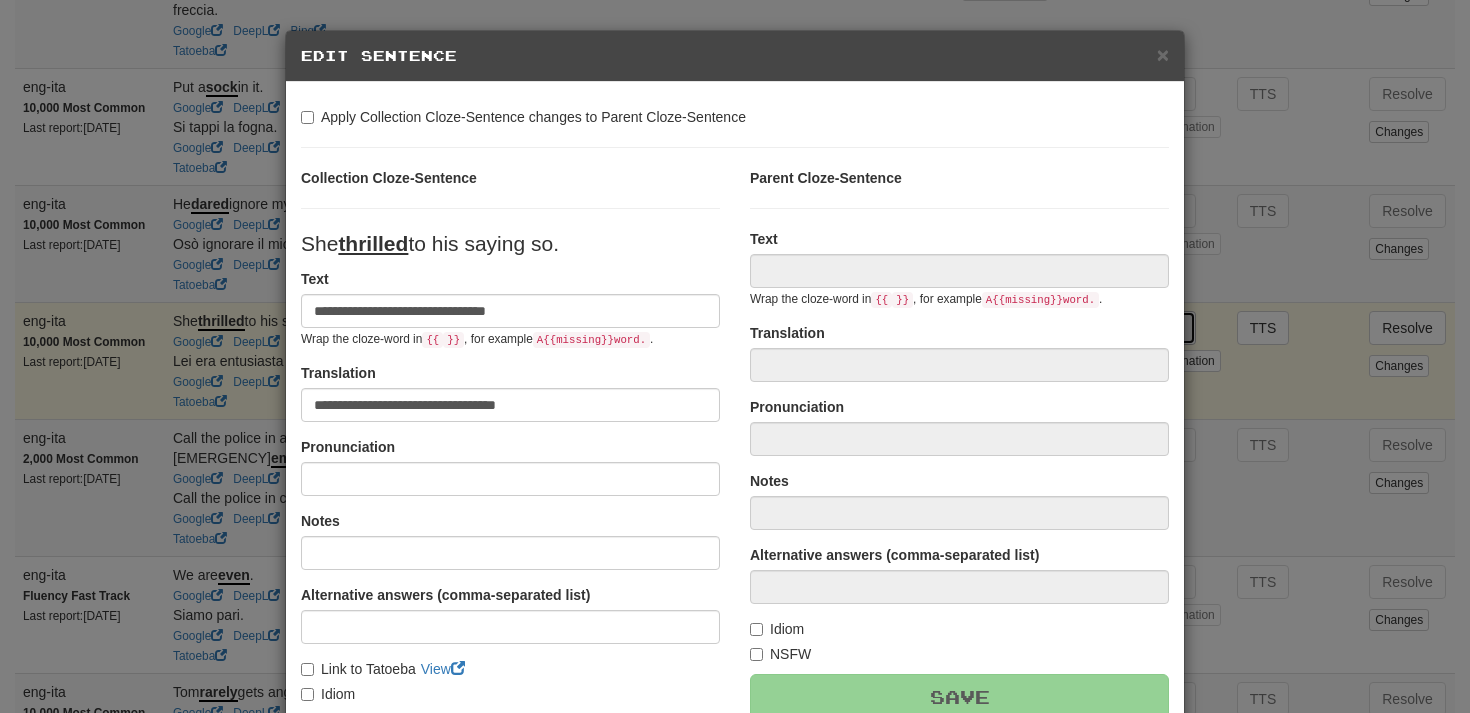 type on "**********" 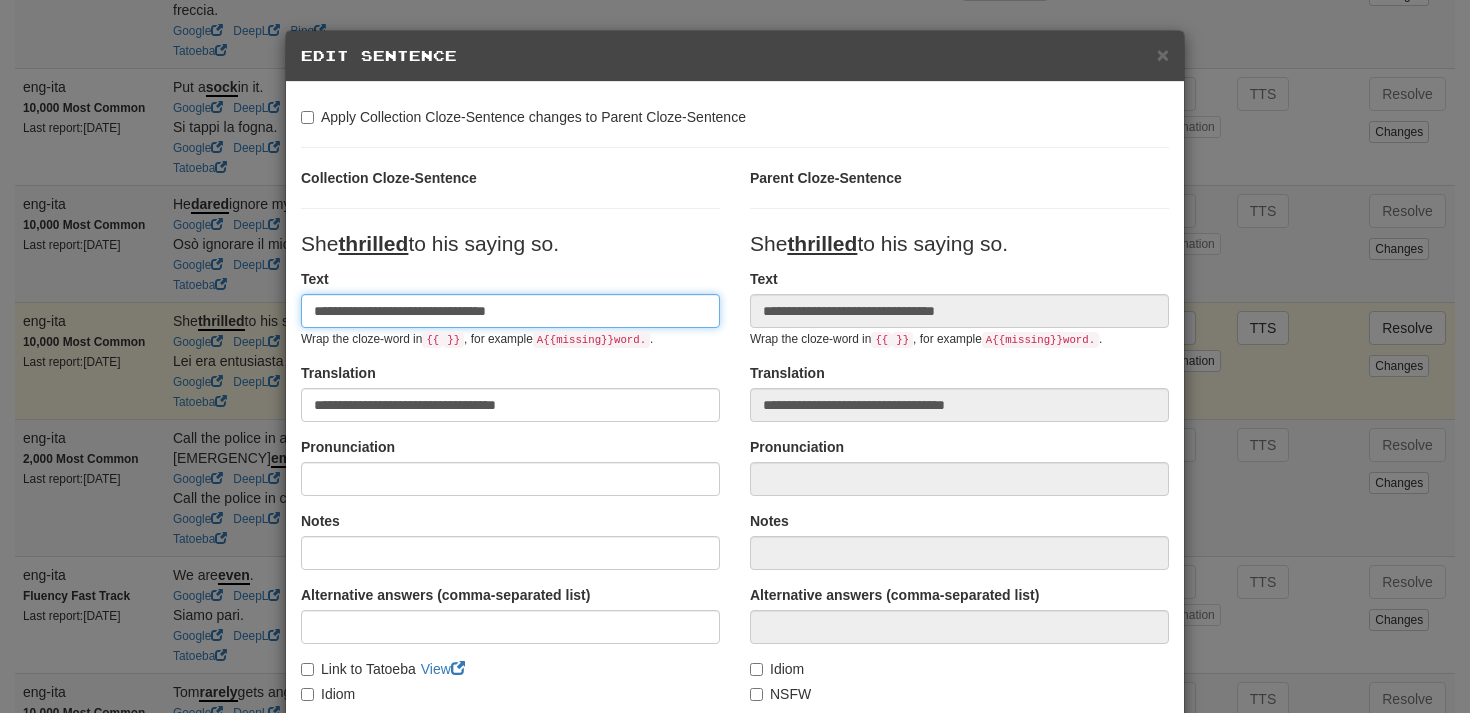 click on "**********" at bounding box center [510, 311] 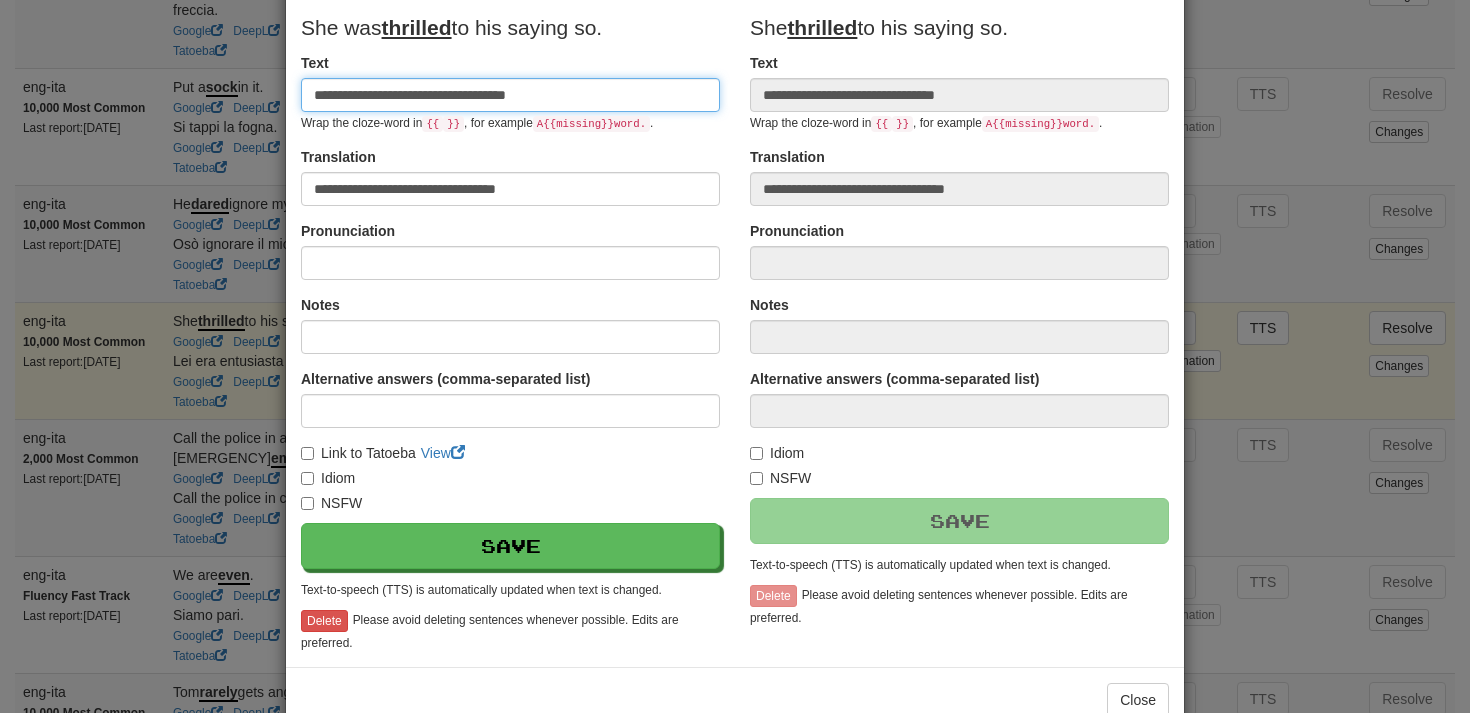 scroll, scrollTop: 266, scrollLeft: 0, axis: vertical 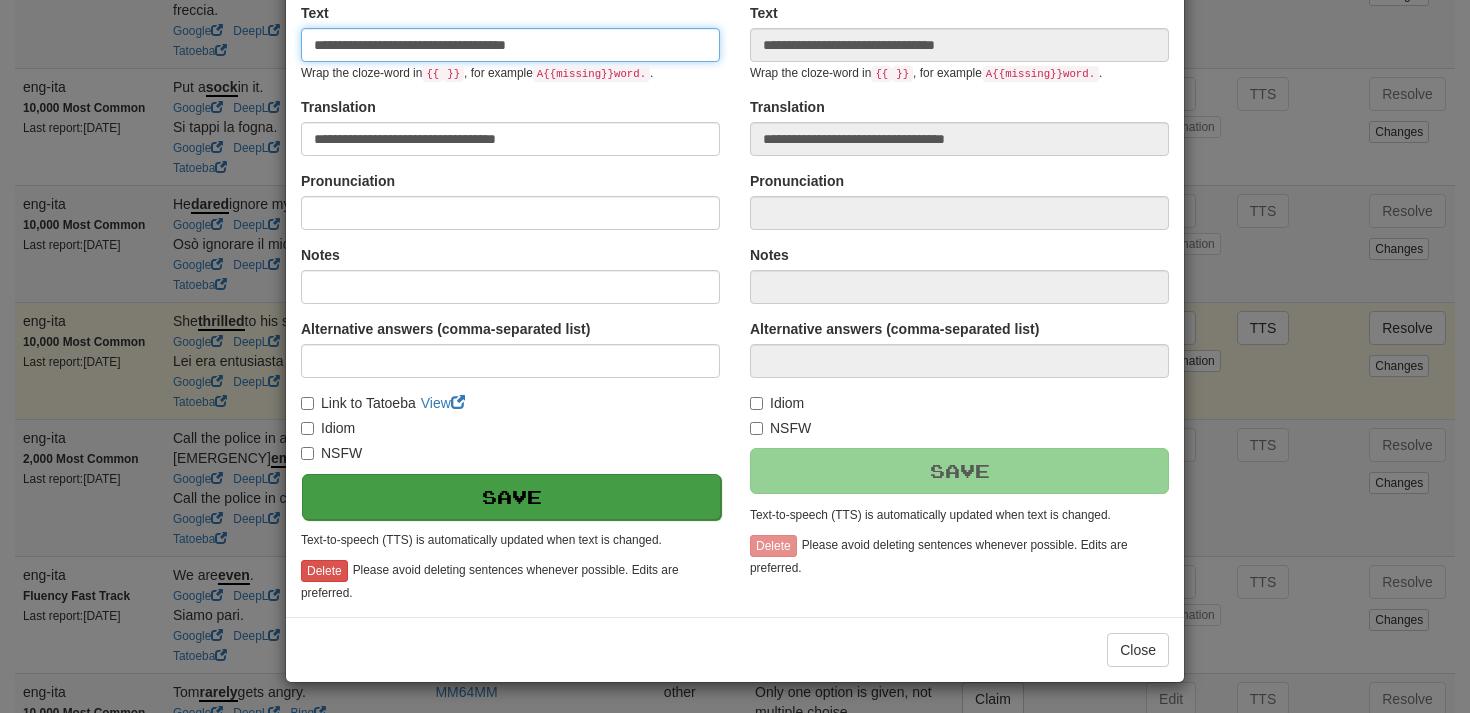 type on "**********" 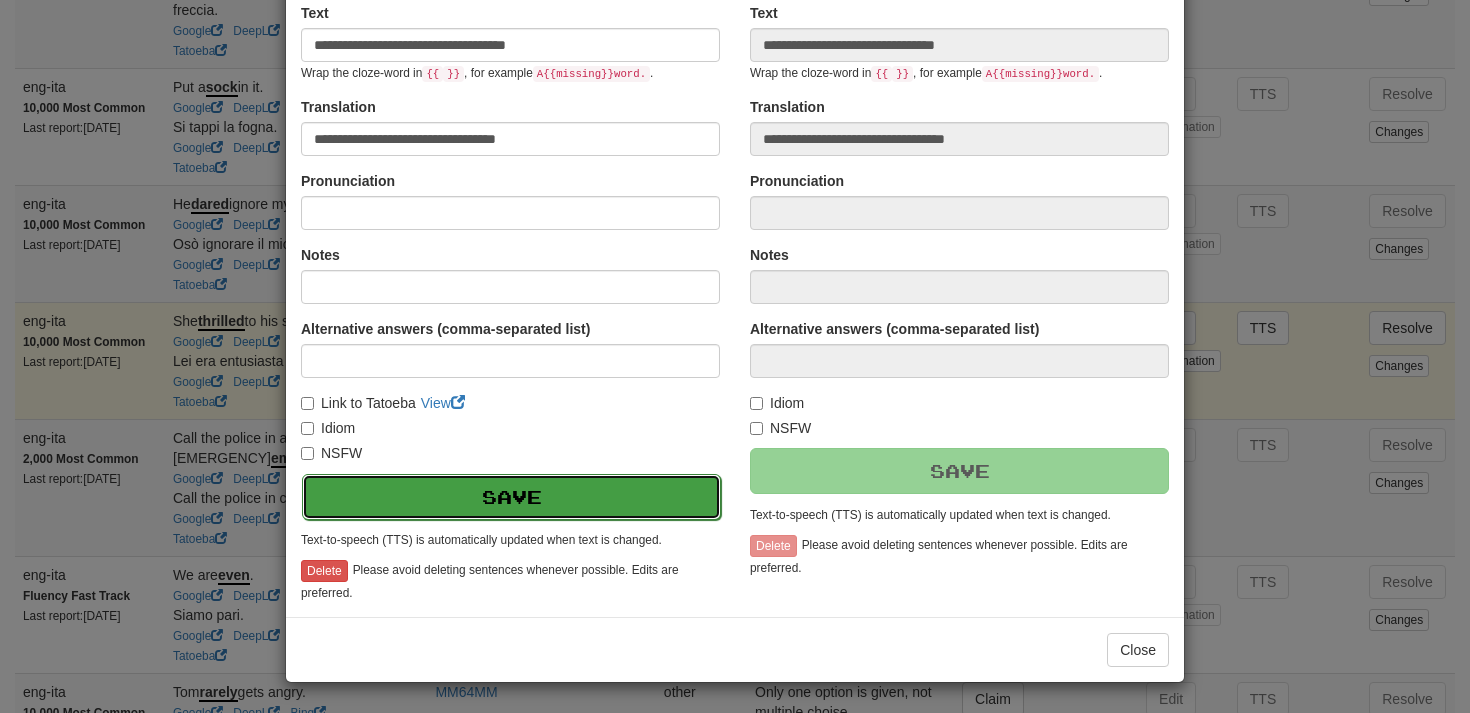 click on "Save" at bounding box center [511, 497] 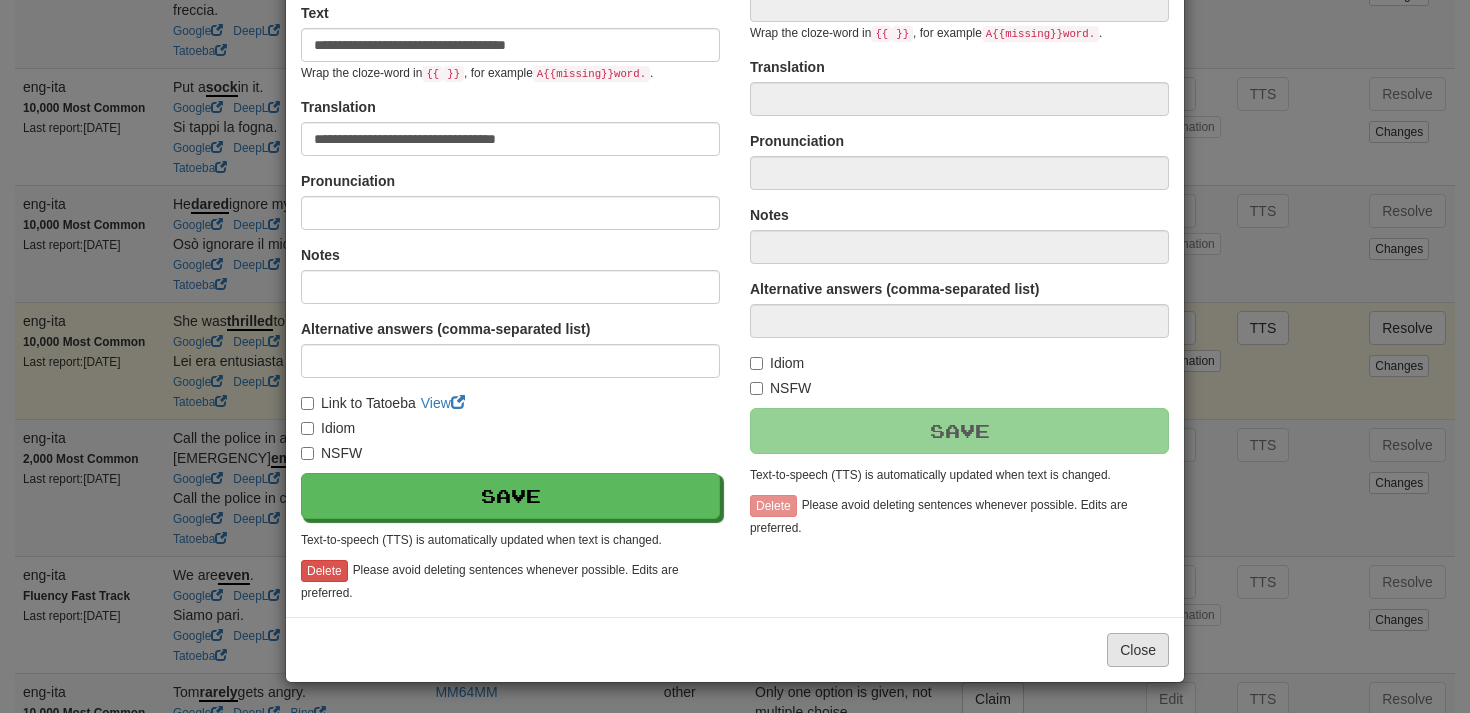 type on "**********" 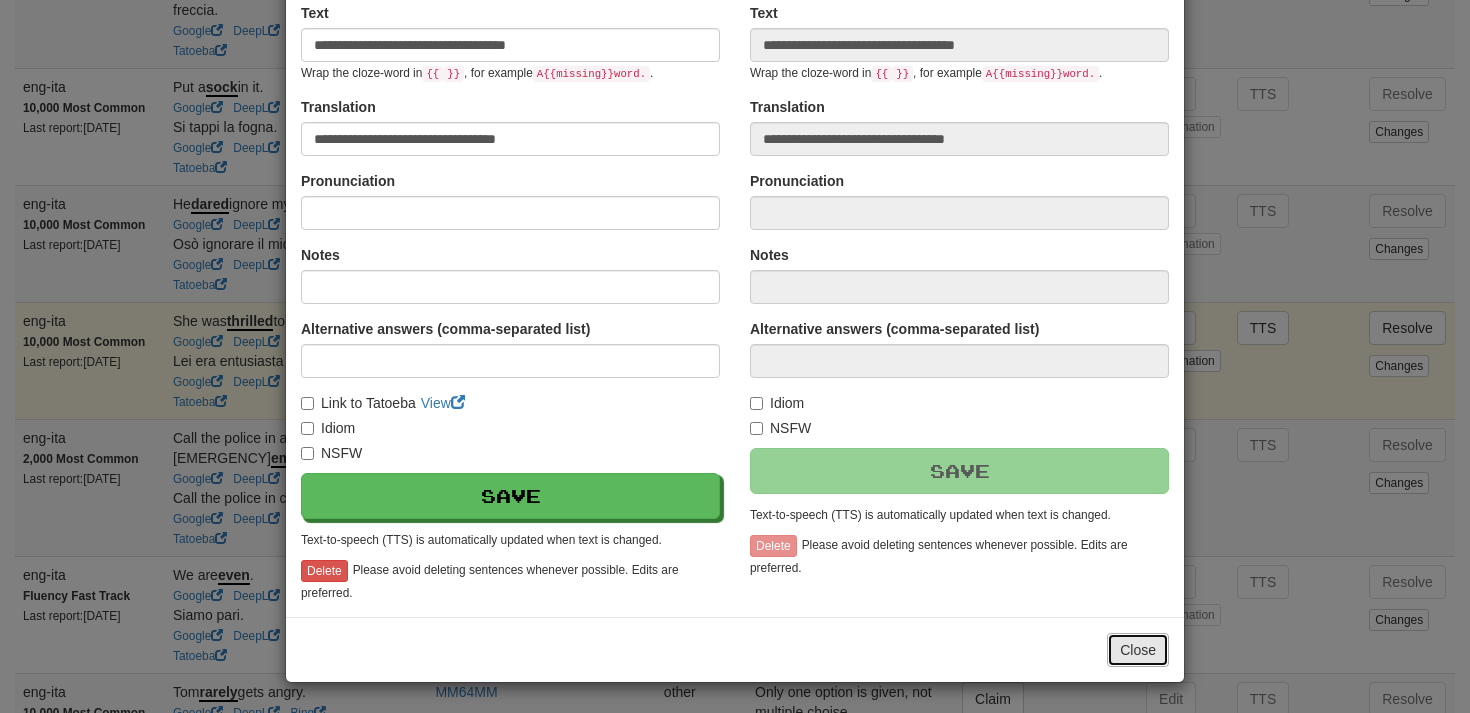 click on "Close" at bounding box center [1138, 650] 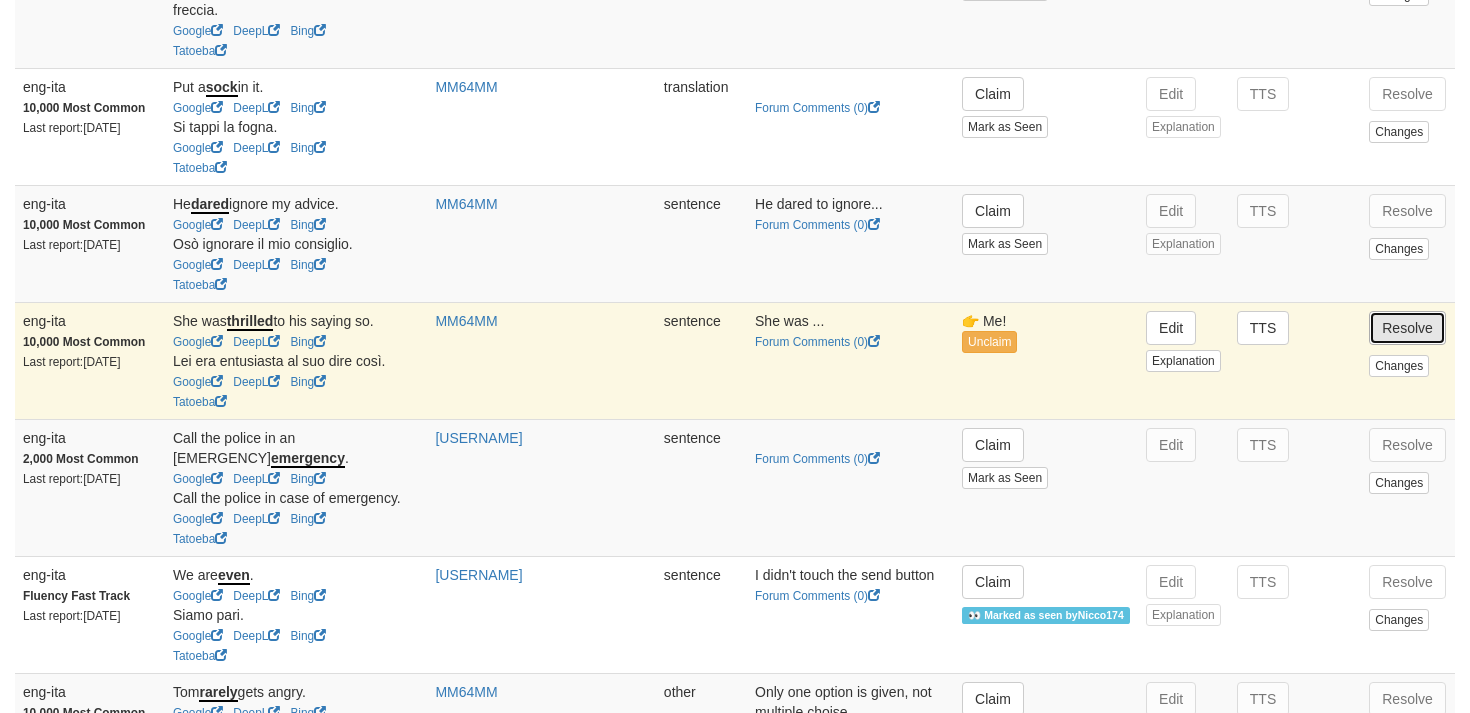 click on "Resolve" at bounding box center (1407, 328) 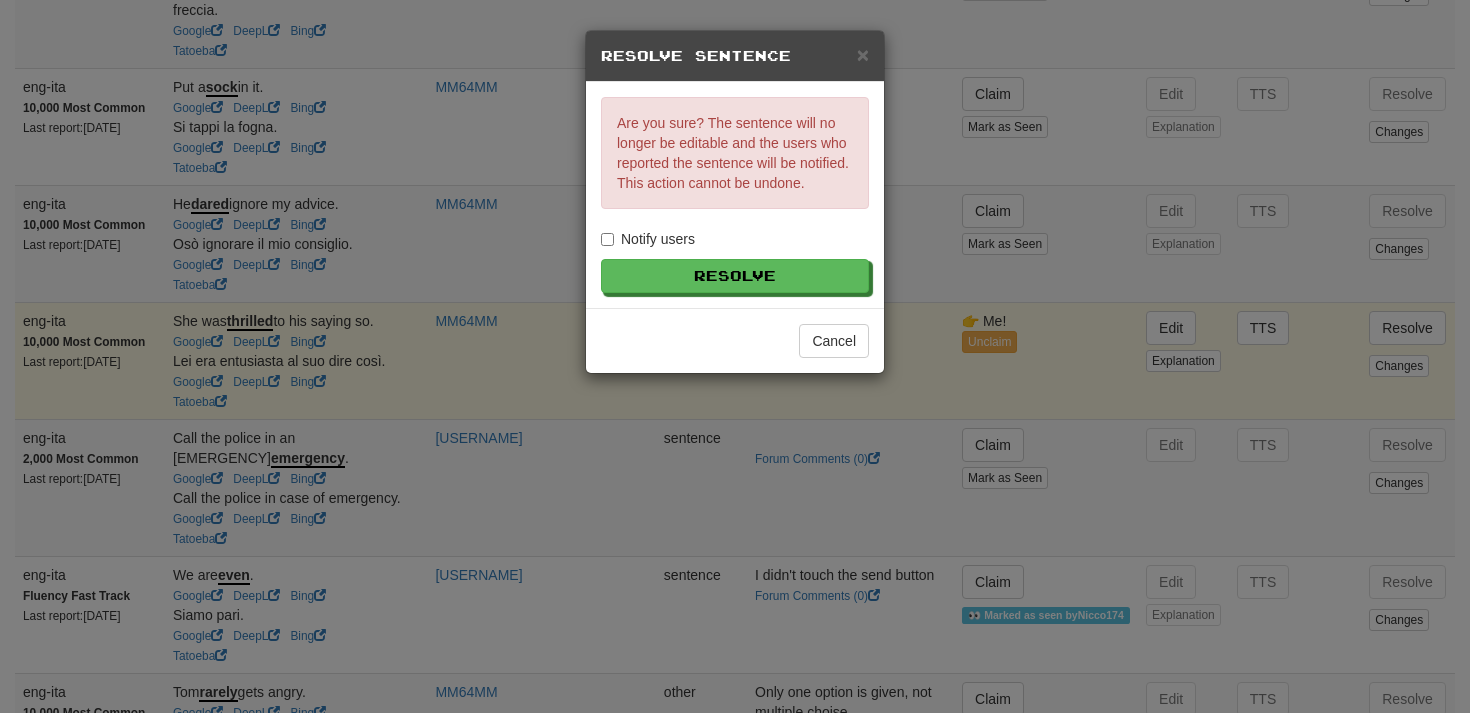 click on "Are you sure? The sentence will no longer be editable and the users who reported the sentence will be notified. This action cannot be undone. Notify users Resolve" at bounding box center [735, 195] 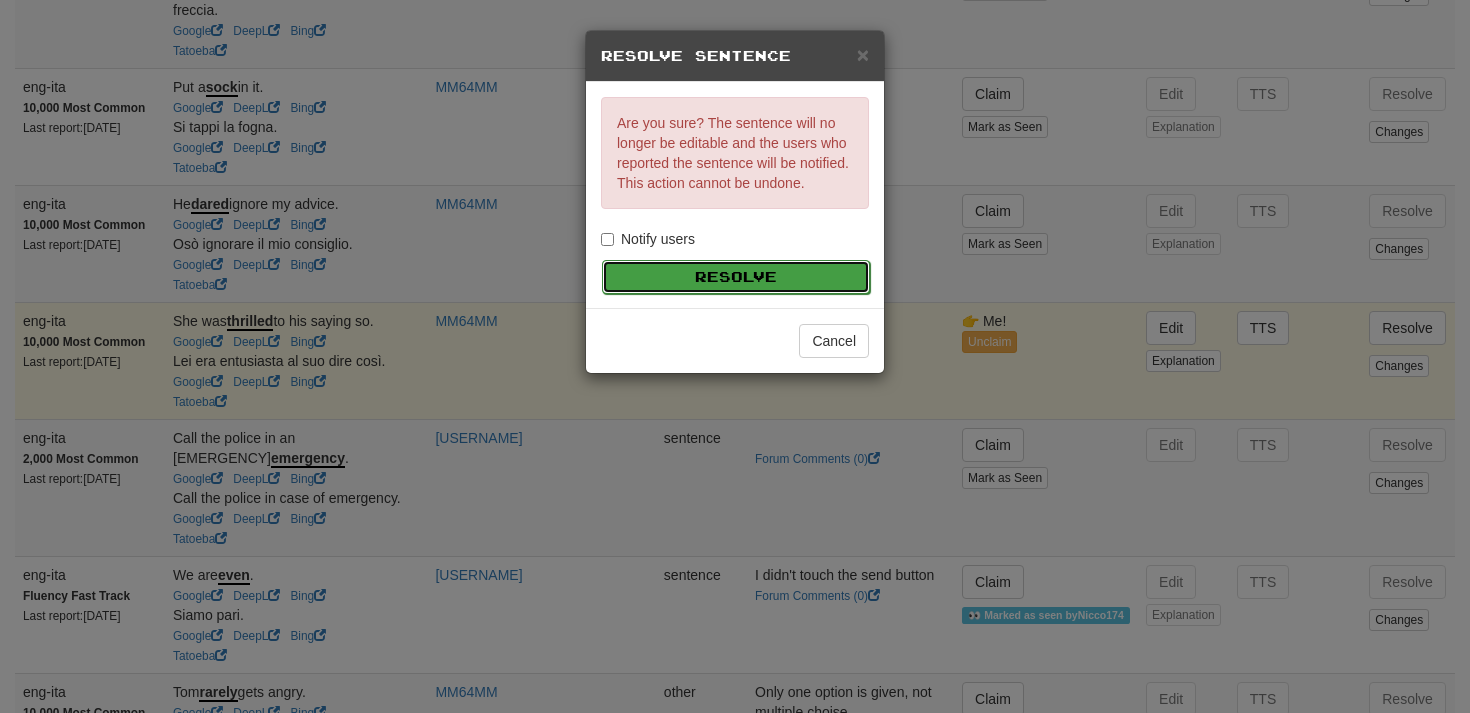 click on "Resolve" at bounding box center [736, 277] 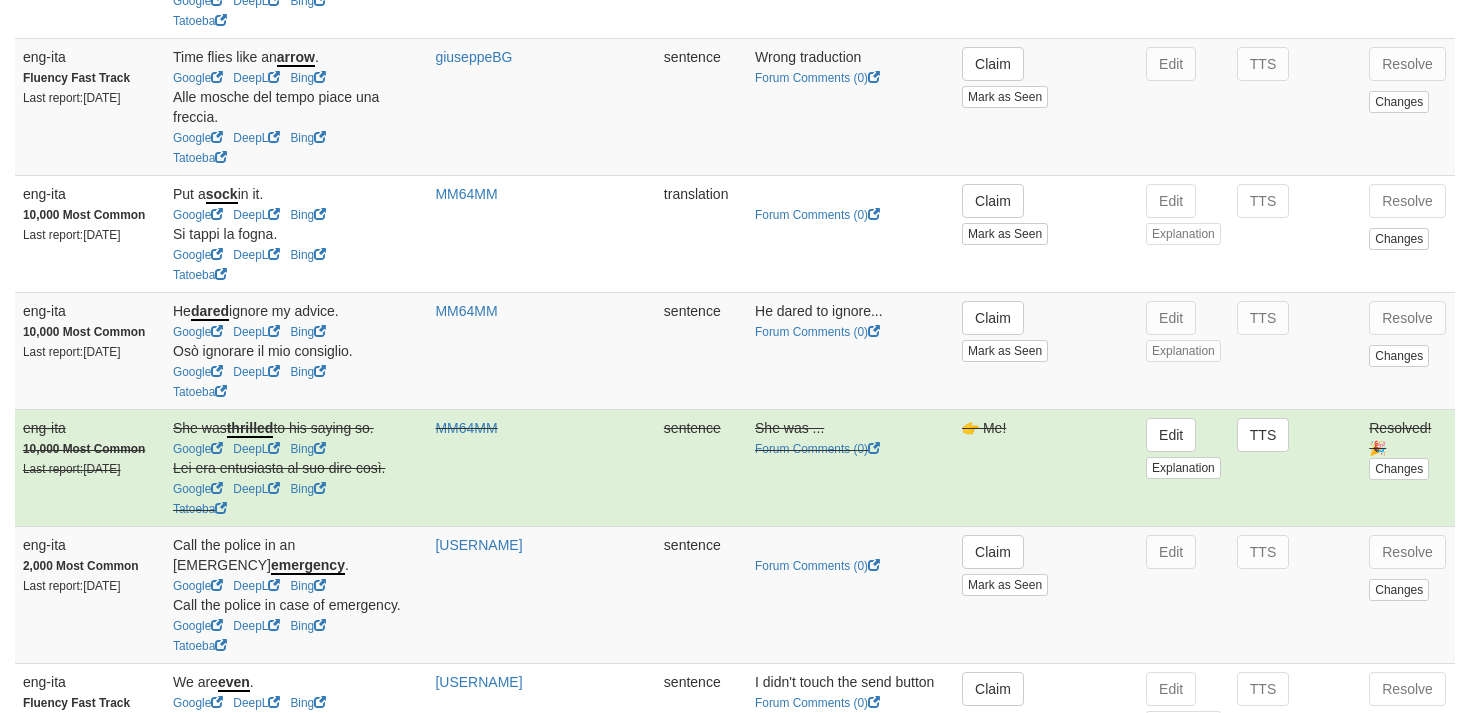 scroll, scrollTop: 2257, scrollLeft: 0, axis: vertical 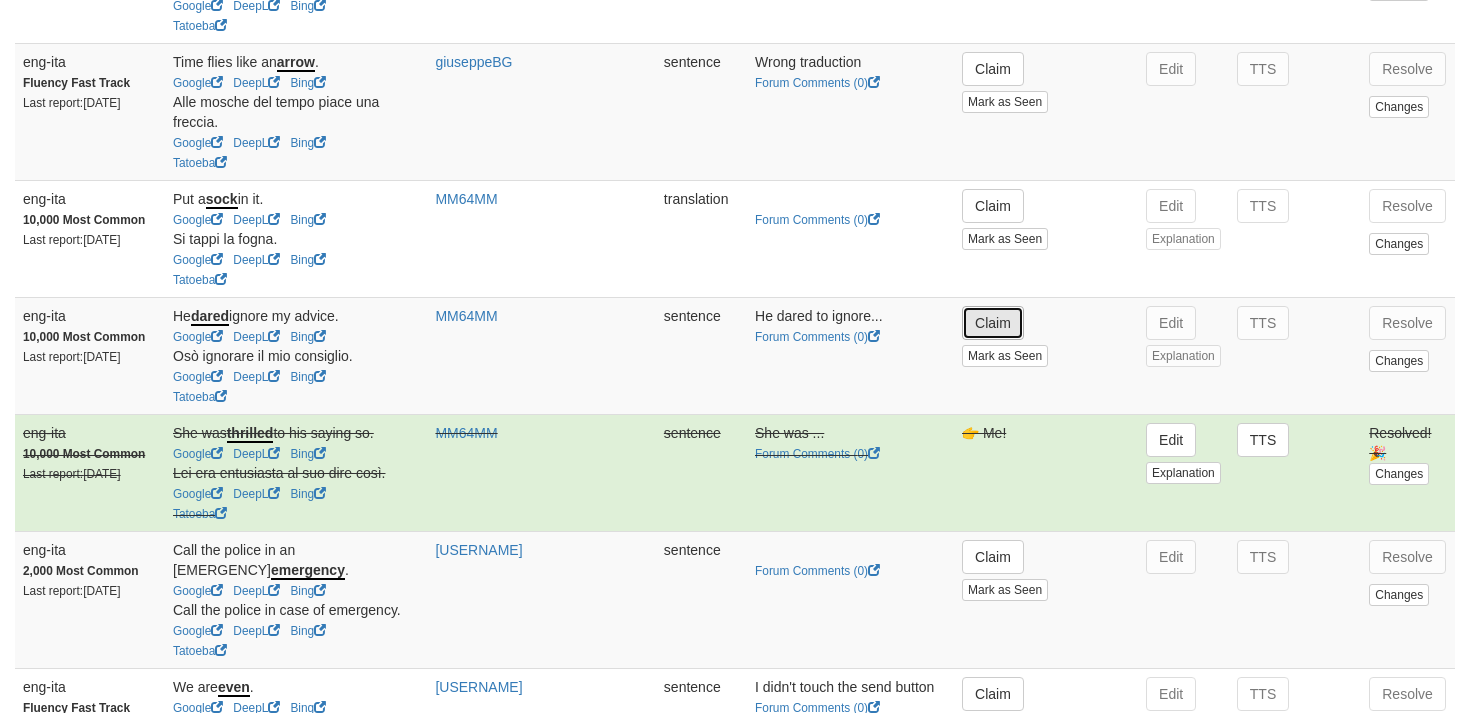 click on "Claim" at bounding box center [993, 323] 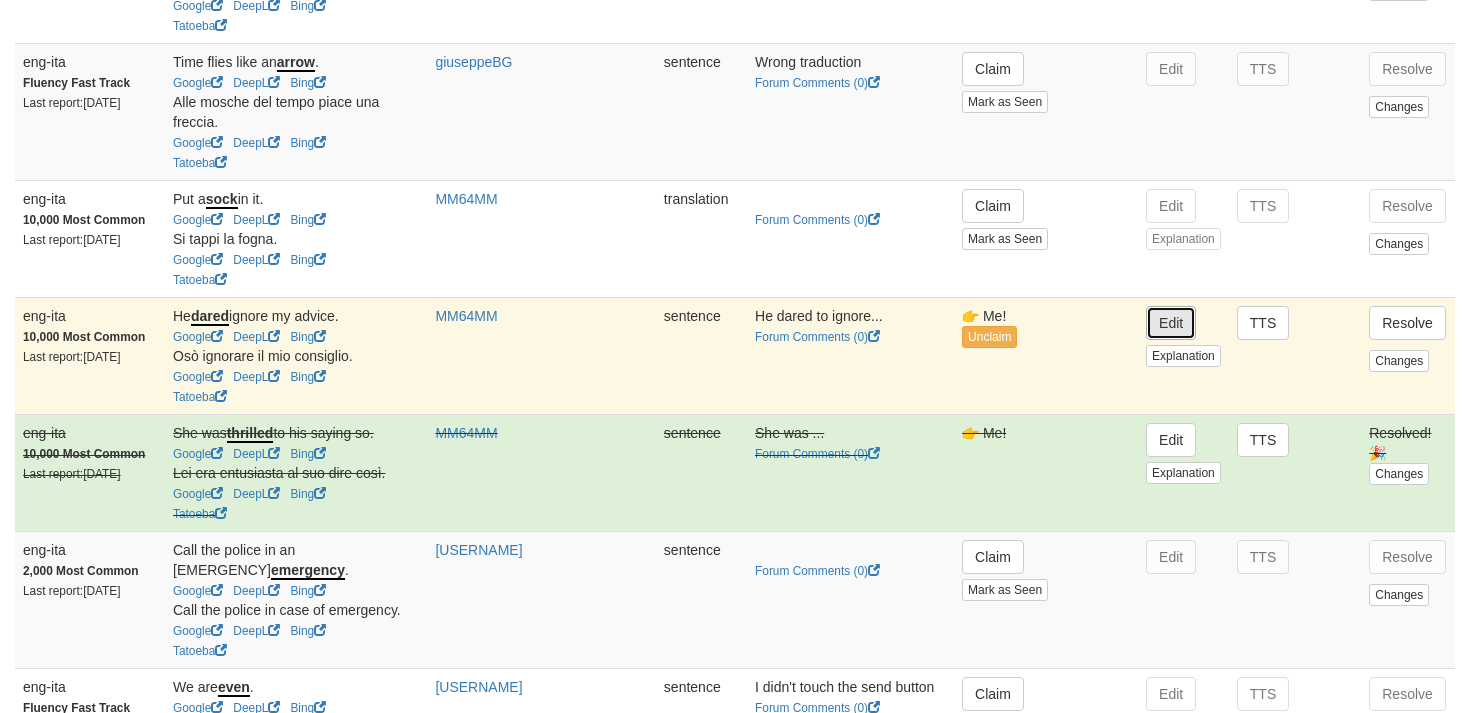 click on "Edit" at bounding box center (1171, 323) 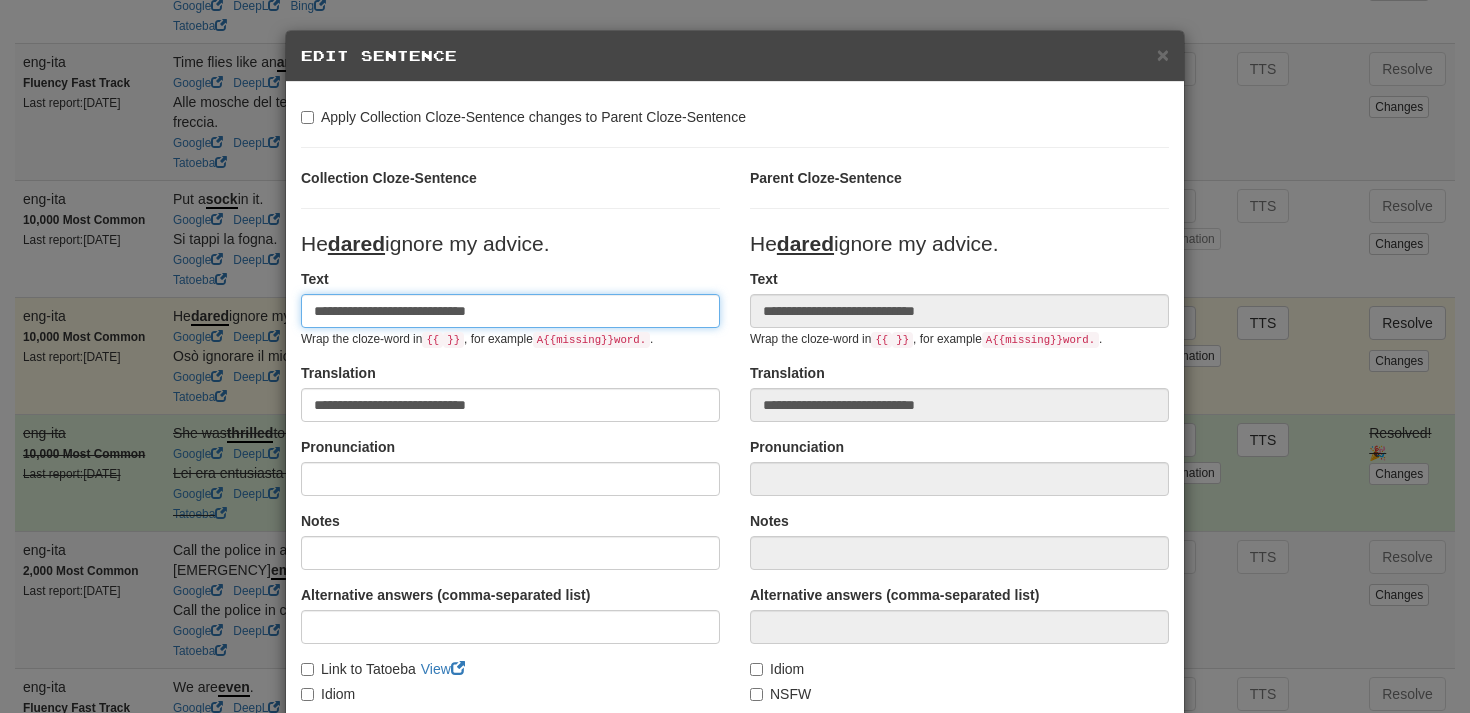 click on "**********" at bounding box center [510, 311] 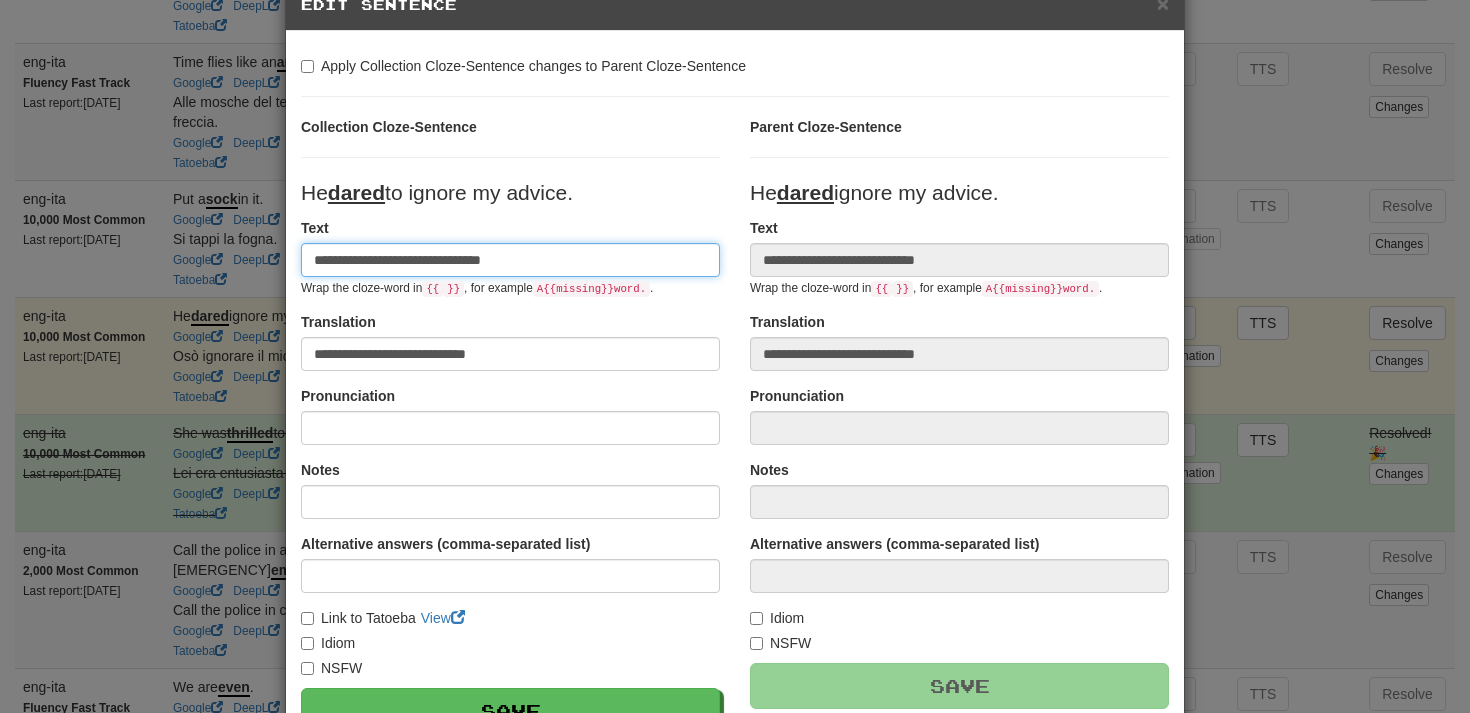 scroll, scrollTop: 266, scrollLeft: 0, axis: vertical 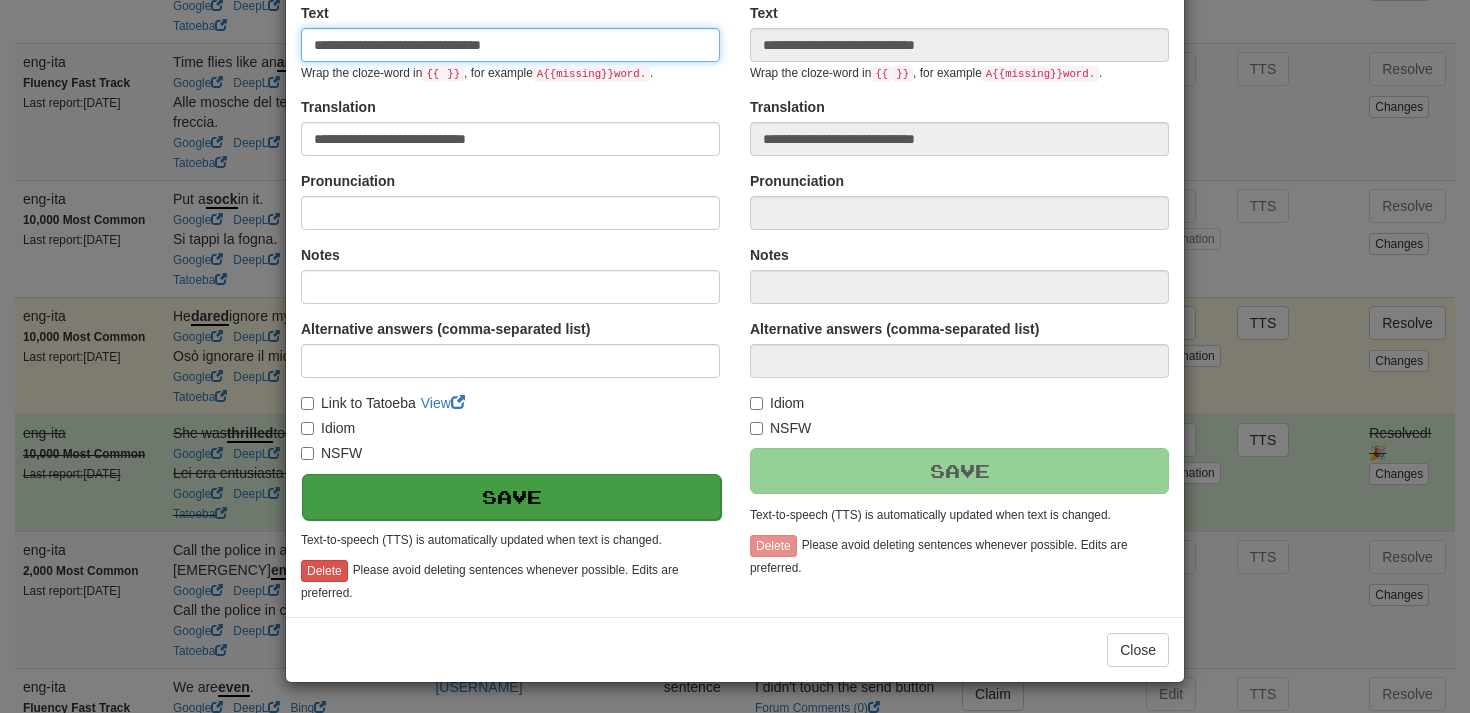 type on "**********" 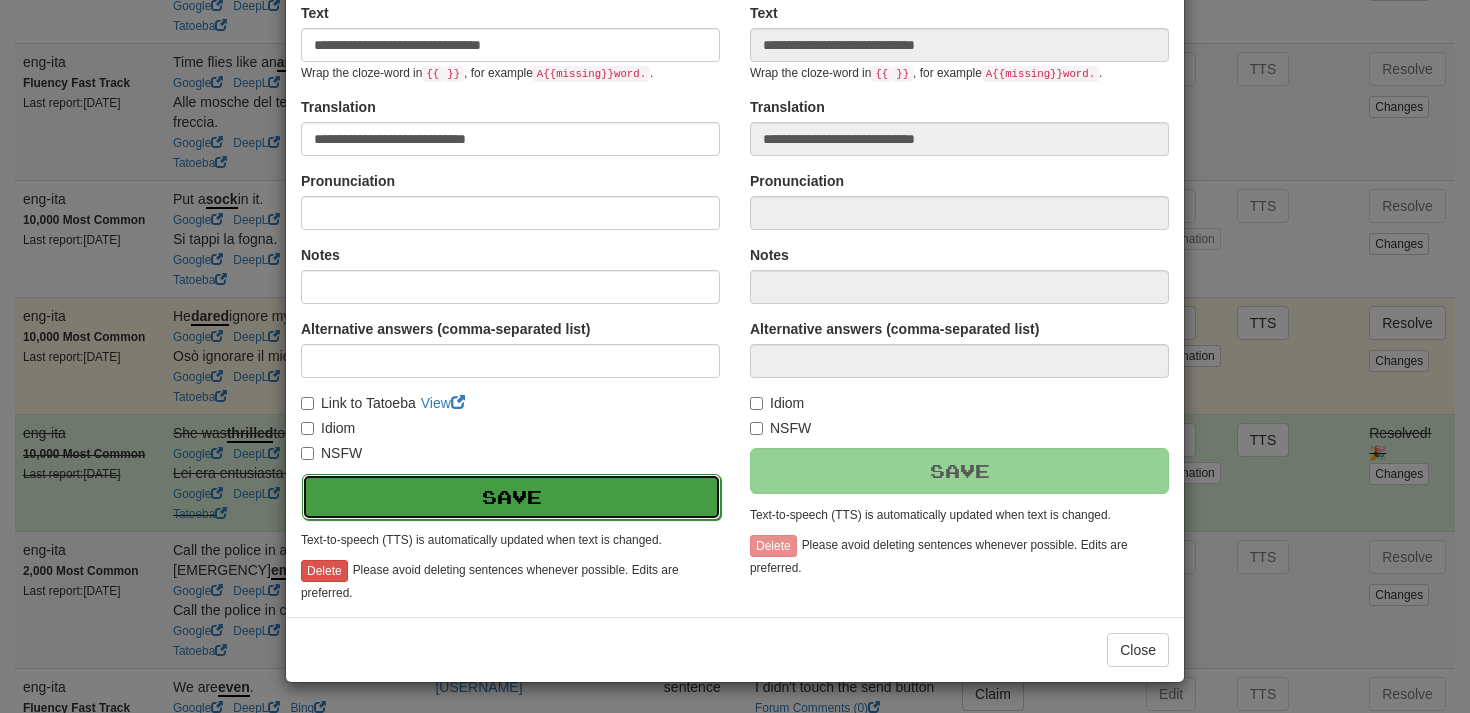 click on "Save" at bounding box center [511, 497] 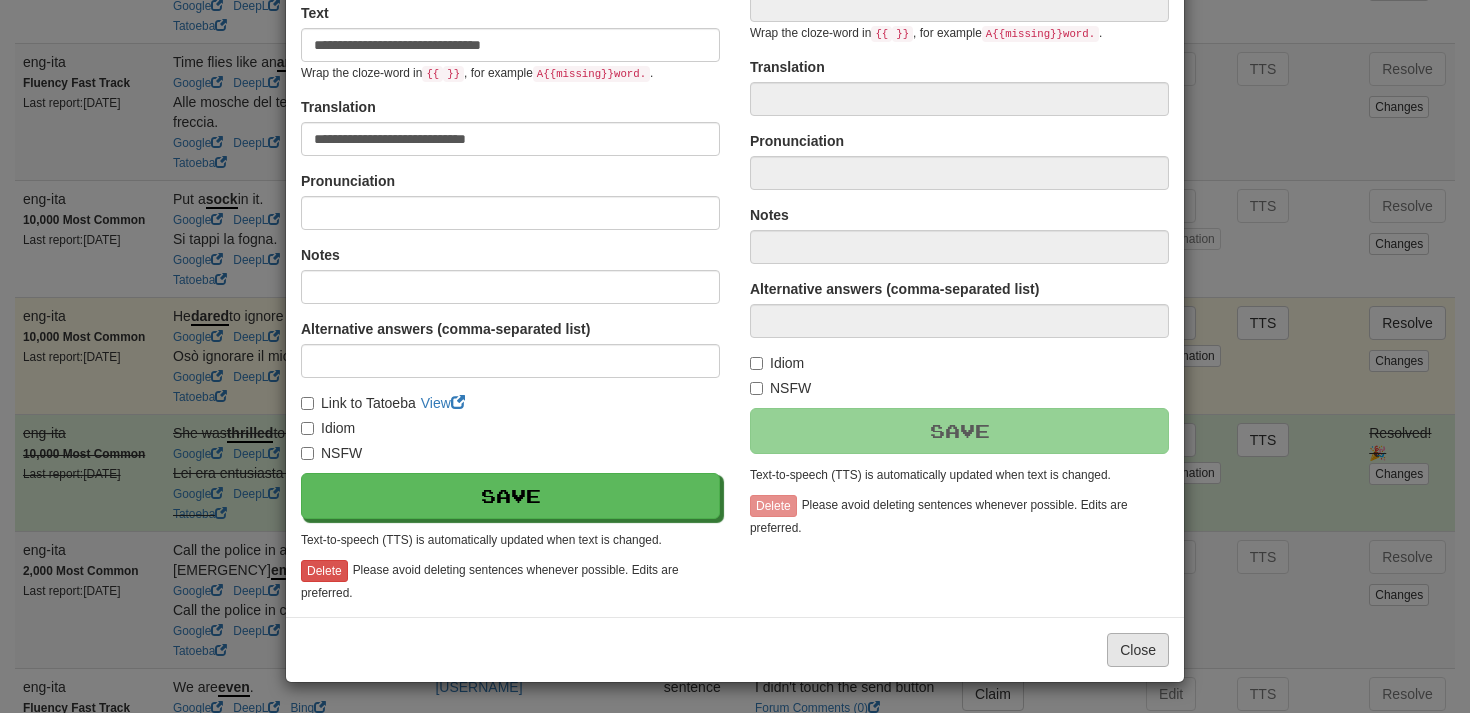 type on "**********" 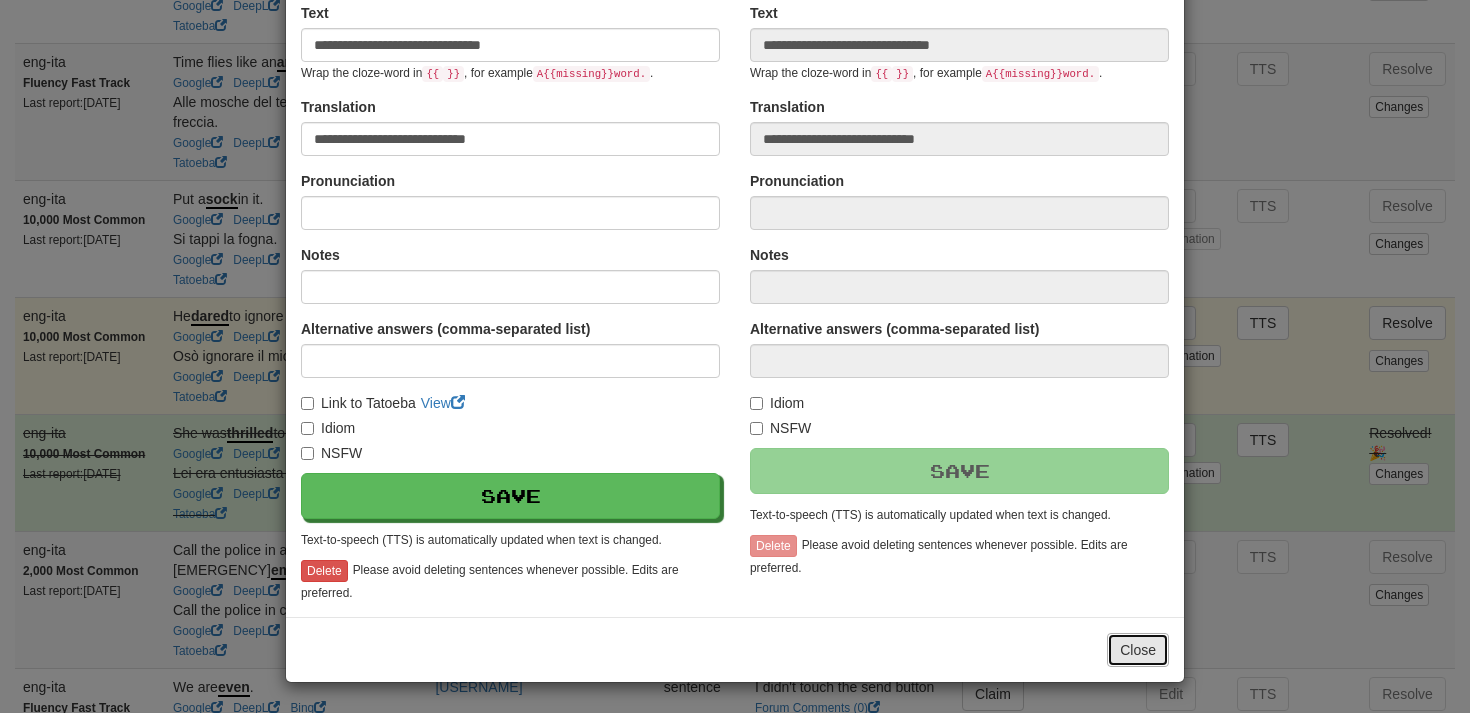 click on "Close" at bounding box center (1138, 650) 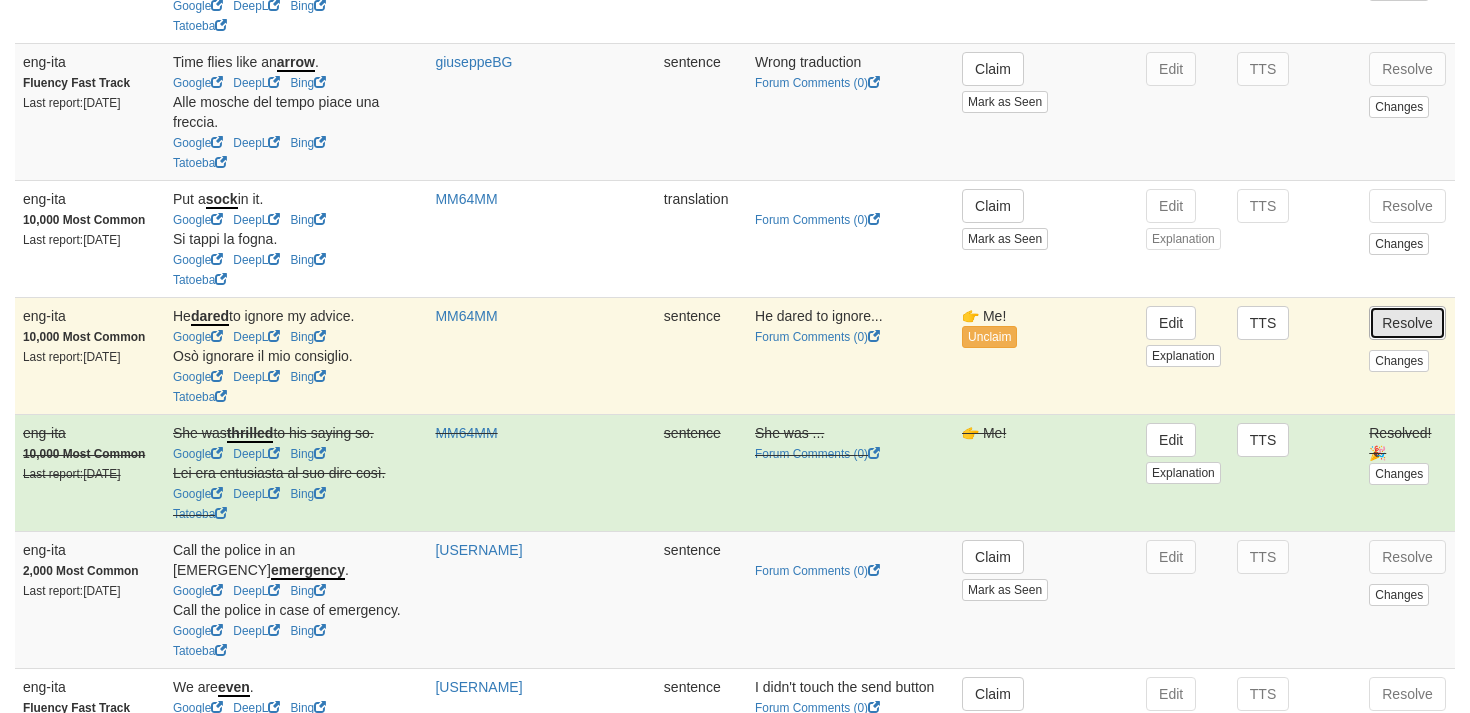 click on "Resolve" at bounding box center [1407, 323] 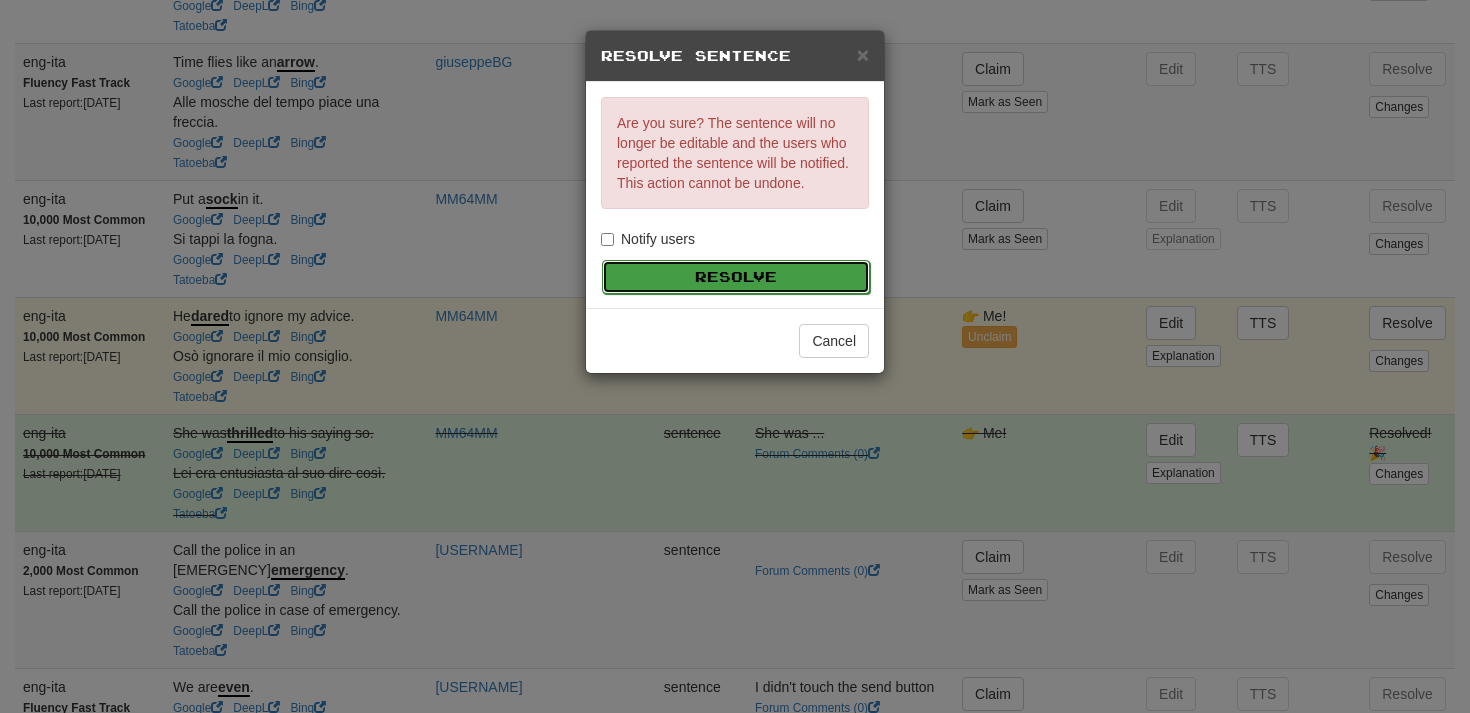 click on "Resolve" at bounding box center (736, 277) 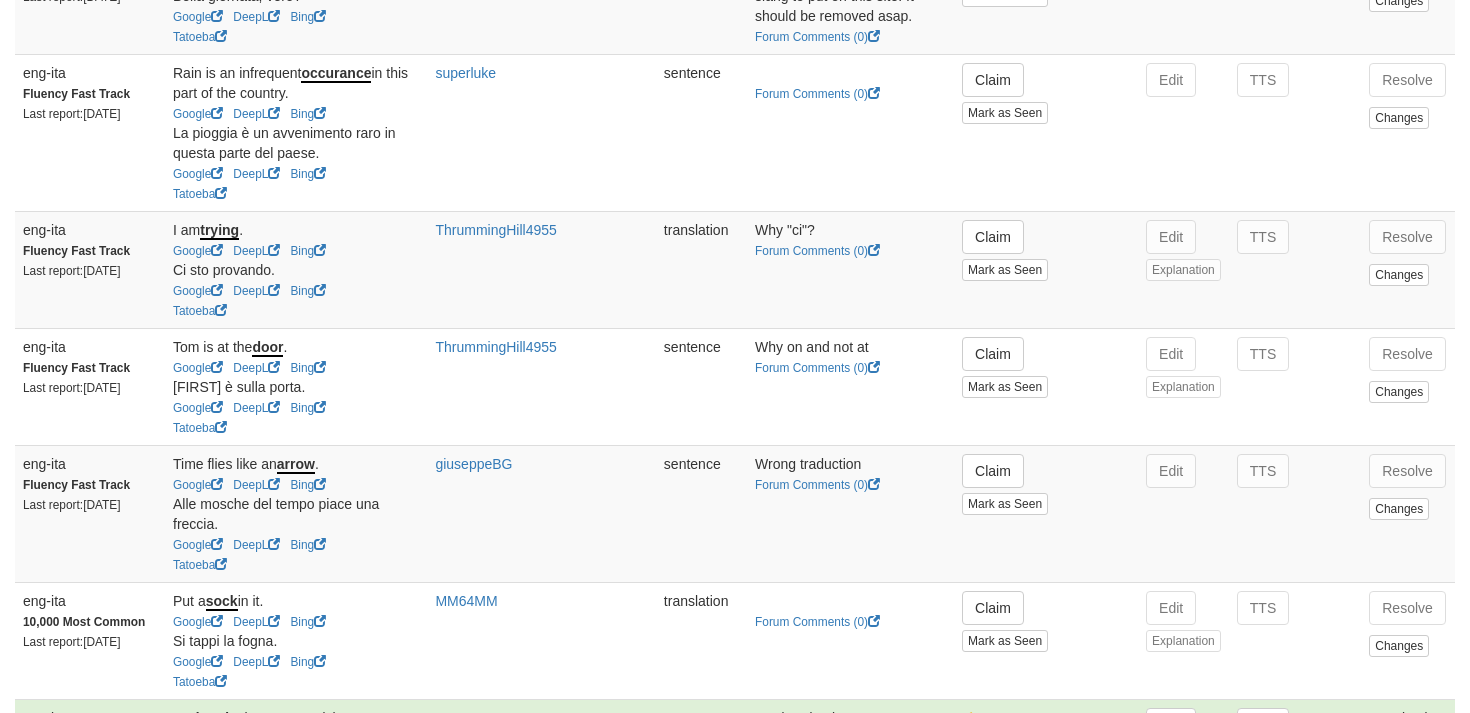 scroll, scrollTop: 1845, scrollLeft: 0, axis: vertical 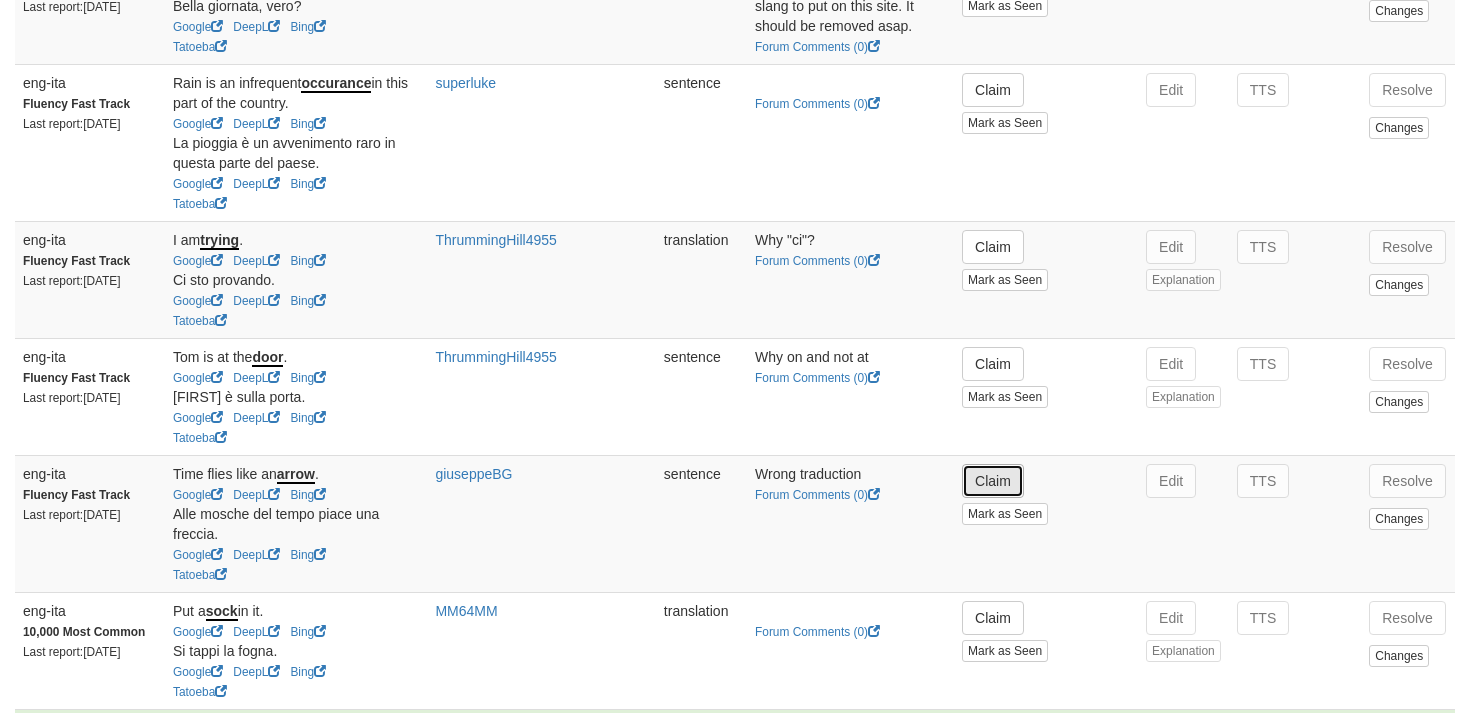 click on "Claim" at bounding box center [993, 481] 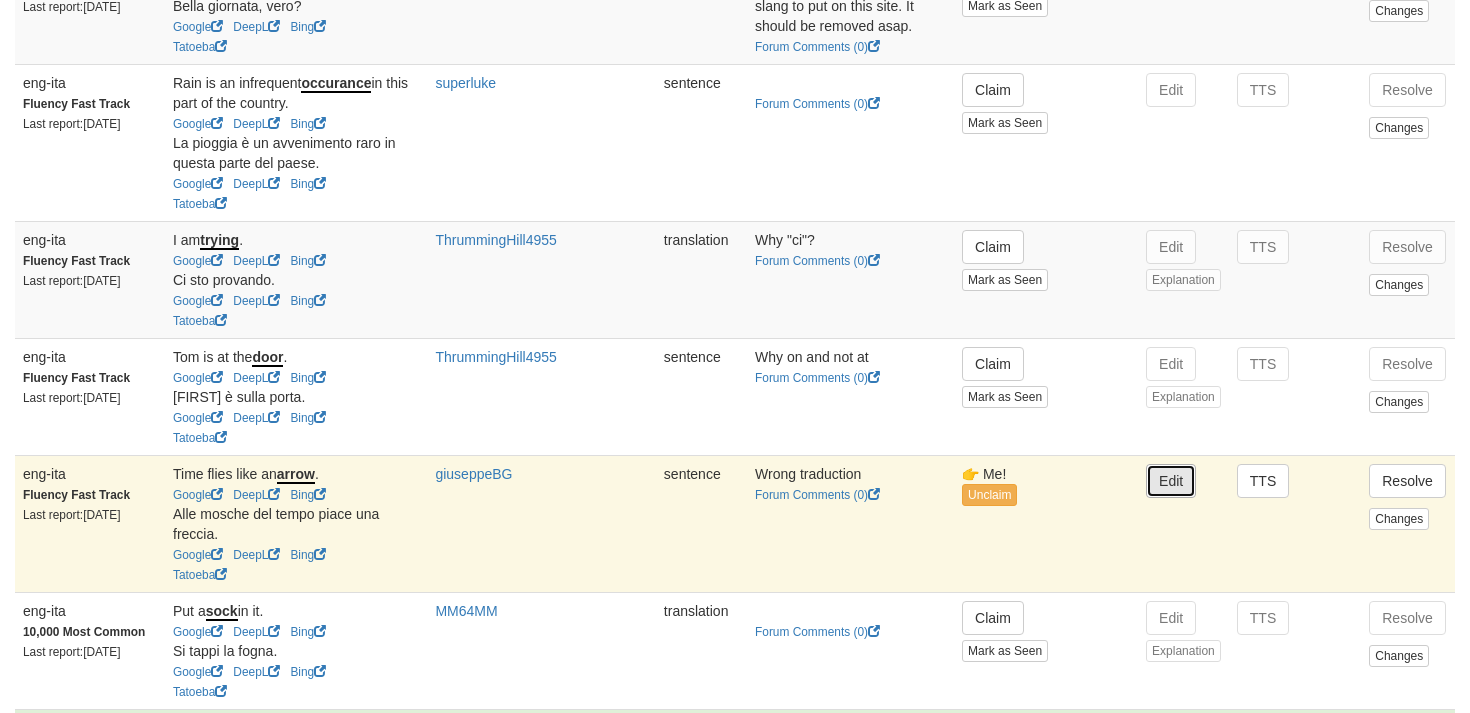 click on "Edit" at bounding box center [1171, 481] 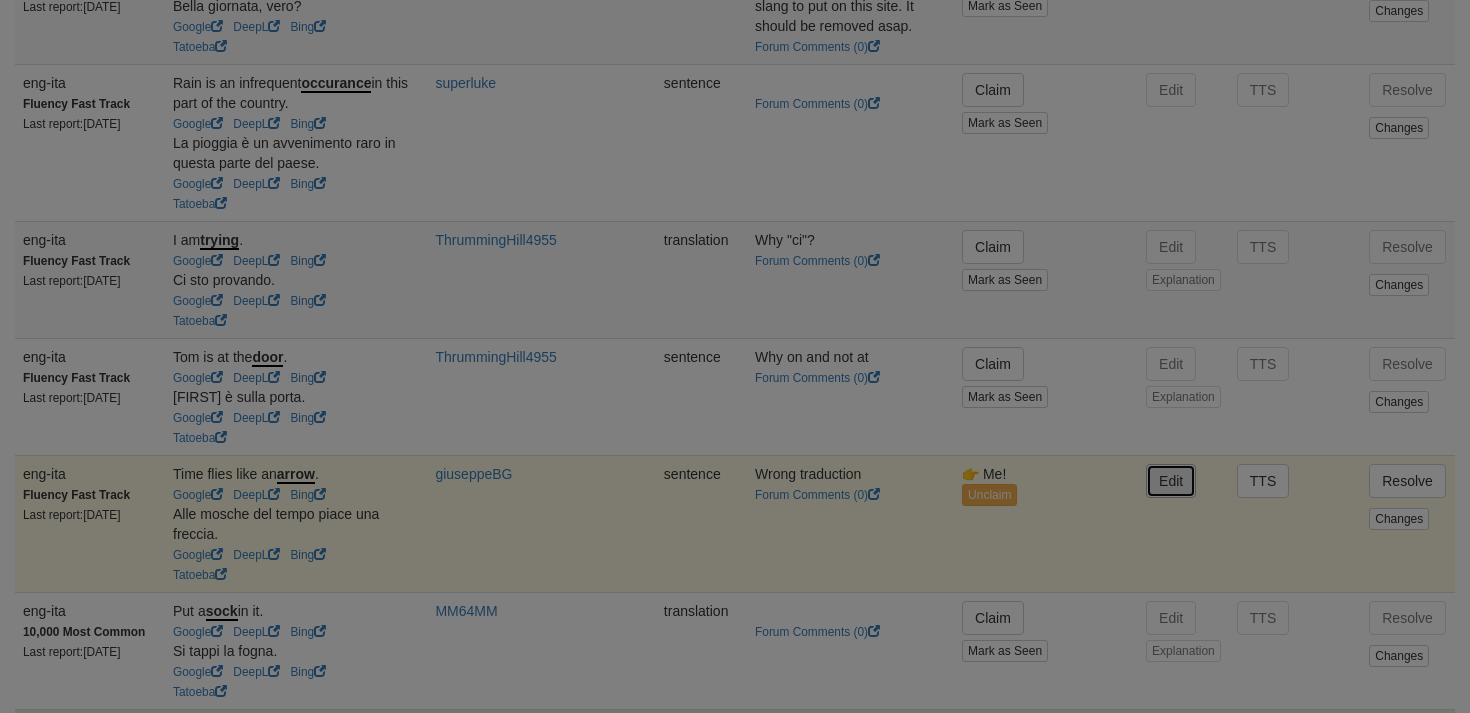 type on "**********" 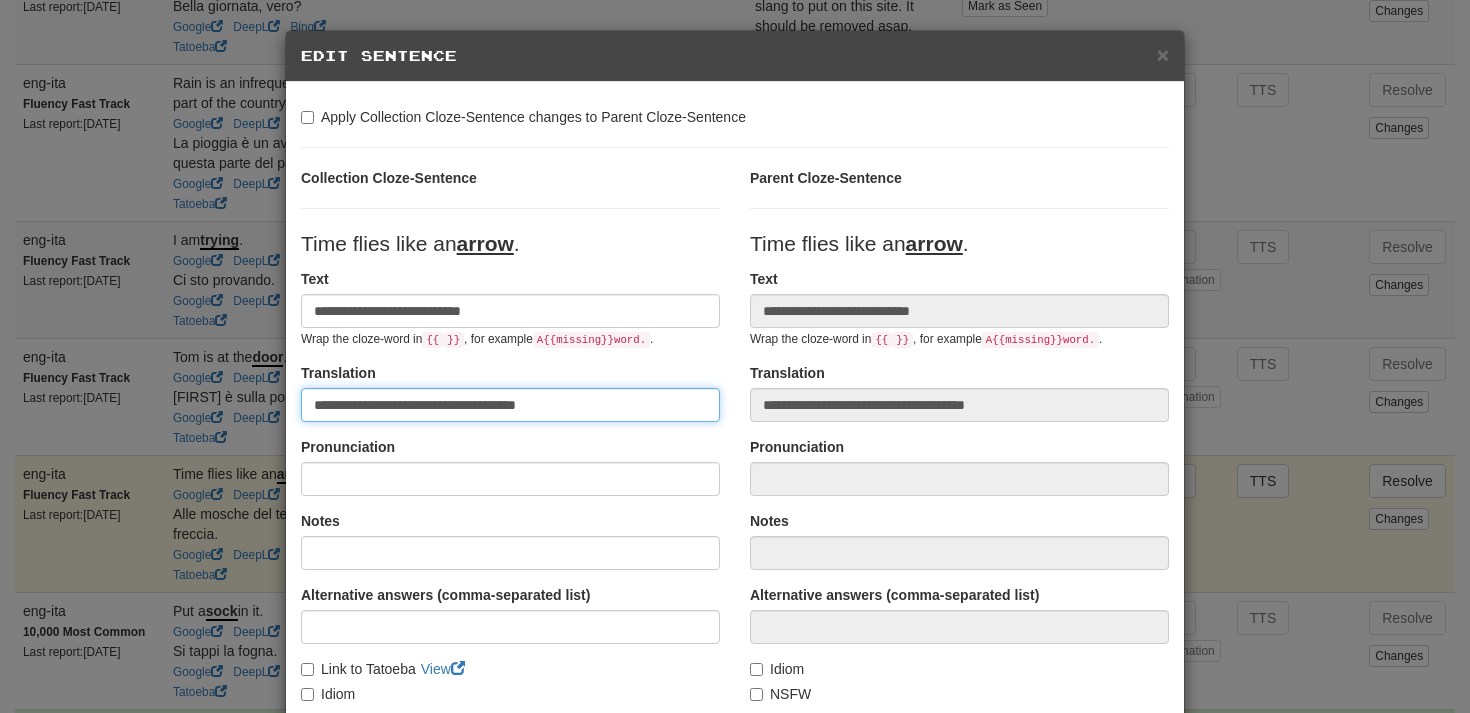 click on "**********" at bounding box center [510, 405] 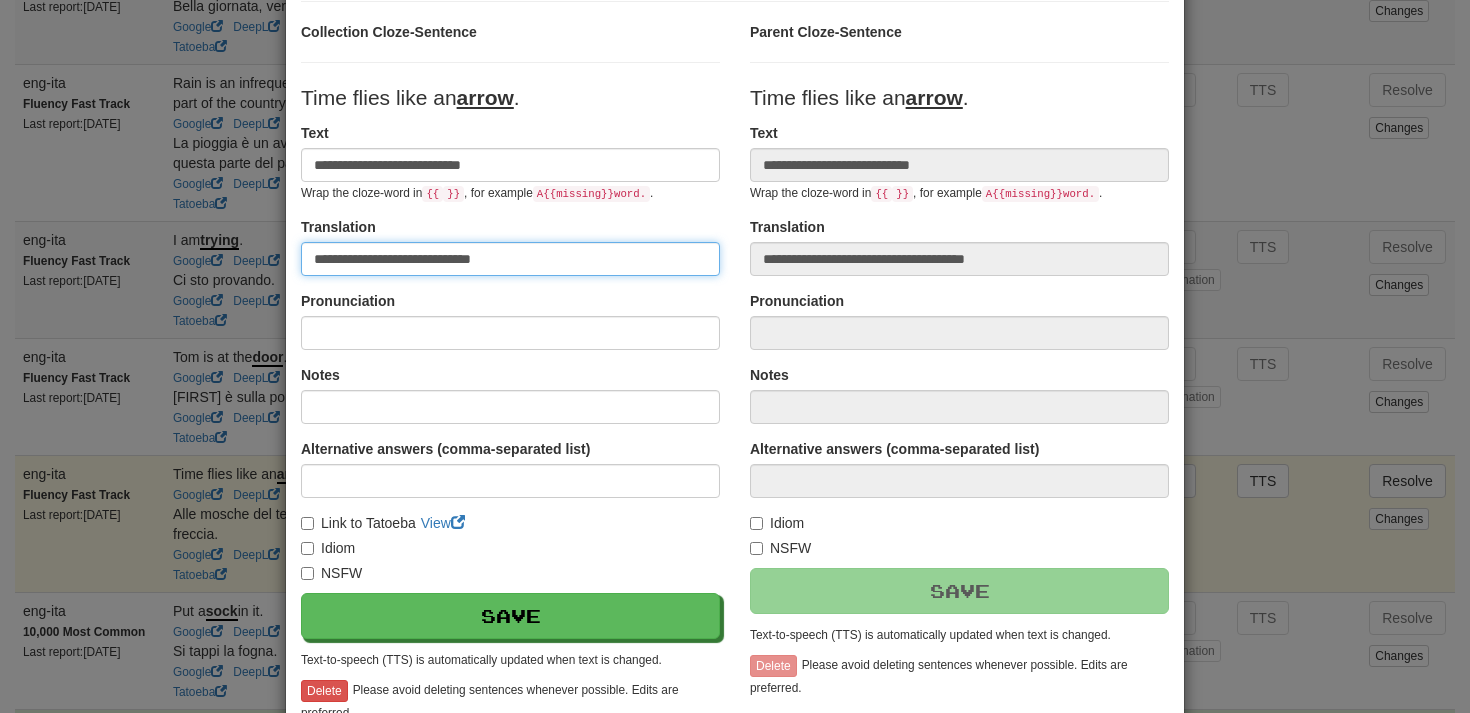 scroll, scrollTop: 153, scrollLeft: 0, axis: vertical 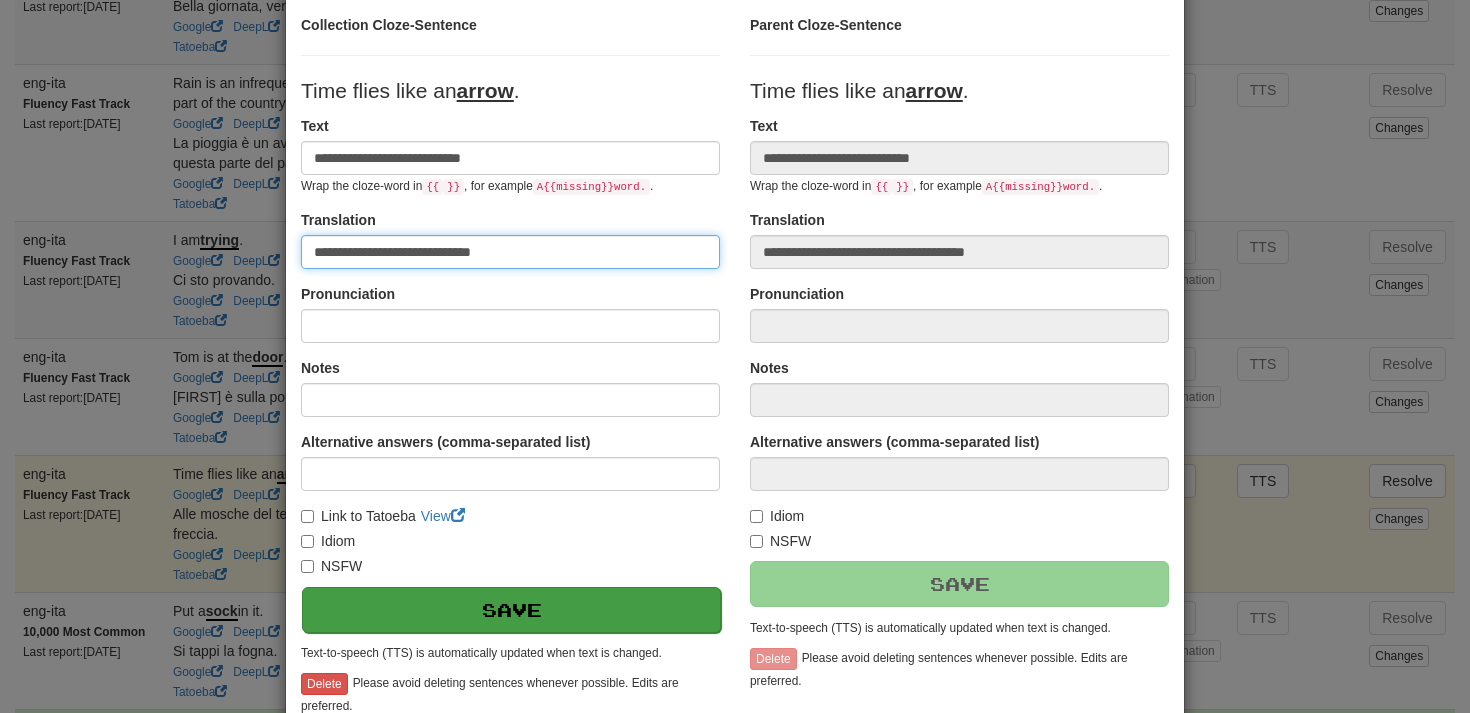 type on "**********" 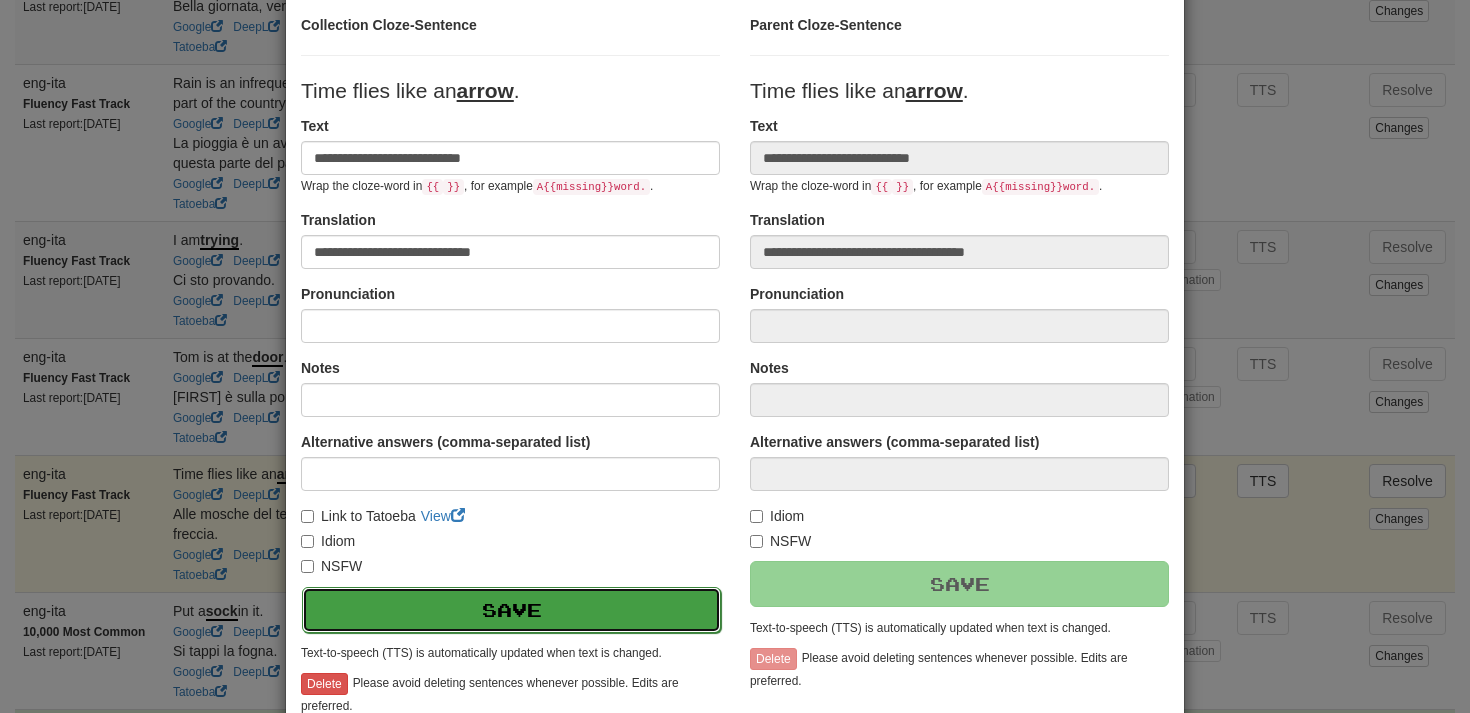 click on "Save" at bounding box center [511, 610] 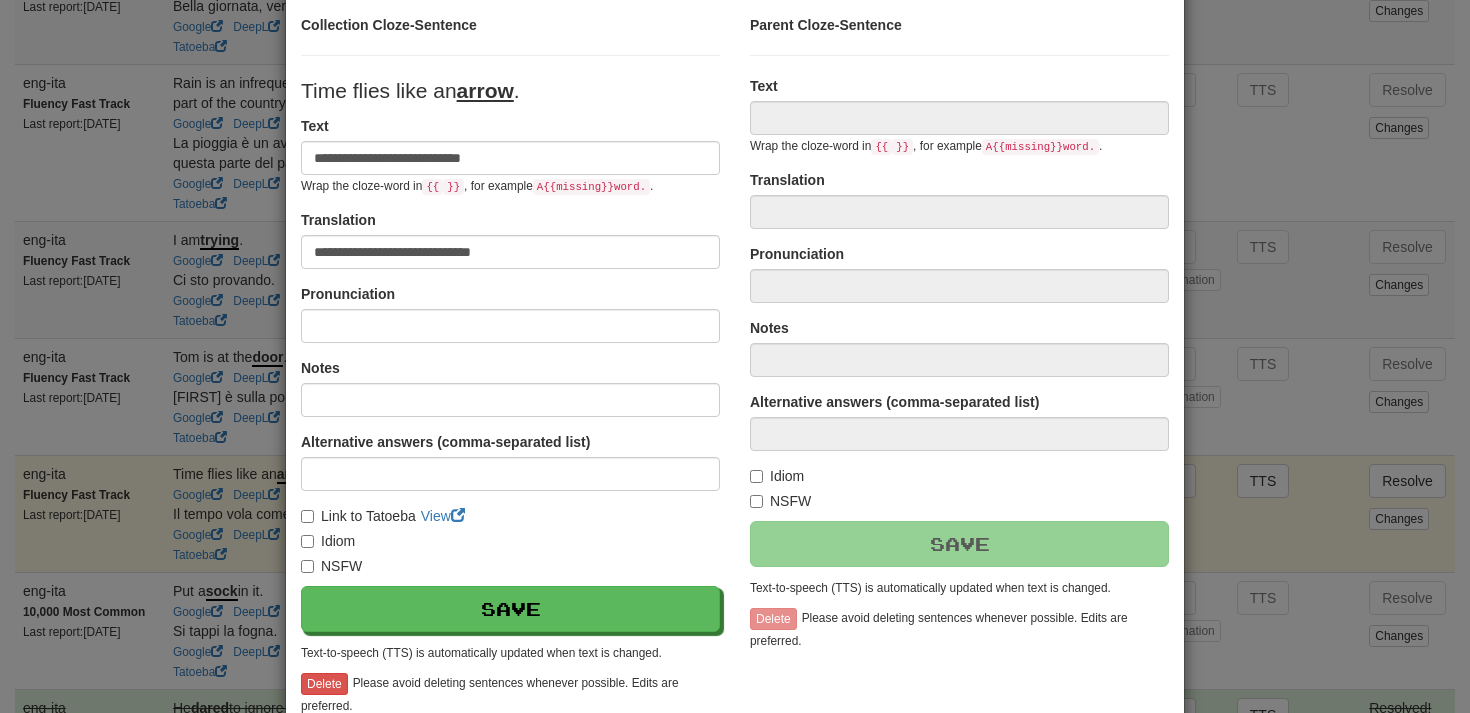 type on "**********" 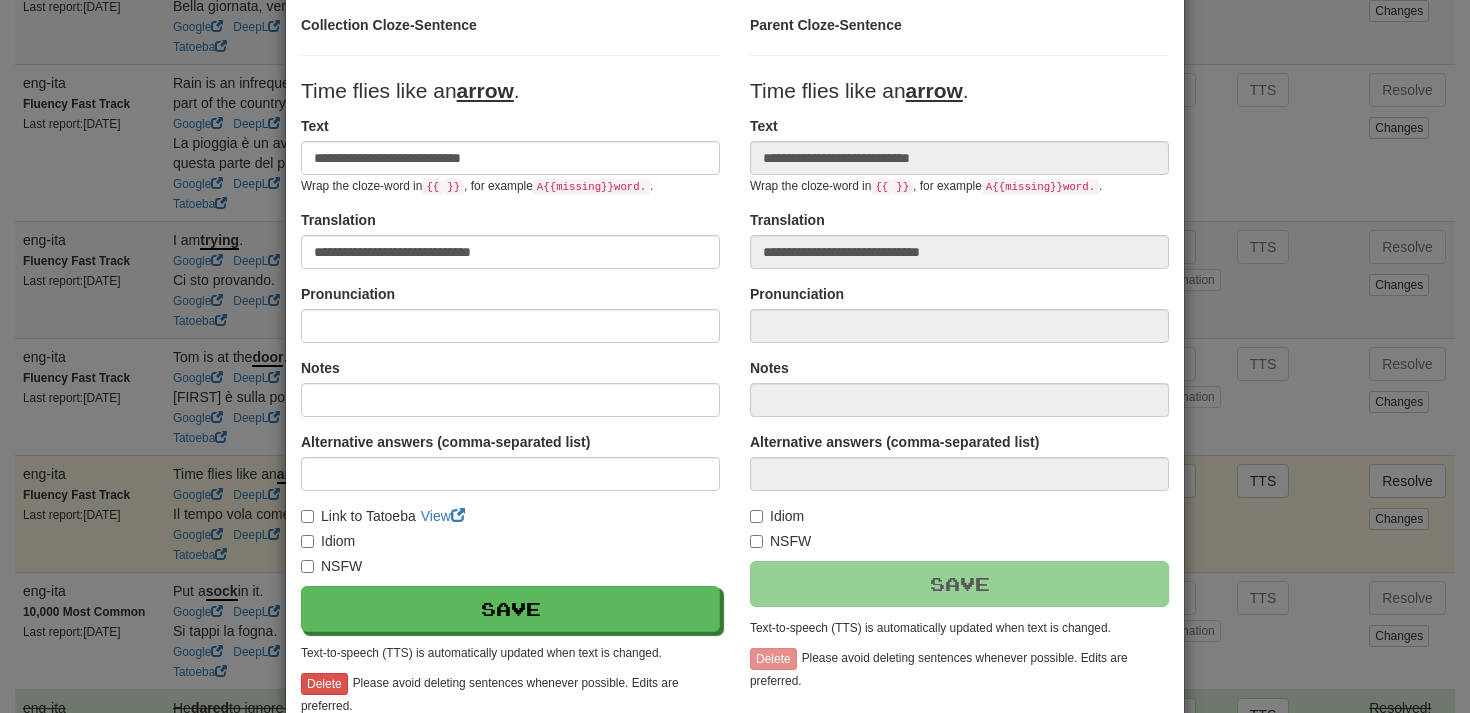 scroll, scrollTop: 266, scrollLeft: 0, axis: vertical 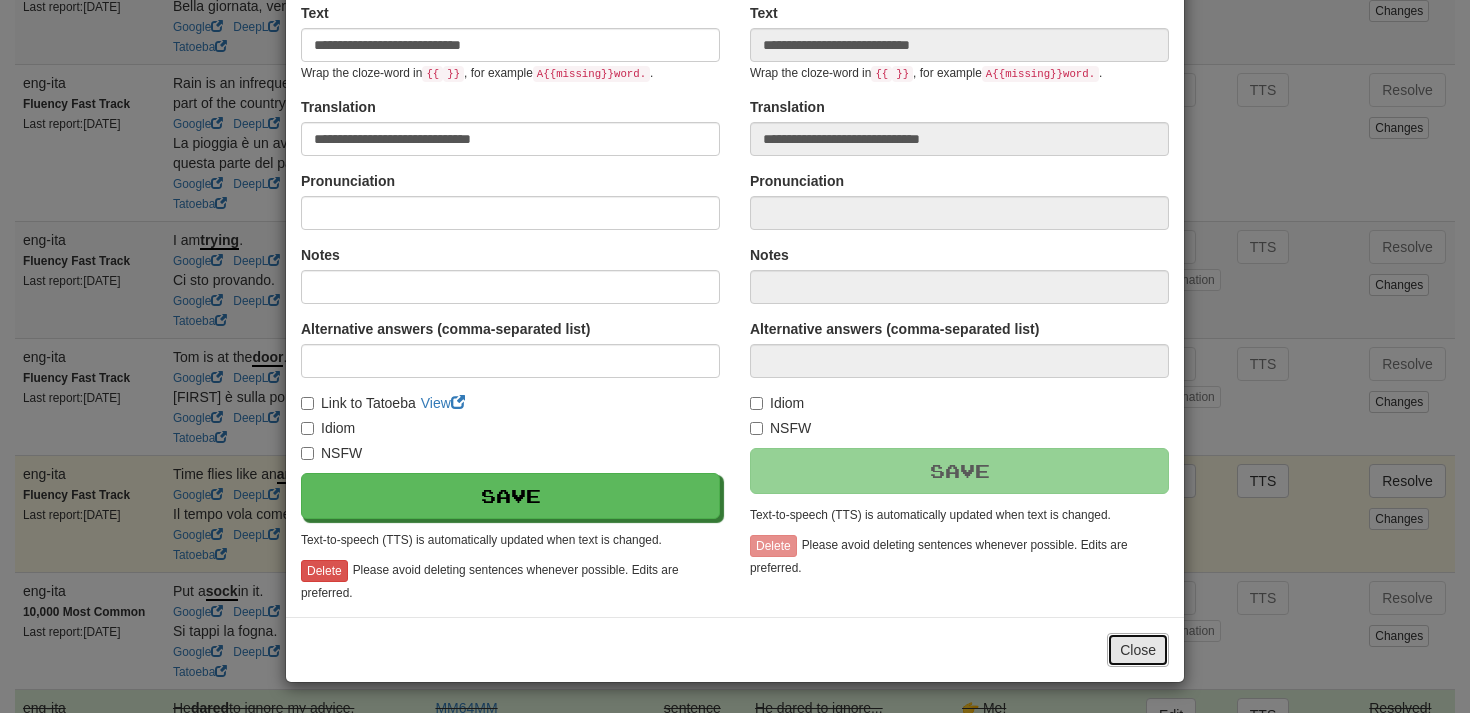 click on "Close" at bounding box center [1138, 650] 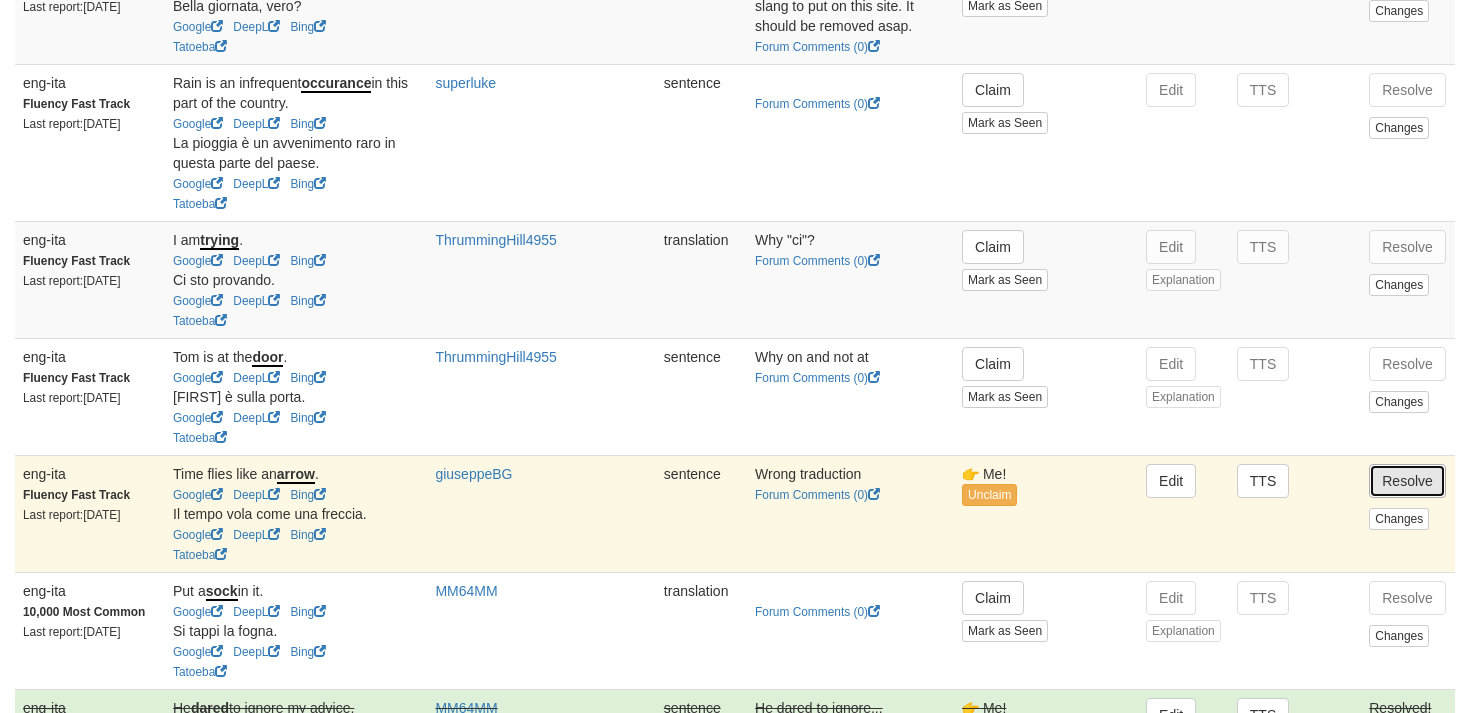 click on "Resolve" at bounding box center [1407, 481] 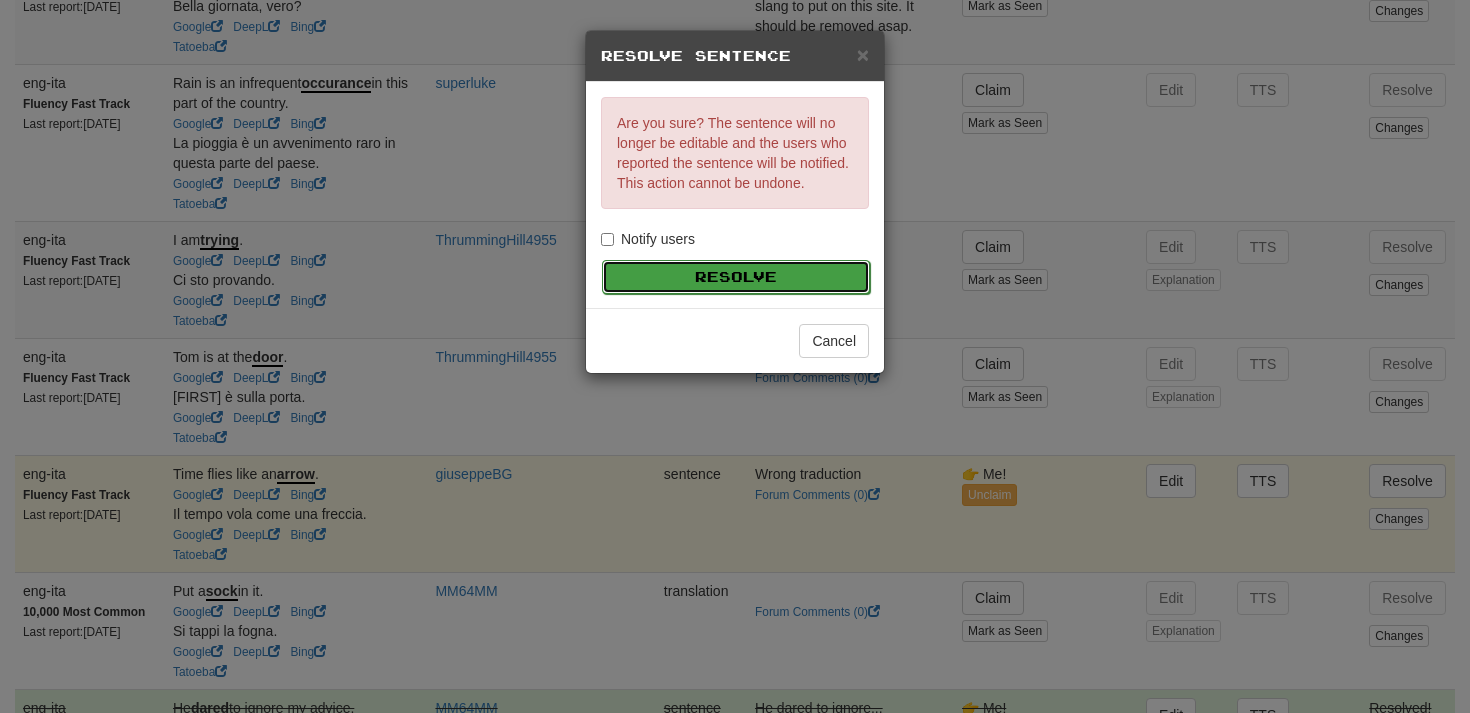 click on "Resolve" at bounding box center [736, 277] 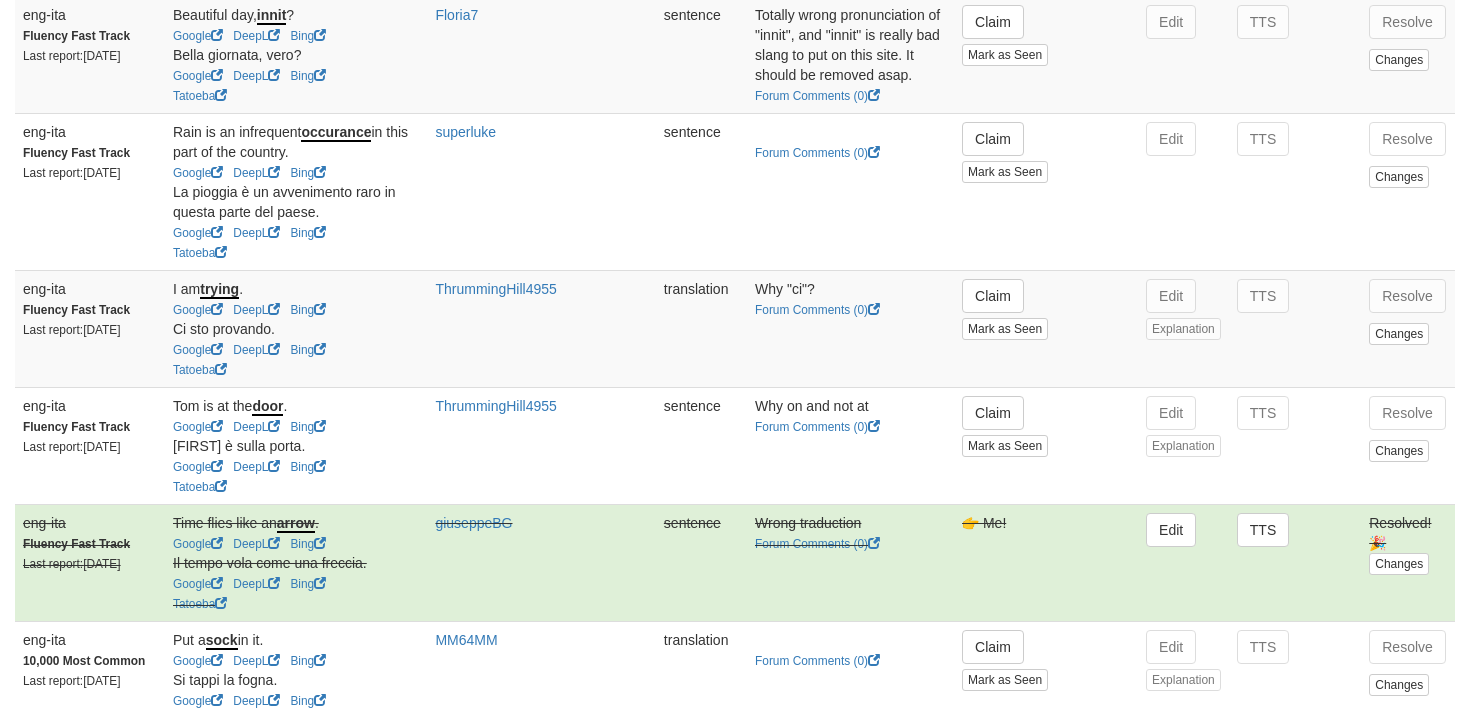 scroll, scrollTop: 1775, scrollLeft: 0, axis: vertical 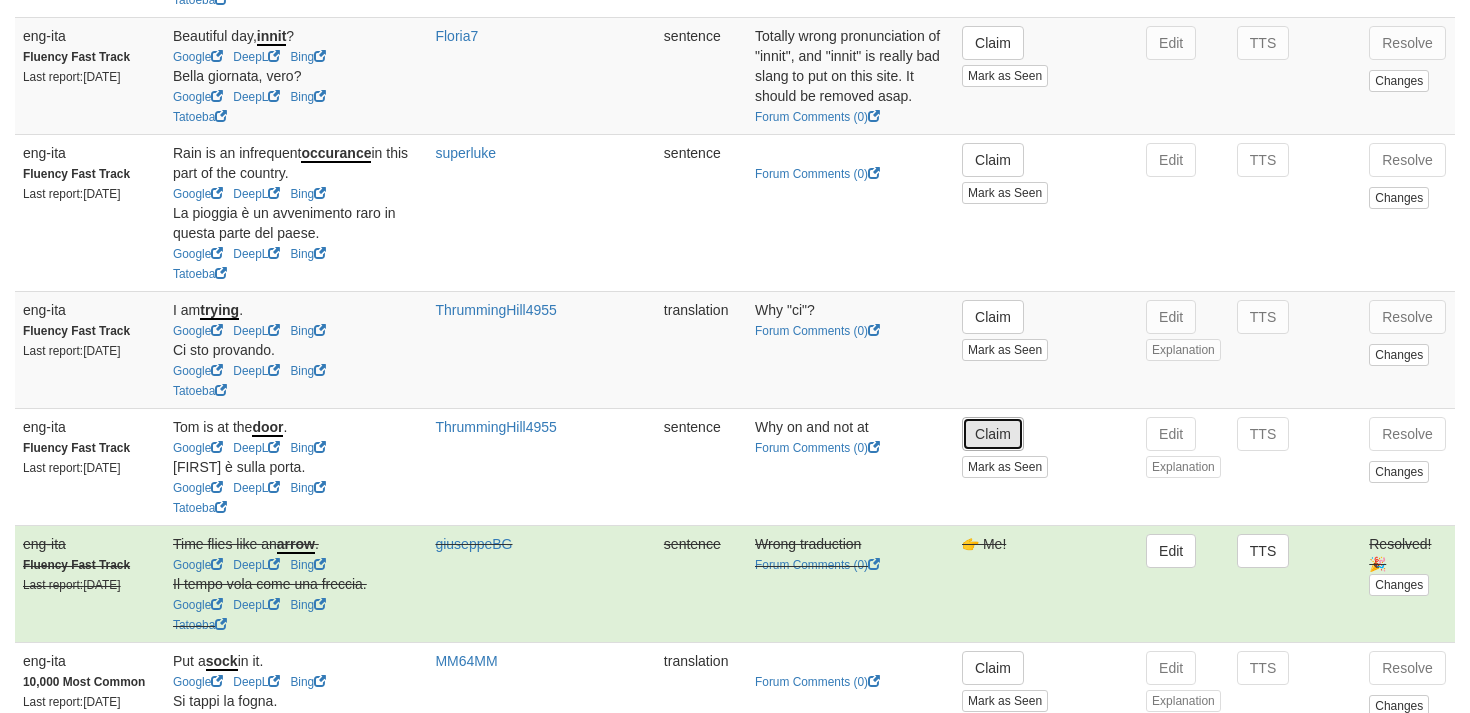click on "Claim" at bounding box center (993, 434) 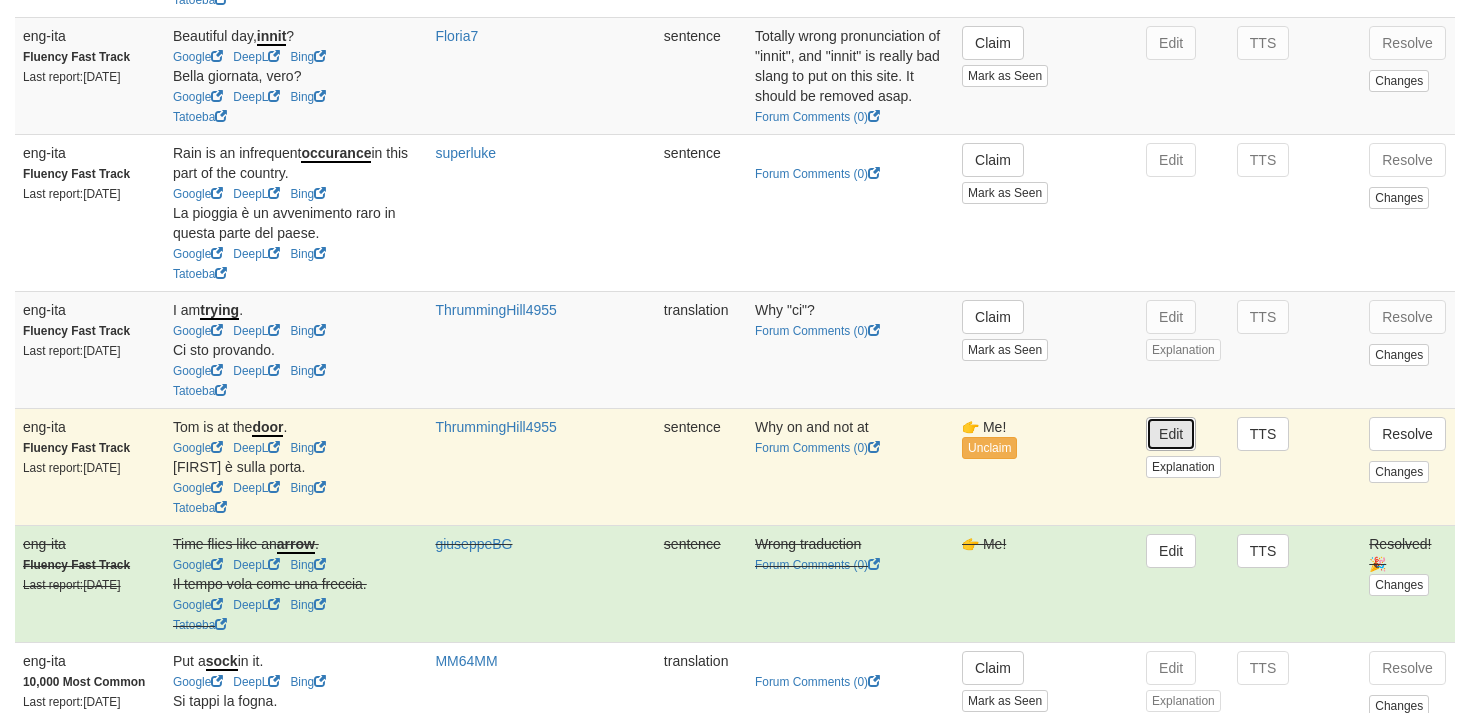 click on "Edit" at bounding box center [1171, 434] 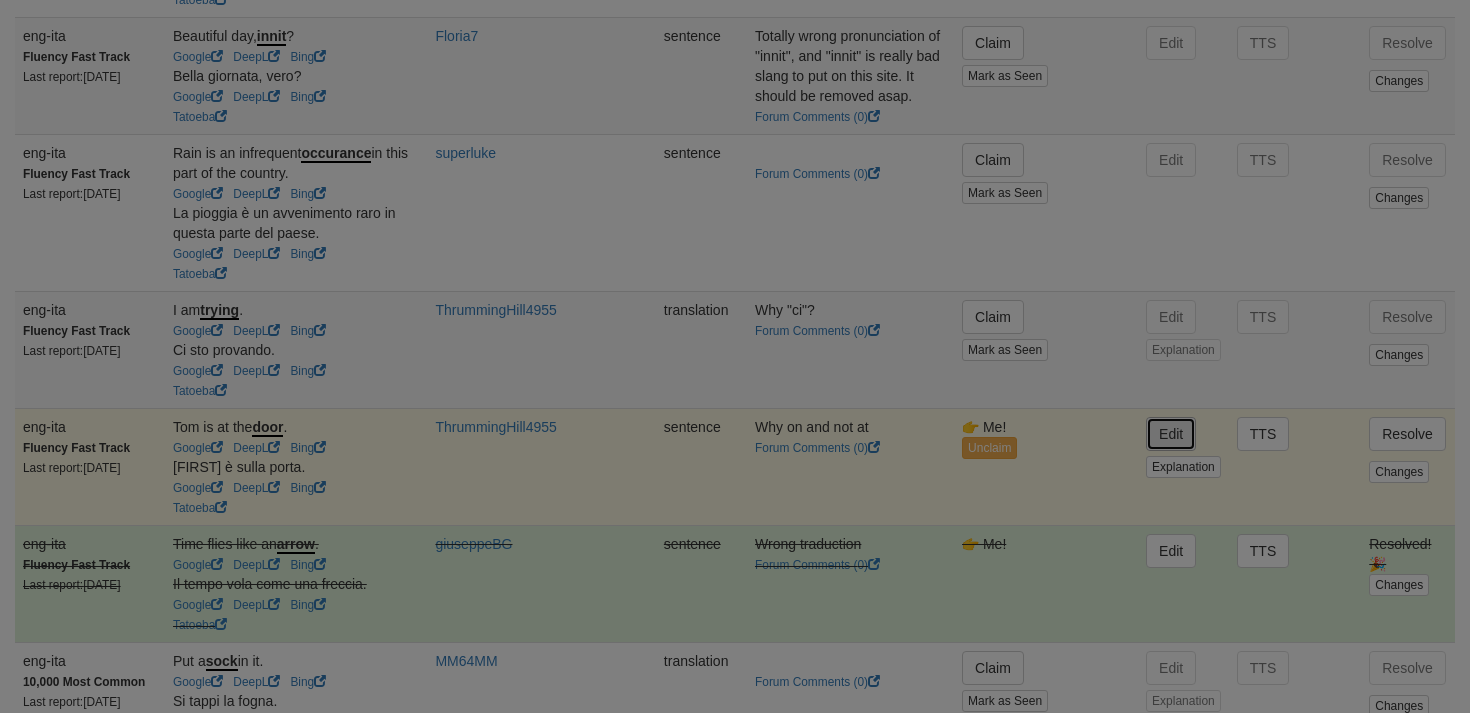 type on "**********" 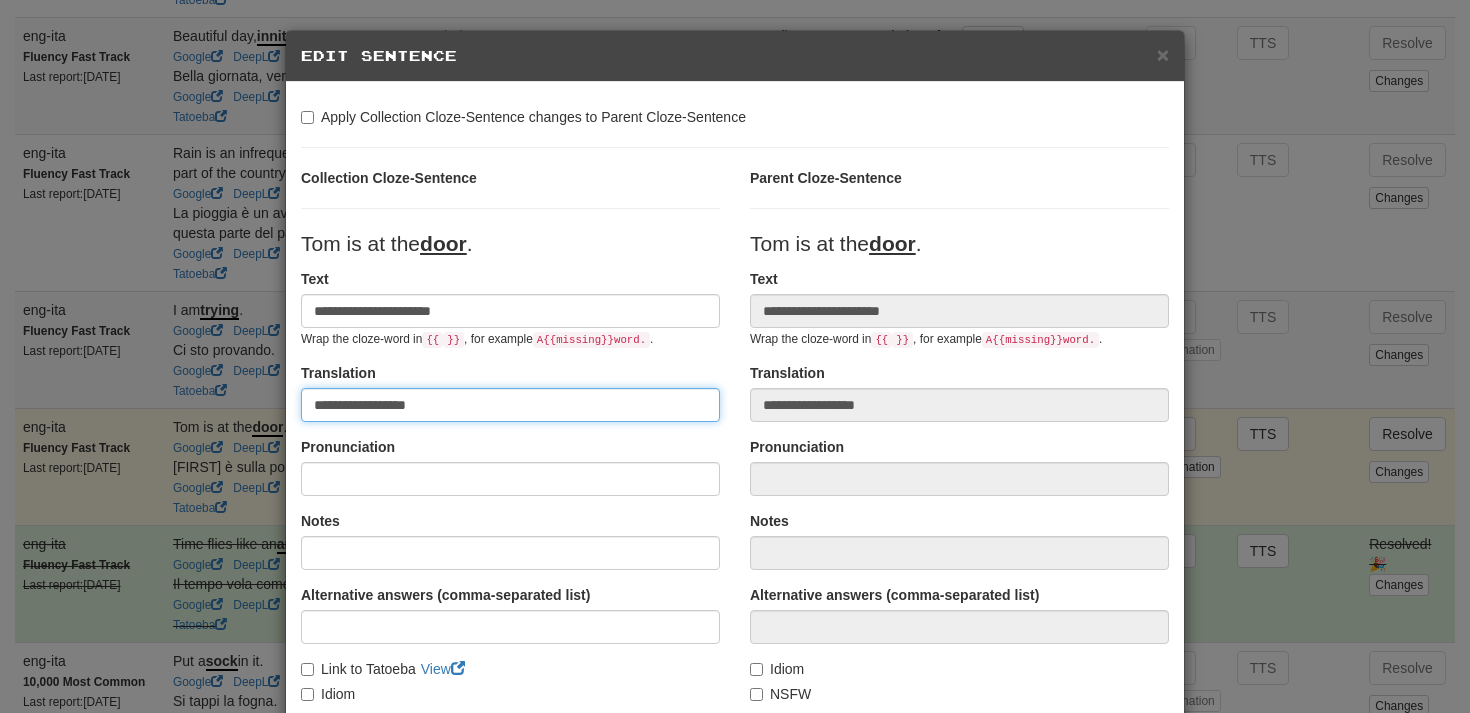 click on "**********" at bounding box center (510, 405) 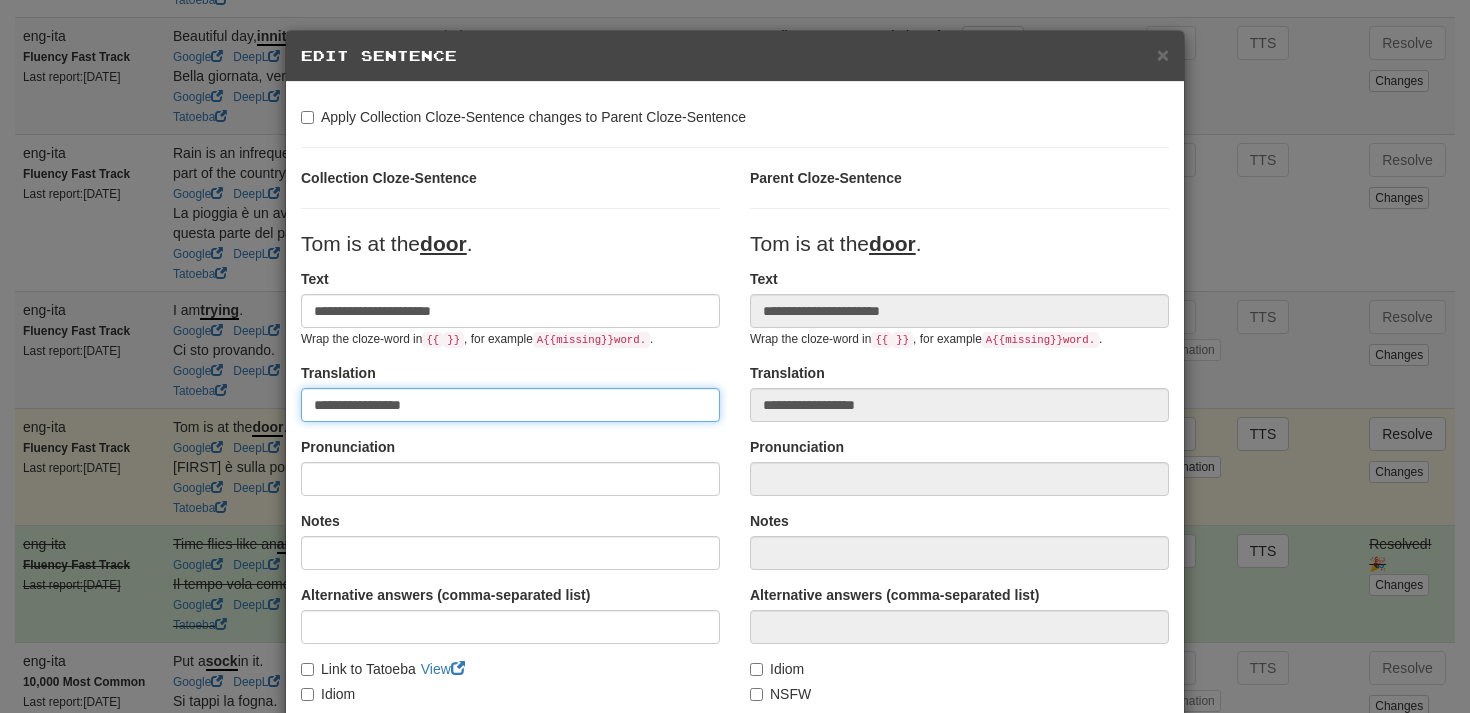 scroll, scrollTop: 266, scrollLeft: 0, axis: vertical 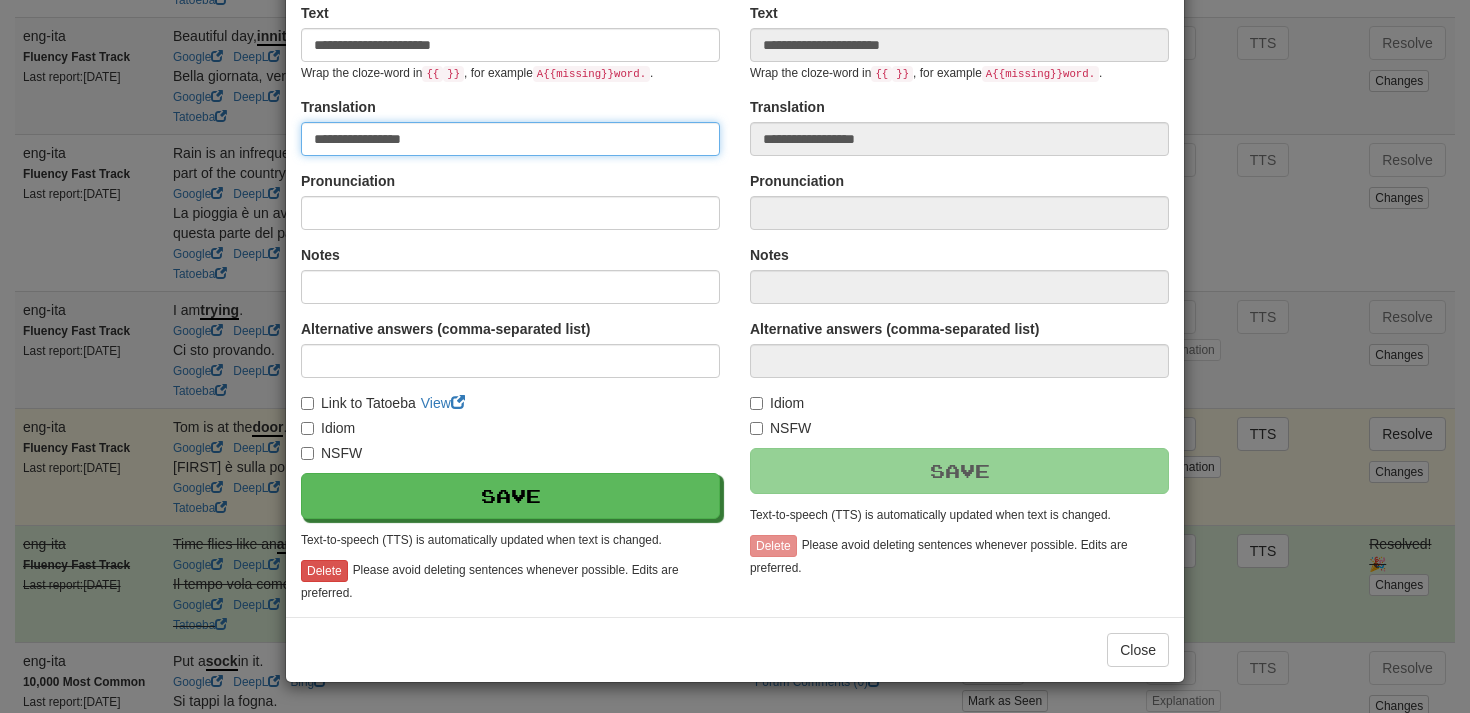 type on "**********" 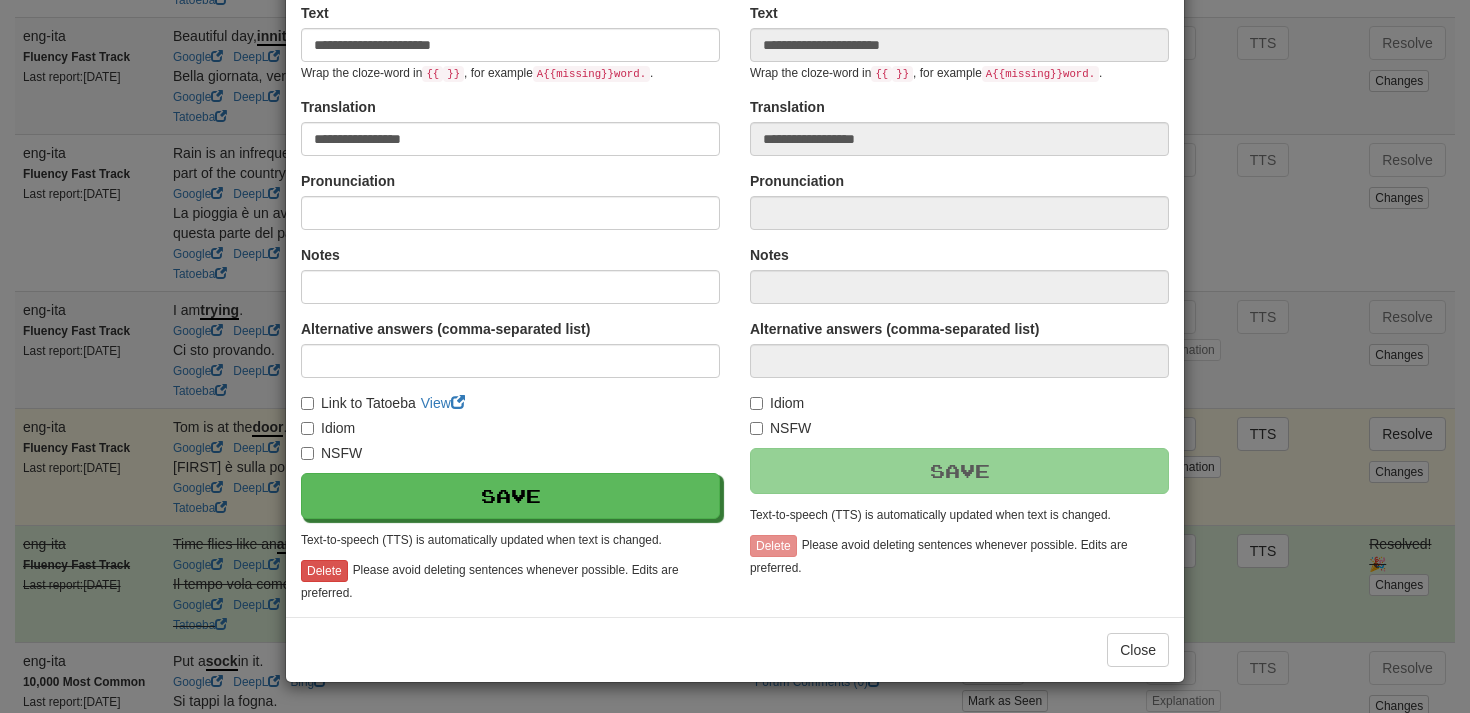 click on "**********" at bounding box center [510, 256] 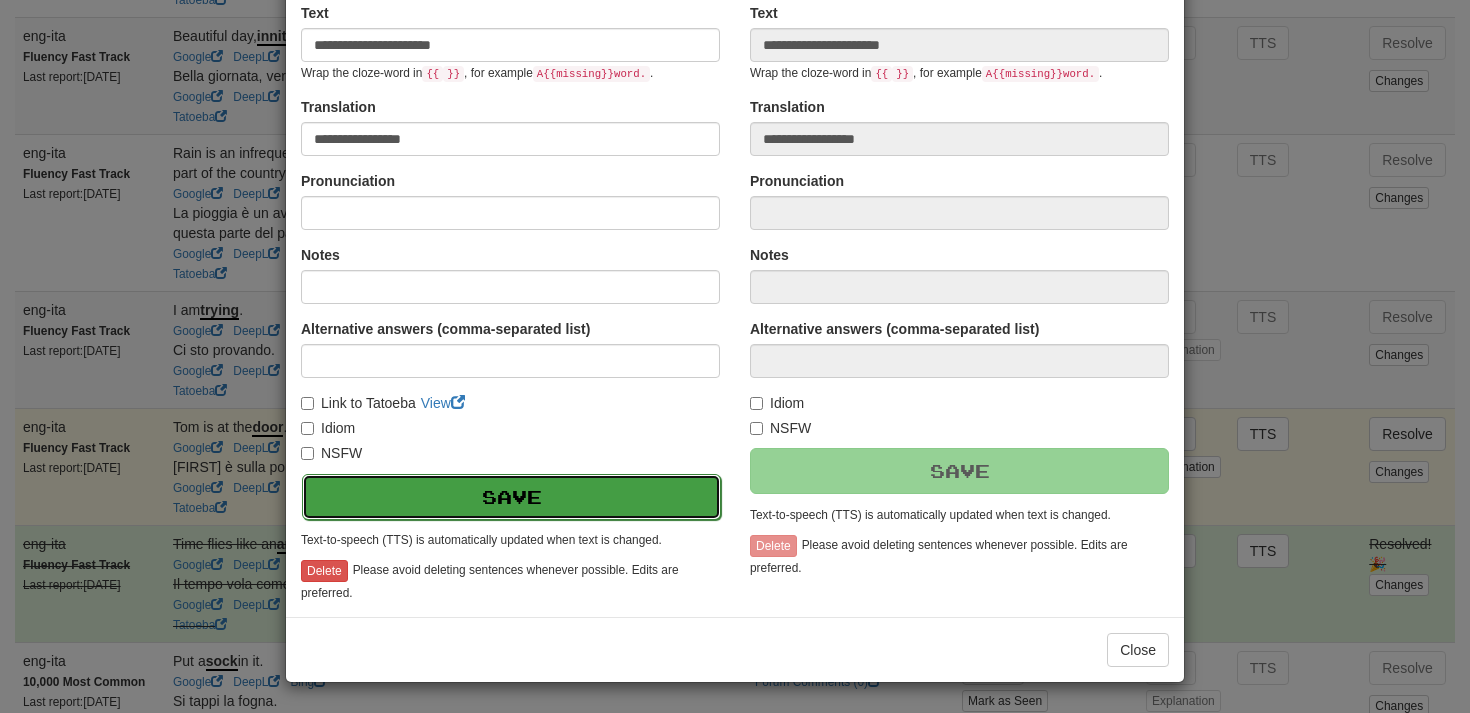 click on "Save" at bounding box center [511, 497] 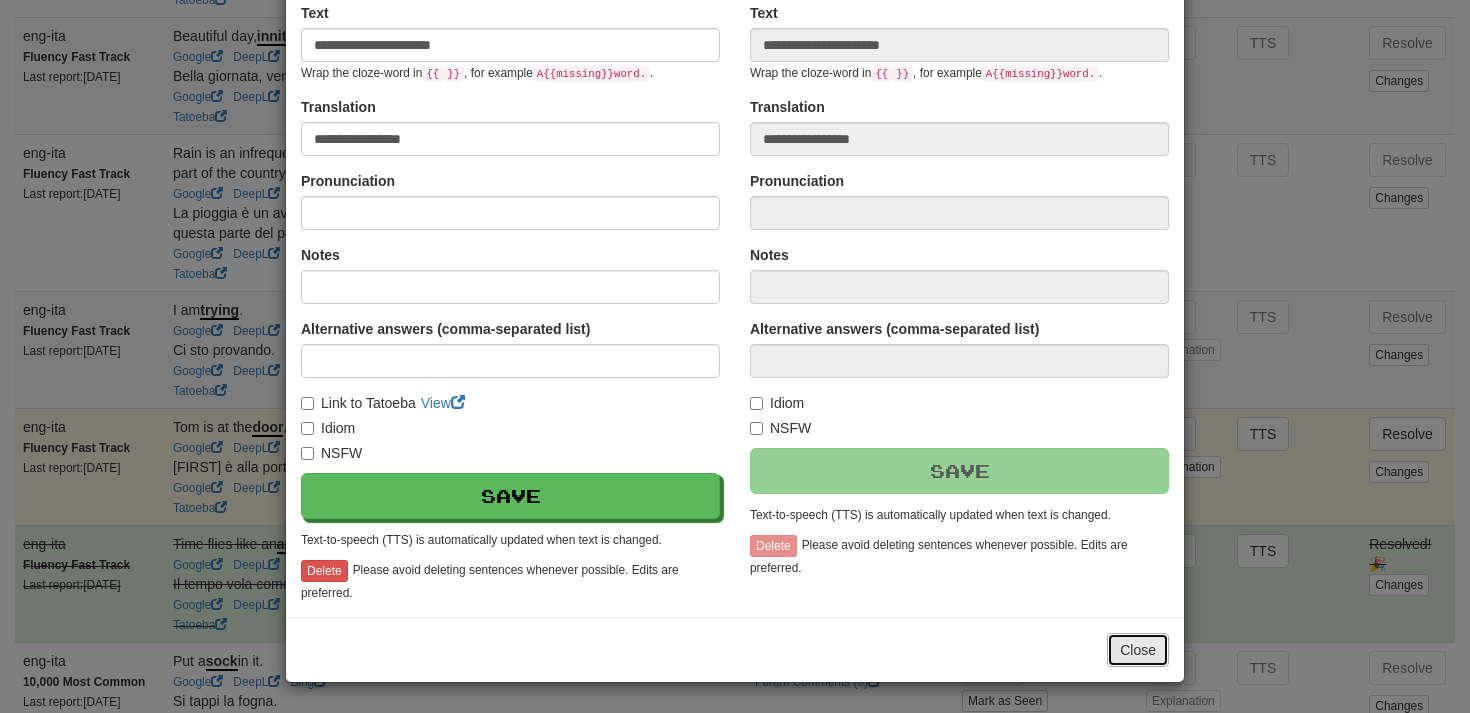 click on "Close" at bounding box center (1138, 650) 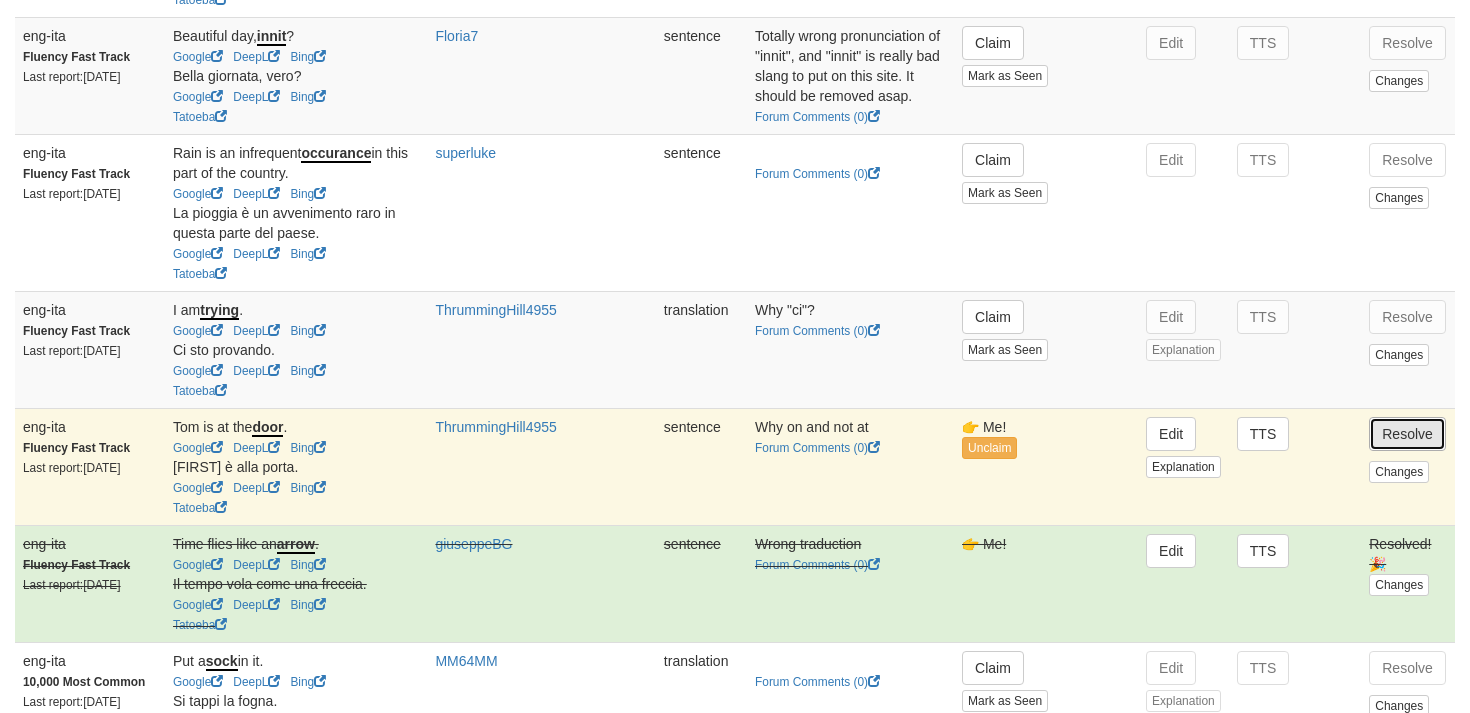 click on "Resolve" at bounding box center (1407, 434) 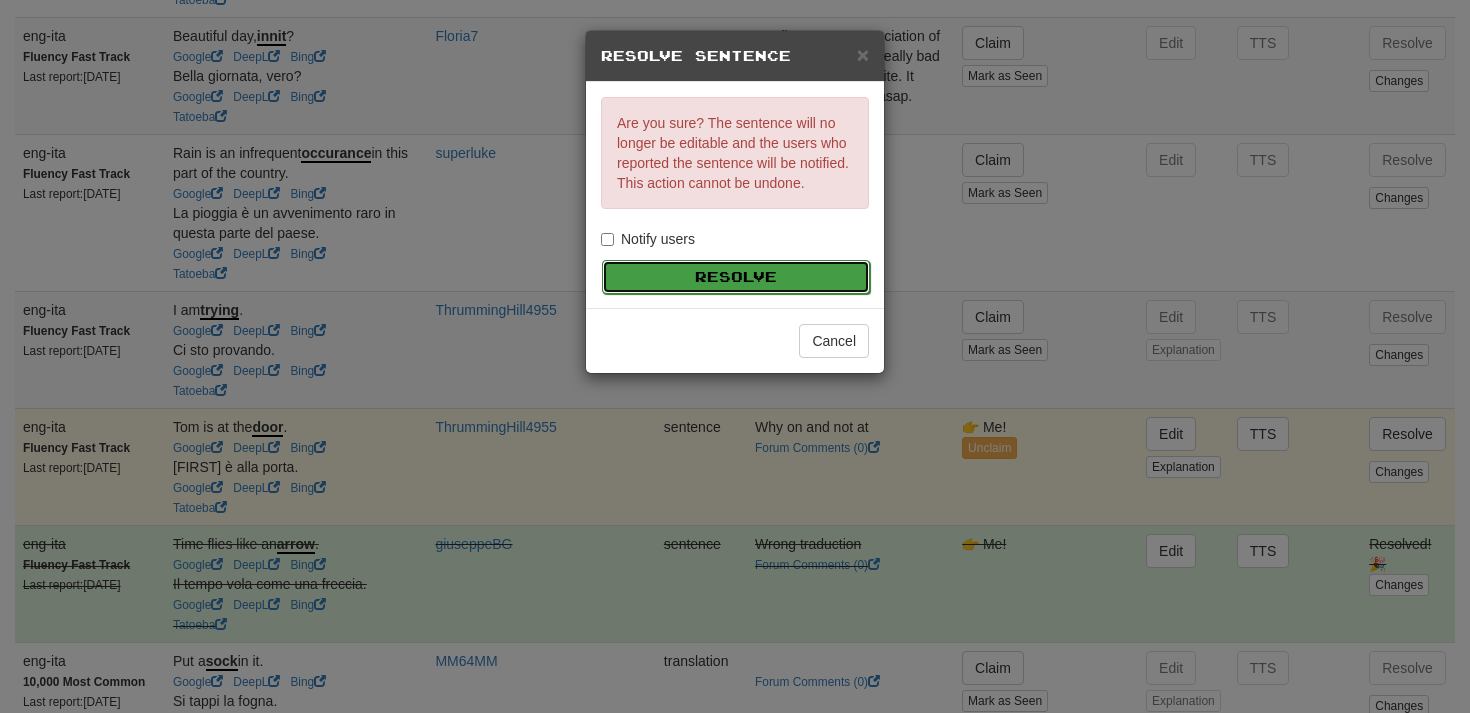 click on "Resolve" at bounding box center [736, 277] 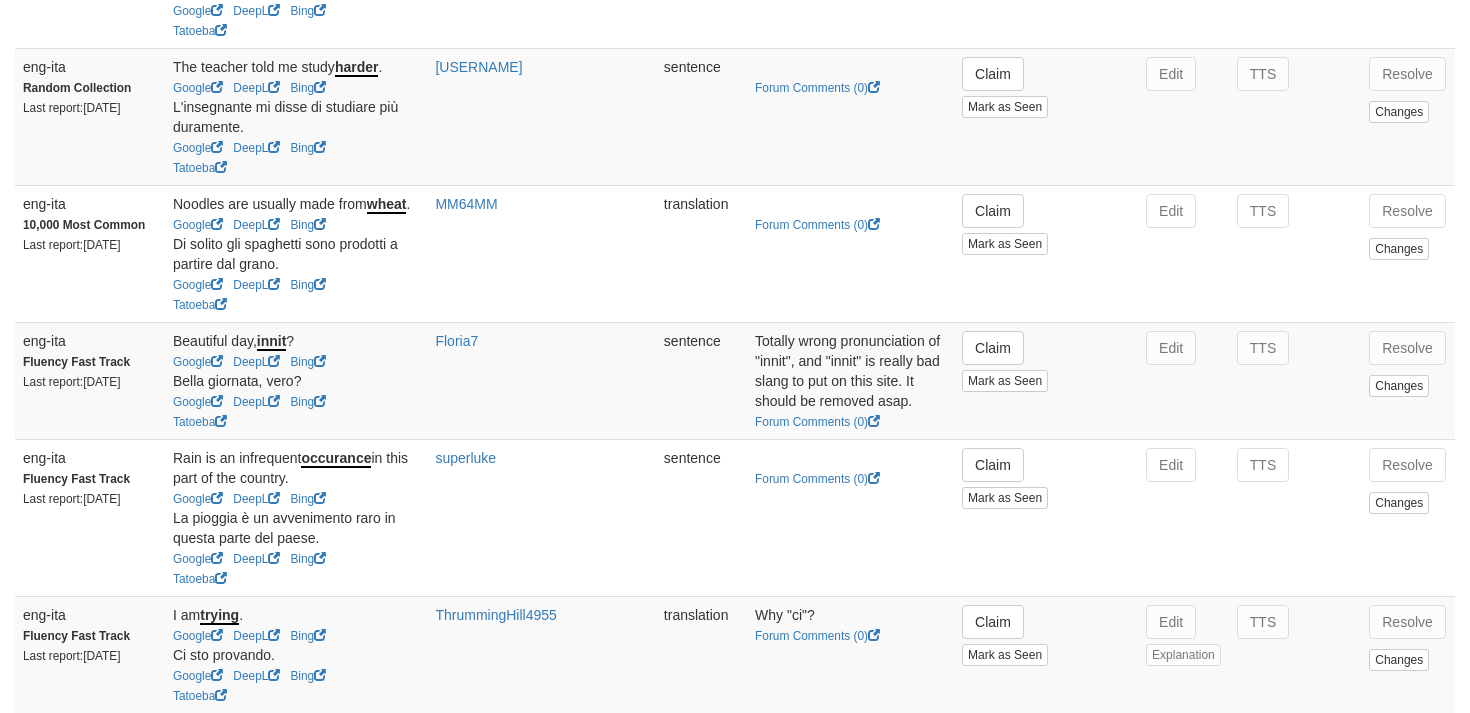 scroll, scrollTop: 1455, scrollLeft: 0, axis: vertical 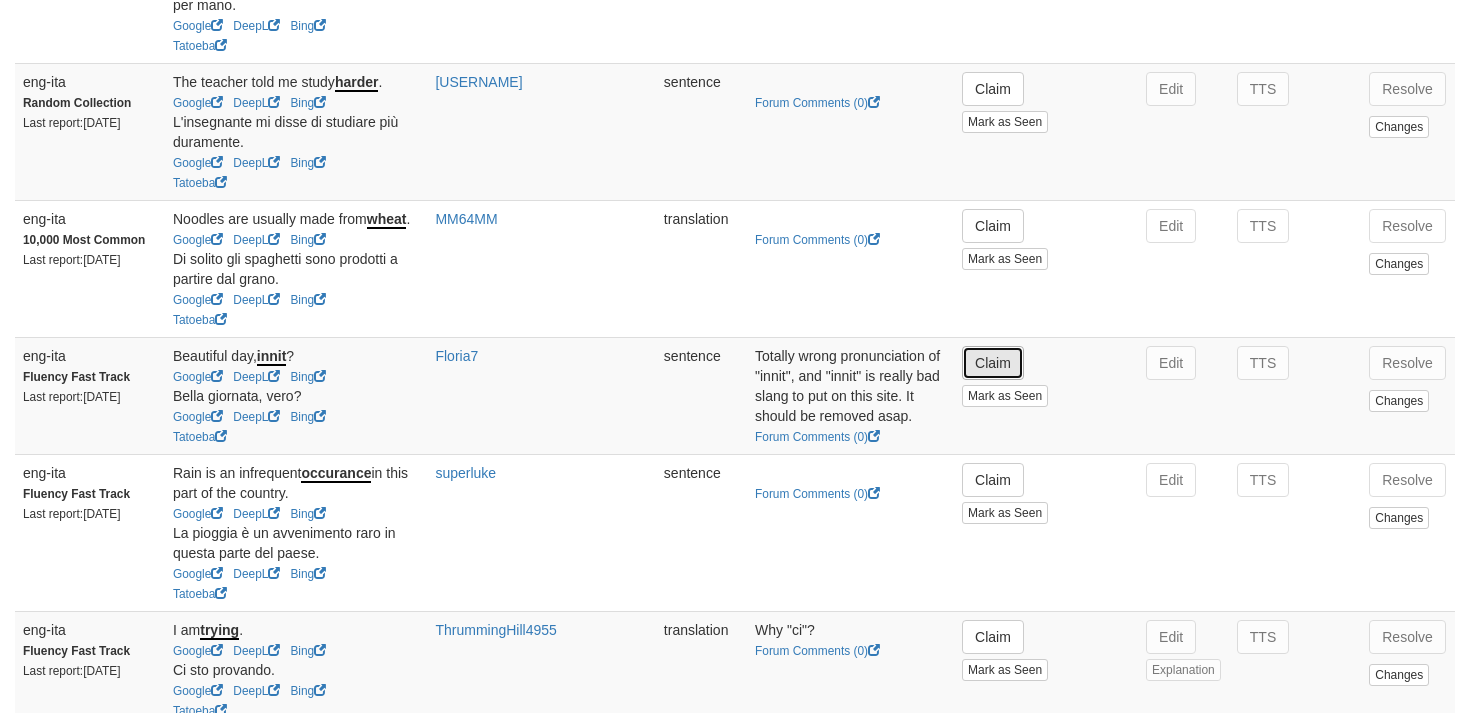 click on "Claim" at bounding box center (993, 363) 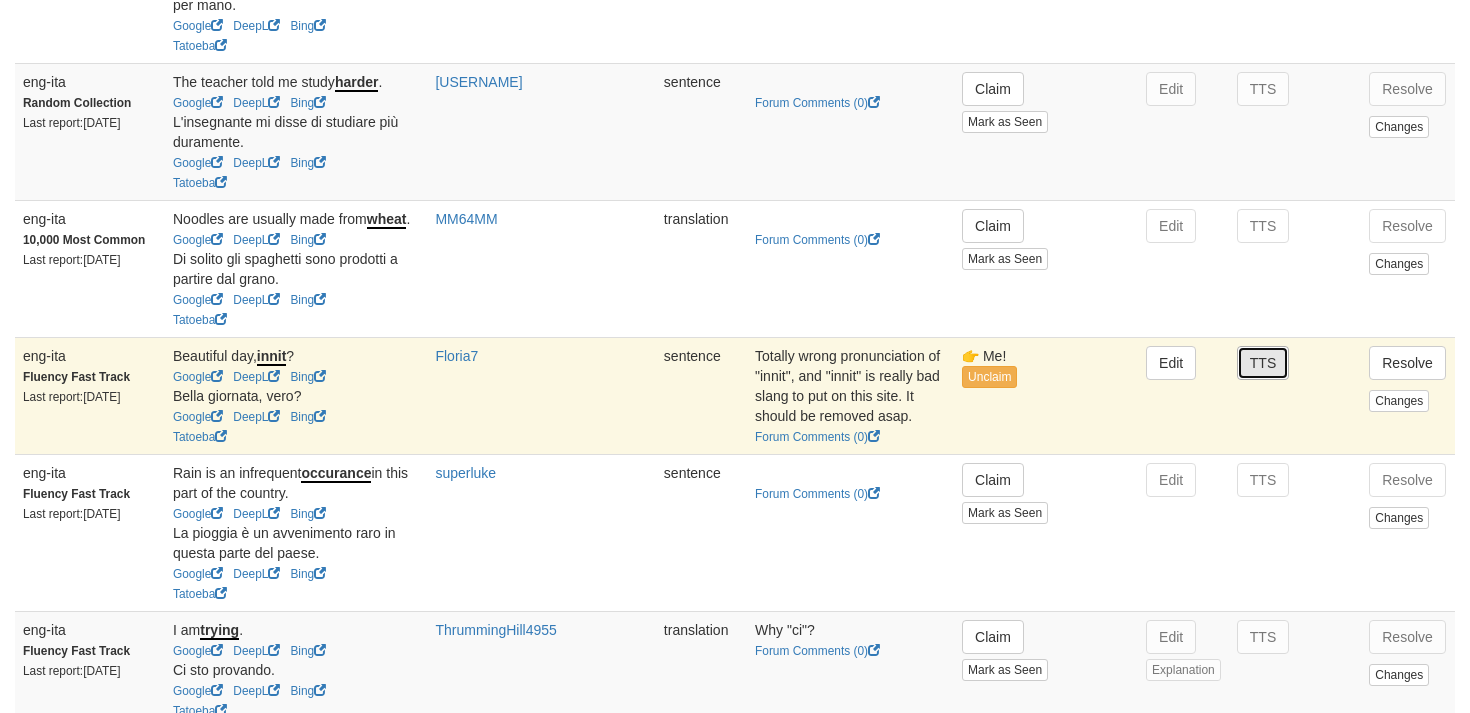 click on "TTS" at bounding box center (1263, 363) 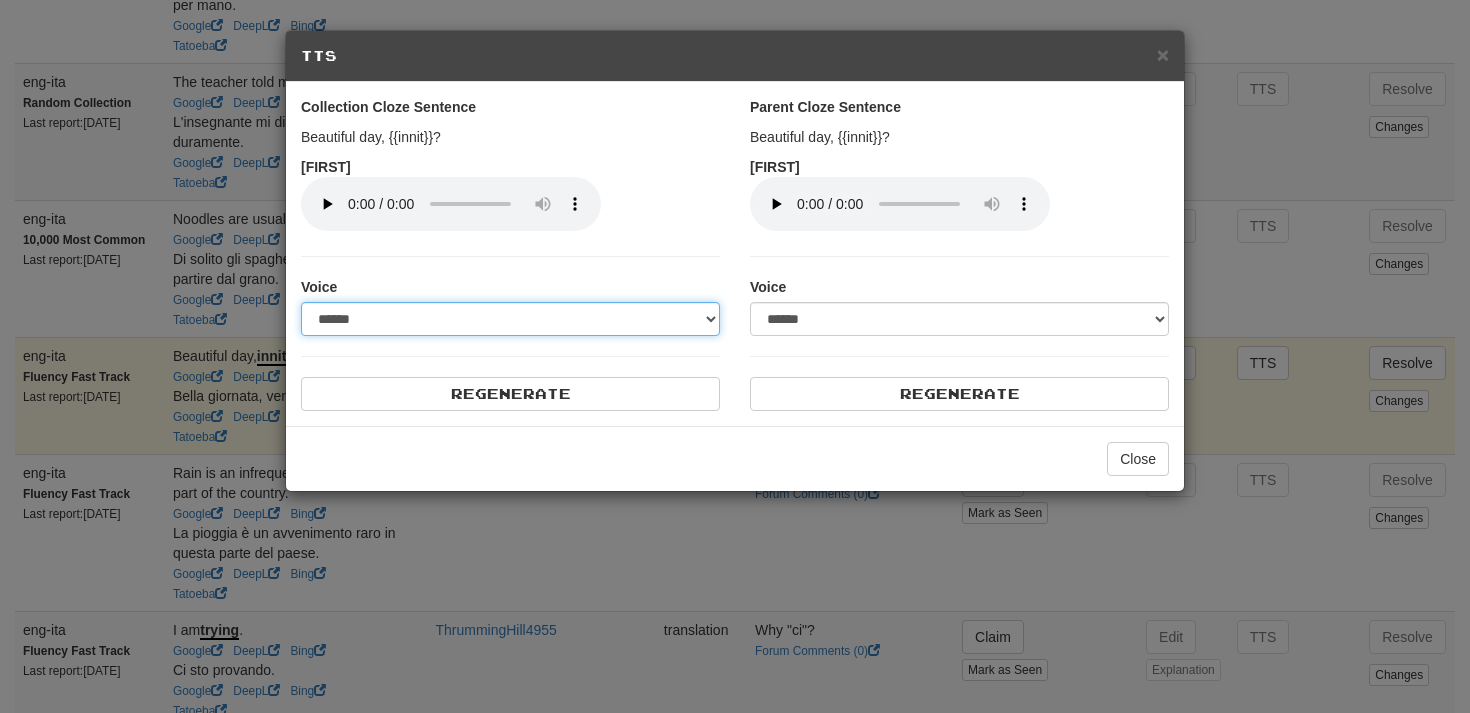 click on "**********" at bounding box center (510, 319) 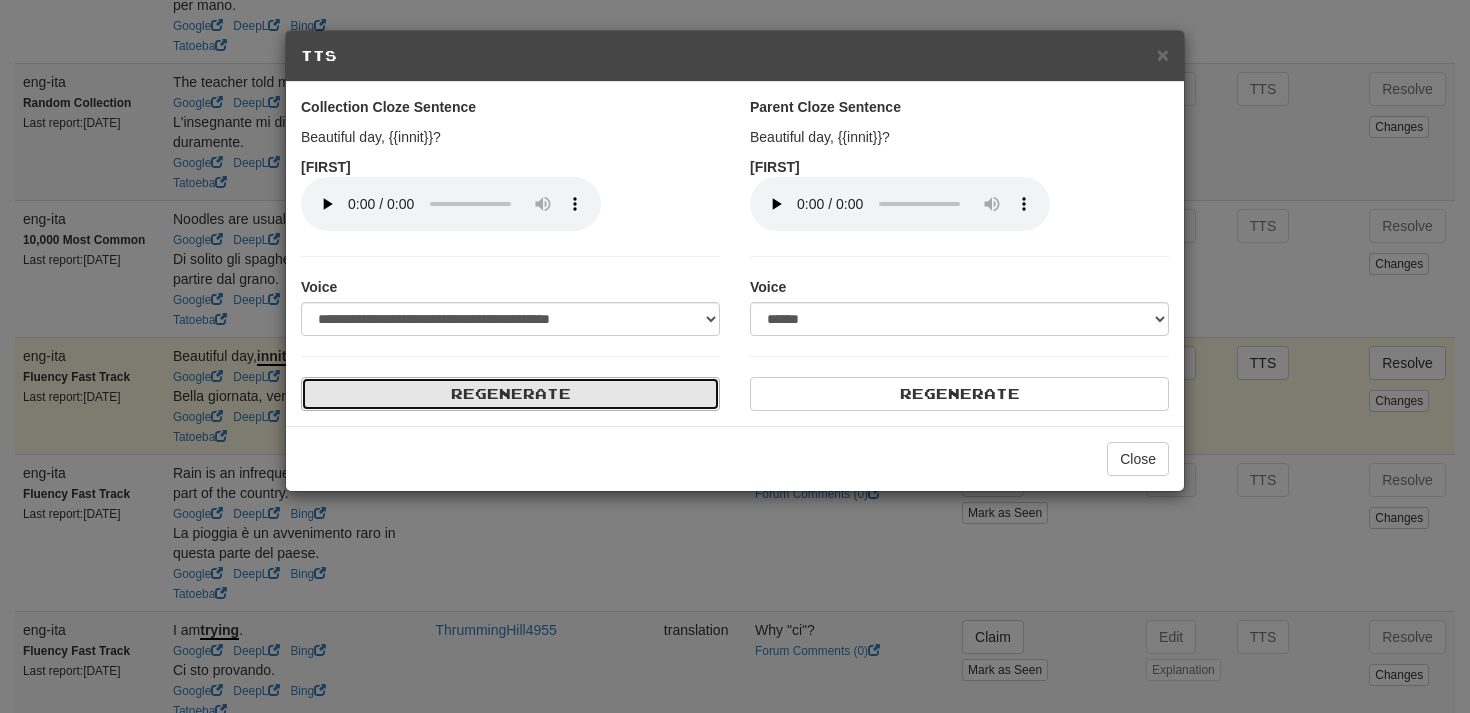 click on "Regenerate" at bounding box center [510, 394] 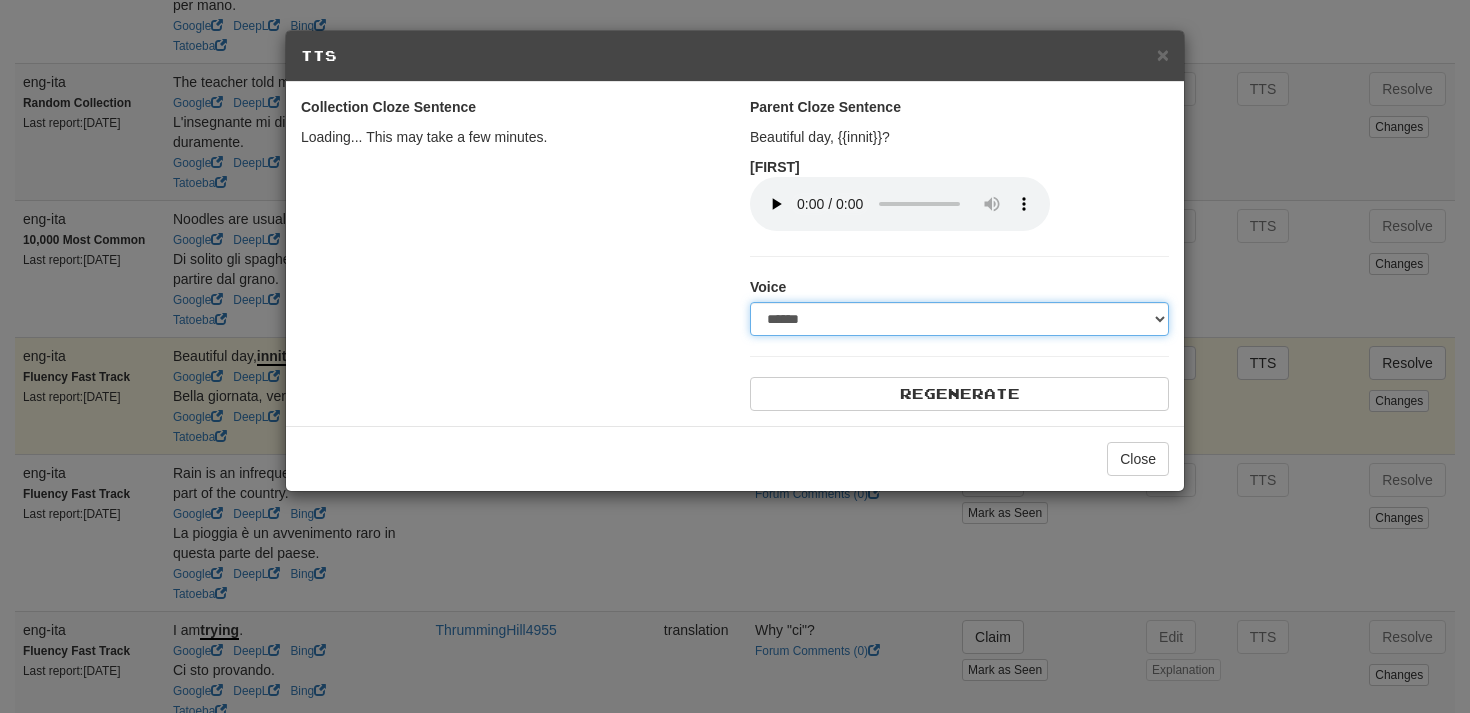 click on "**********" at bounding box center [959, 319] 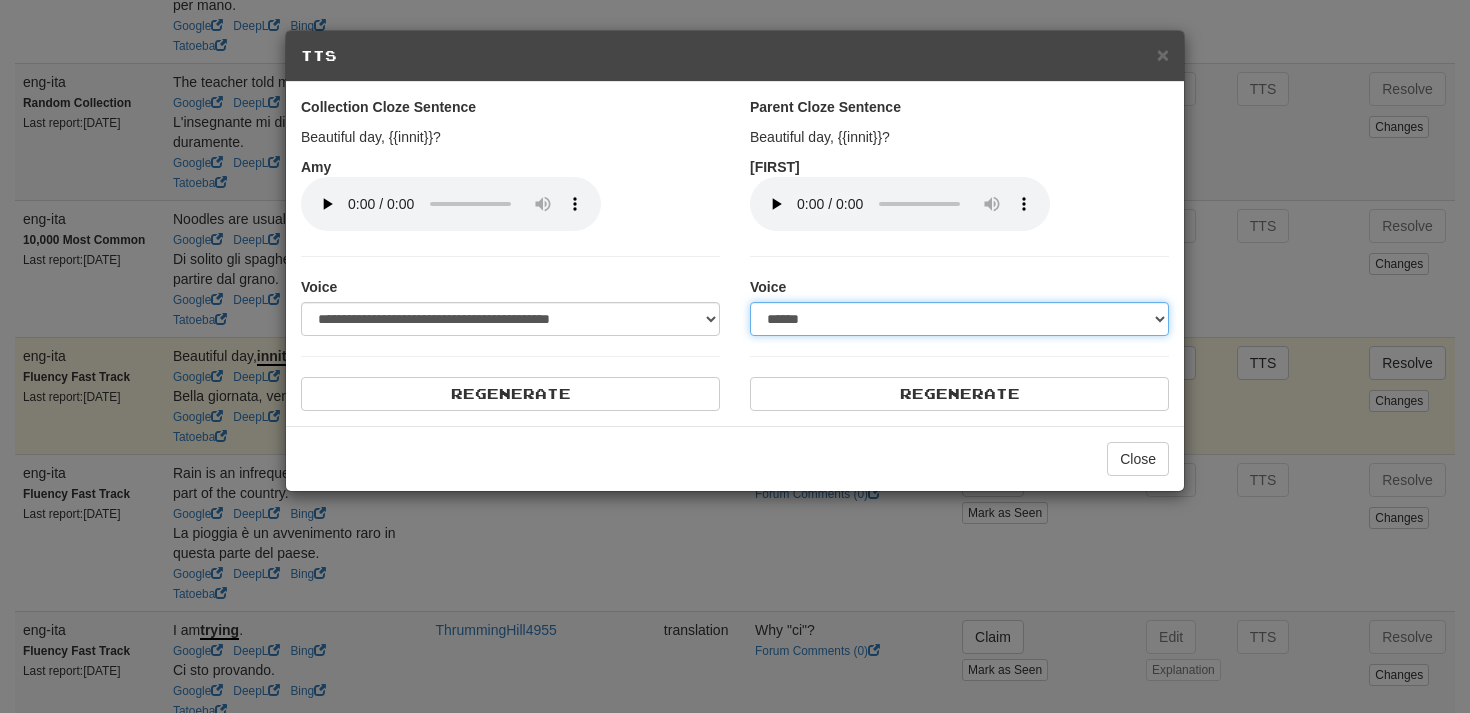 select on "***" 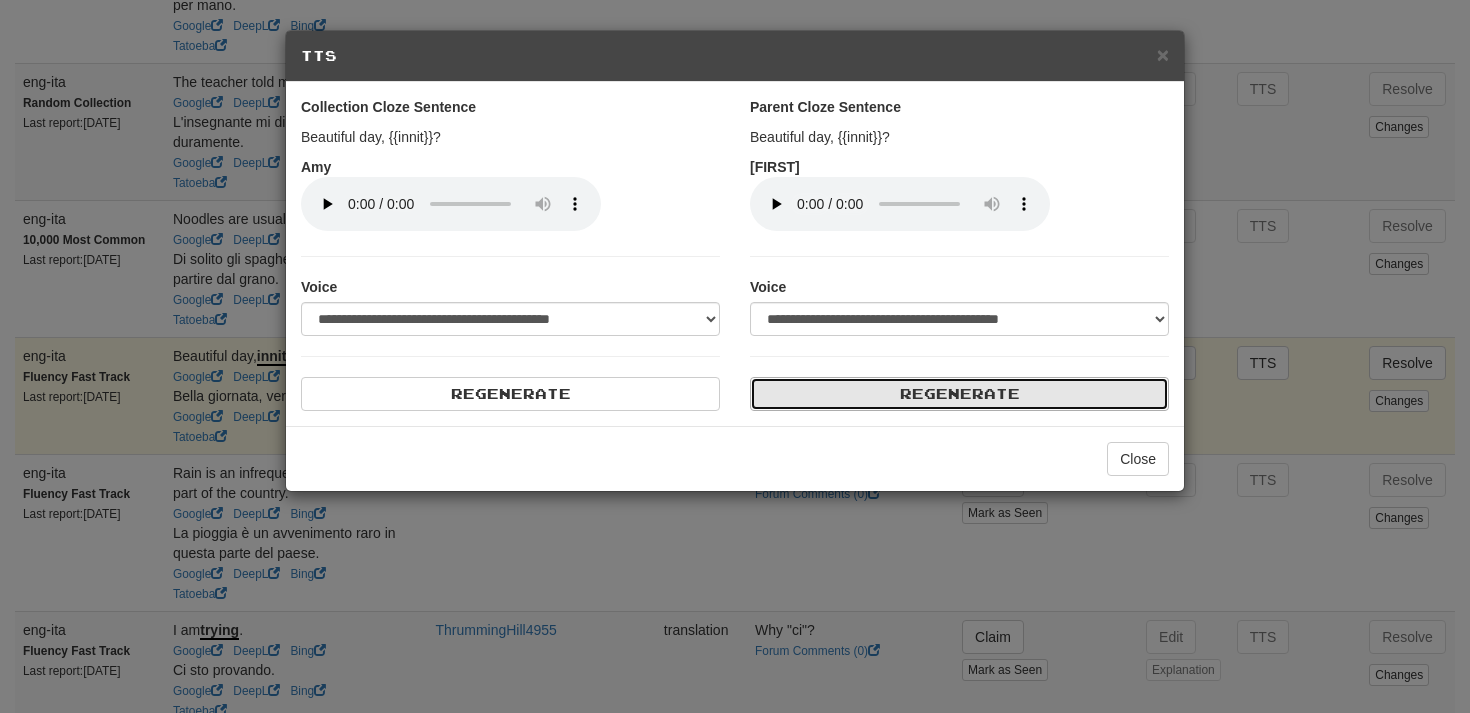 click on "Regenerate" at bounding box center (959, 394) 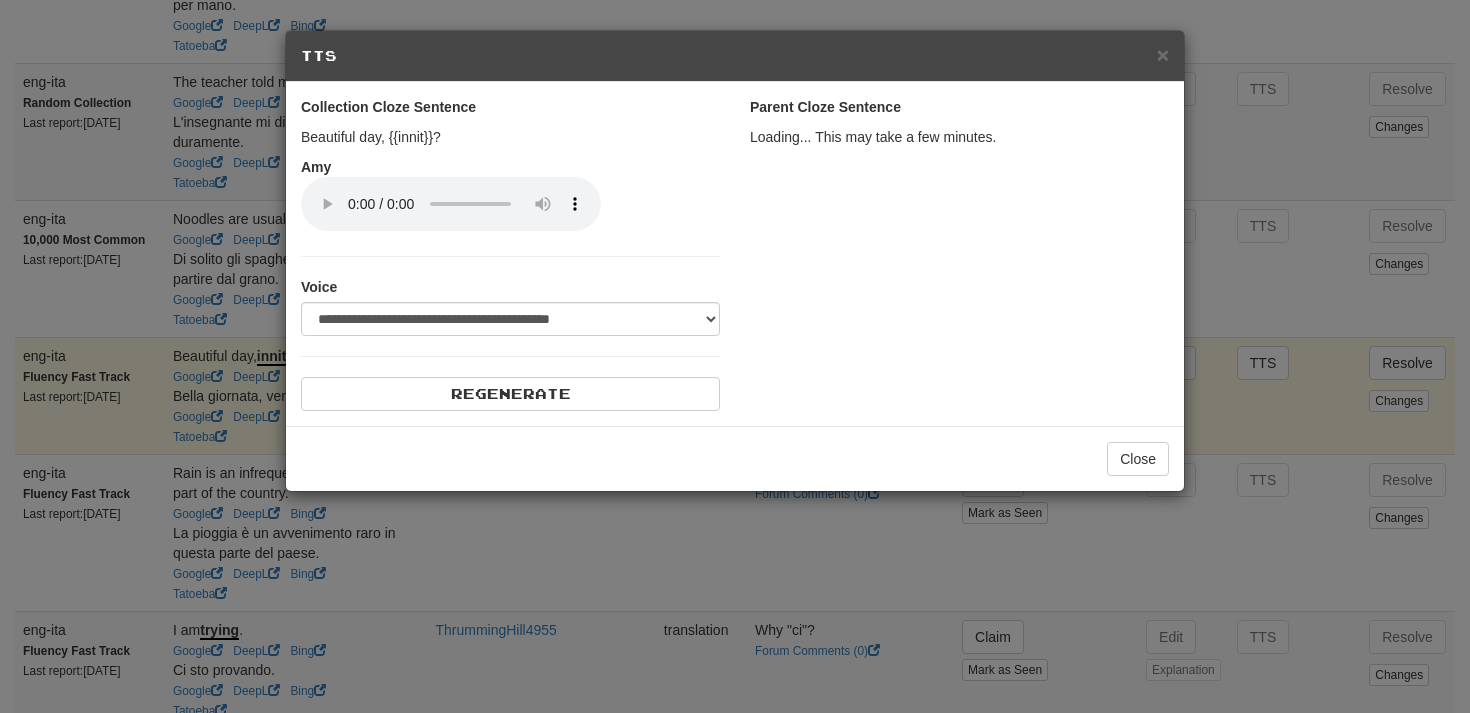 select on "***" 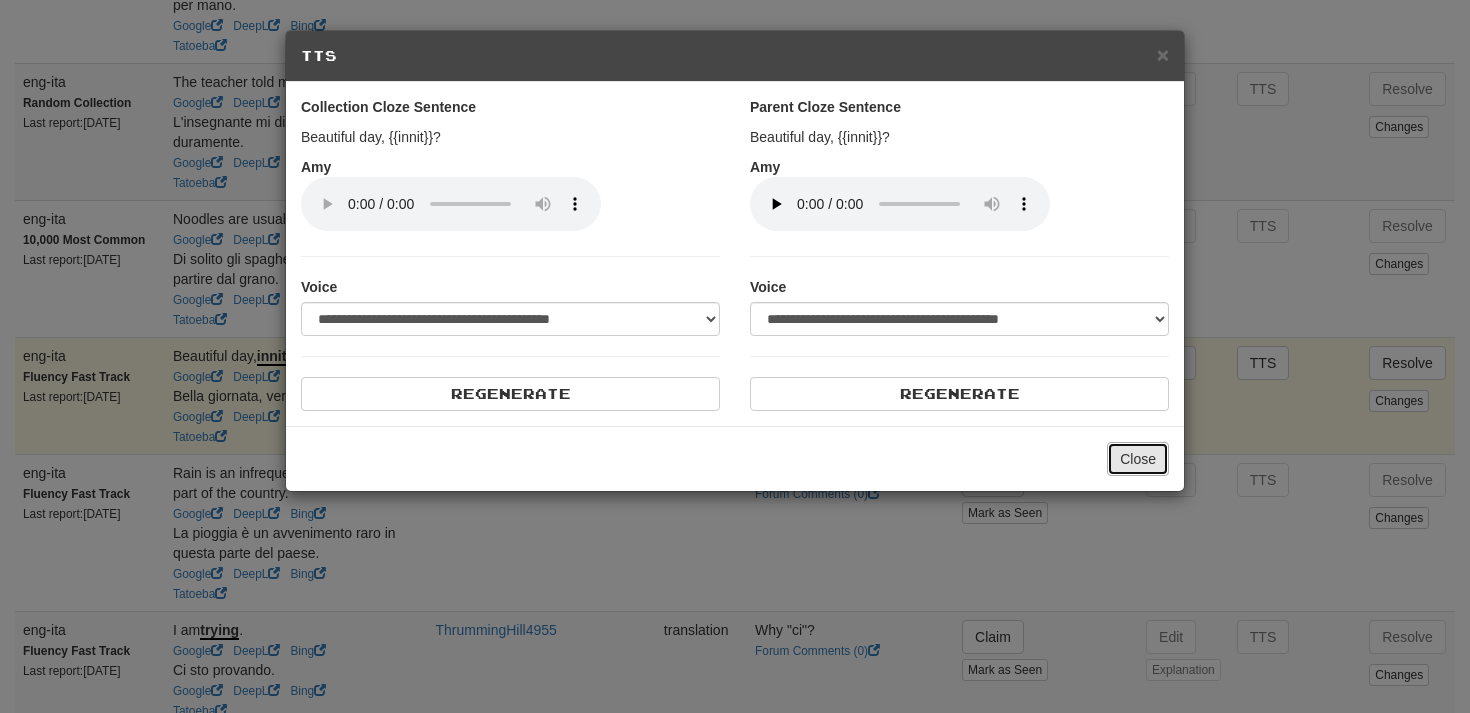 click on "Close" at bounding box center [1138, 459] 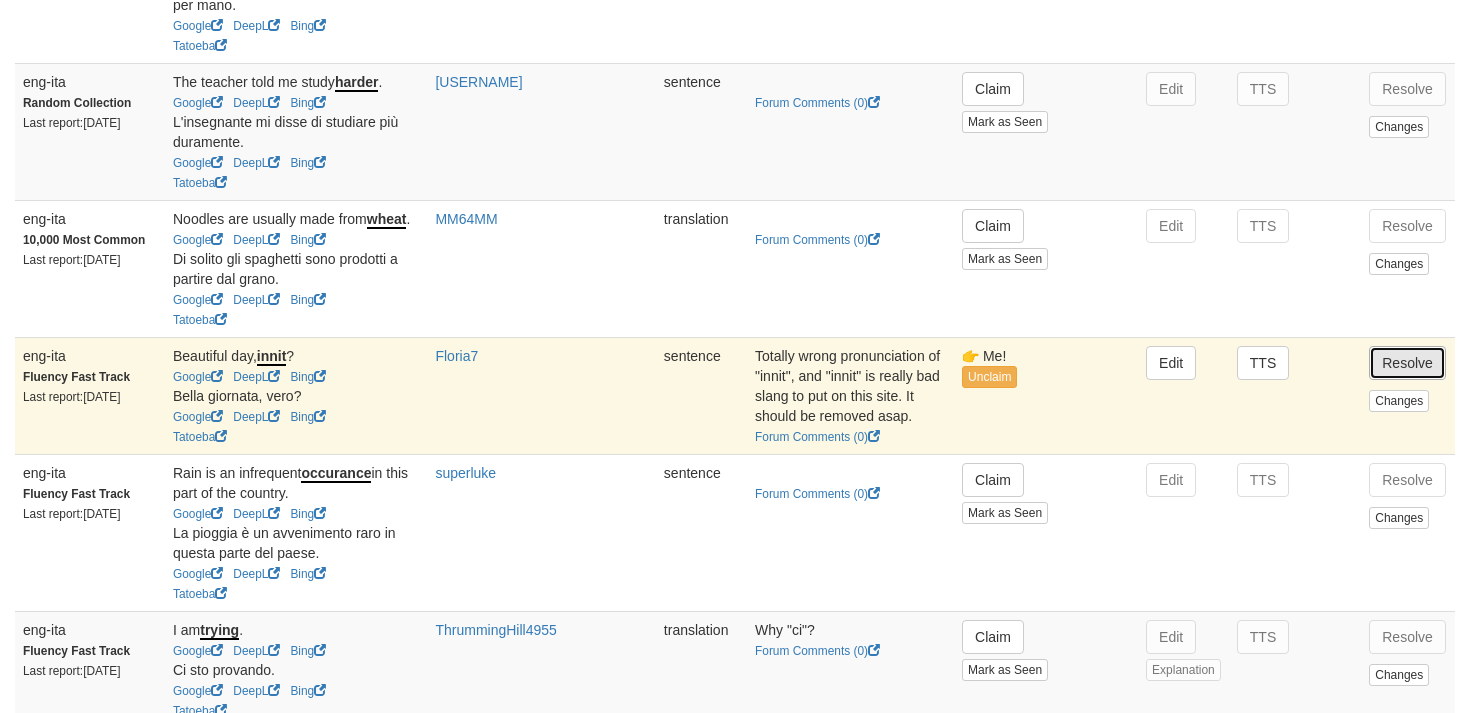 click on "Resolve" at bounding box center [1407, 363] 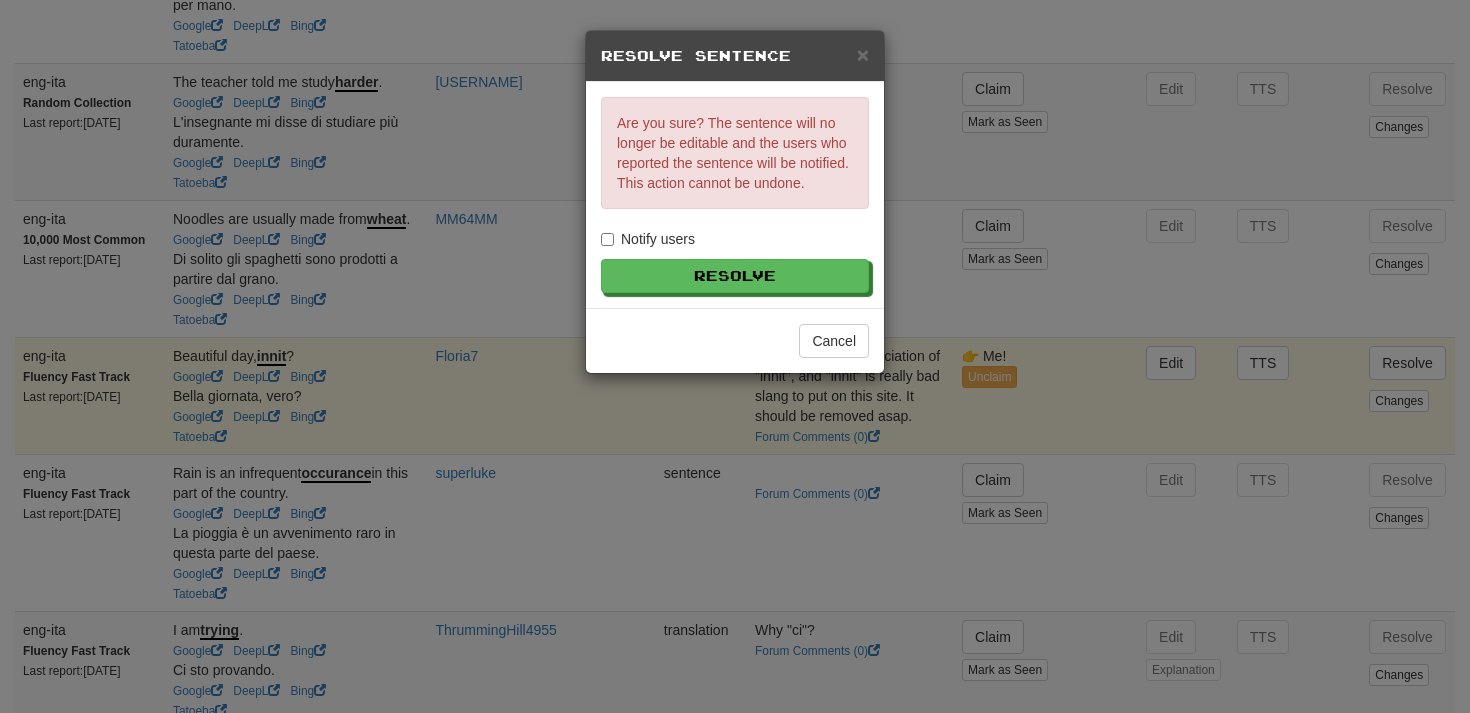 click on "Notify users" at bounding box center [648, 239] 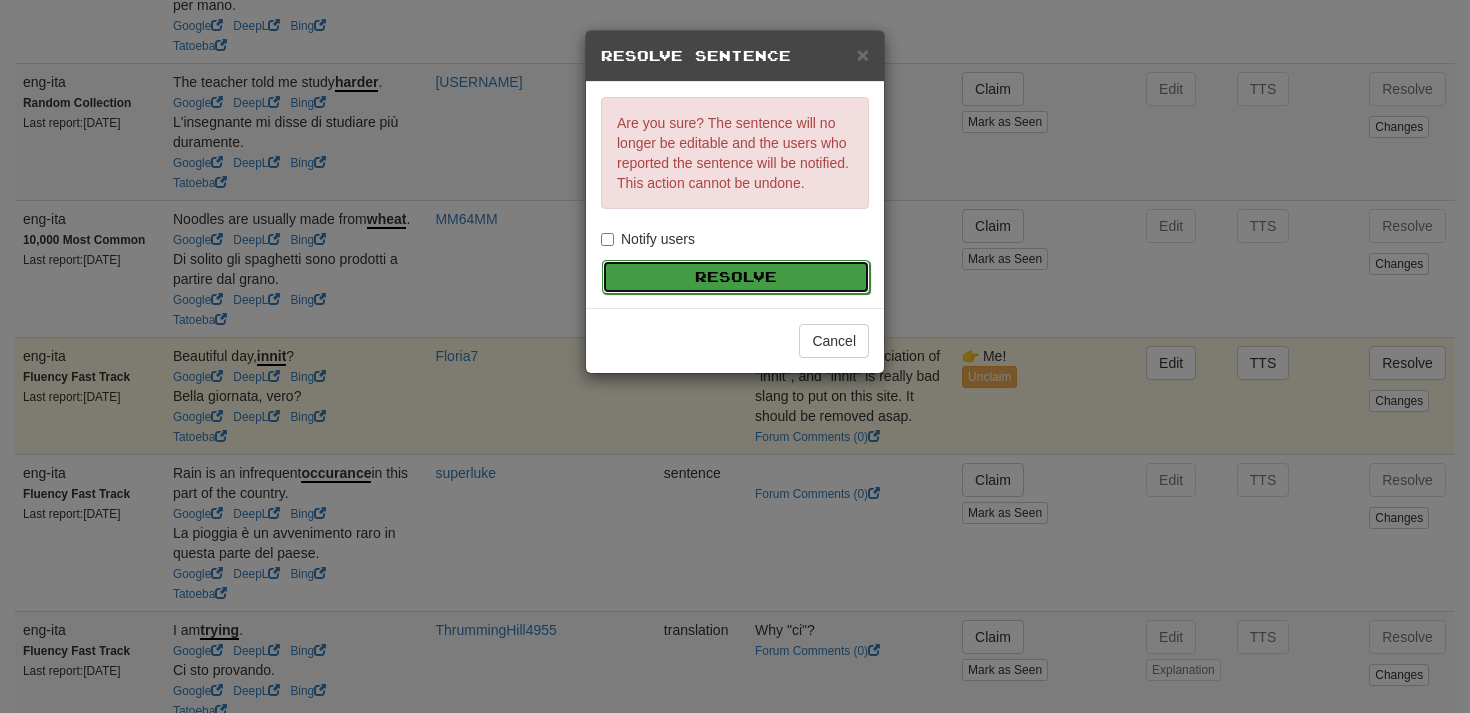click on "Resolve" at bounding box center (736, 277) 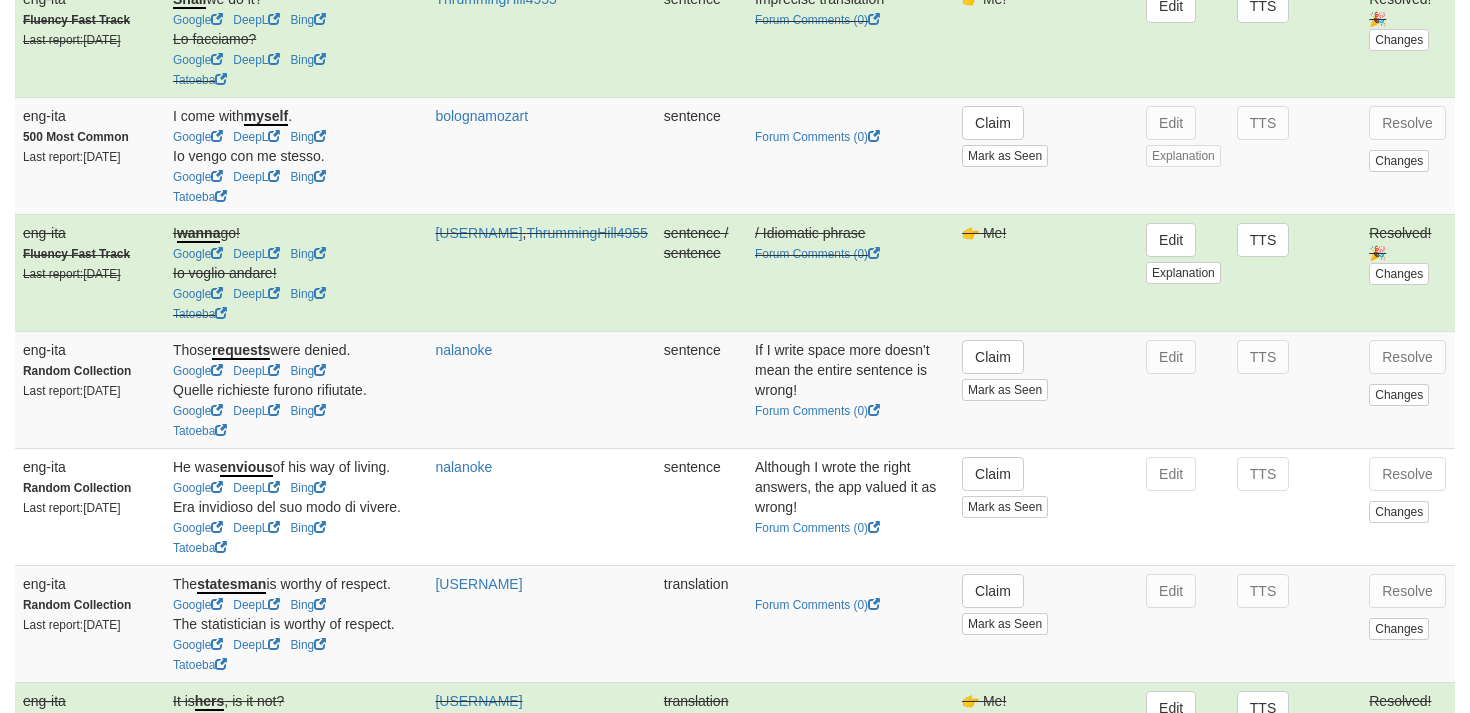 scroll, scrollTop: 429, scrollLeft: 0, axis: vertical 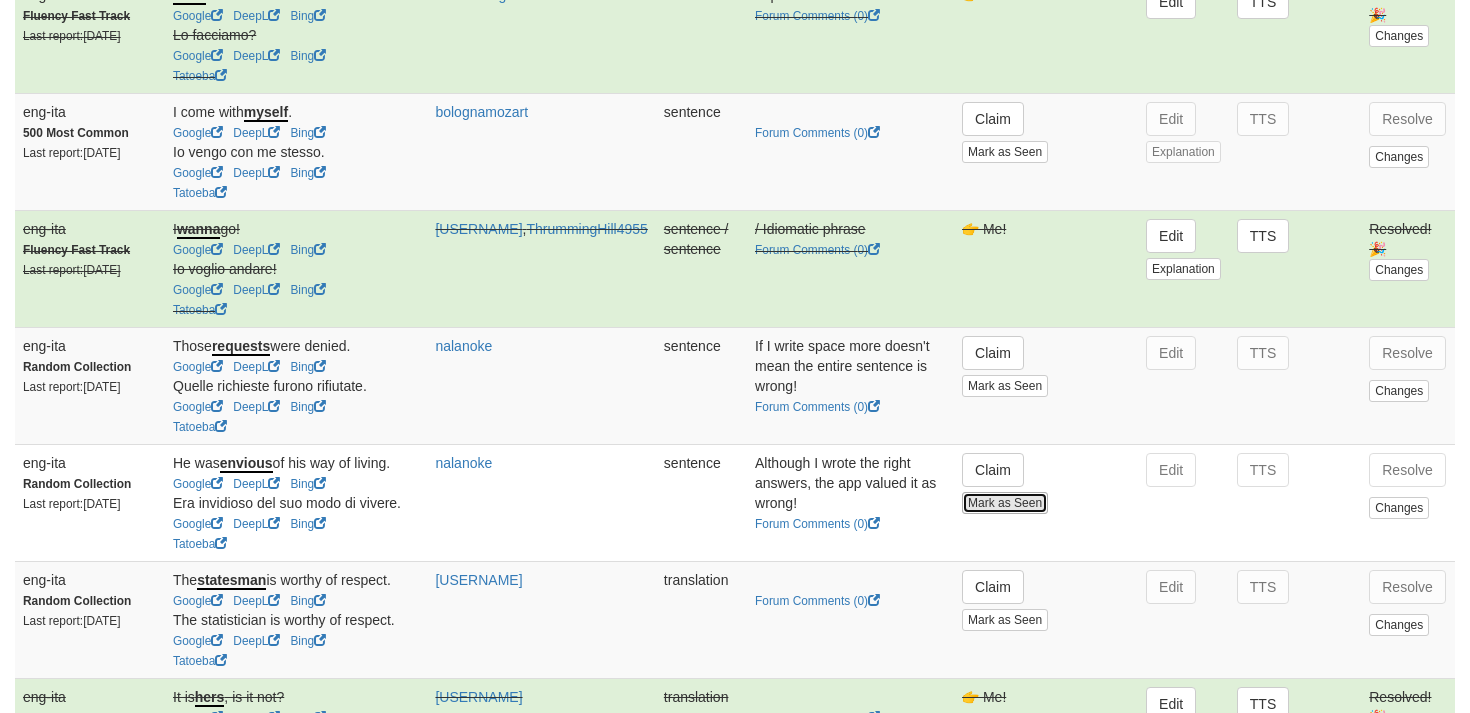 click on "Mark as Seen" at bounding box center (1005, 503) 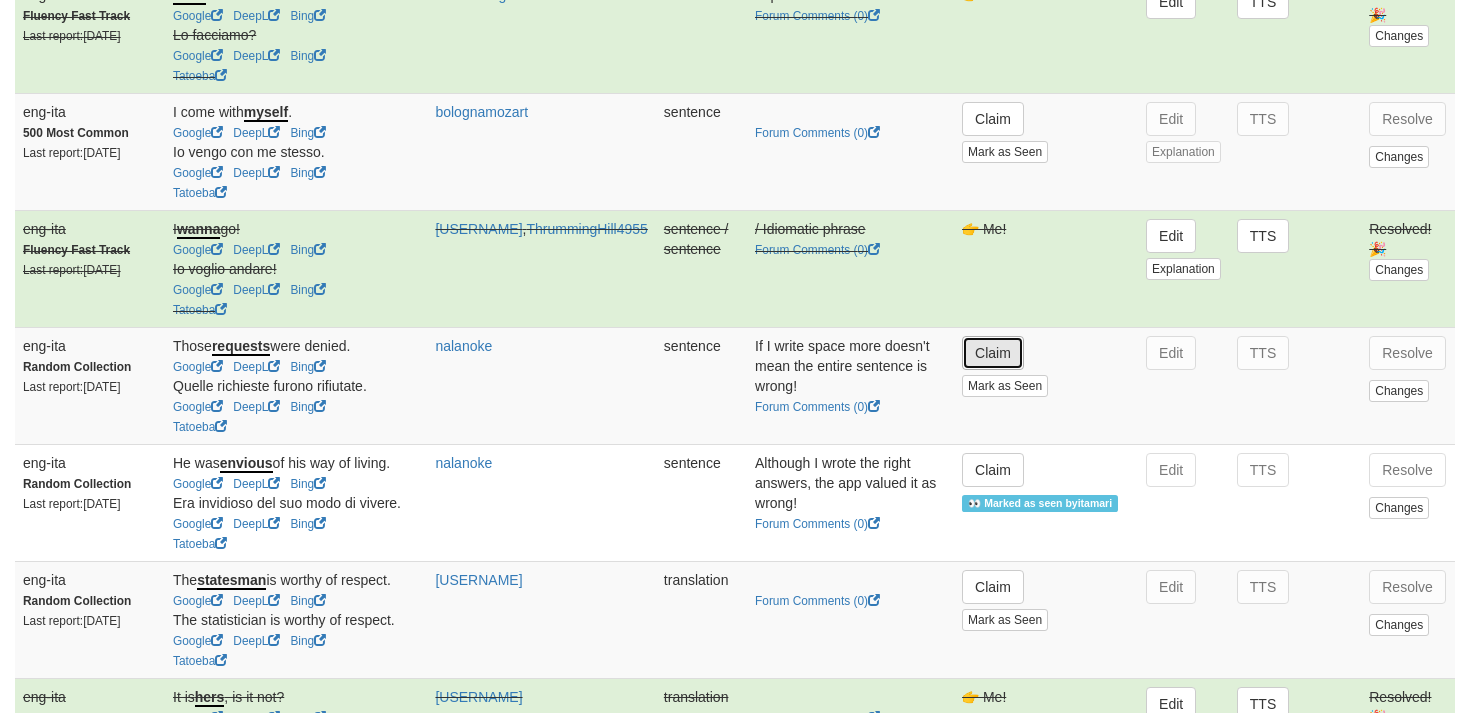 click on "Claim" at bounding box center [993, 353] 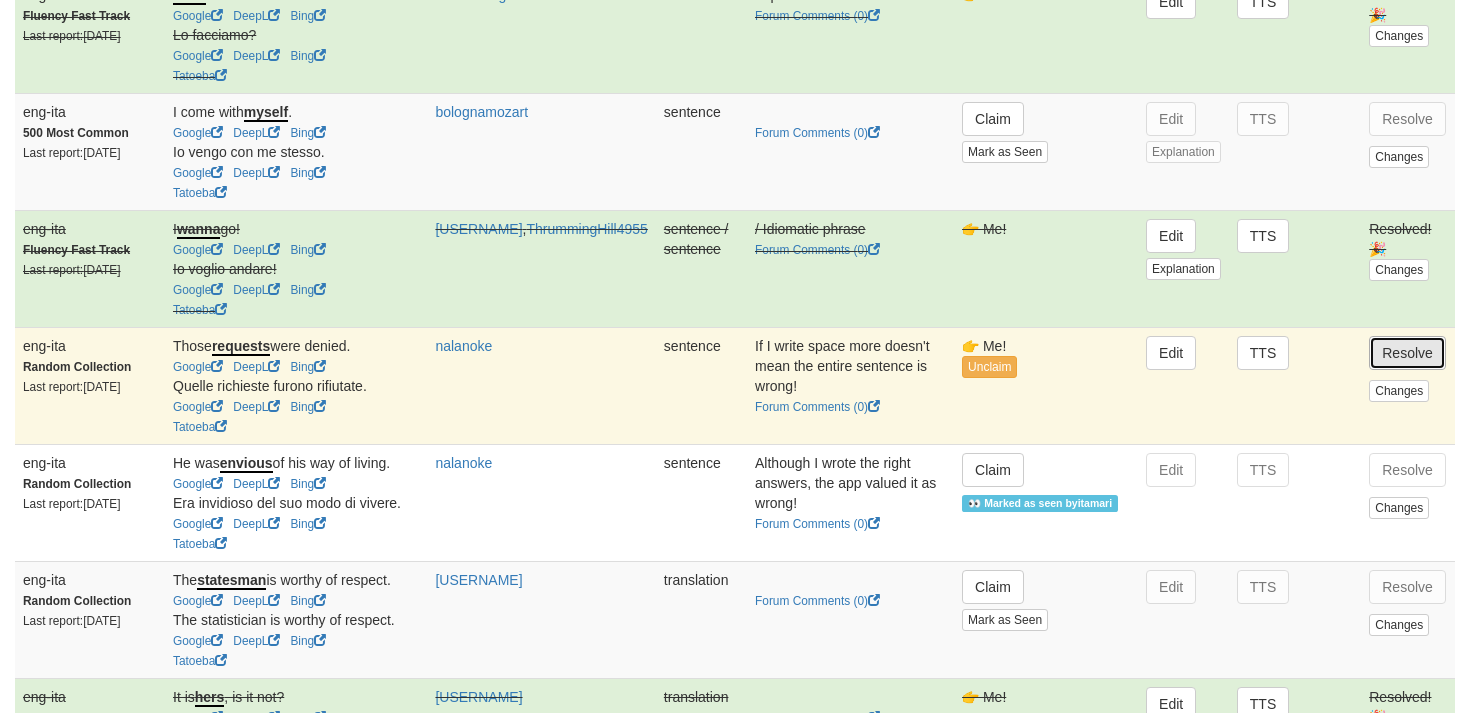 click on "Resolve" at bounding box center (1407, 353) 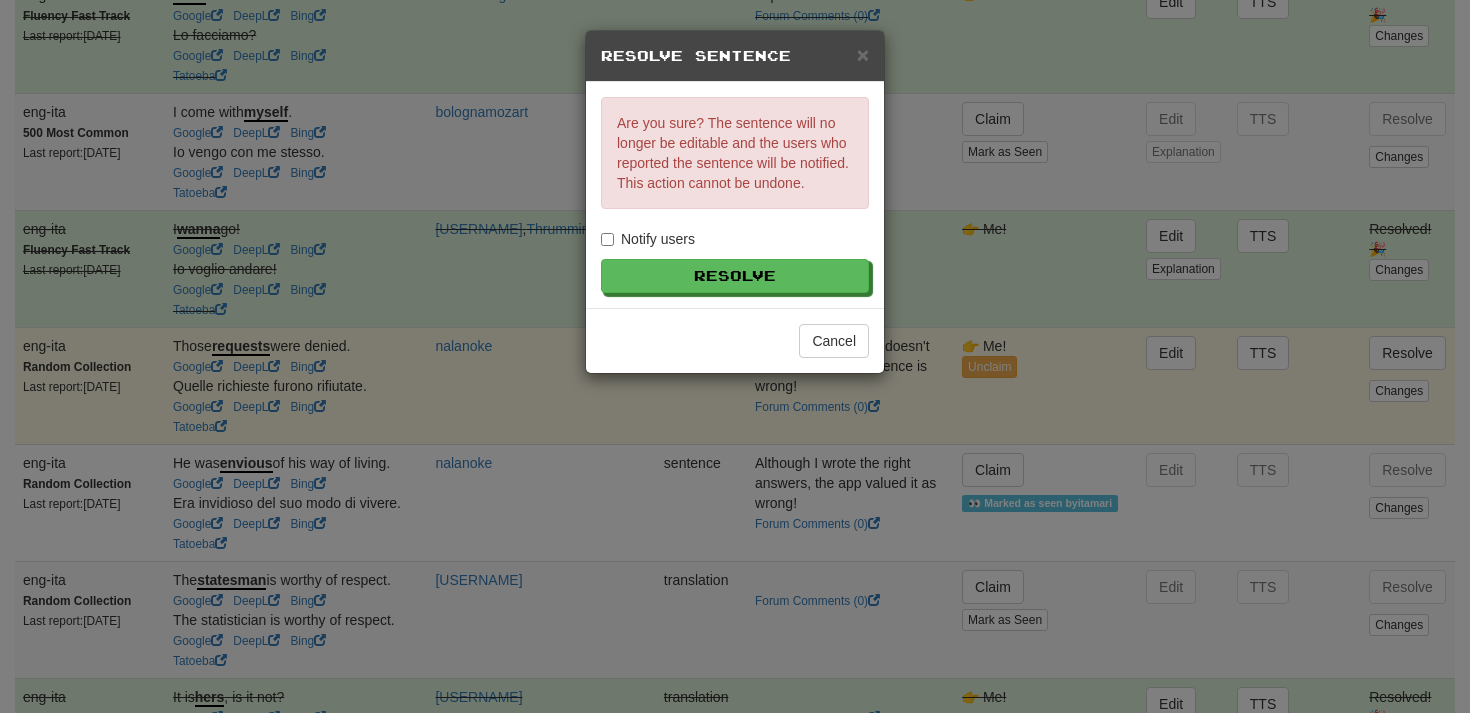 click on "Are you sure? The sentence will no longer be editable and the users who reported the sentence will be notified. This action cannot be undone. Notify users Resolve" at bounding box center [735, 195] 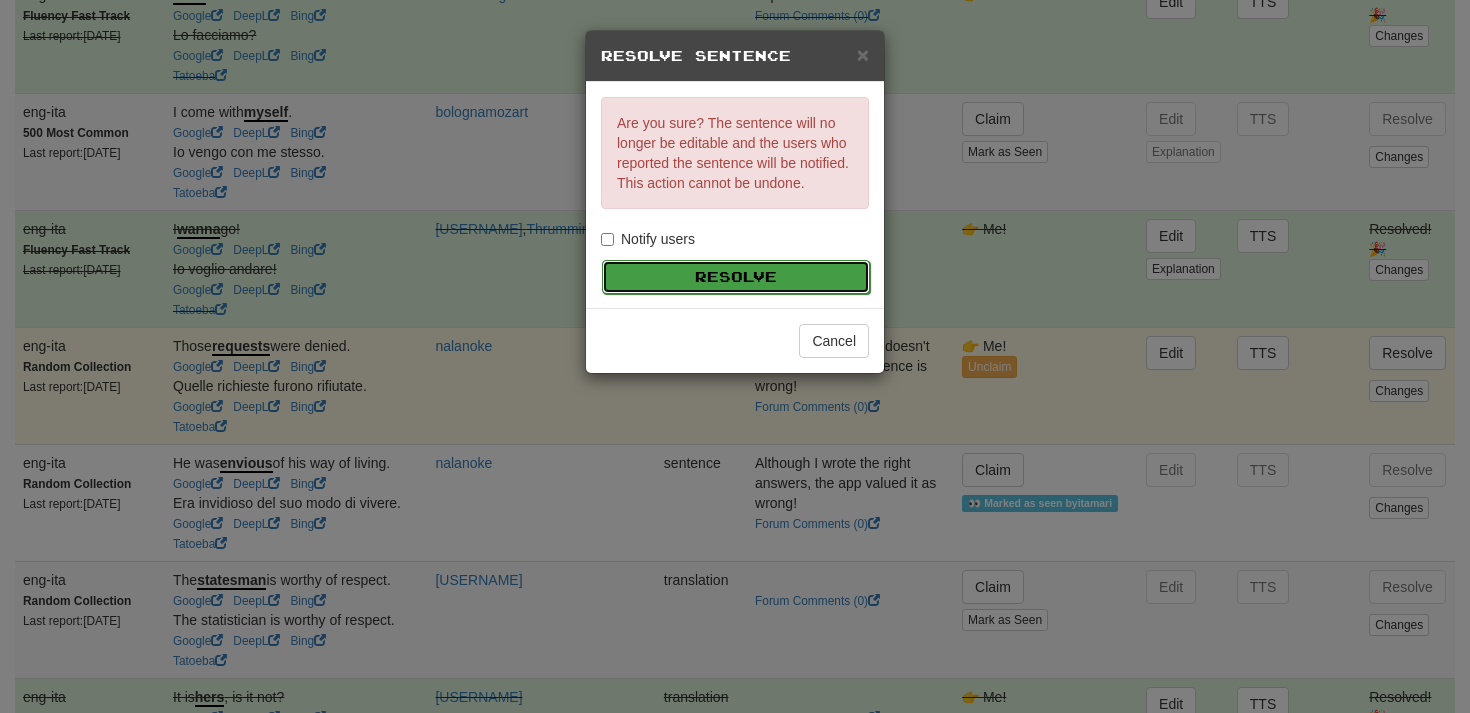 click on "Resolve" at bounding box center (736, 277) 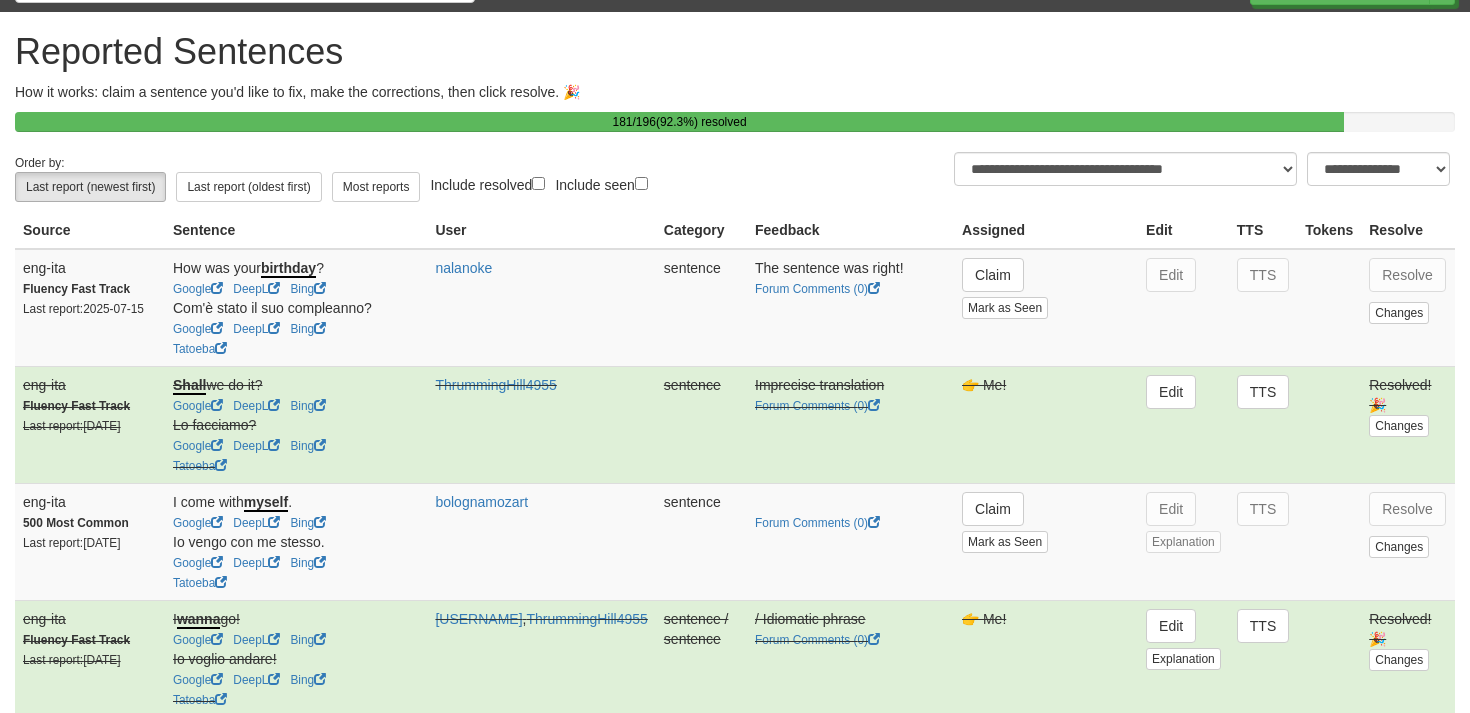 scroll, scrollTop: 17, scrollLeft: 0, axis: vertical 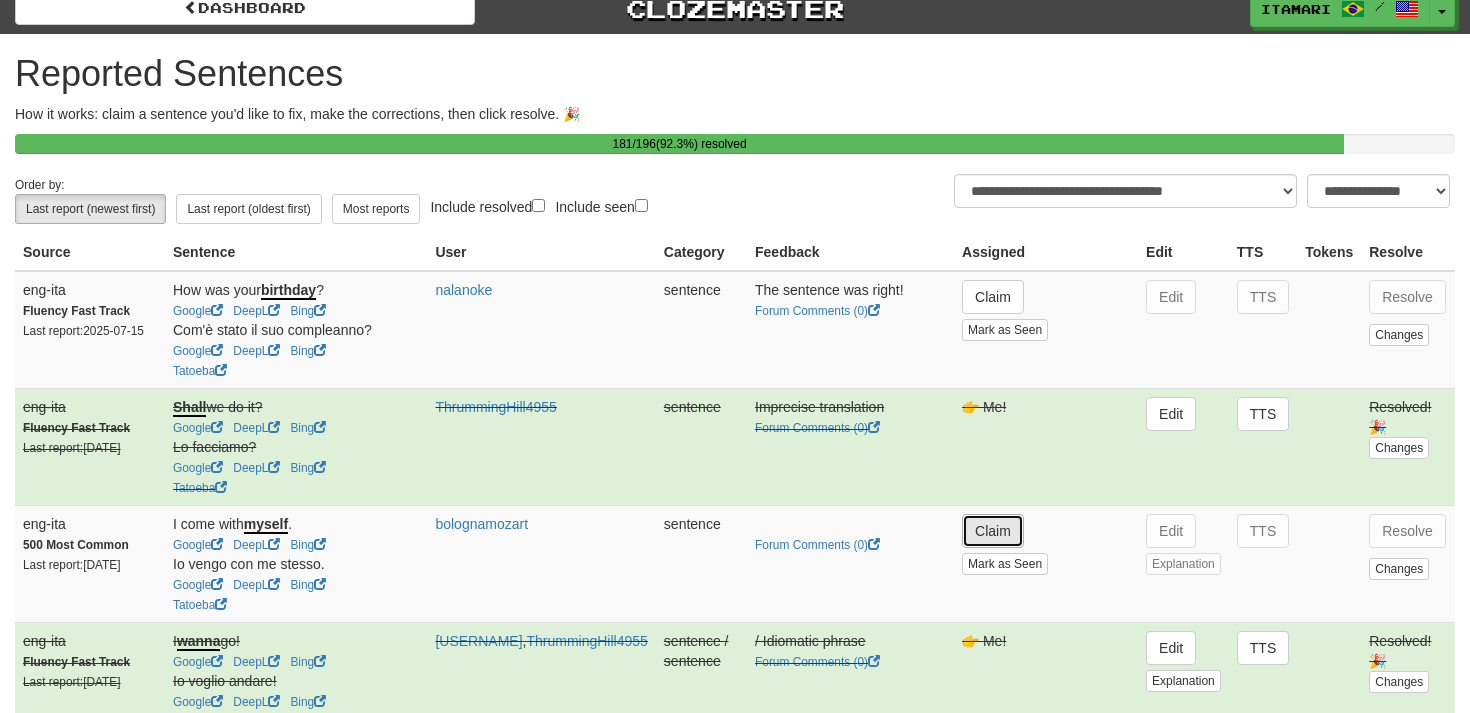click on "Claim" at bounding box center [993, 531] 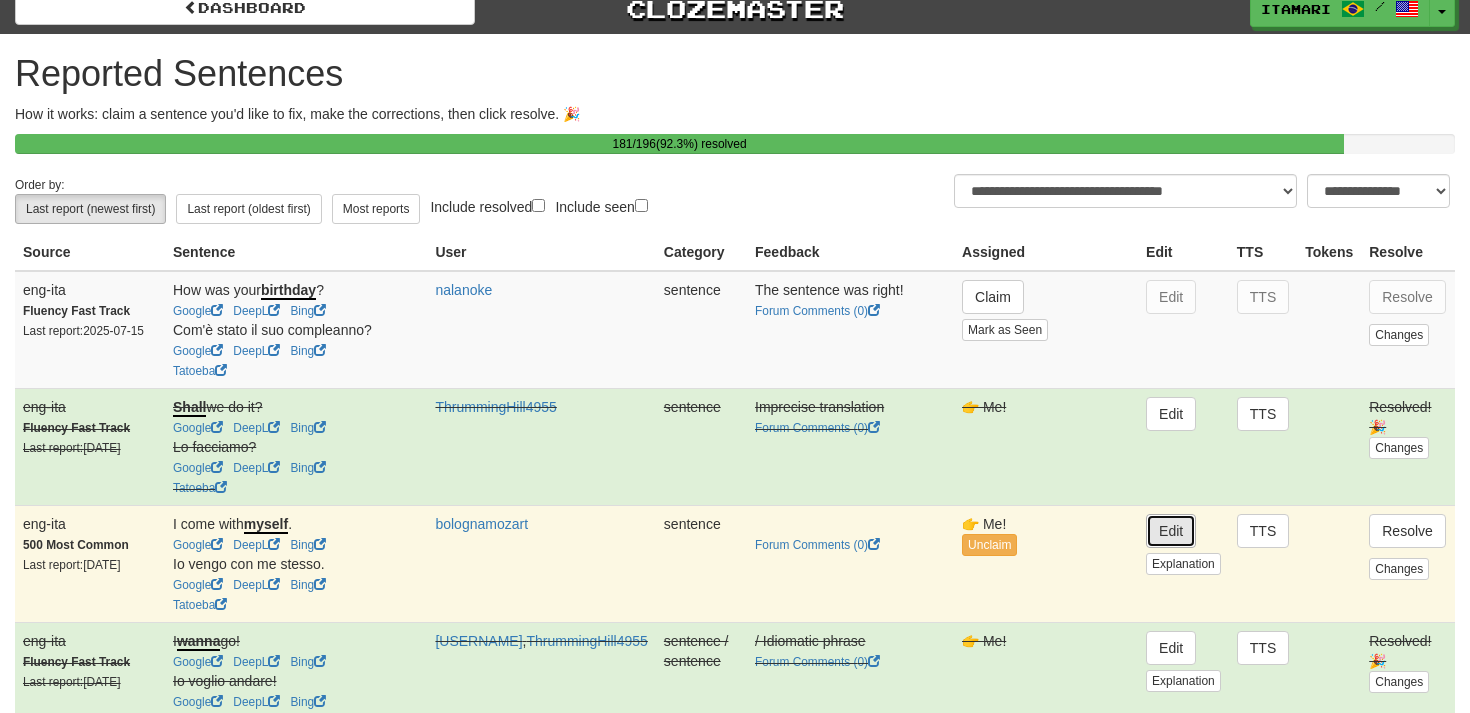 click on "Edit" at bounding box center (1171, 531) 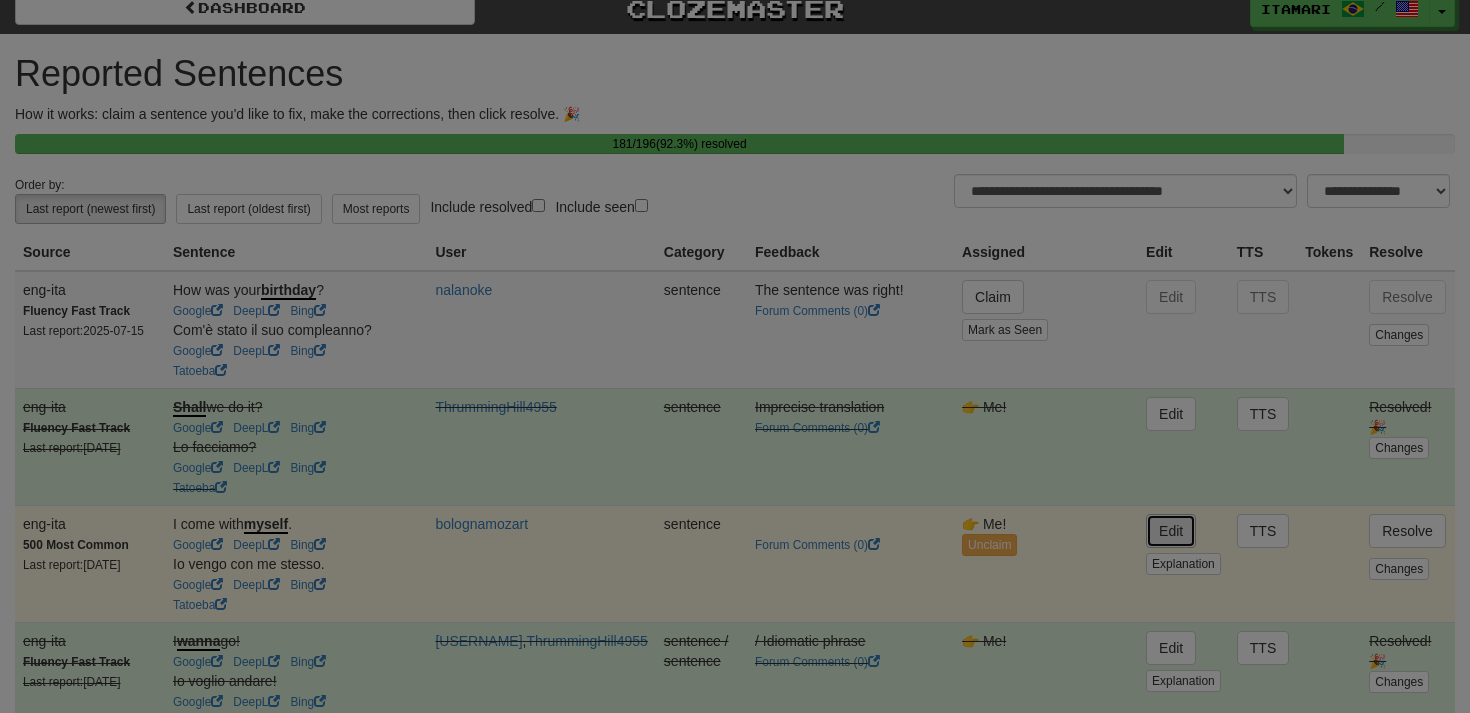type on "**********" 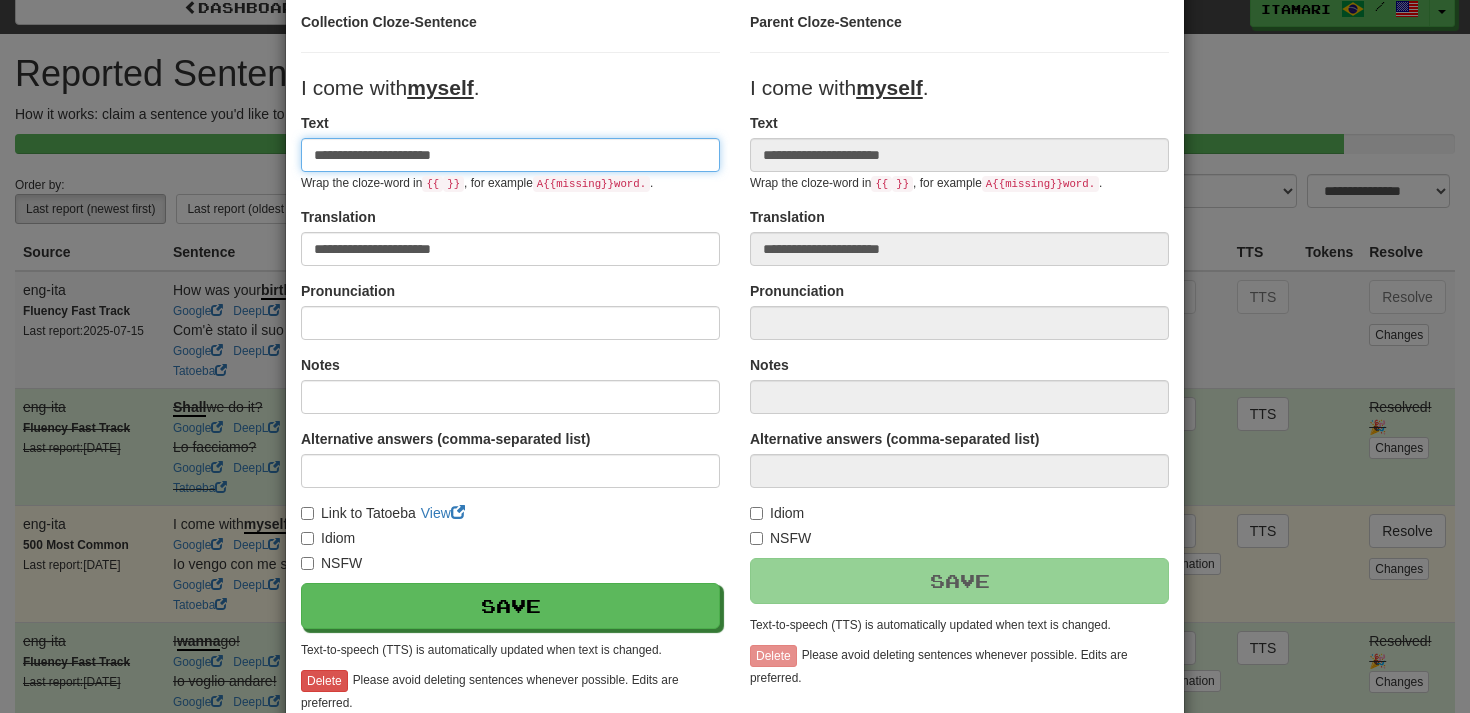 scroll, scrollTop: 266, scrollLeft: 0, axis: vertical 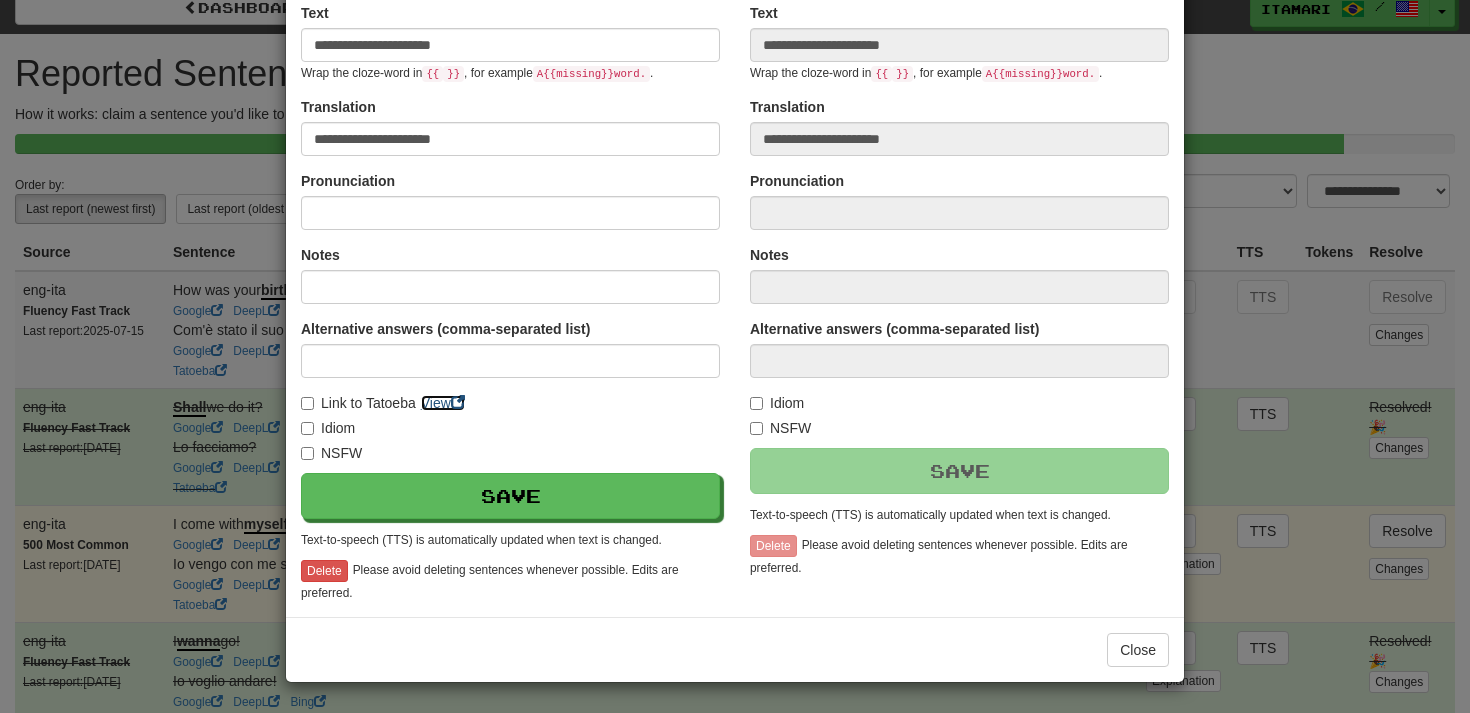 click on "View" at bounding box center [443, 403] 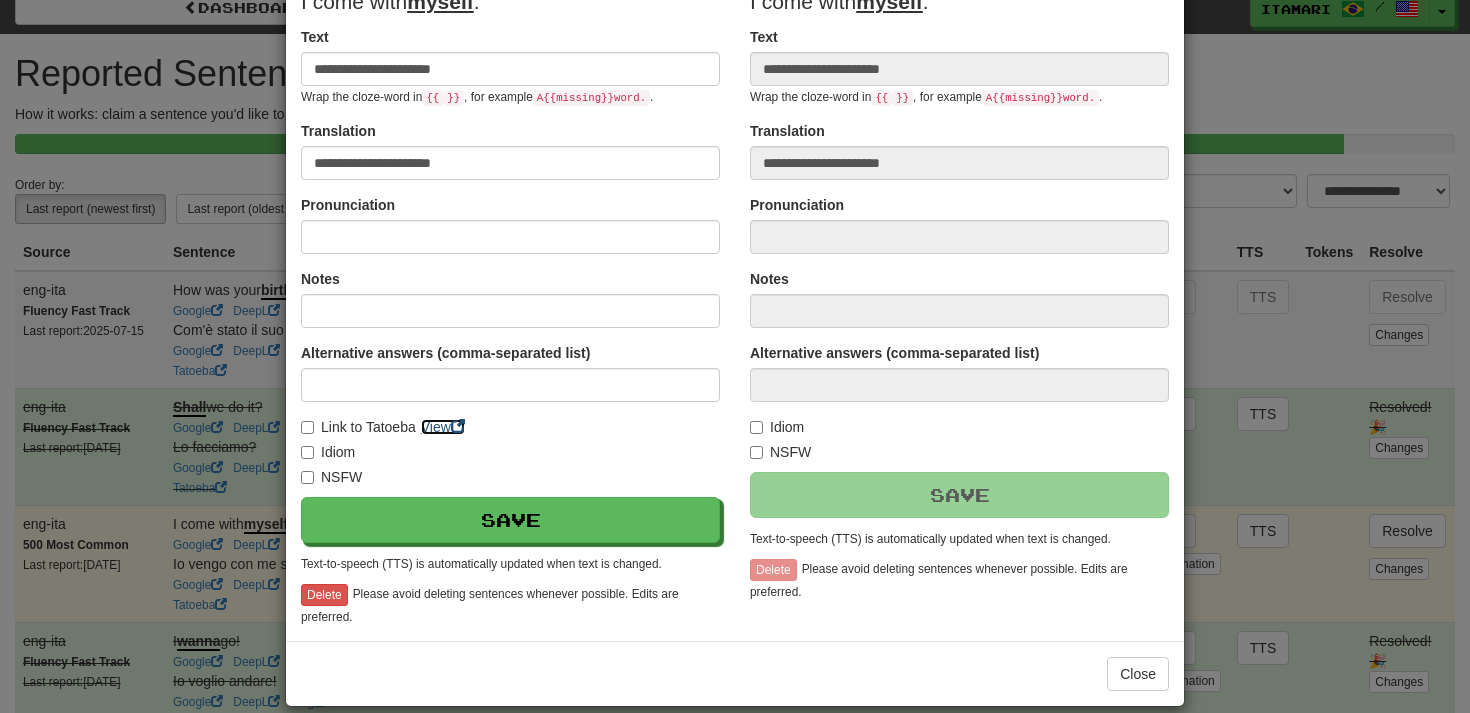 scroll, scrollTop: 237, scrollLeft: 0, axis: vertical 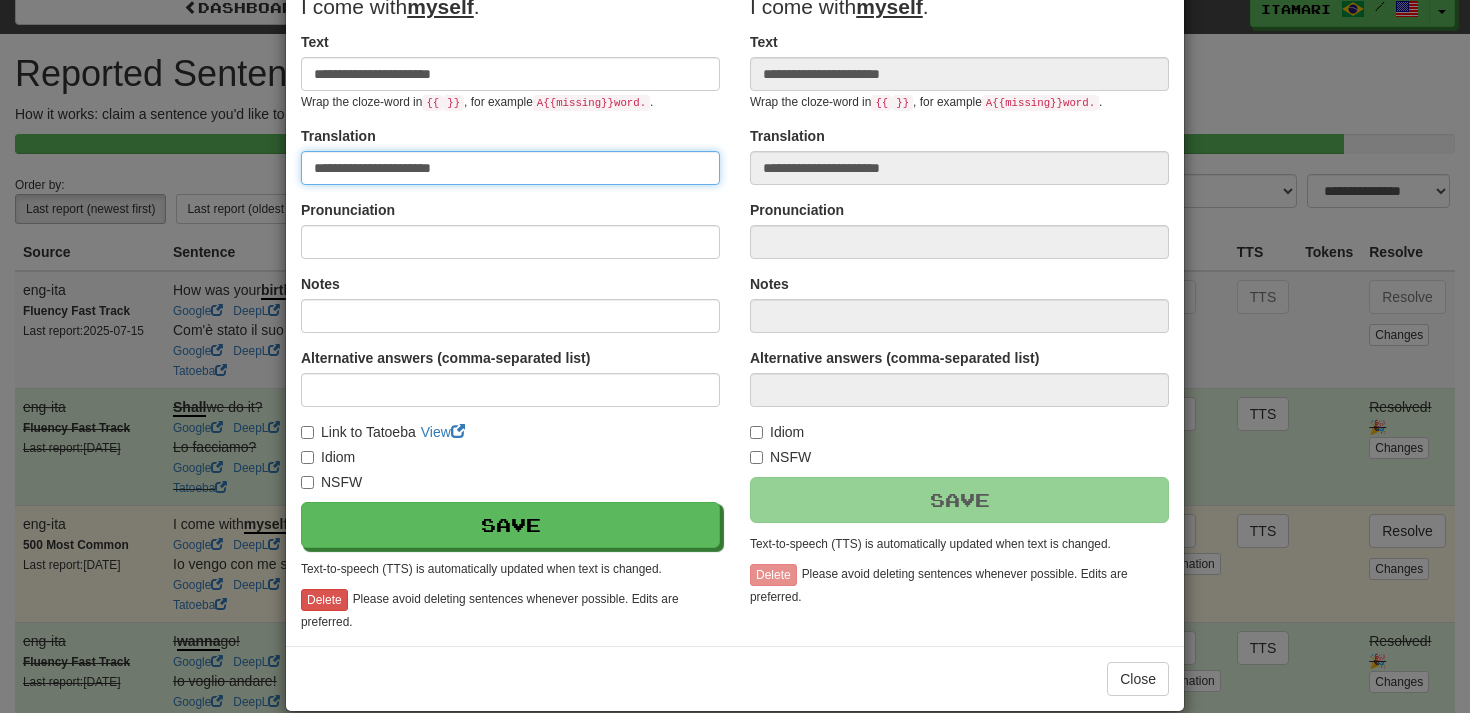 drag, startPoint x: 401, startPoint y: 163, endPoint x: 551, endPoint y: 159, distance: 150.05333 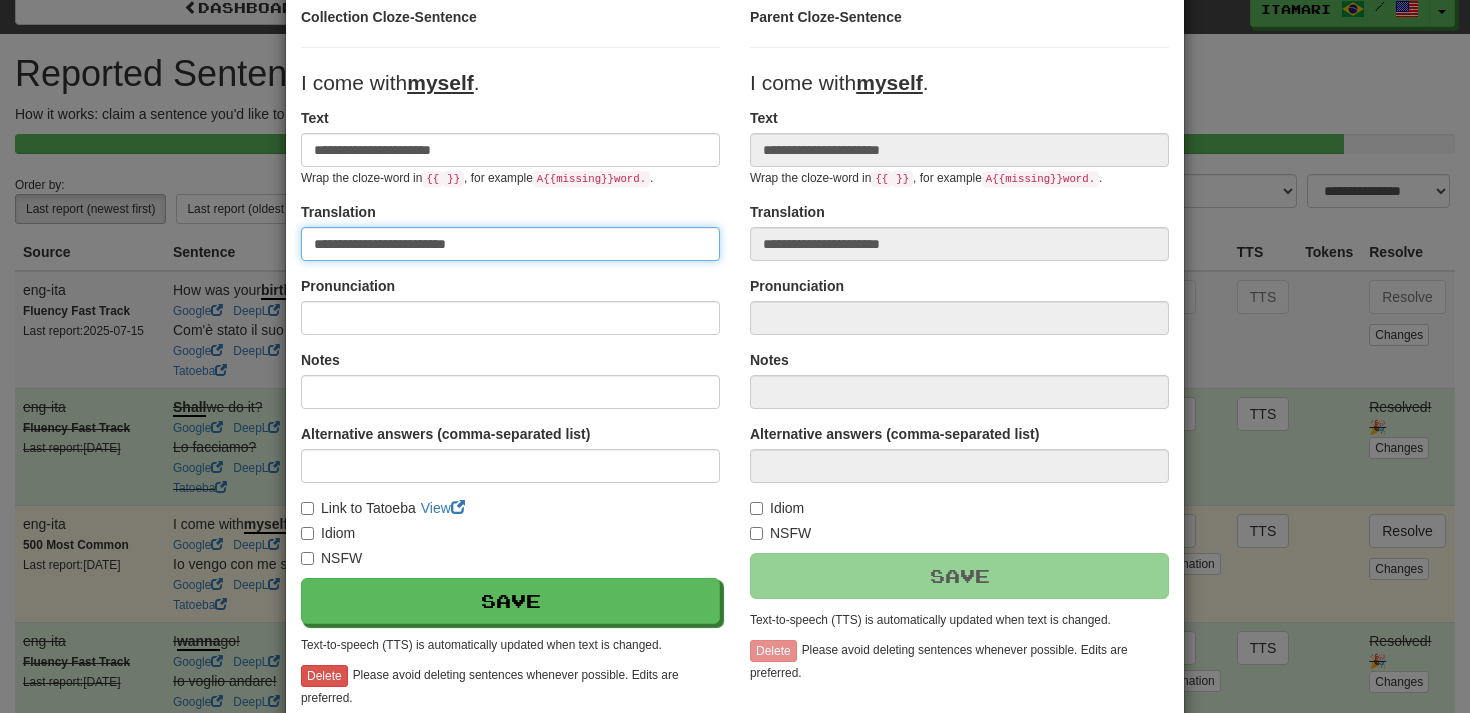 scroll, scrollTop: 155, scrollLeft: 0, axis: vertical 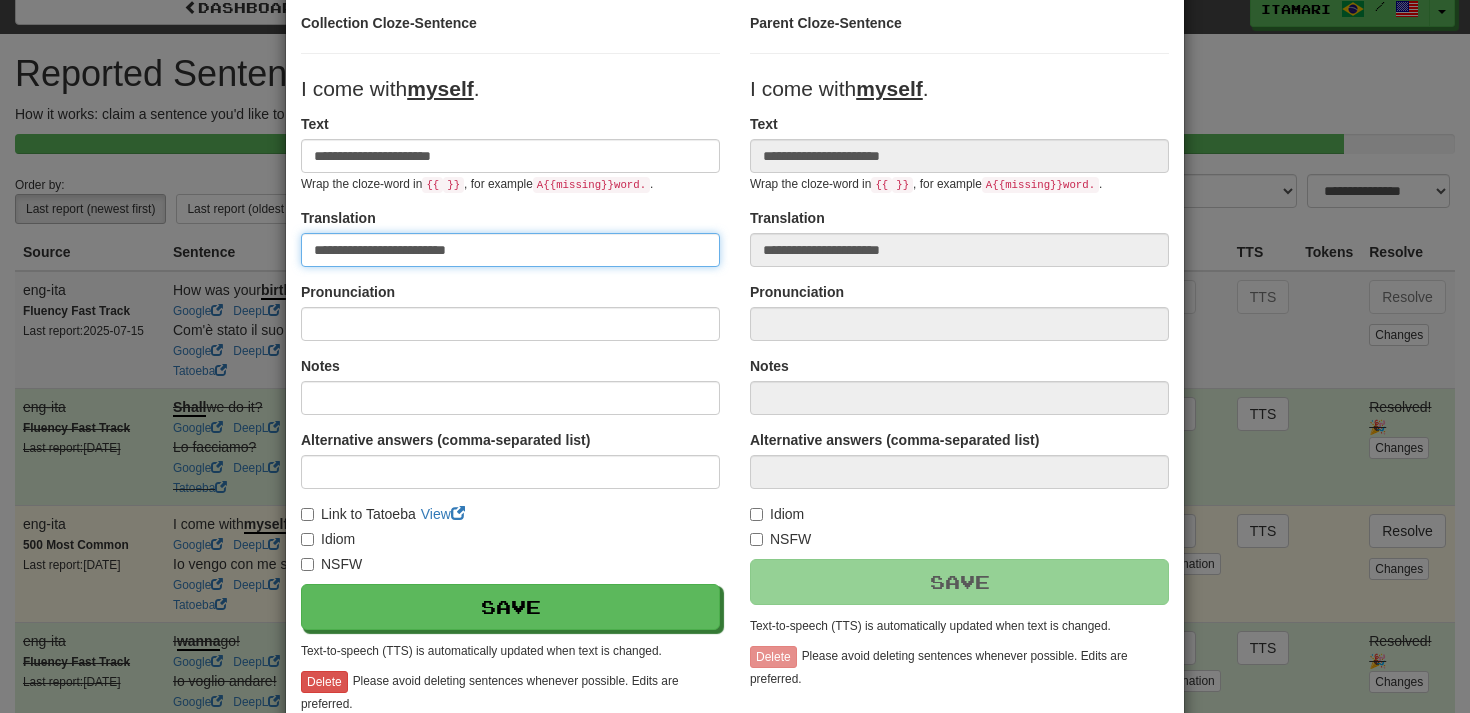 drag, startPoint x: 483, startPoint y: 248, endPoint x: 398, endPoint y: 247, distance: 85.00588 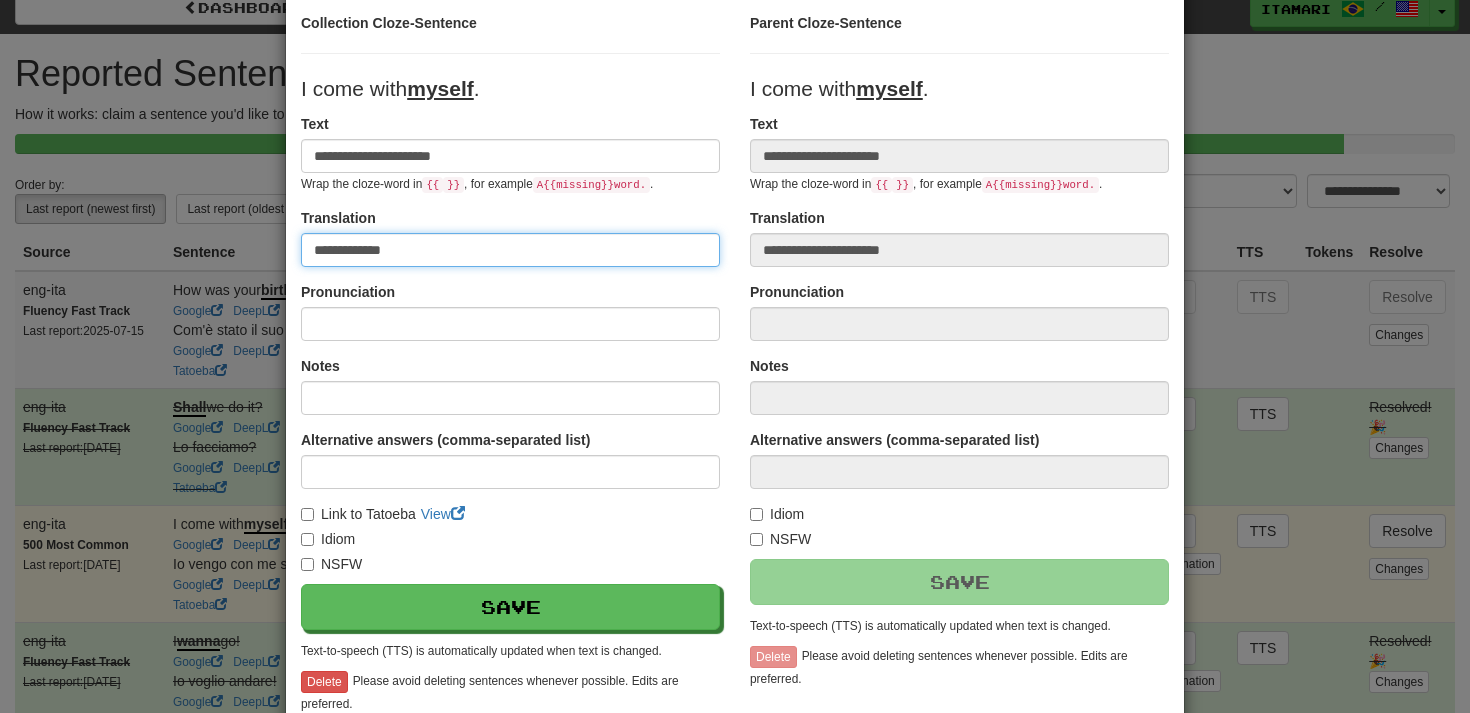 type on "**********" 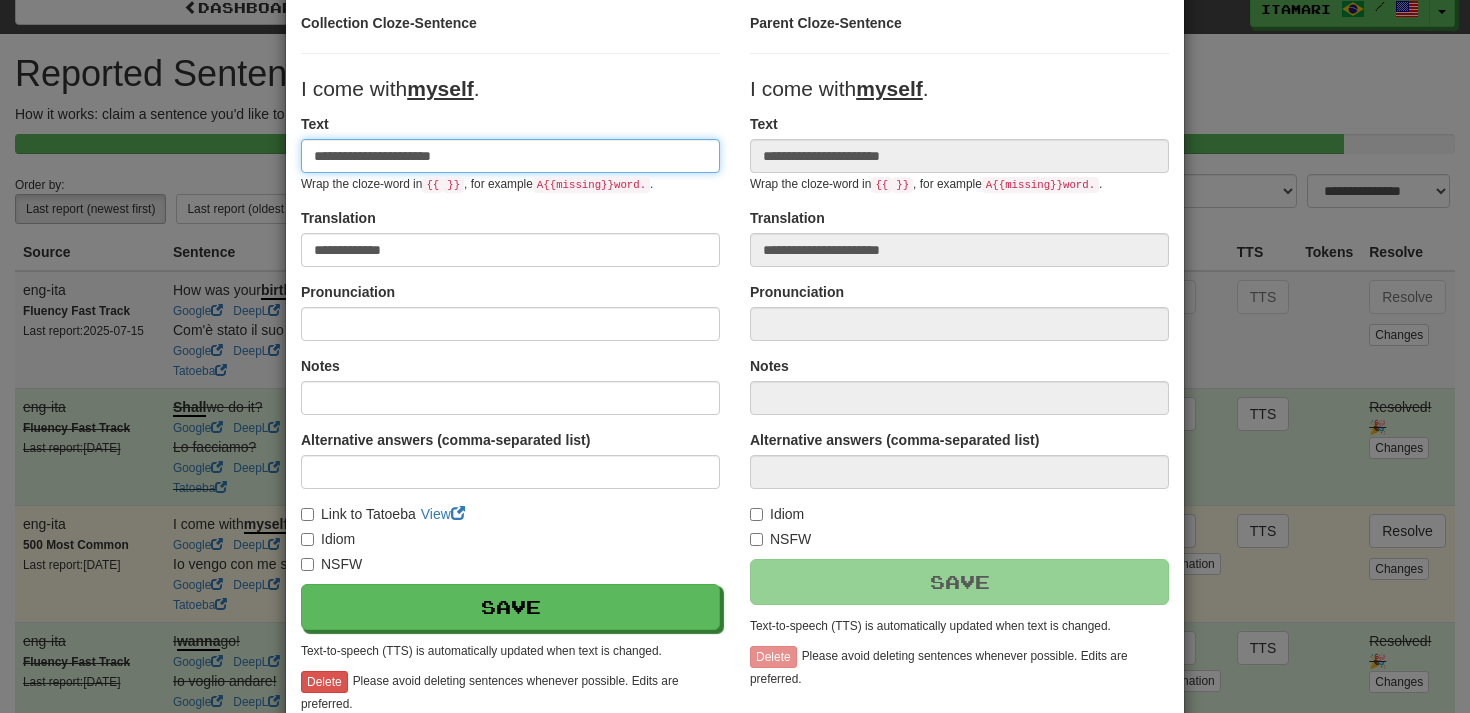click on "**********" at bounding box center [510, 156] 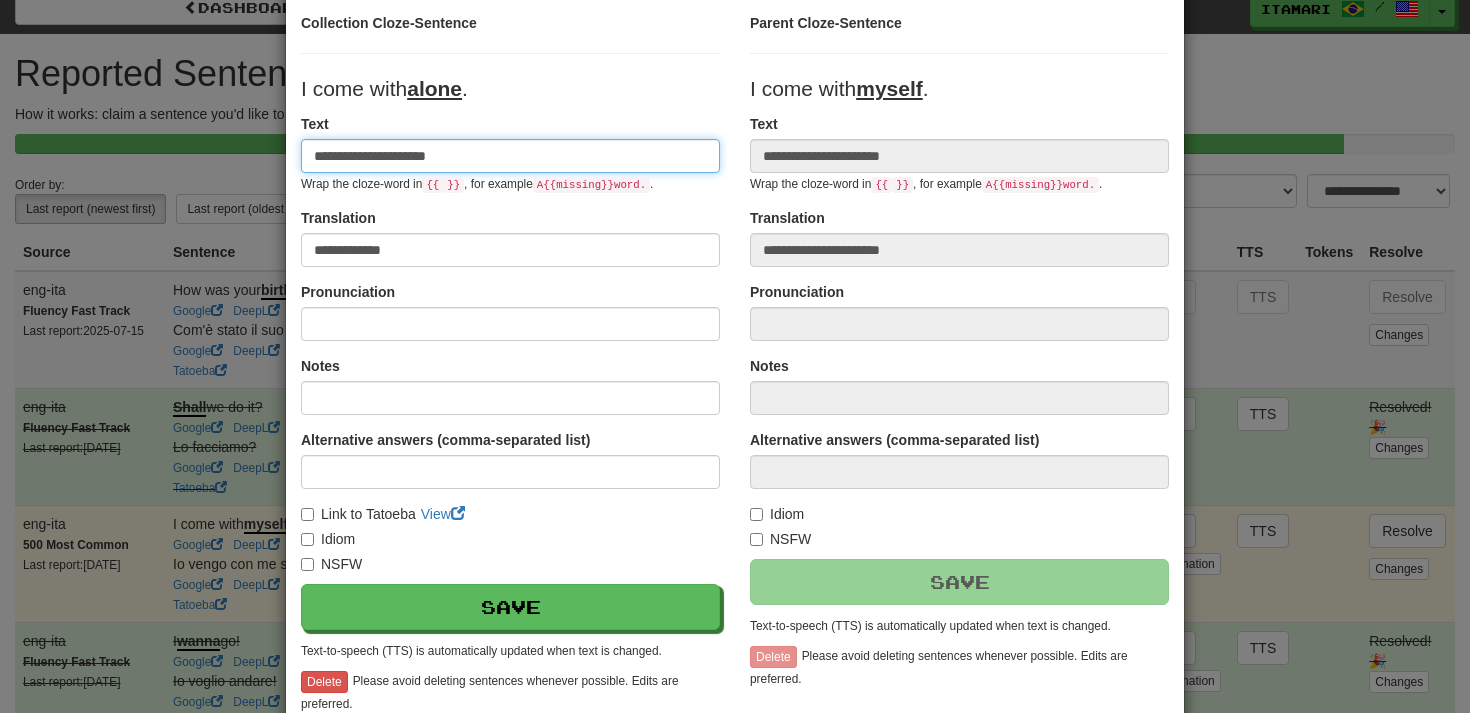 click on "**********" at bounding box center (510, 156) 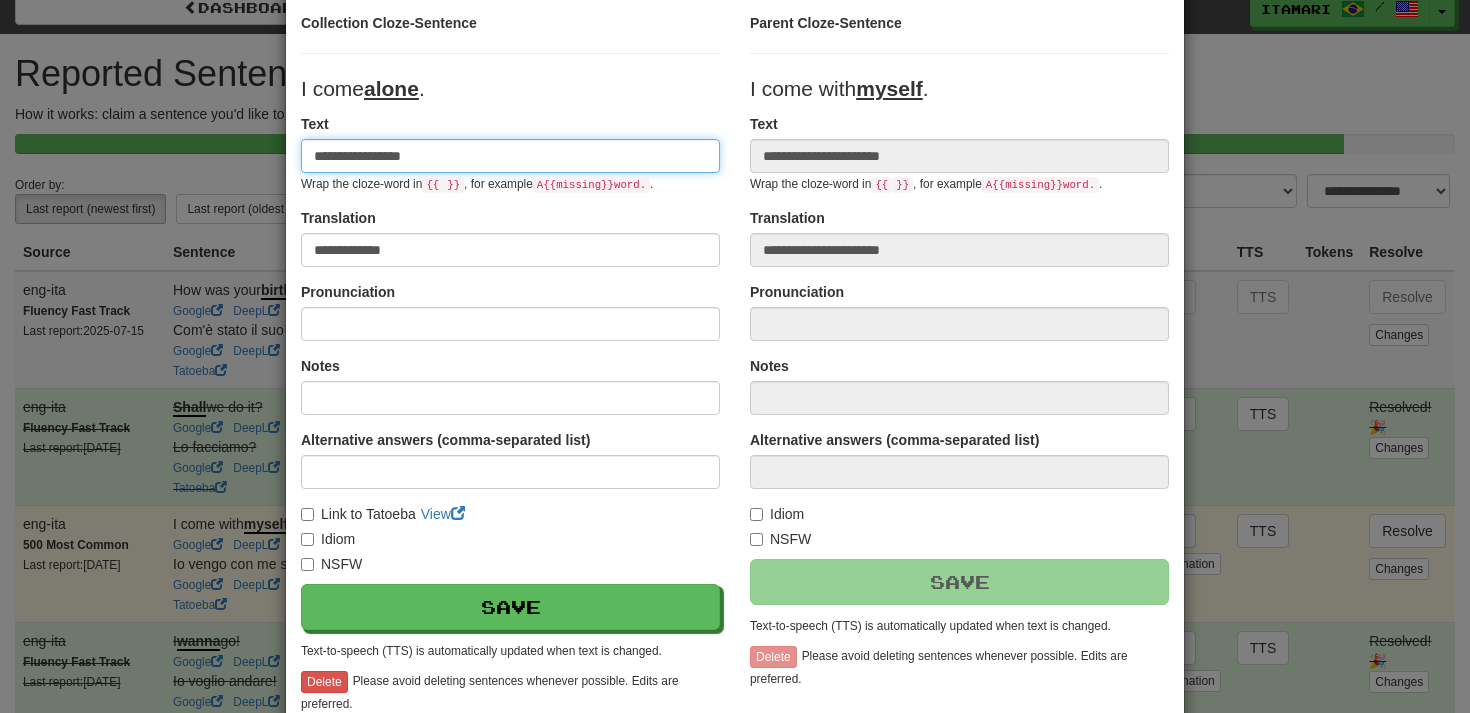 type on "**********" 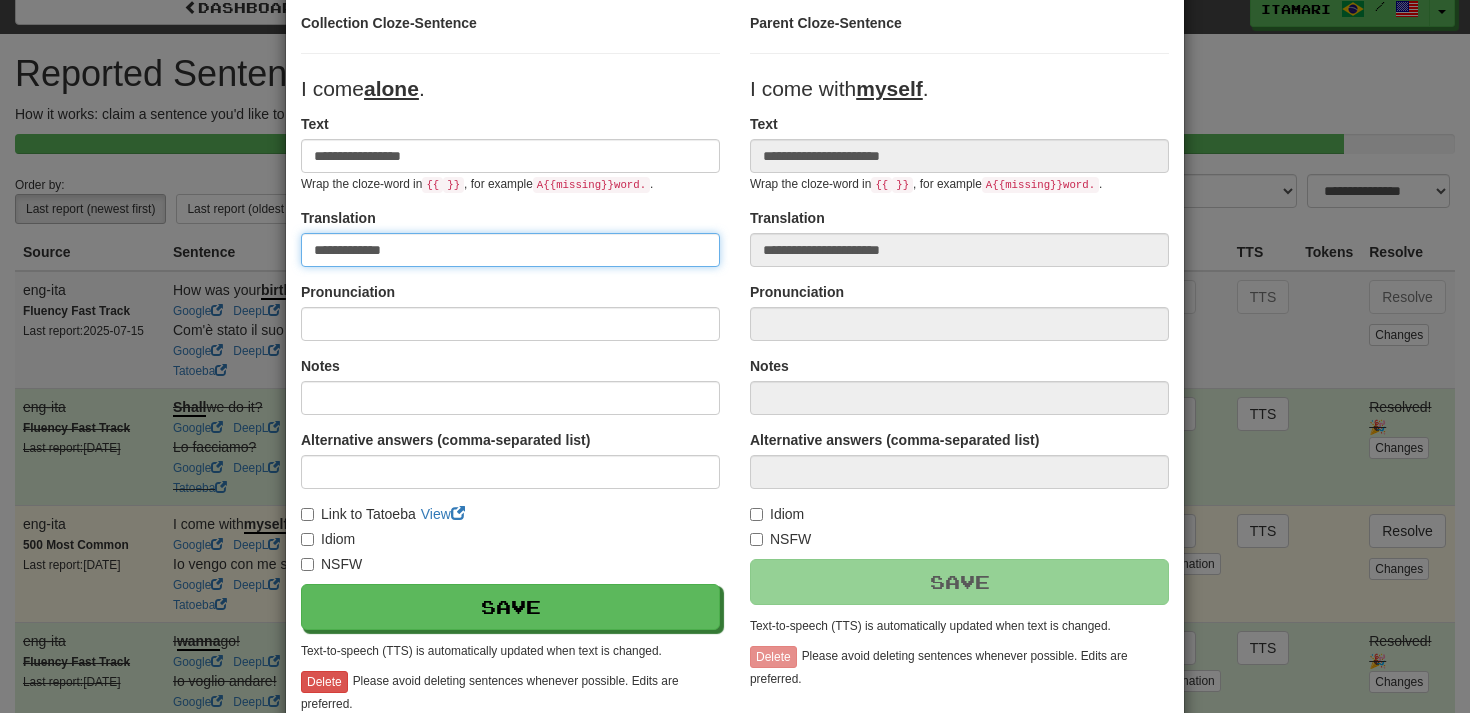 click on "**********" at bounding box center (510, 250) 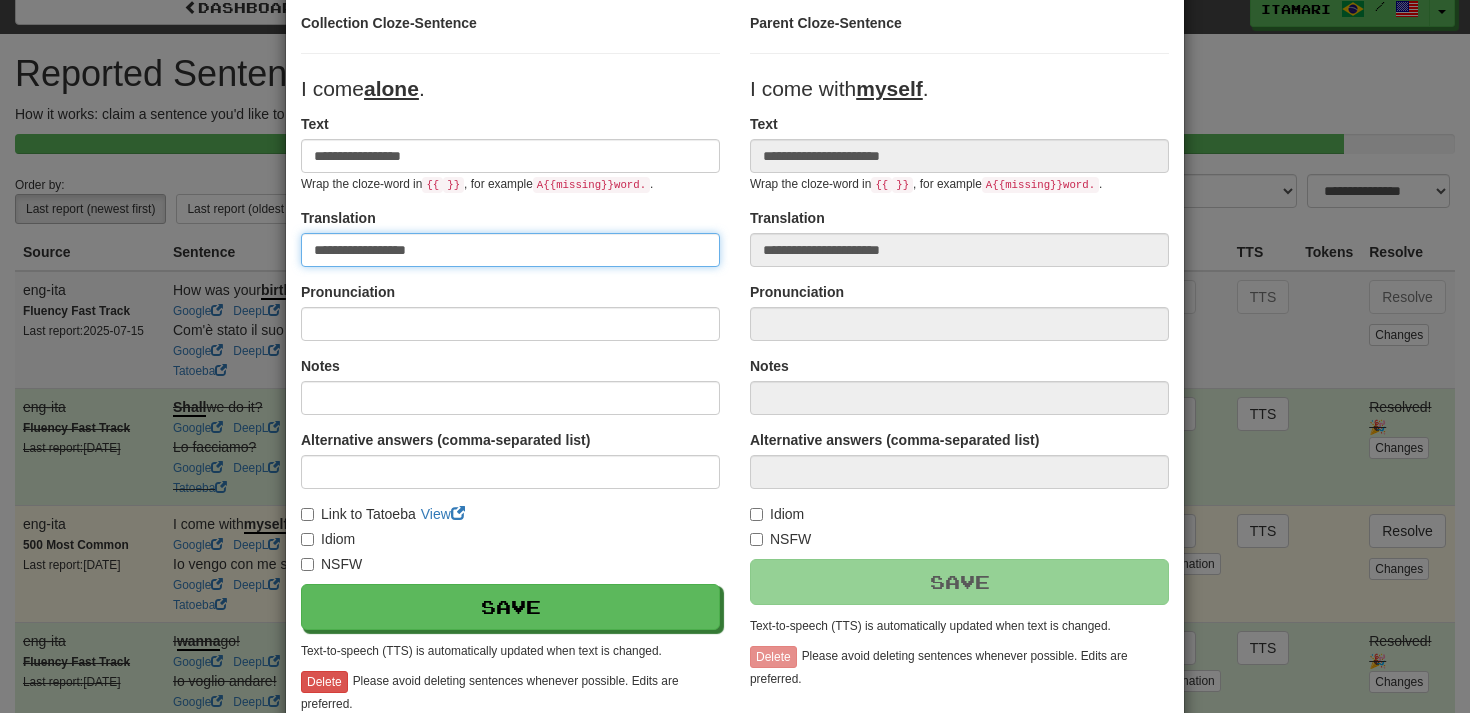 drag, startPoint x: 336, startPoint y: 252, endPoint x: 280, endPoint y: 250, distance: 56.0357 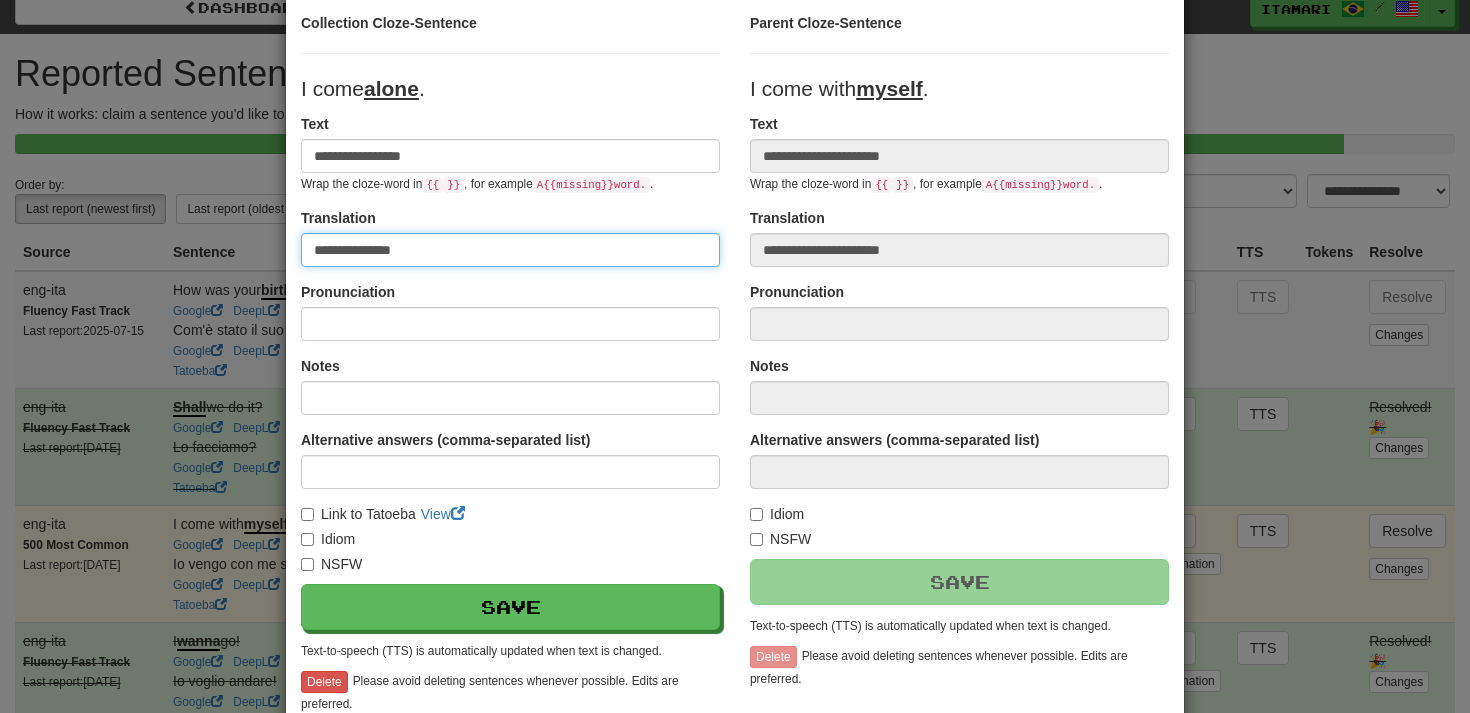 click on "**********" at bounding box center [510, 250] 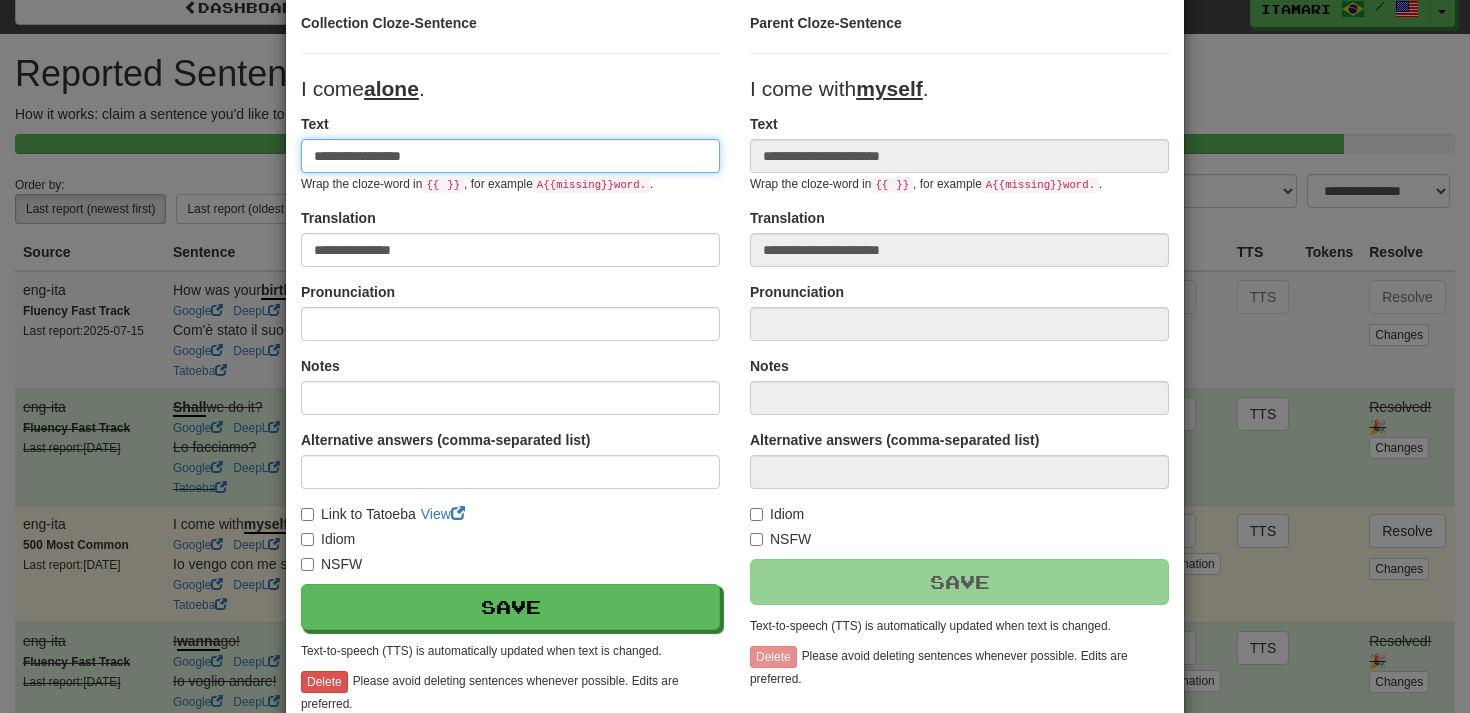 click on "**********" at bounding box center (510, 156) 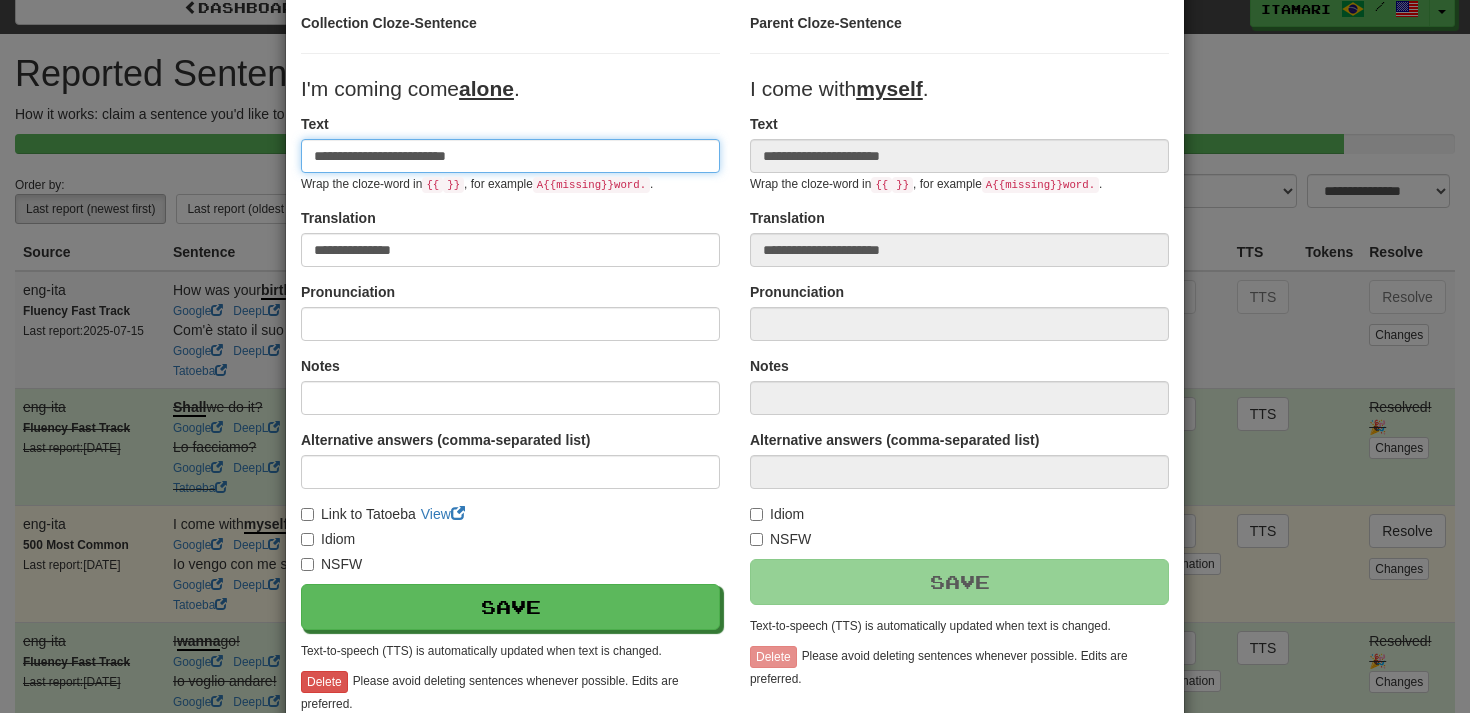 click on "**********" at bounding box center [510, 156] 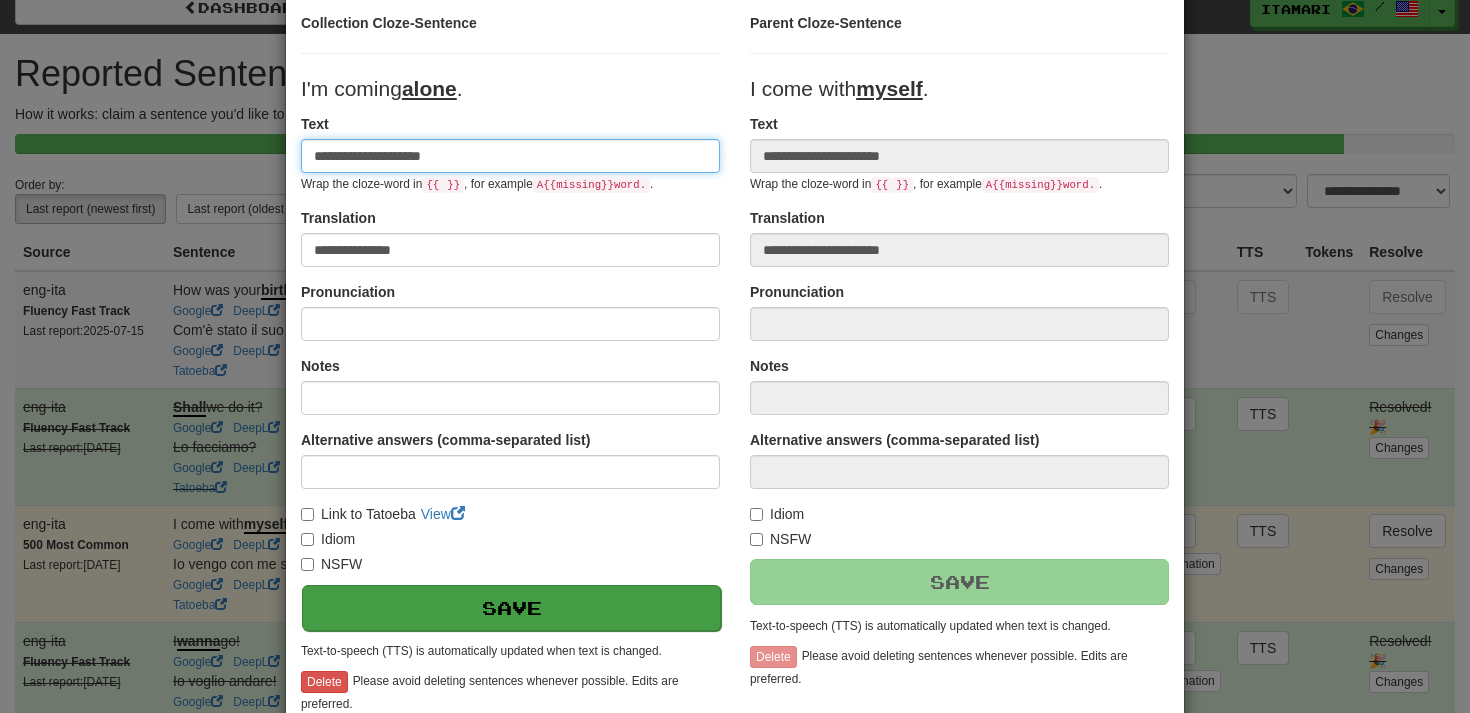 type on "**********" 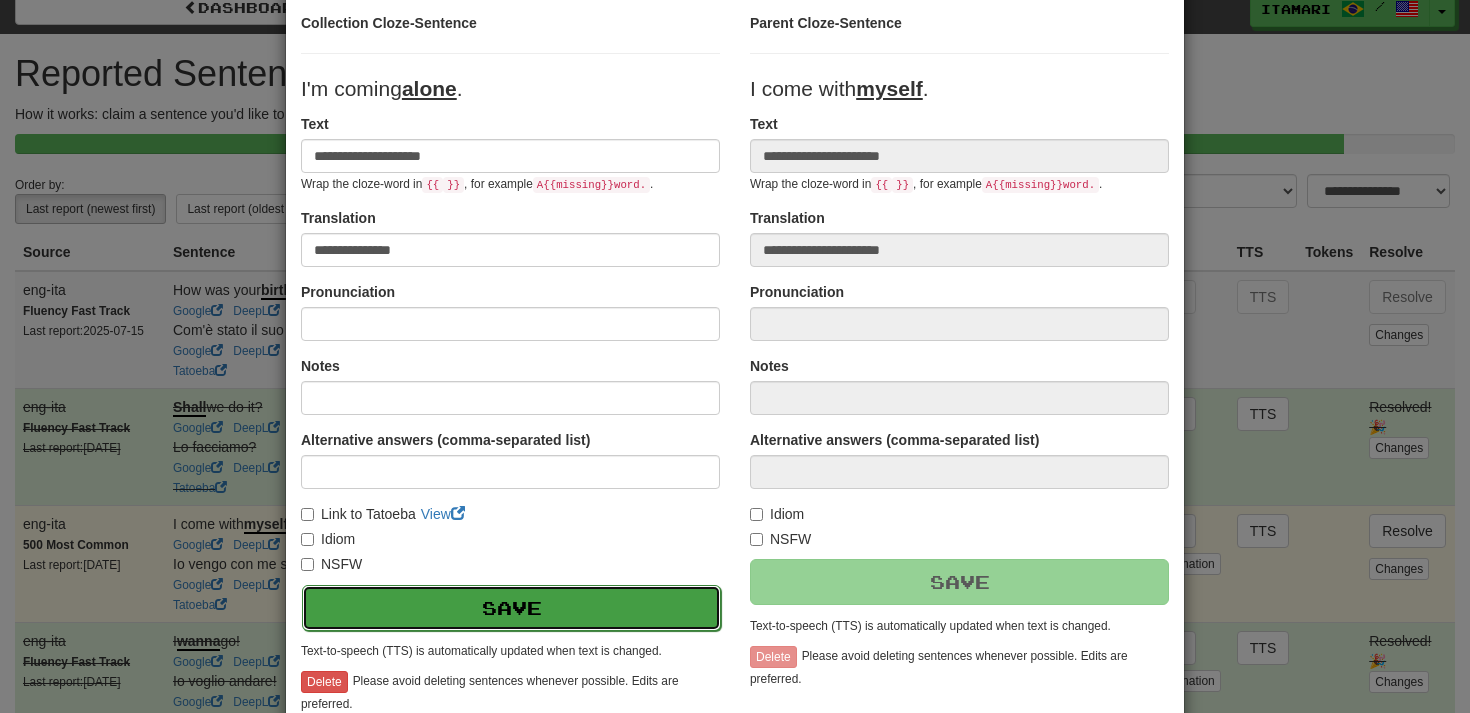 click on "Save" at bounding box center [511, 608] 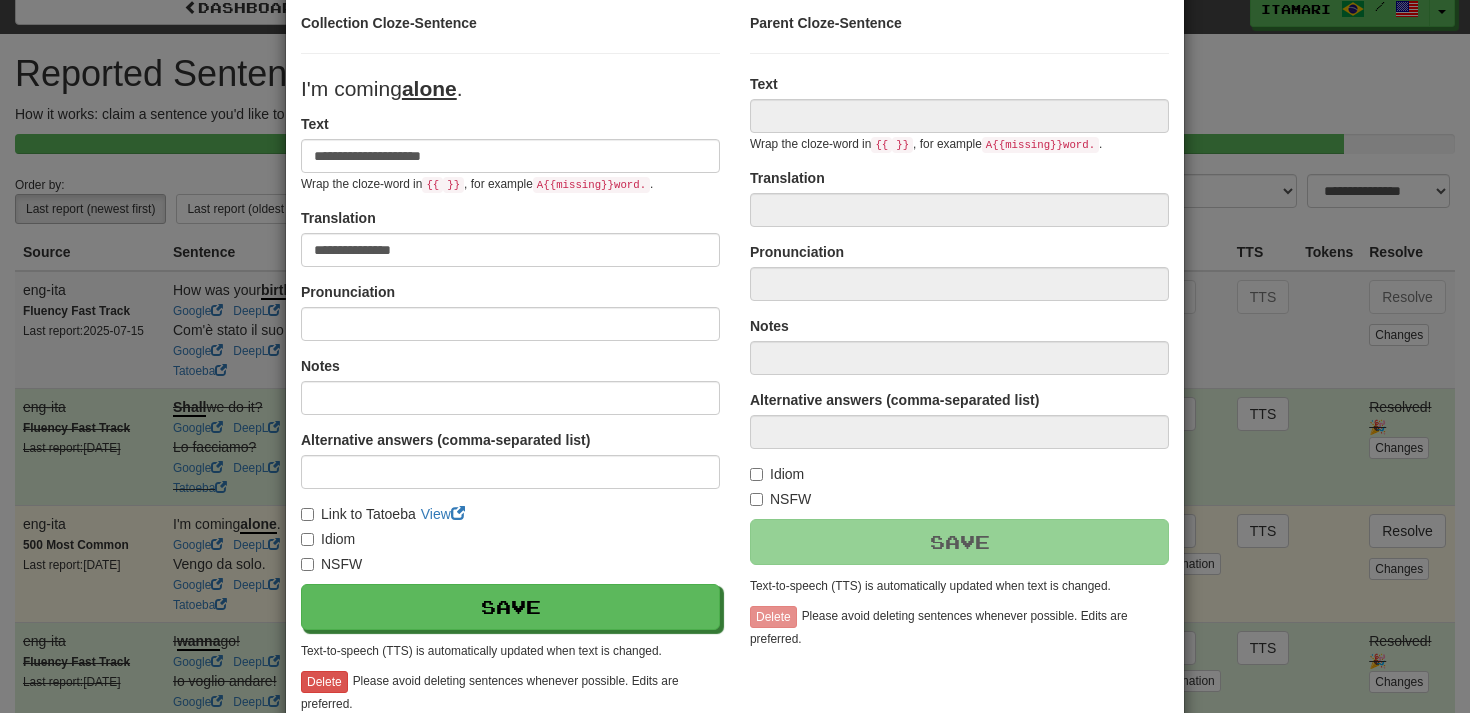type on "**********" 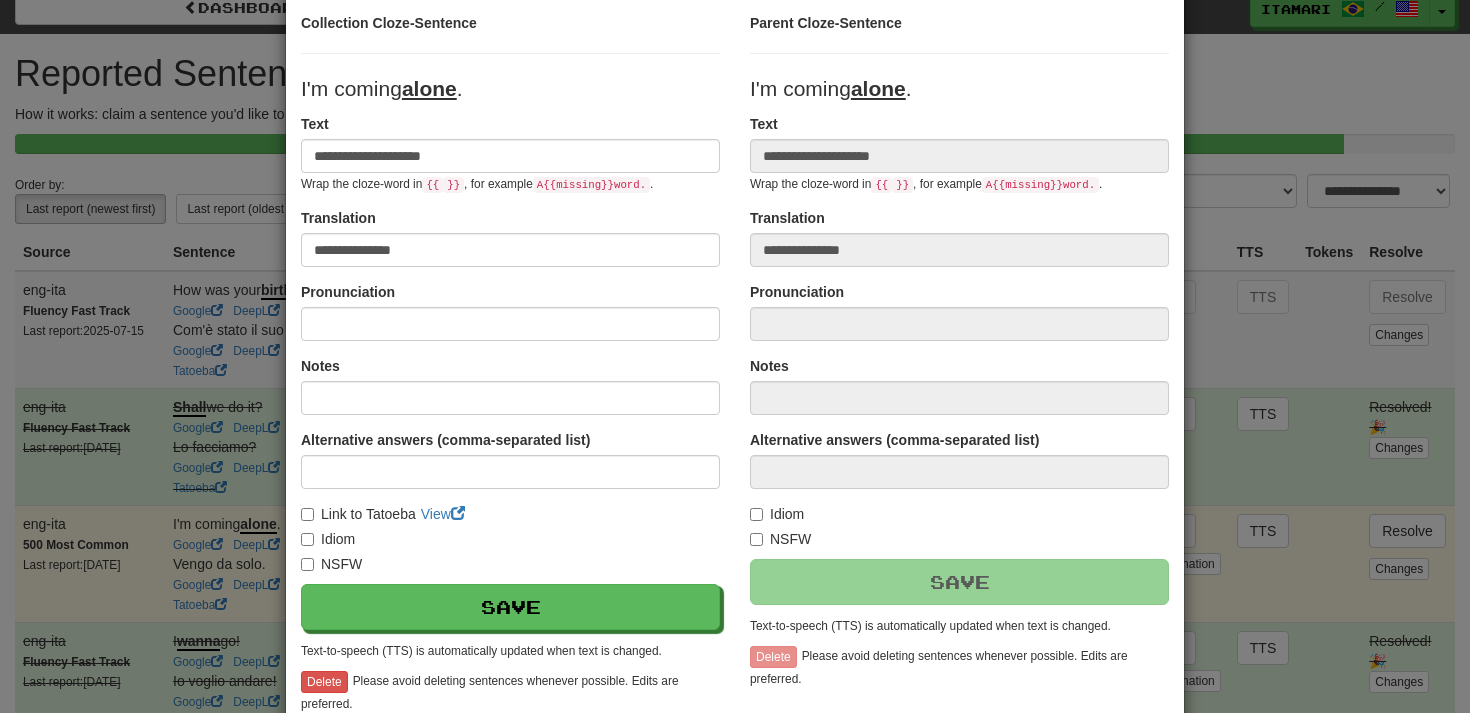 scroll, scrollTop: 266, scrollLeft: 0, axis: vertical 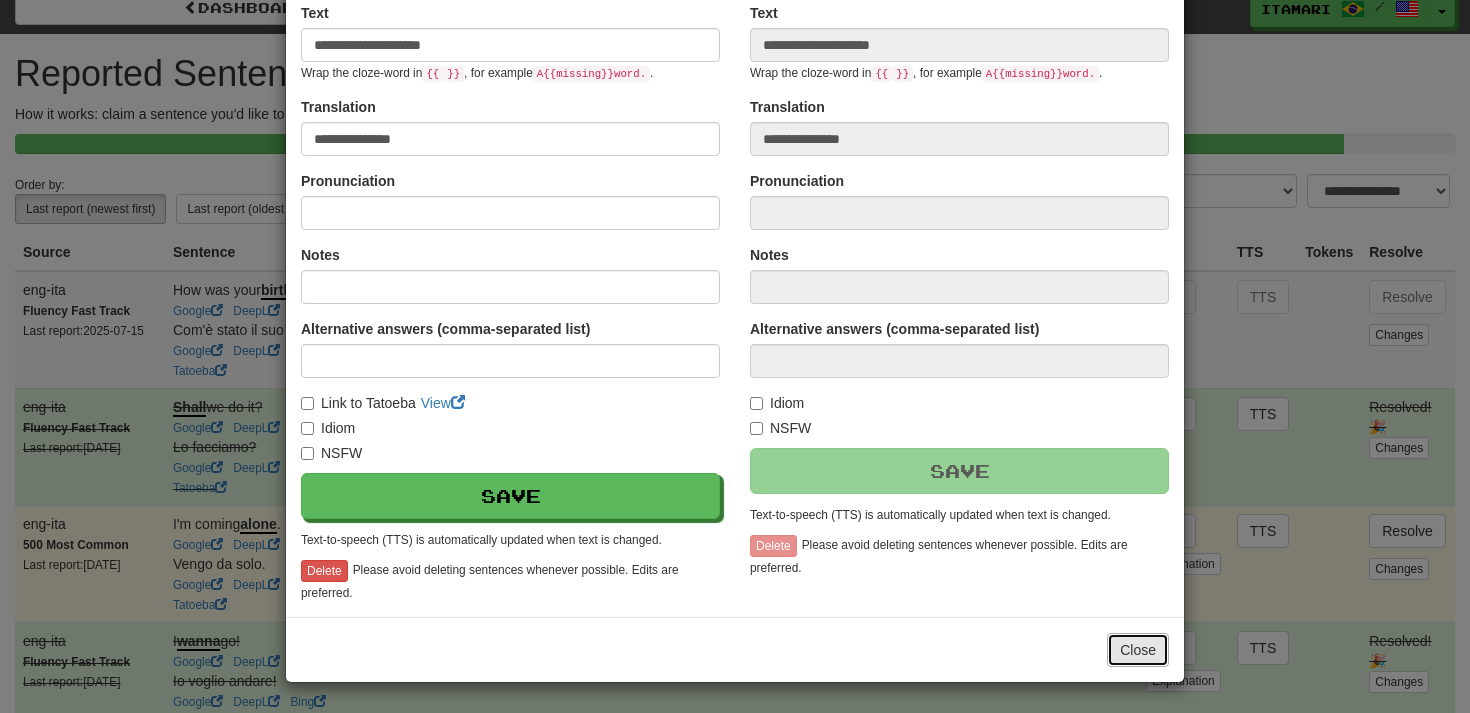 click on "Close" at bounding box center (1138, 650) 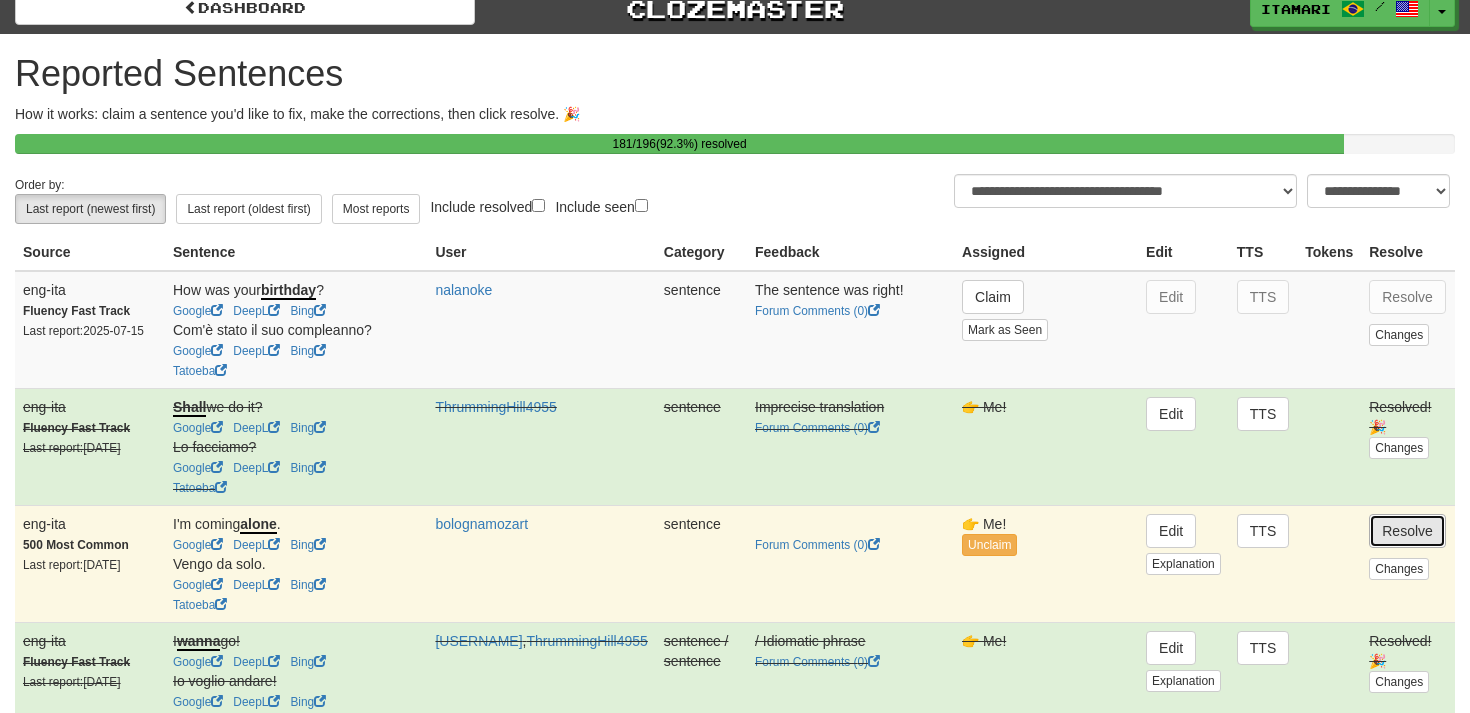 click on "Resolve" at bounding box center [1407, 531] 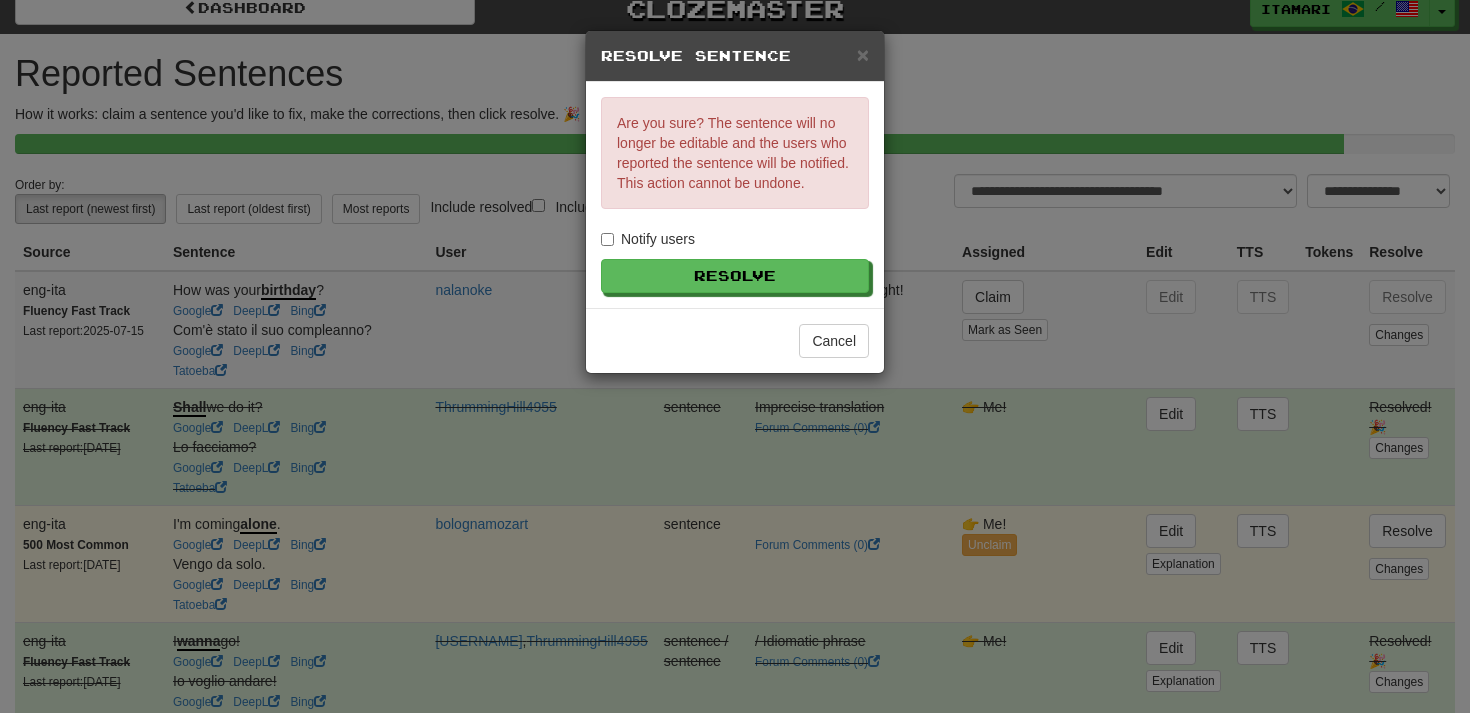 click on "Notify users" at bounding box center [648, 239] 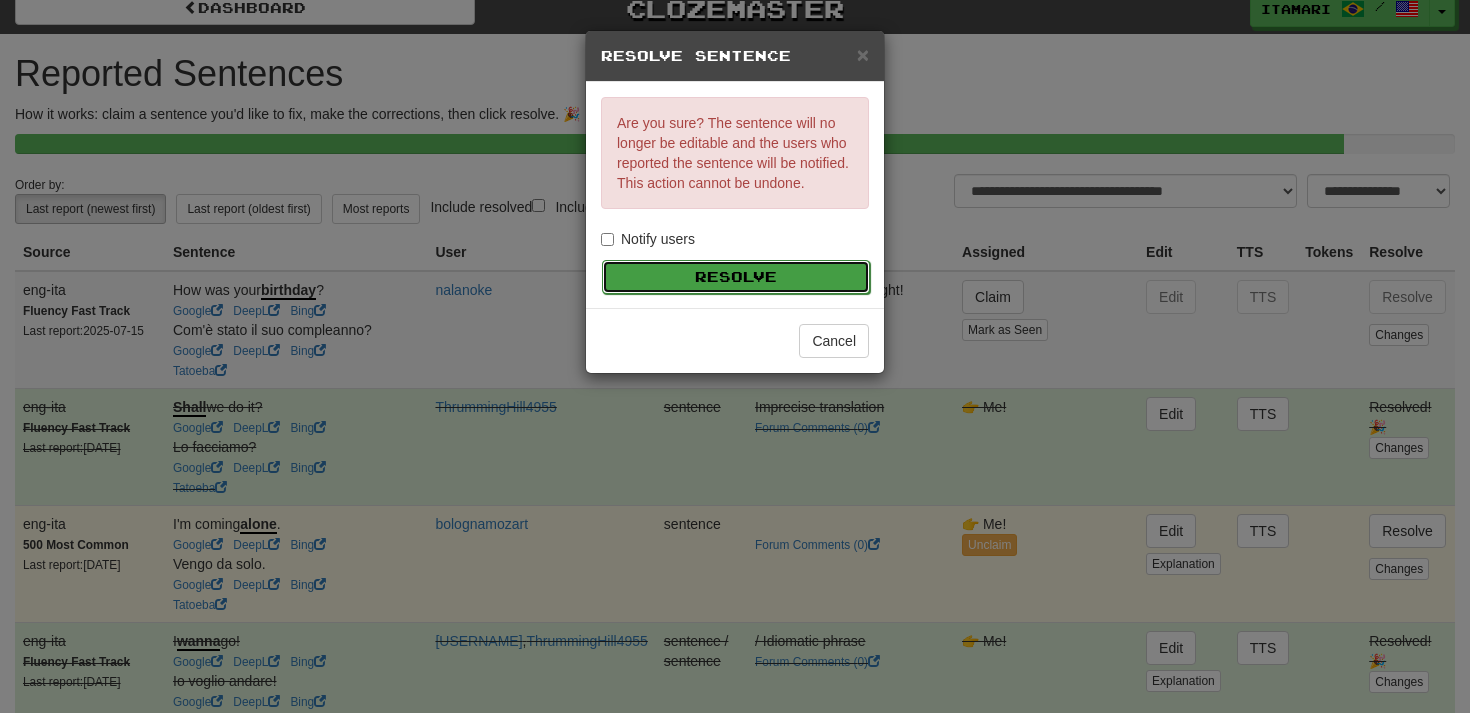 click on "Resolve" at bounding box center [736, 277] 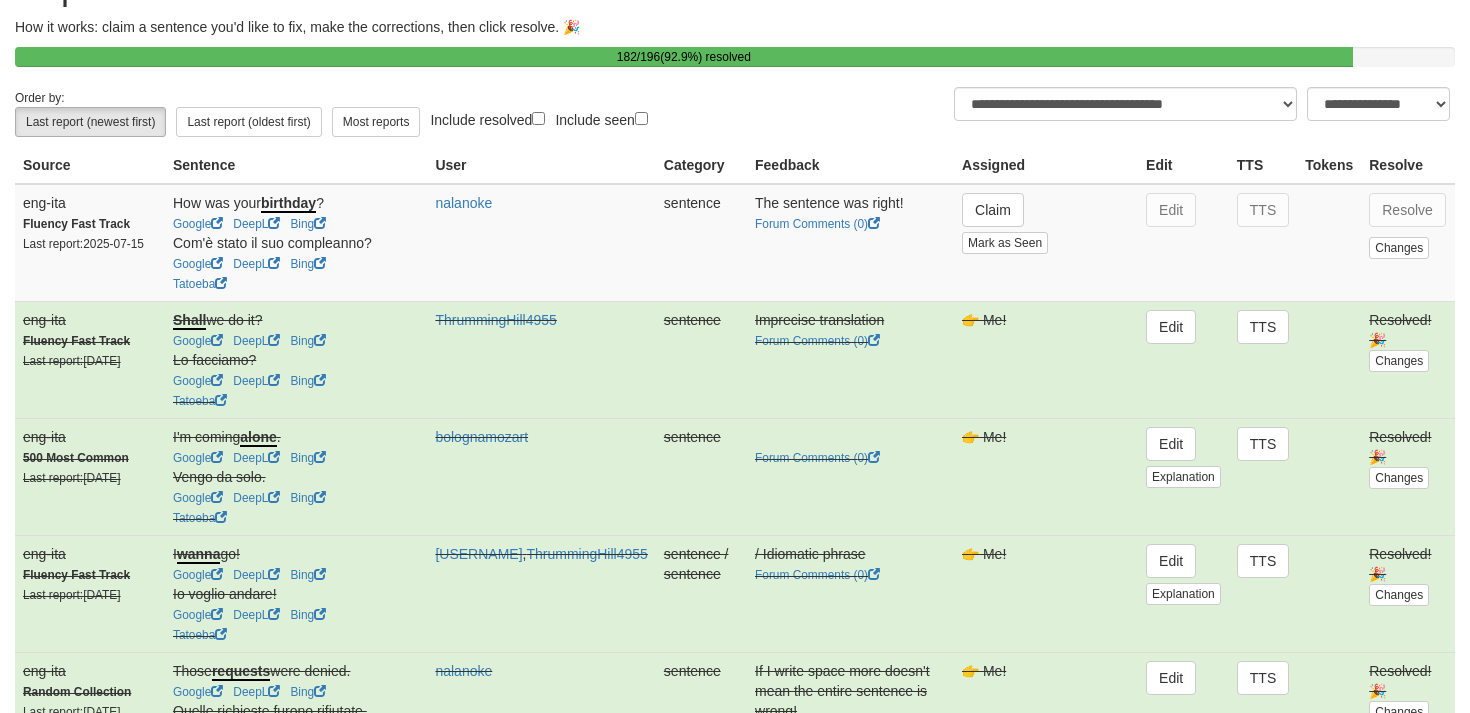 scroll, scrollTop: 0, scrollLeft: 0, axis: both 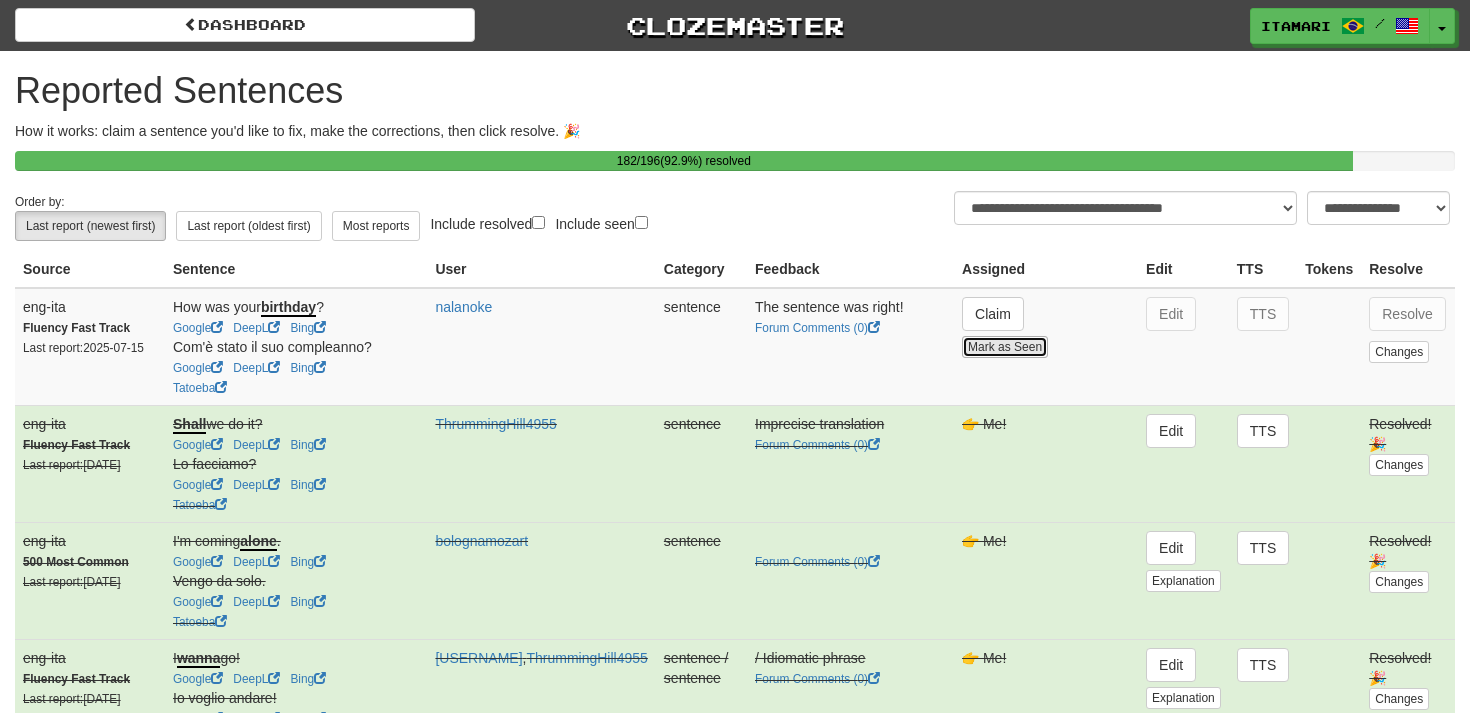 click on "Mark as Seen" at bounding box center [1005, 347] 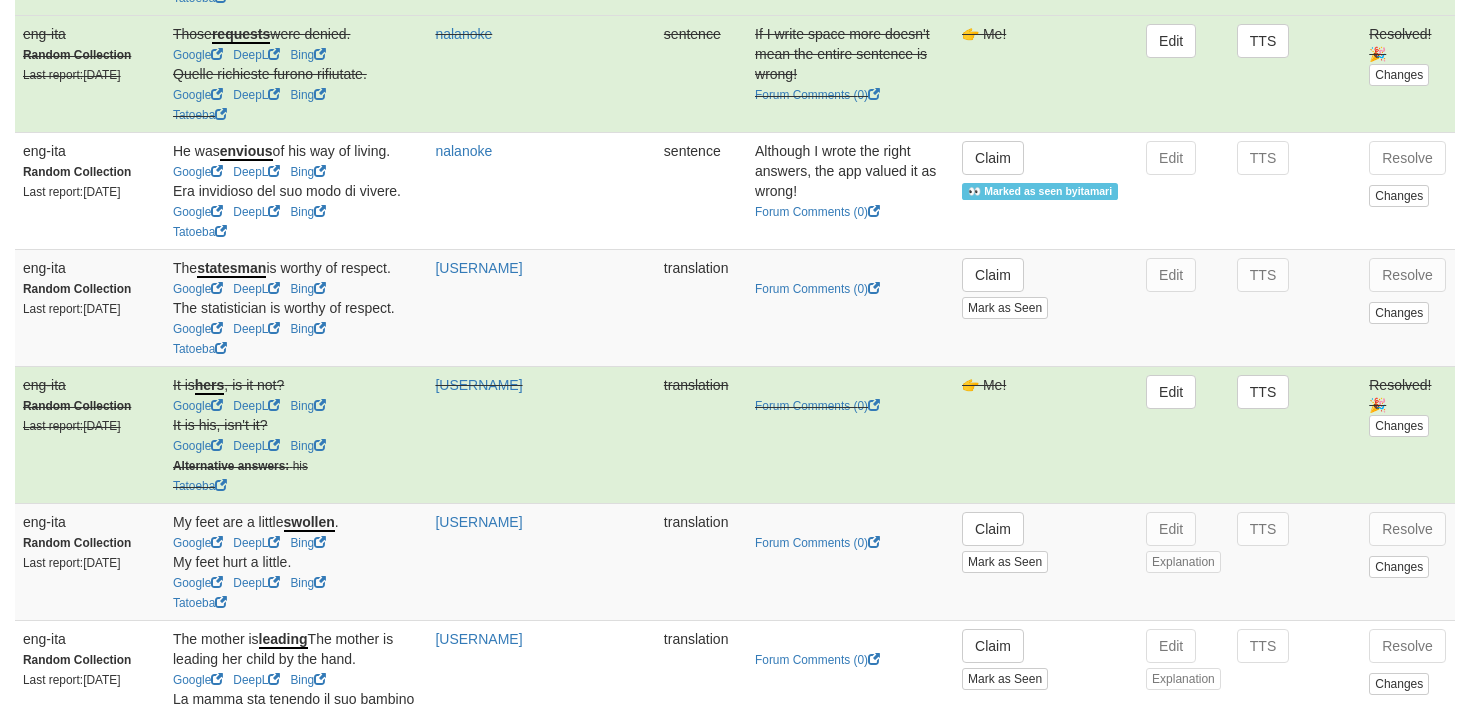 scroll, scrollTop: 745, scrollLeft: 0, axis: vertical 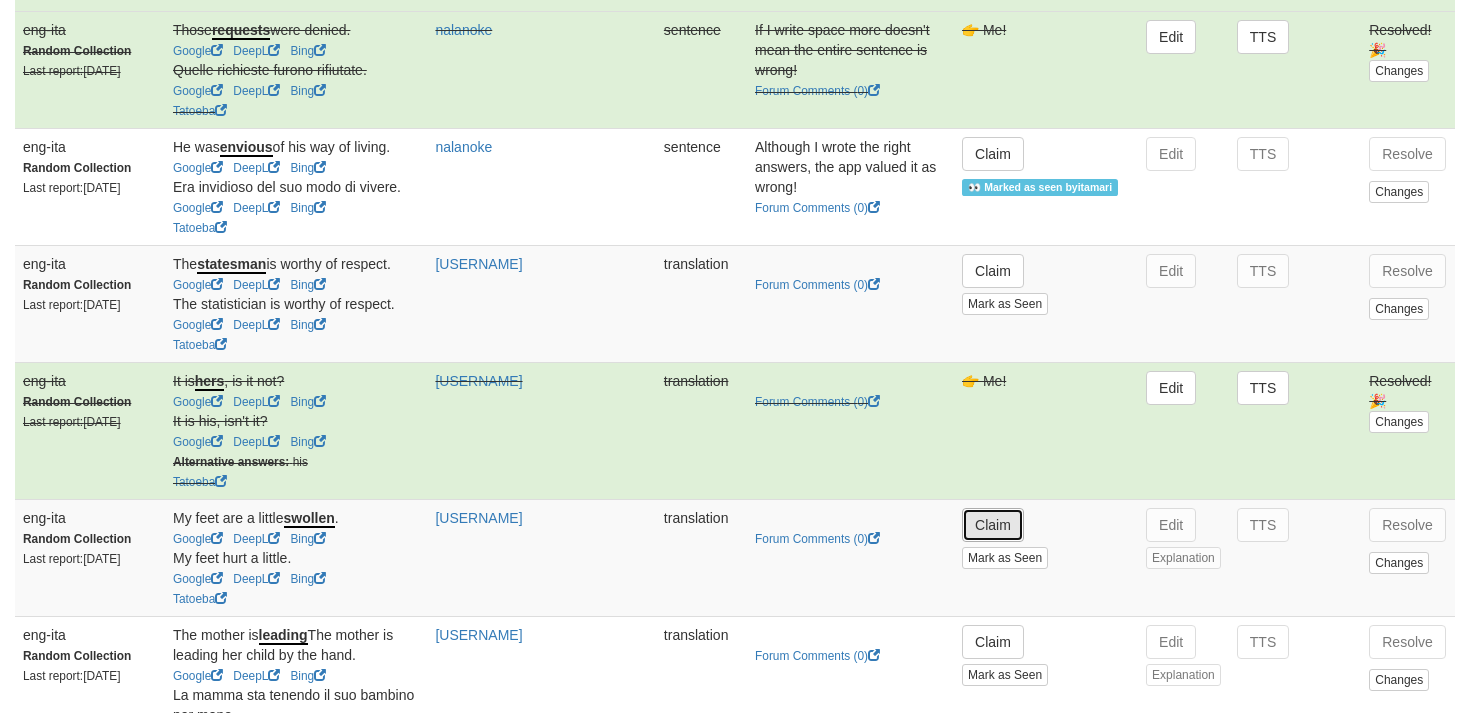 click on "Claim" at bounding box center (993, 525) 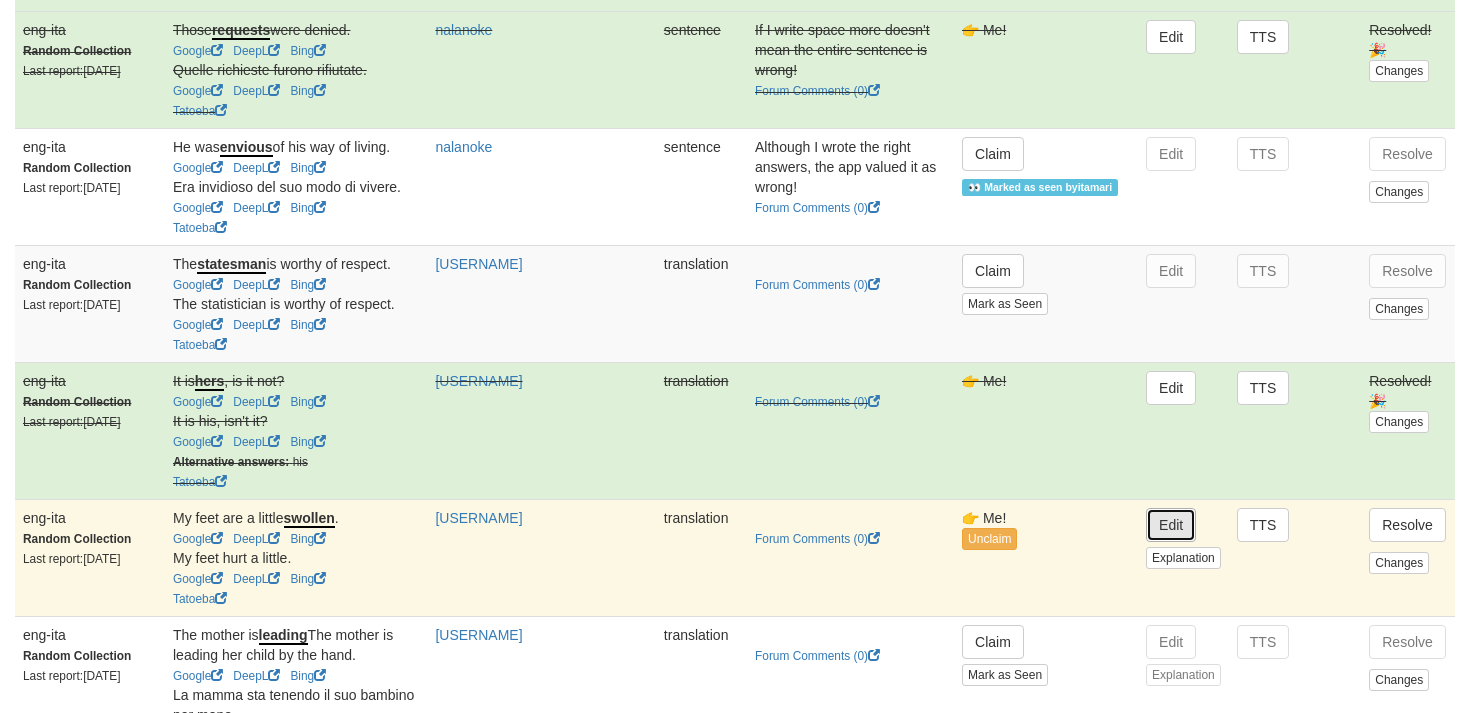 click on "Edit" at bounding box center [1171, 525] 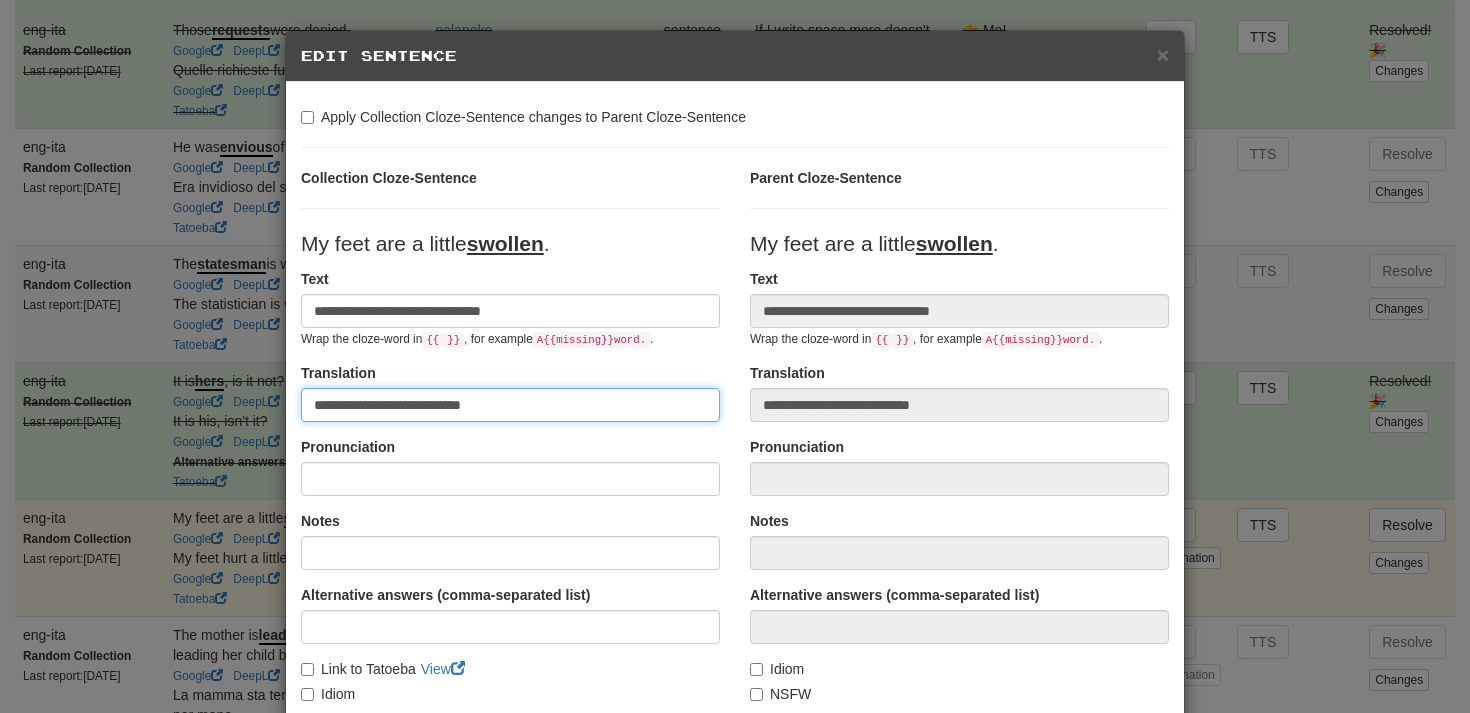 click on "**********" at bounding box center [510, 405] 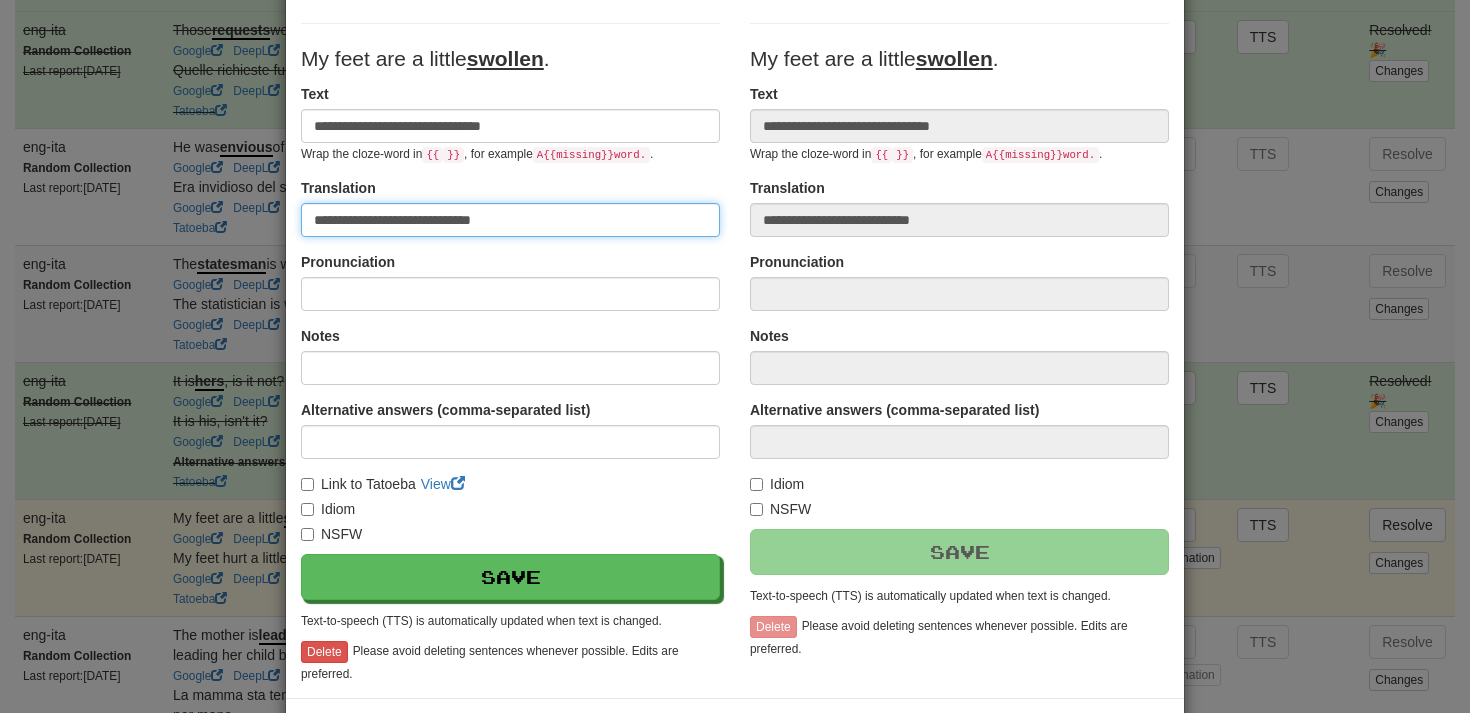 scroll, scrollTop: 266, scrollLeft: 0, axis: vertical 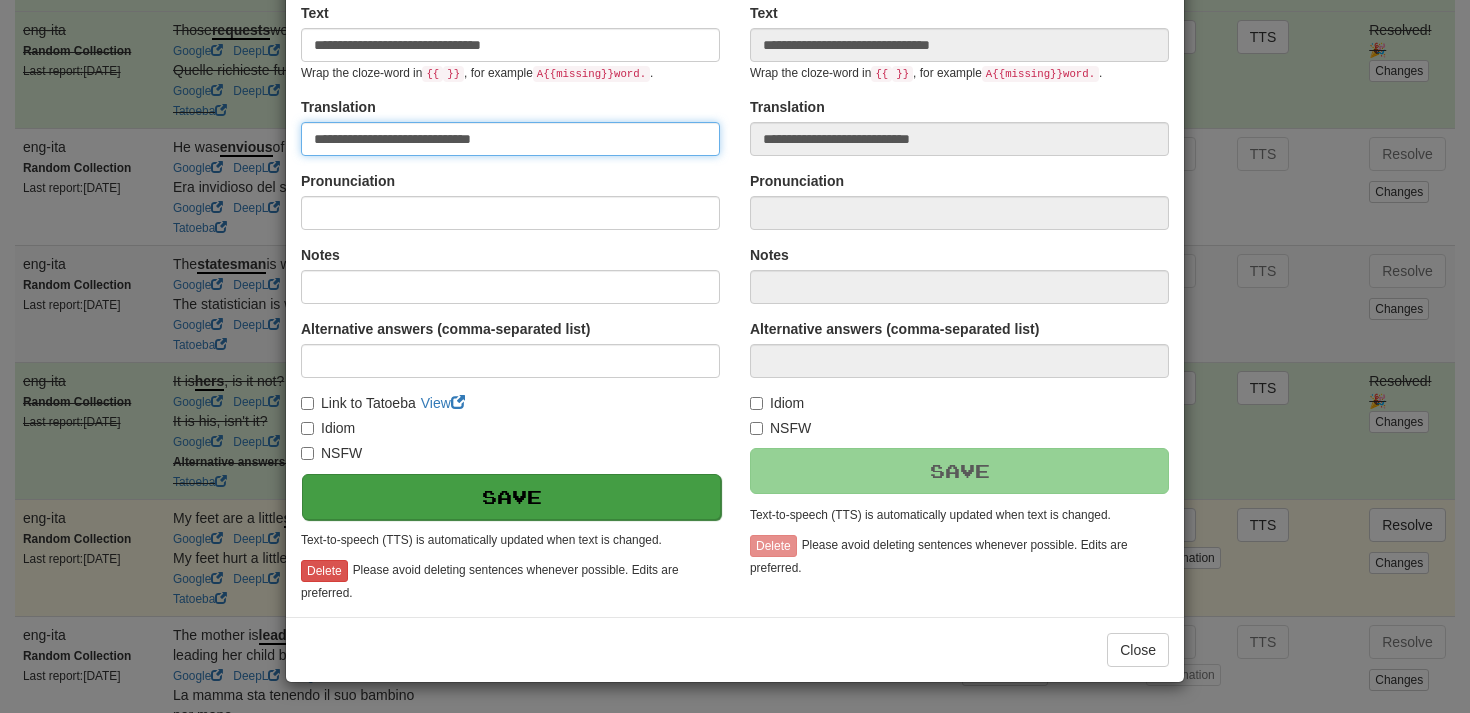 type on "**********" 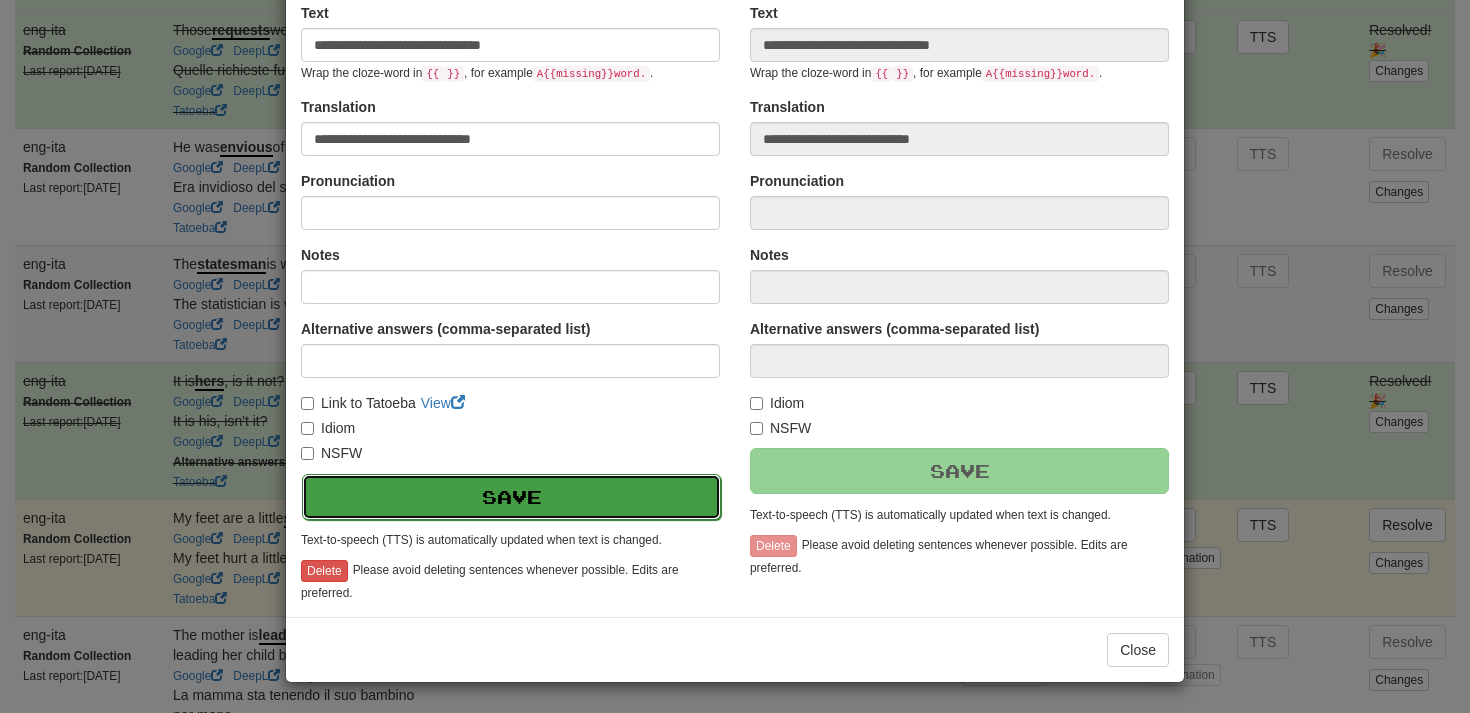 click on "Save" at bounding box center (511, 497) 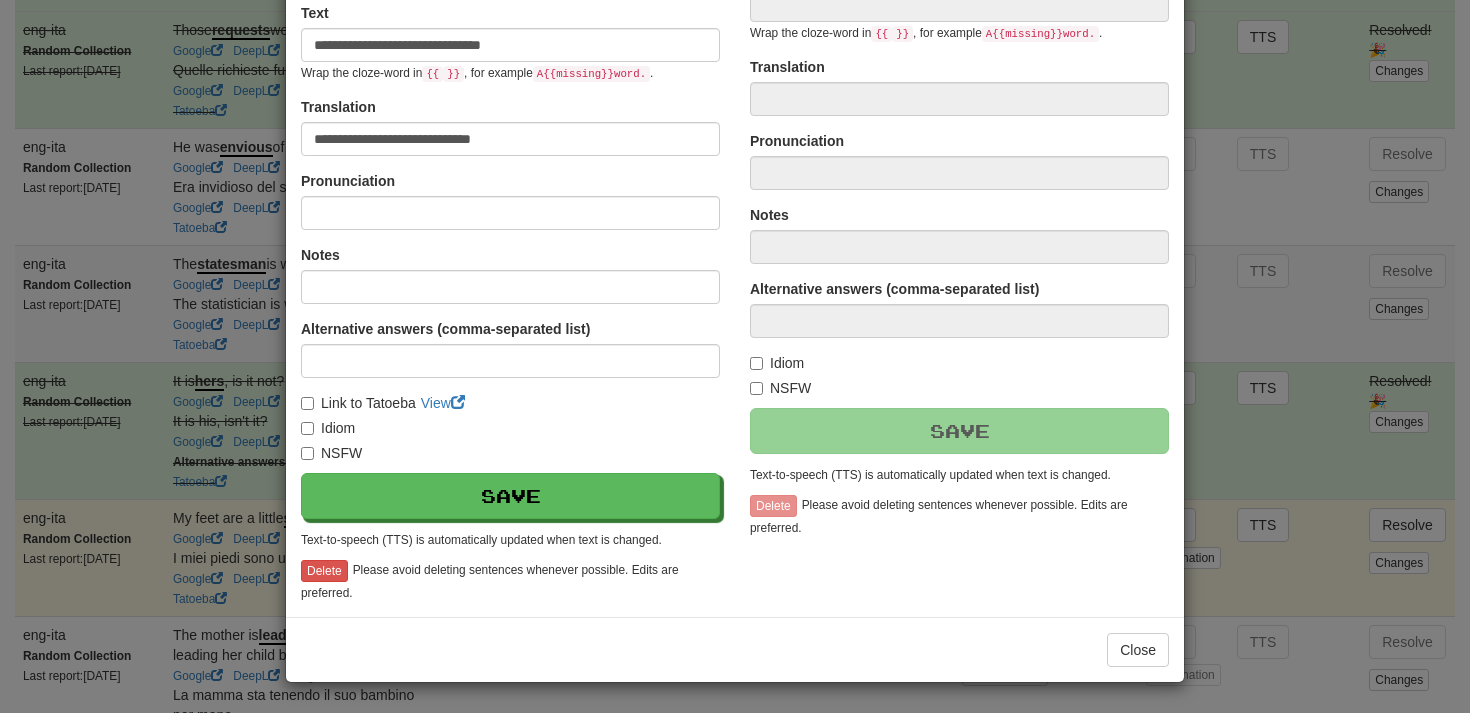 type on "**********" 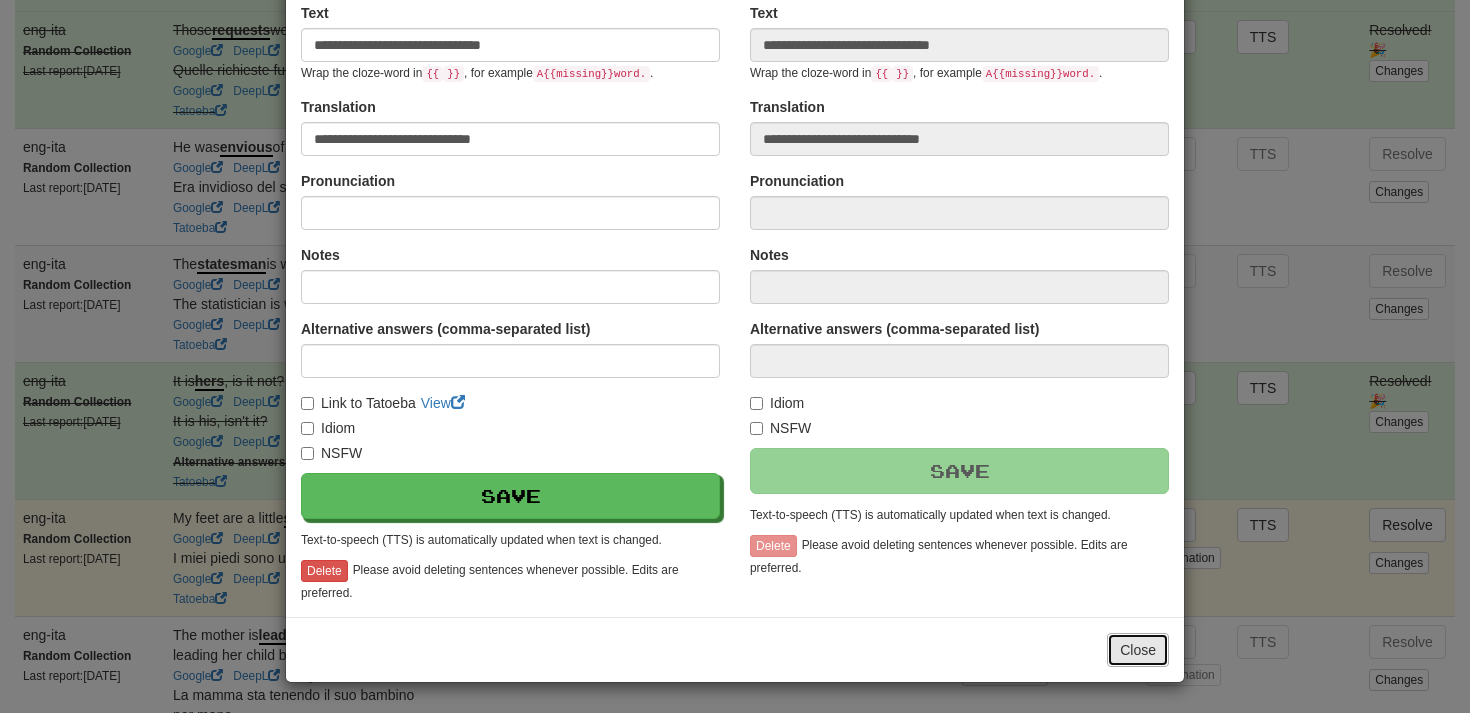 click on "Close" at bounding box center (1138, 650) 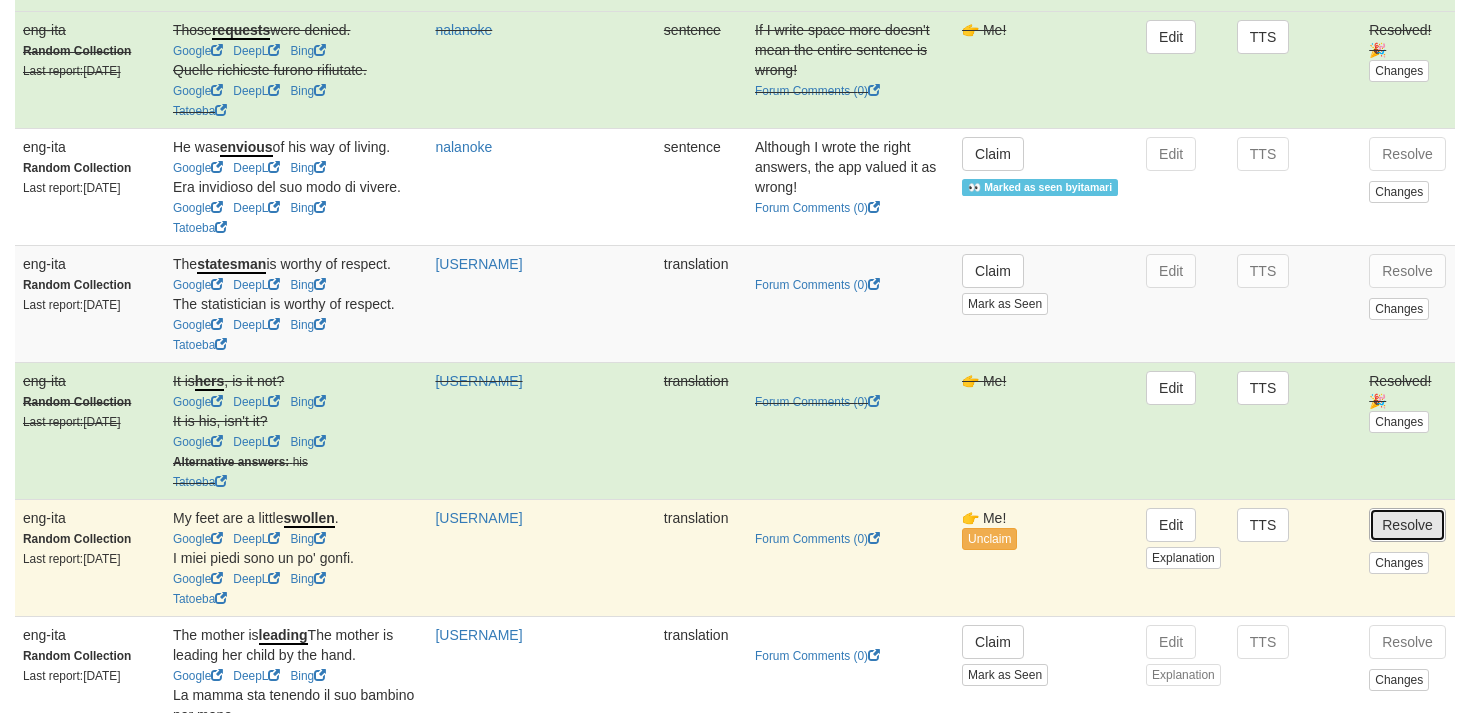 click on "Resolve" at bounding box center [1407, 525] 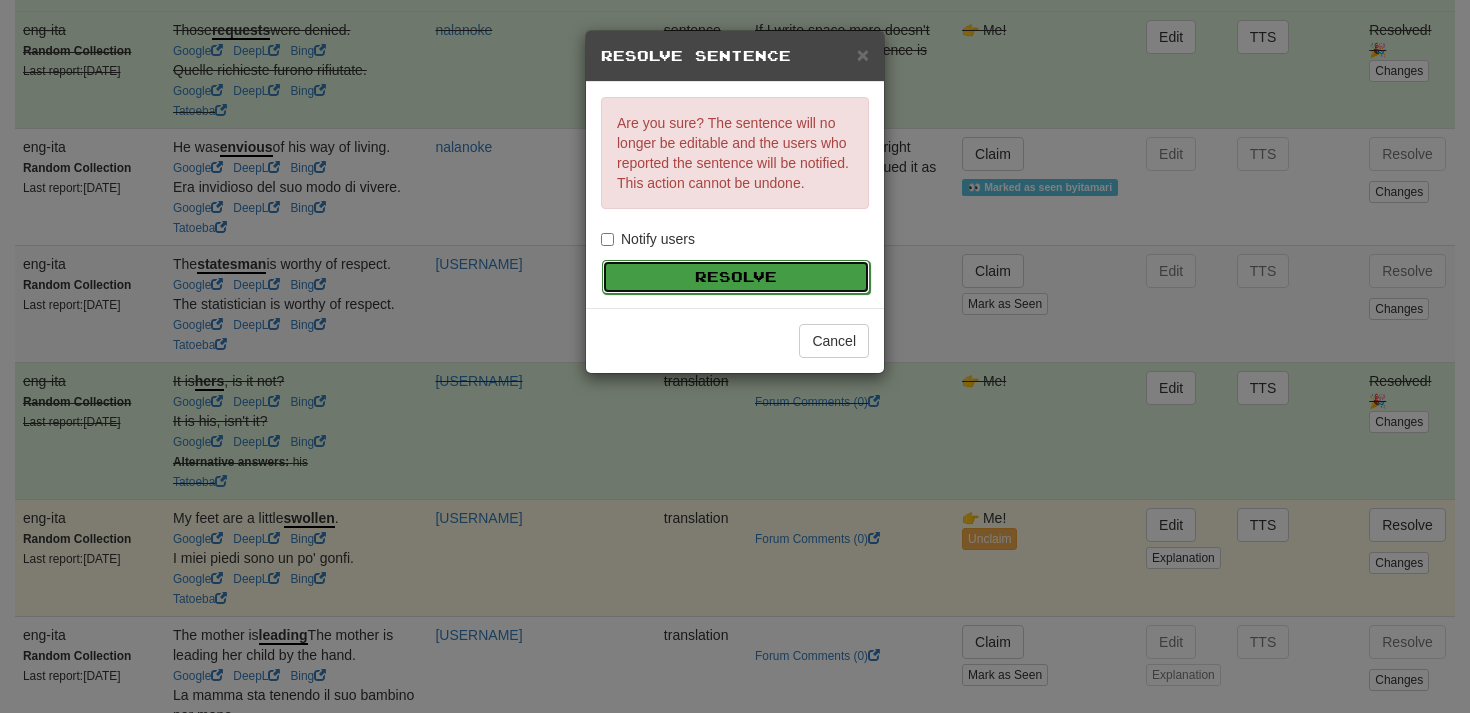click on "Resolve" at bounding box center [736, 277] 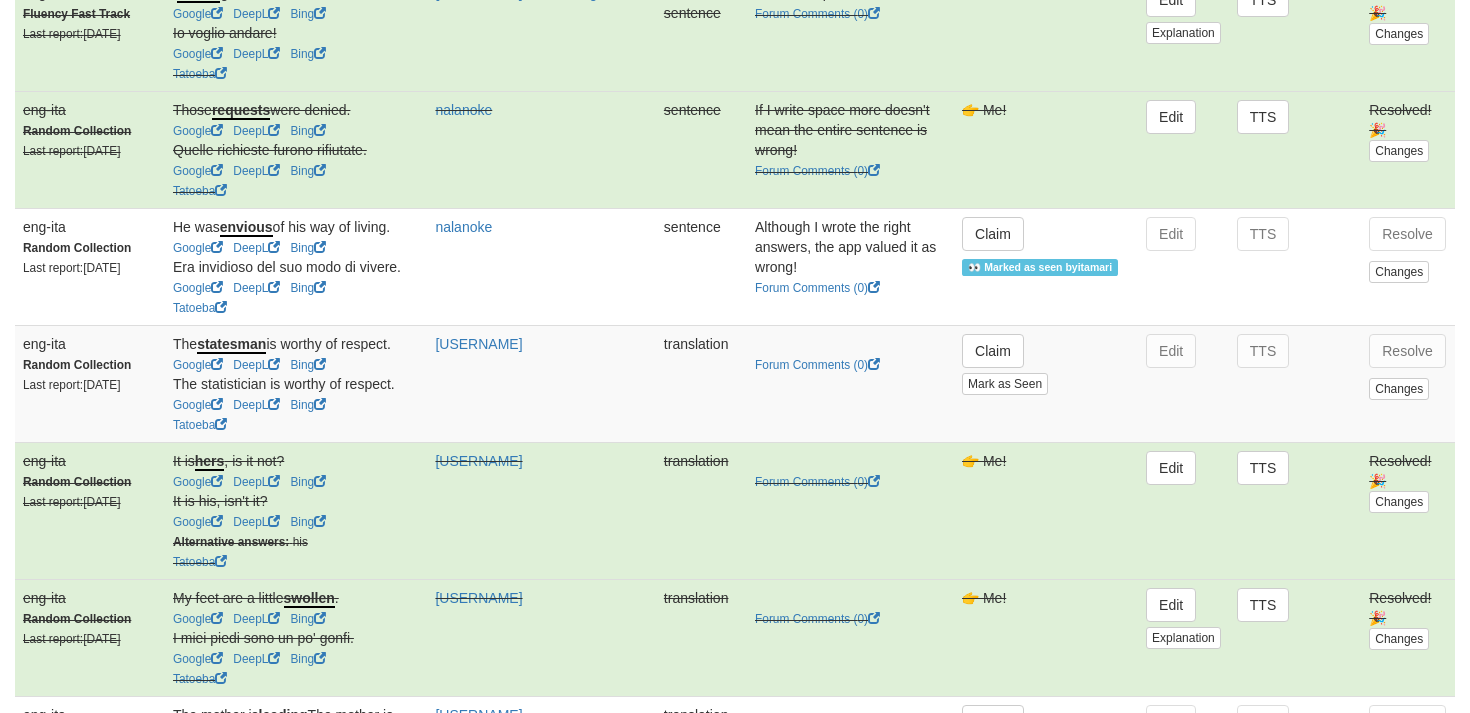 scroll, scrollTop: 656, scrollLeft: 0, axis: vertical 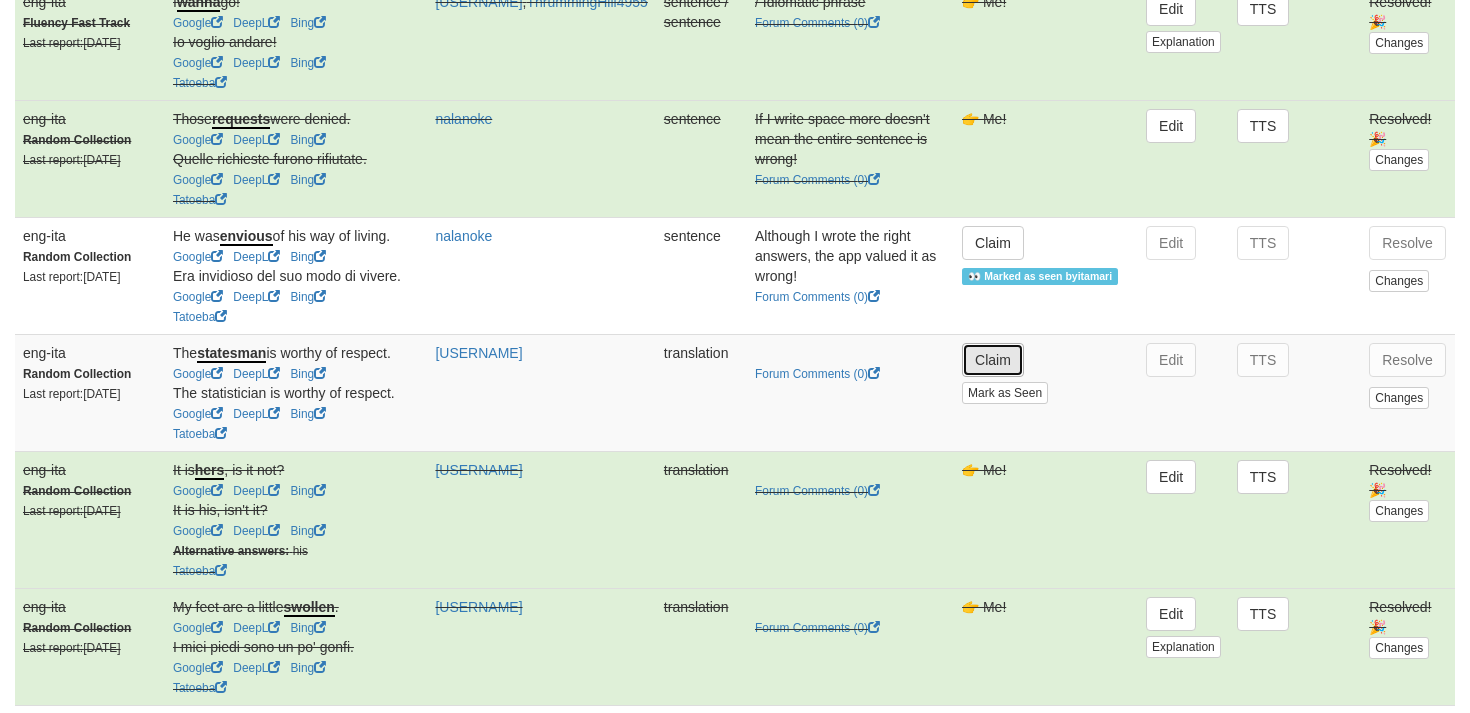 click on "Claim" at bounding box center [993, 360] 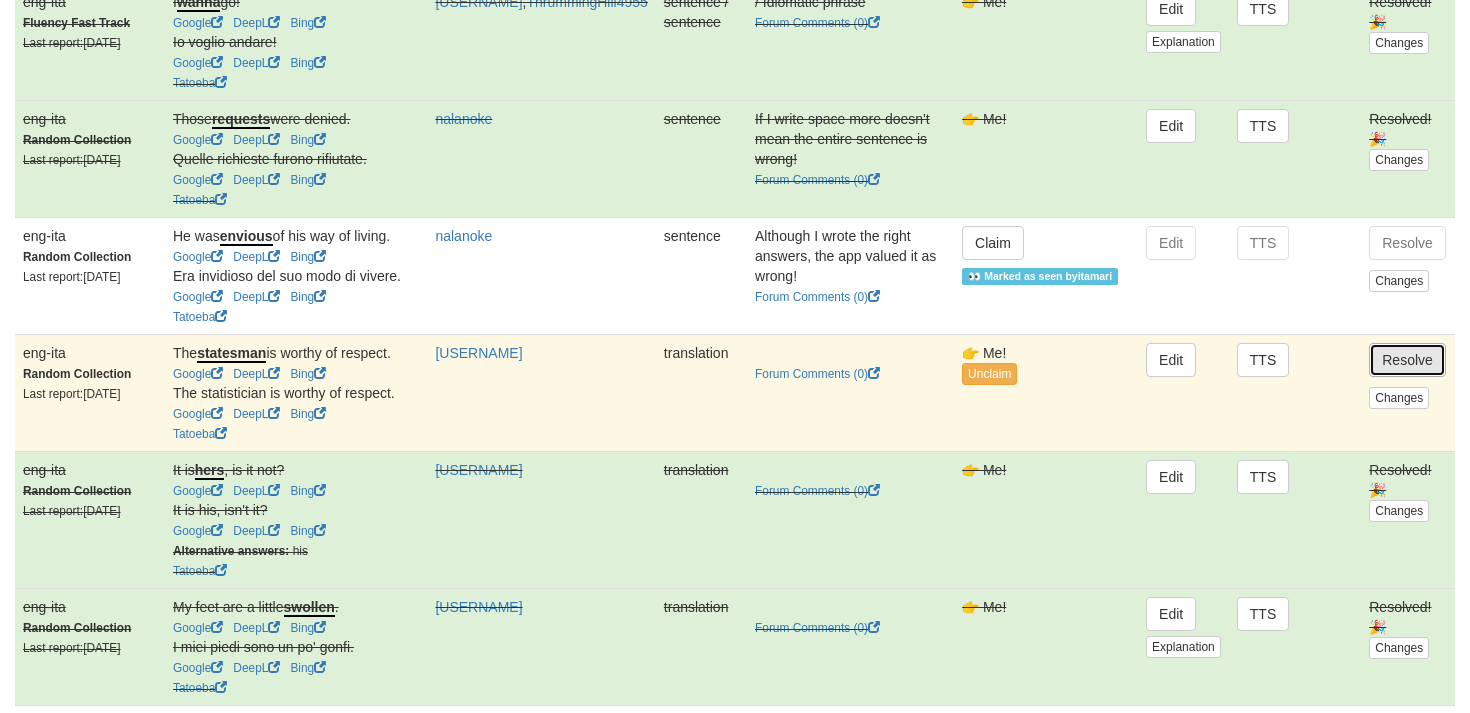 click on "Resolve" at bounding box center [1407, 360] 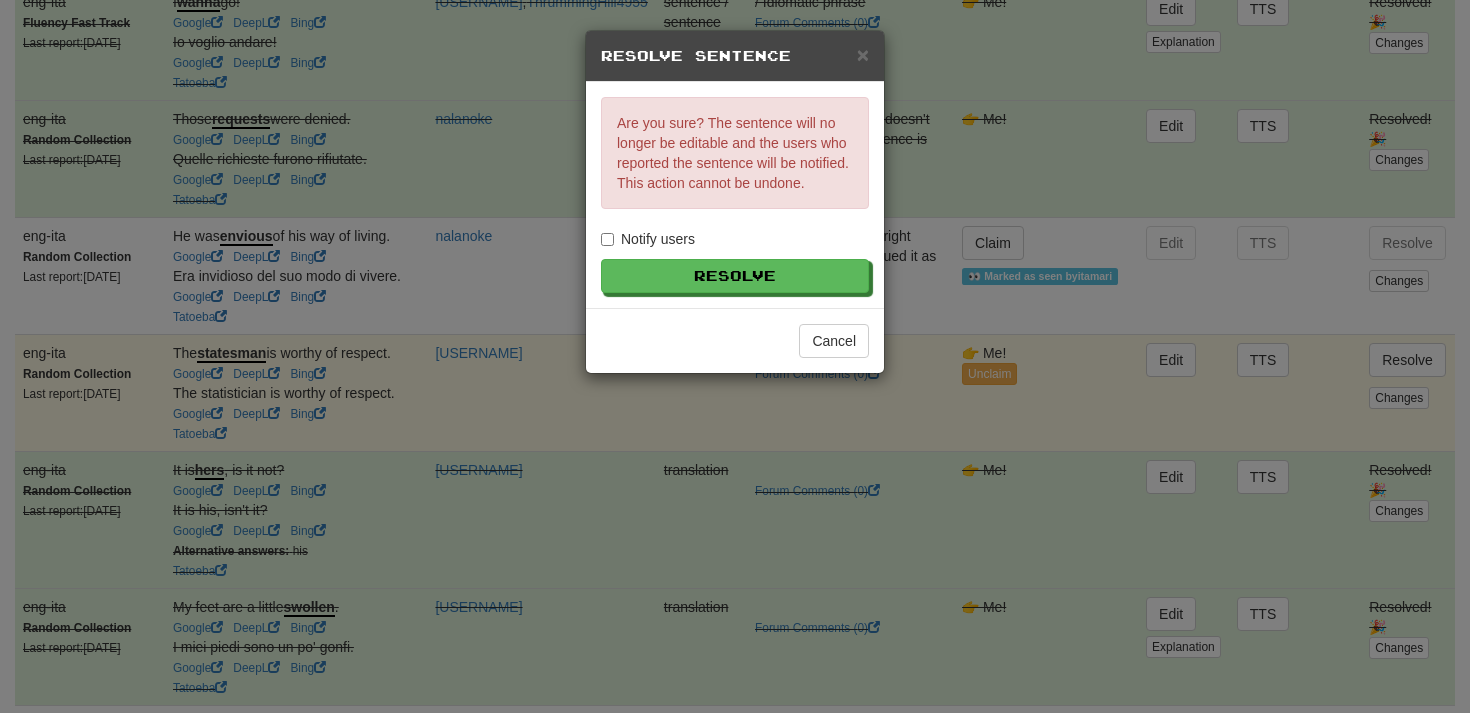 click on "Notify users" at bounding box center [648, 239] 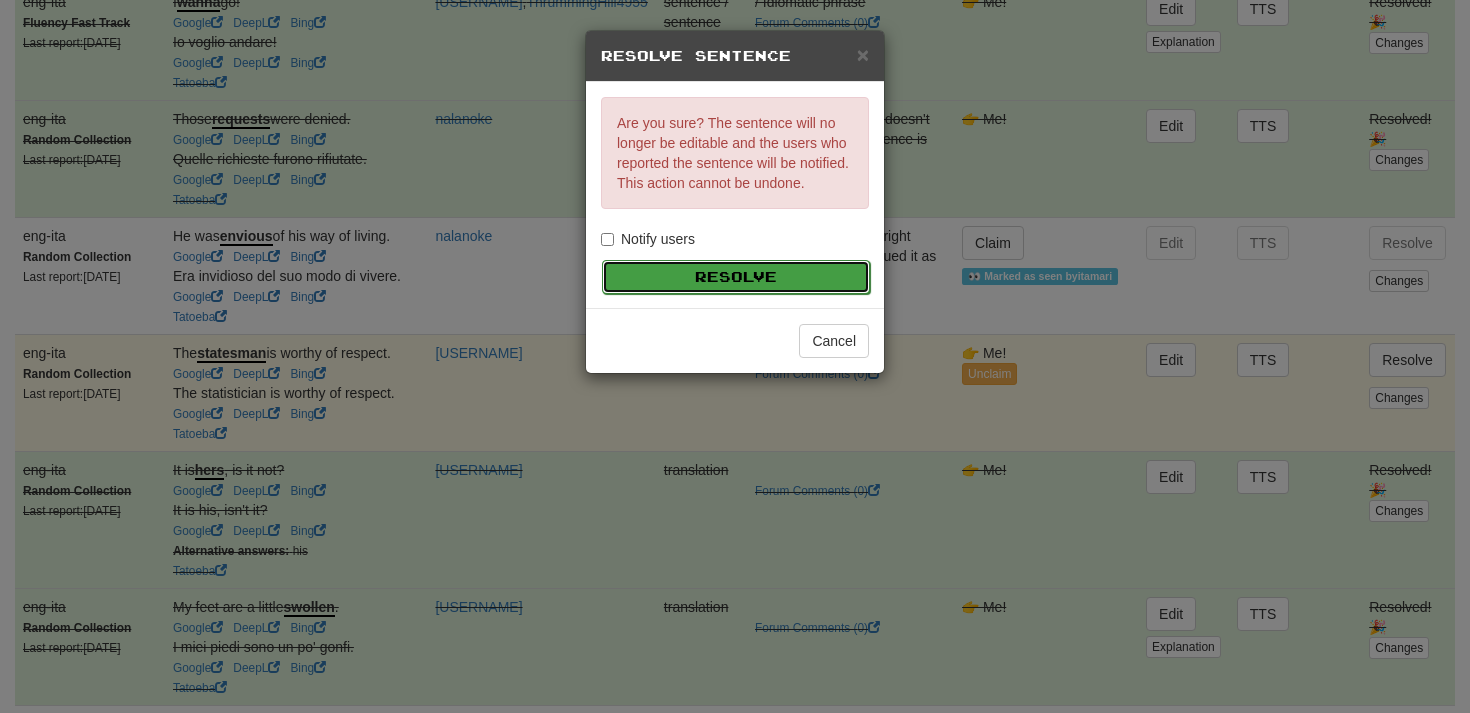 click on "Resolve" at bounding box center [736, 277] 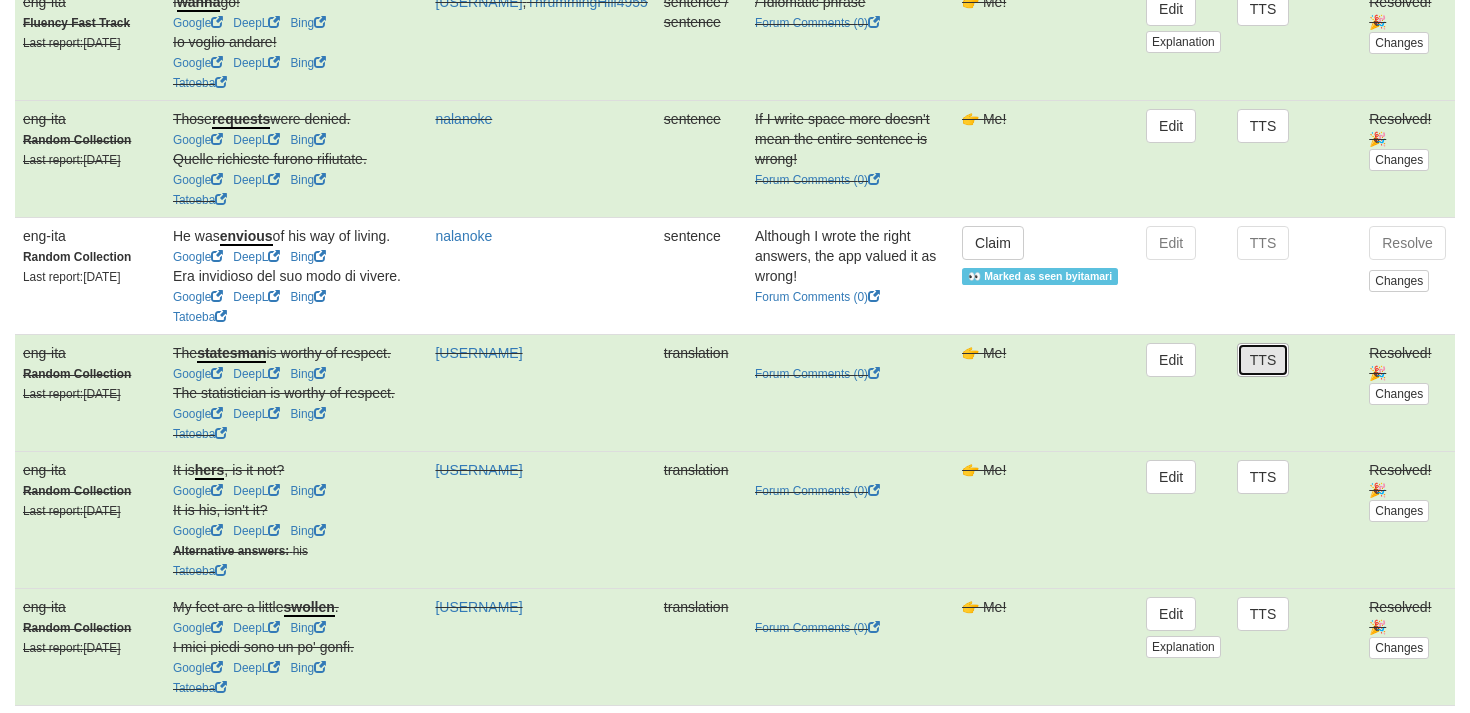 click on "TTS" at bounding box center [1263, 360] 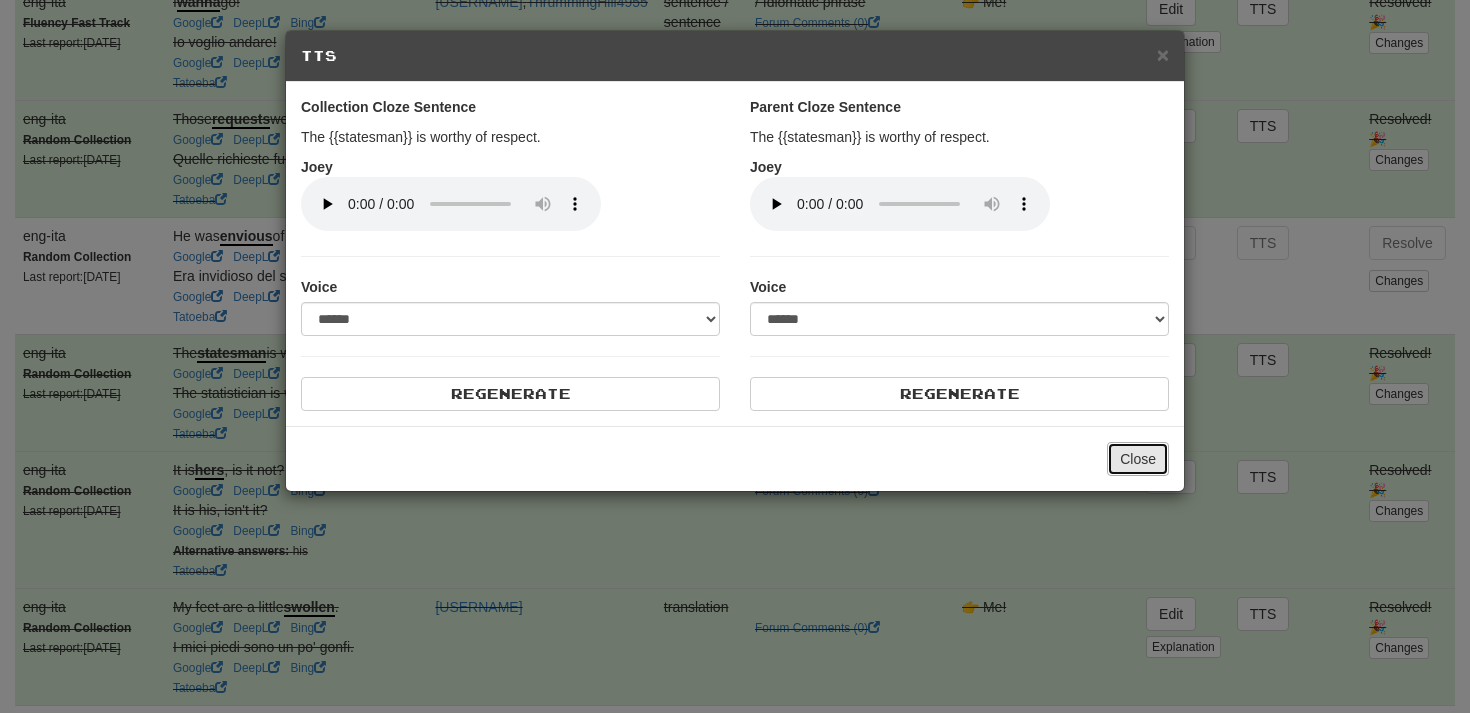 click on "Close" at bounding box center [1138, 459] 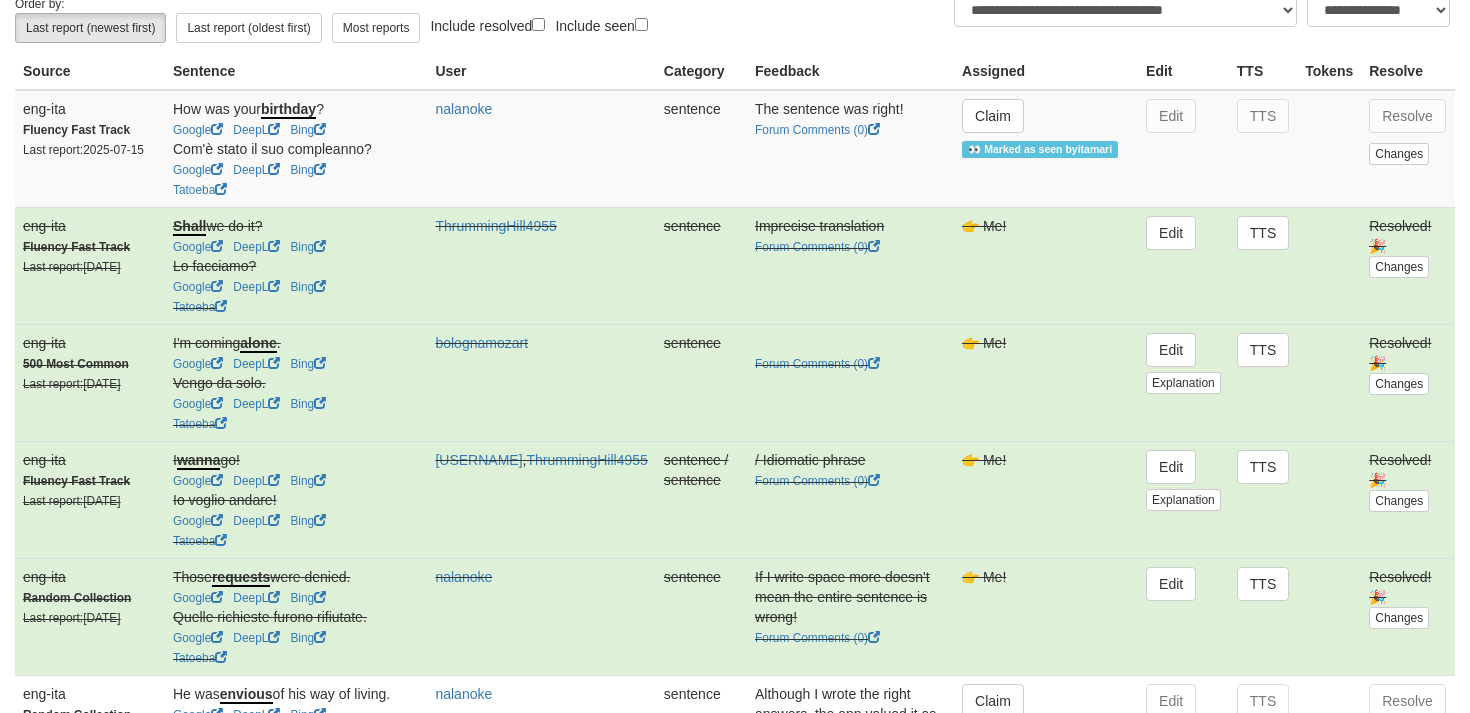 scroll, scrollTop: 0, scrollLeft: 0, axis: both 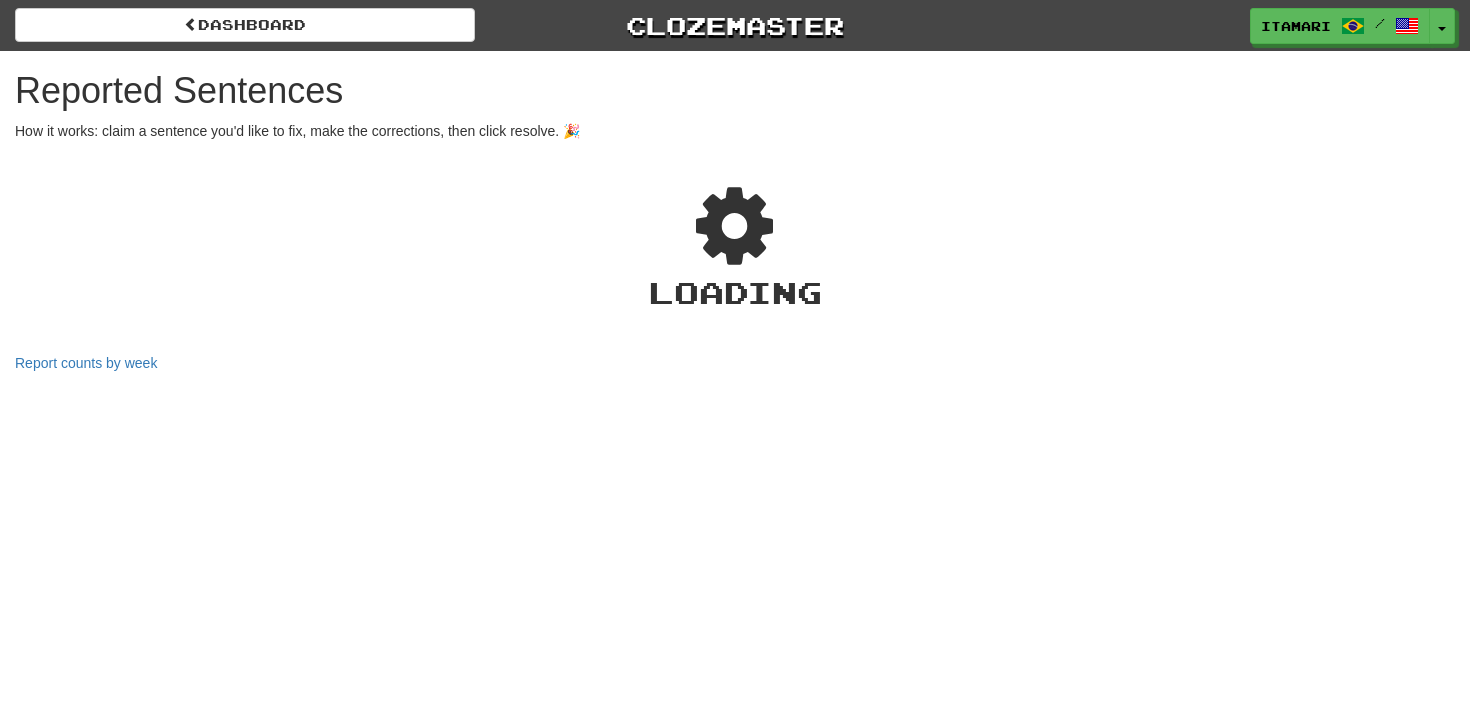 select on "***" 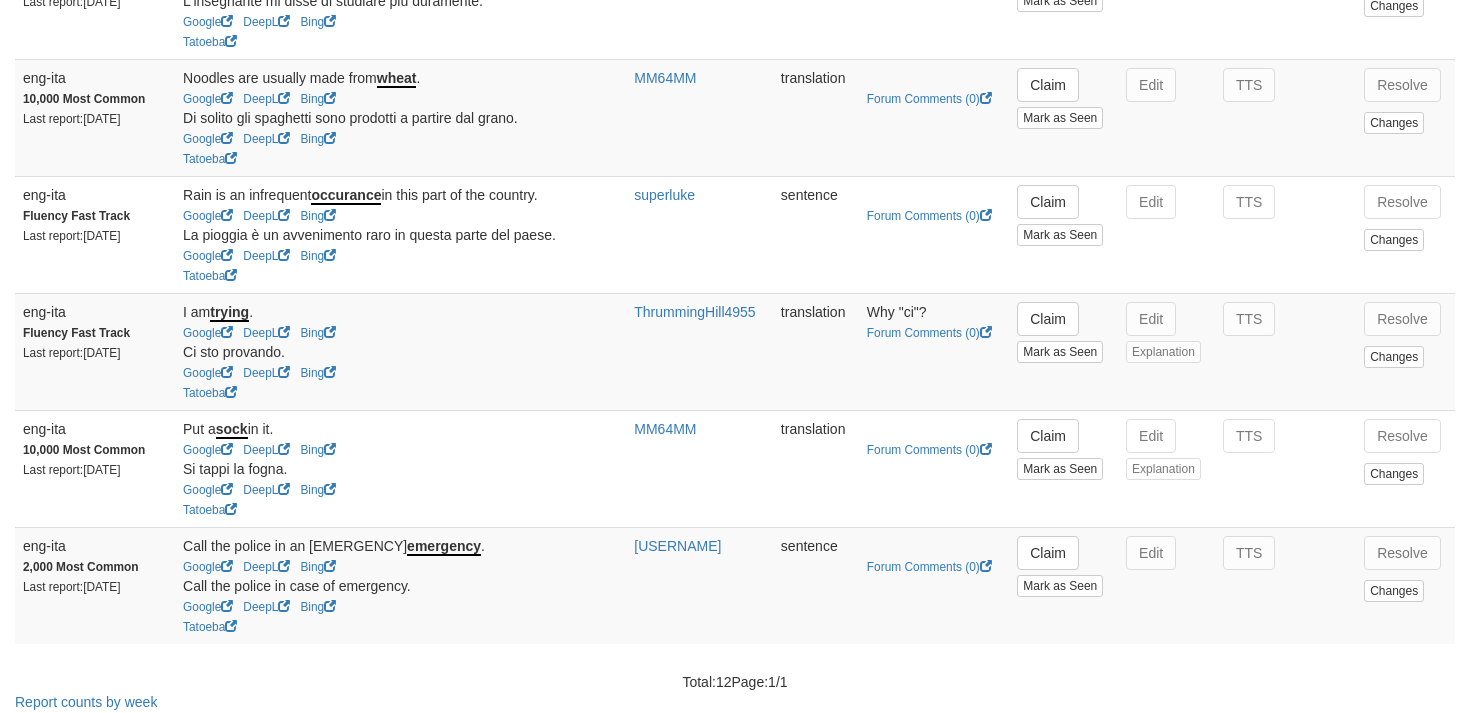 scroll, scrollTop: 464, scrollLeft: 0, axis: vertical 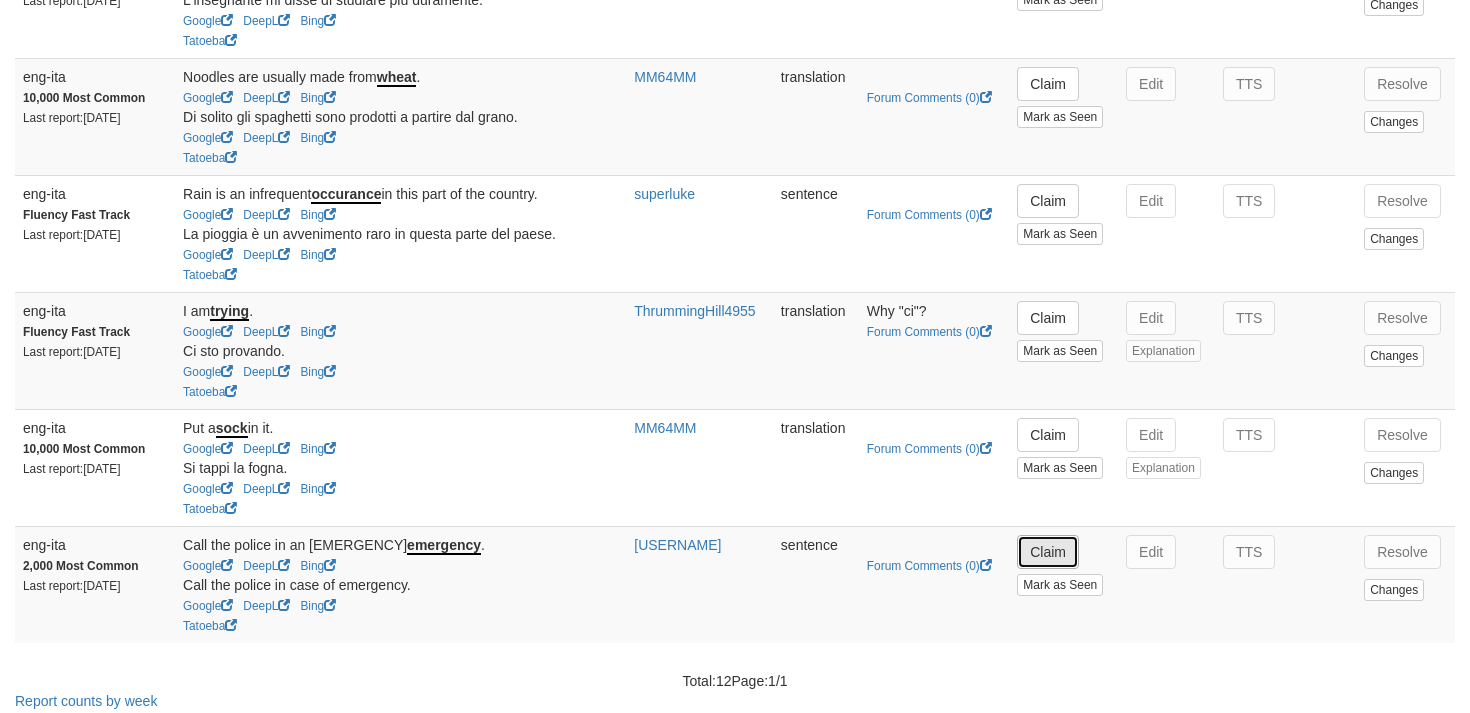 click on "Claim" at bounding box center [1048, 552] 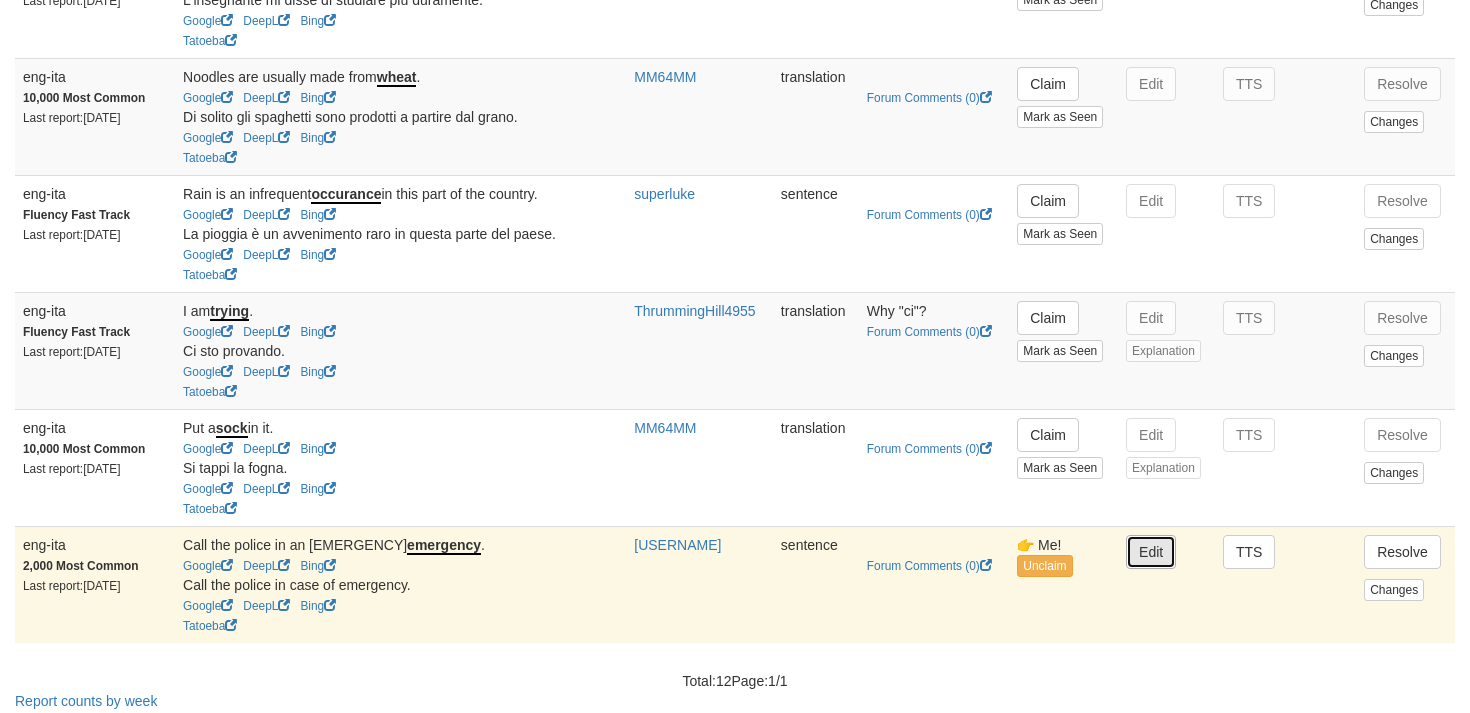 click on "Edit" at bounding box center (1151, 552) 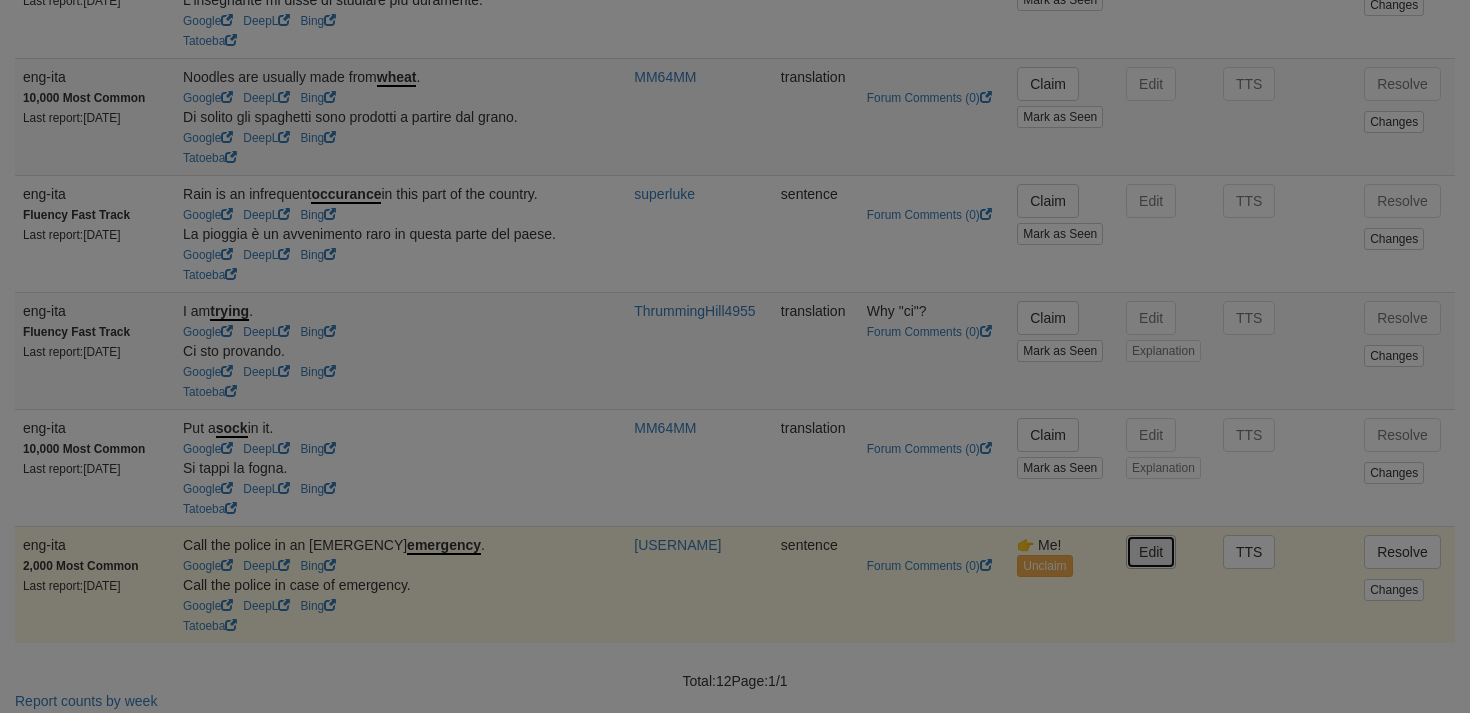 type on "**********" 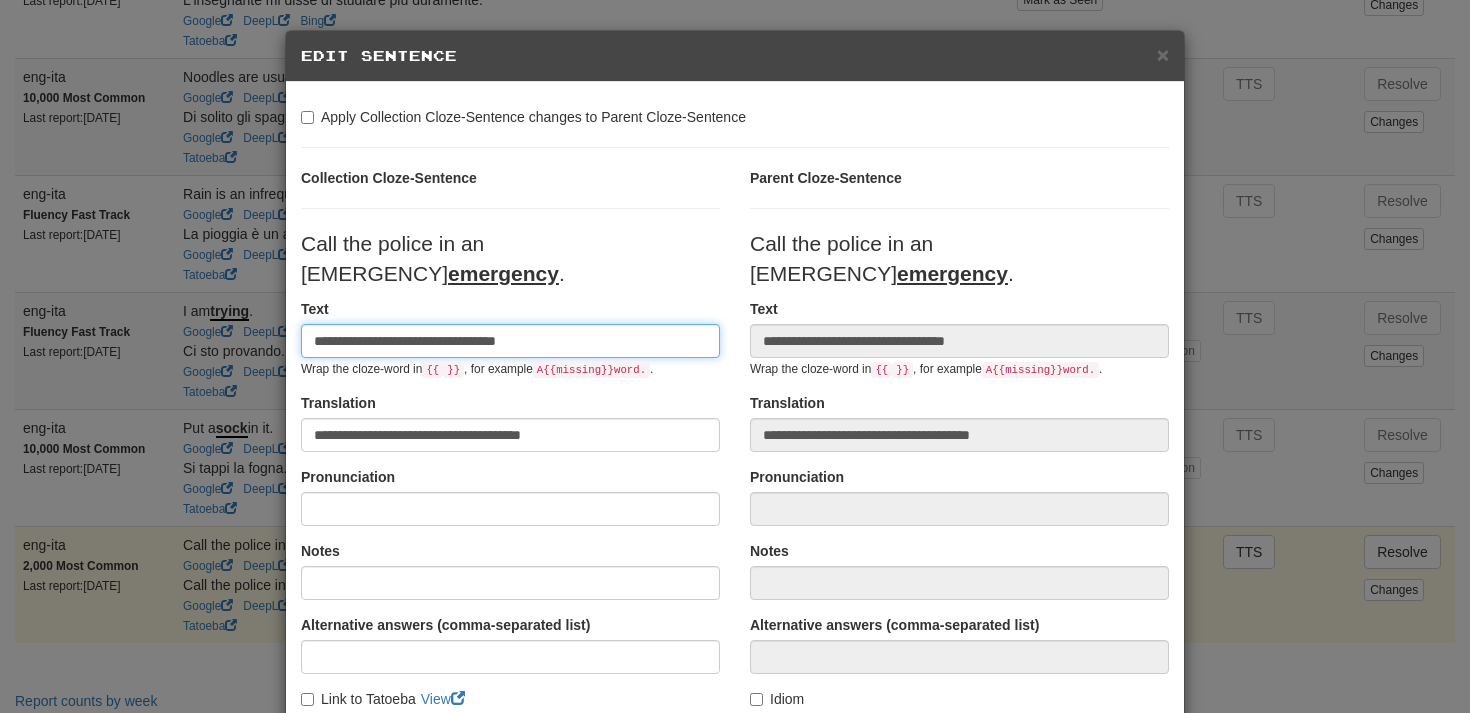 click on "**********" at bounding box center [510, 341] 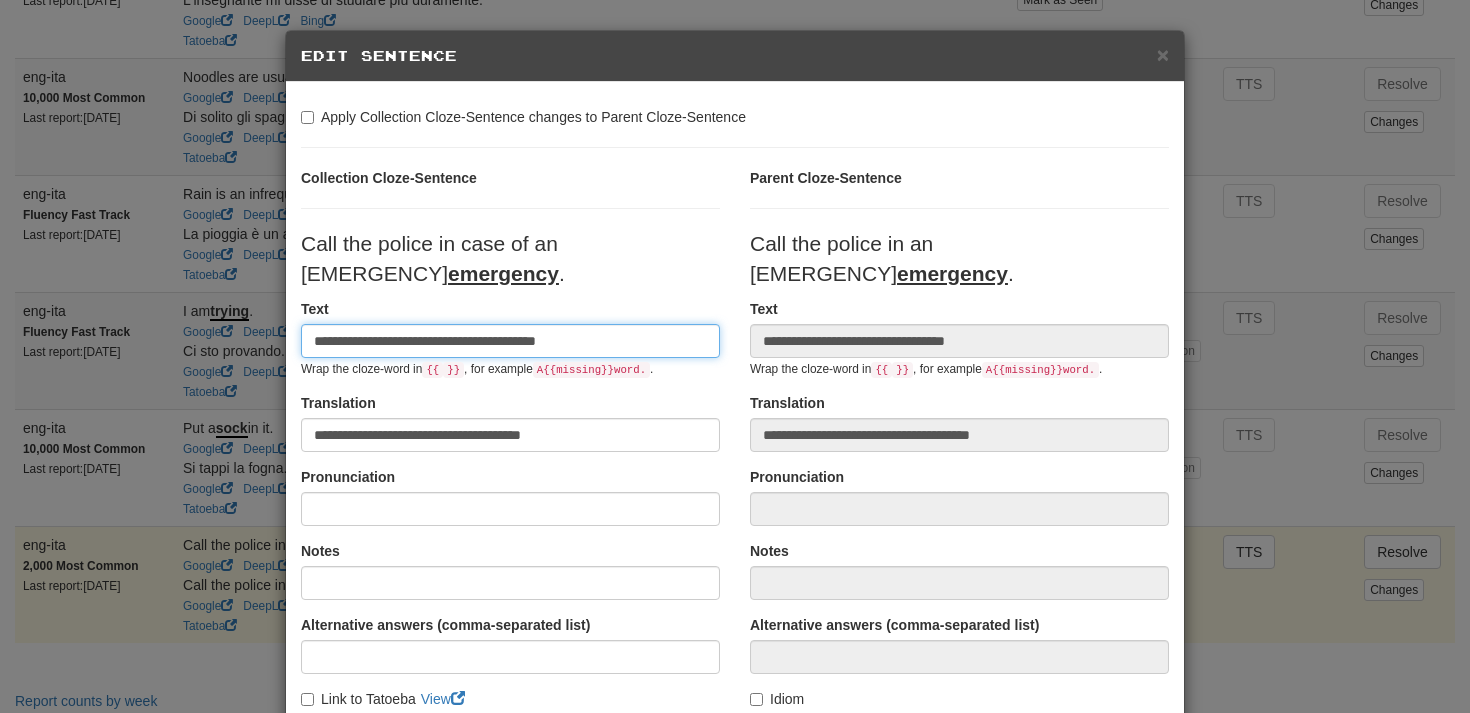scroll, scrollTop: 266, scrollLeft: 0, axis: vertical 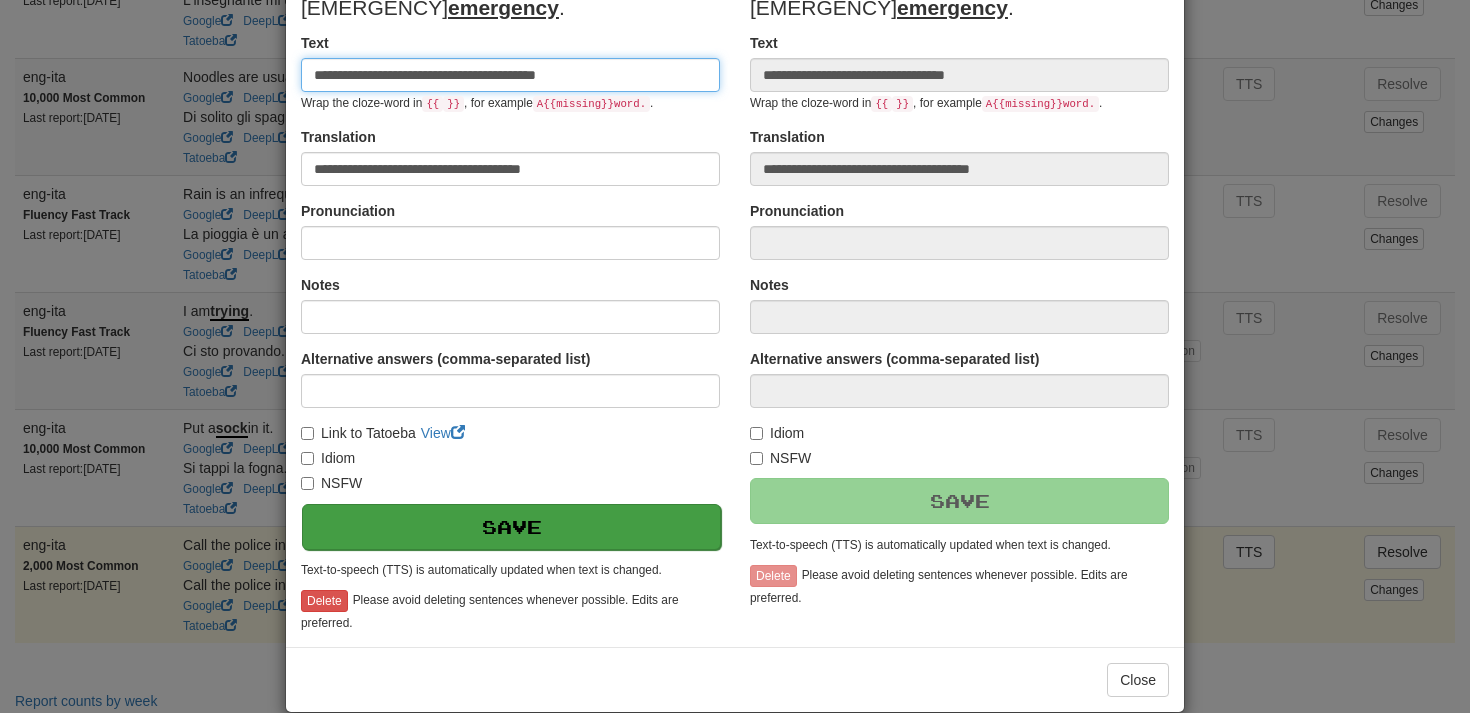 type on "**********" 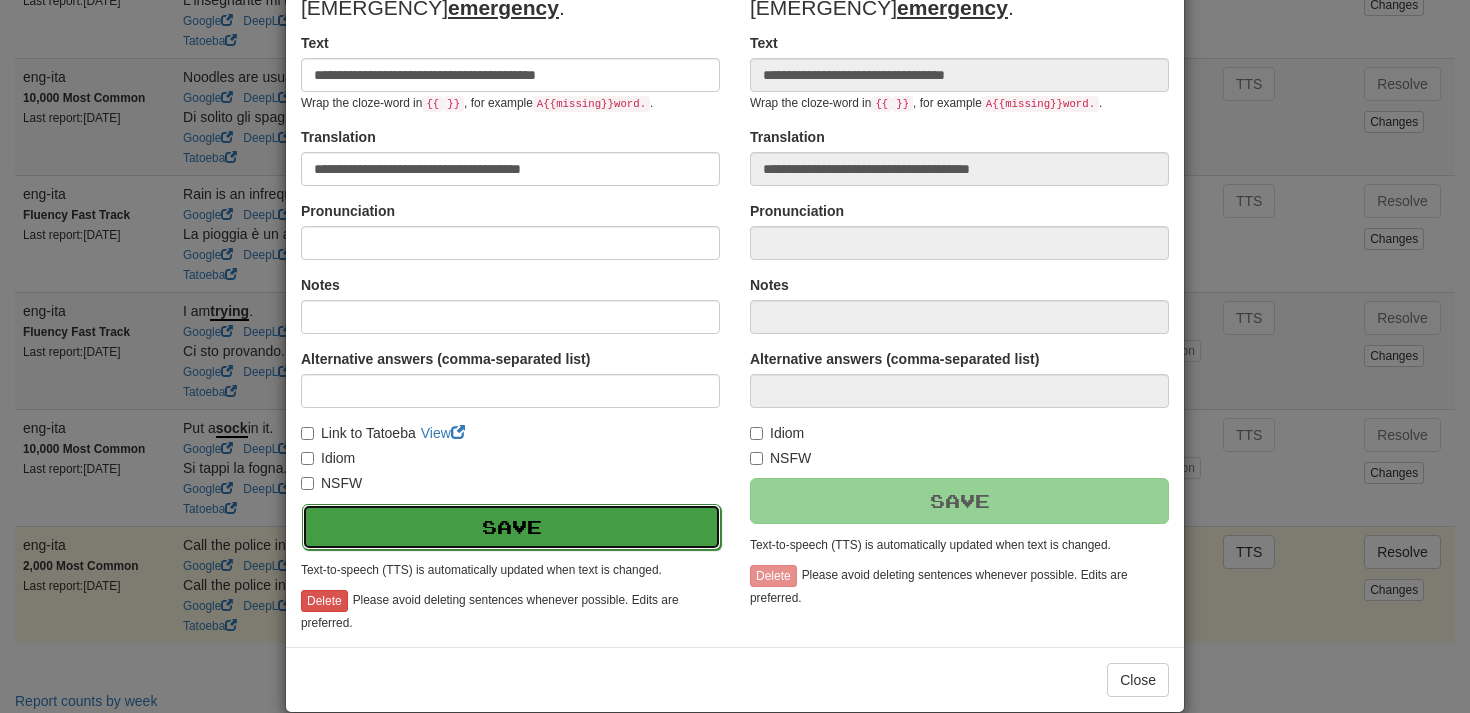 click on "Save" at bounding box center (511, 527) 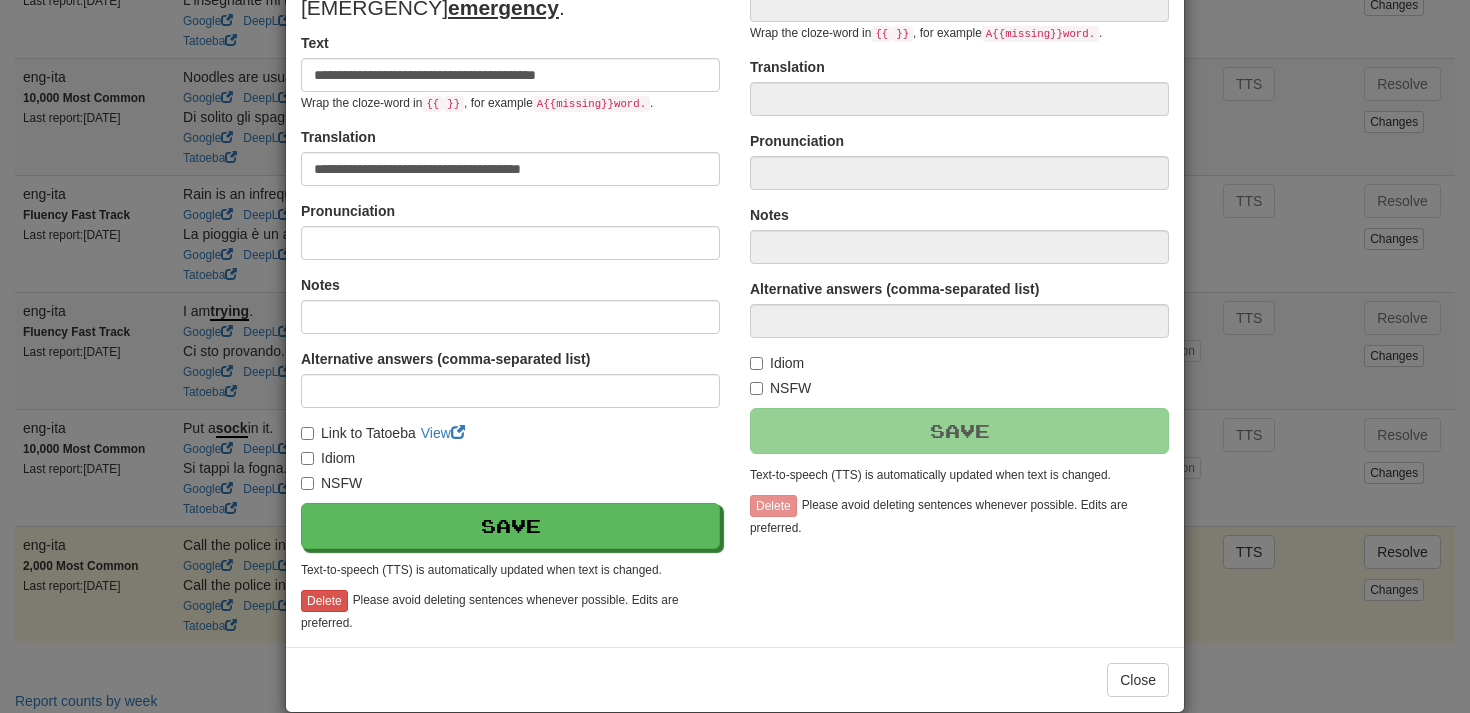 type on "**********" 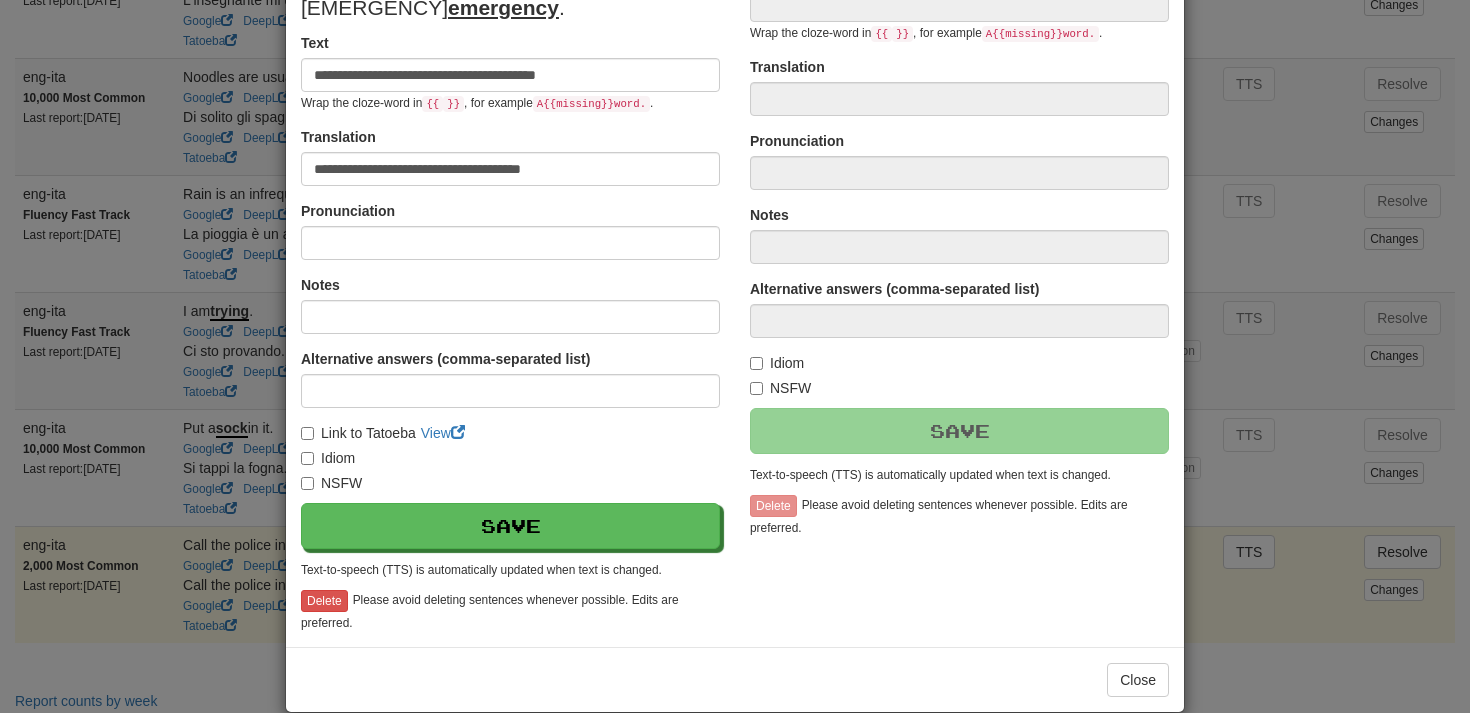 type on "**********" 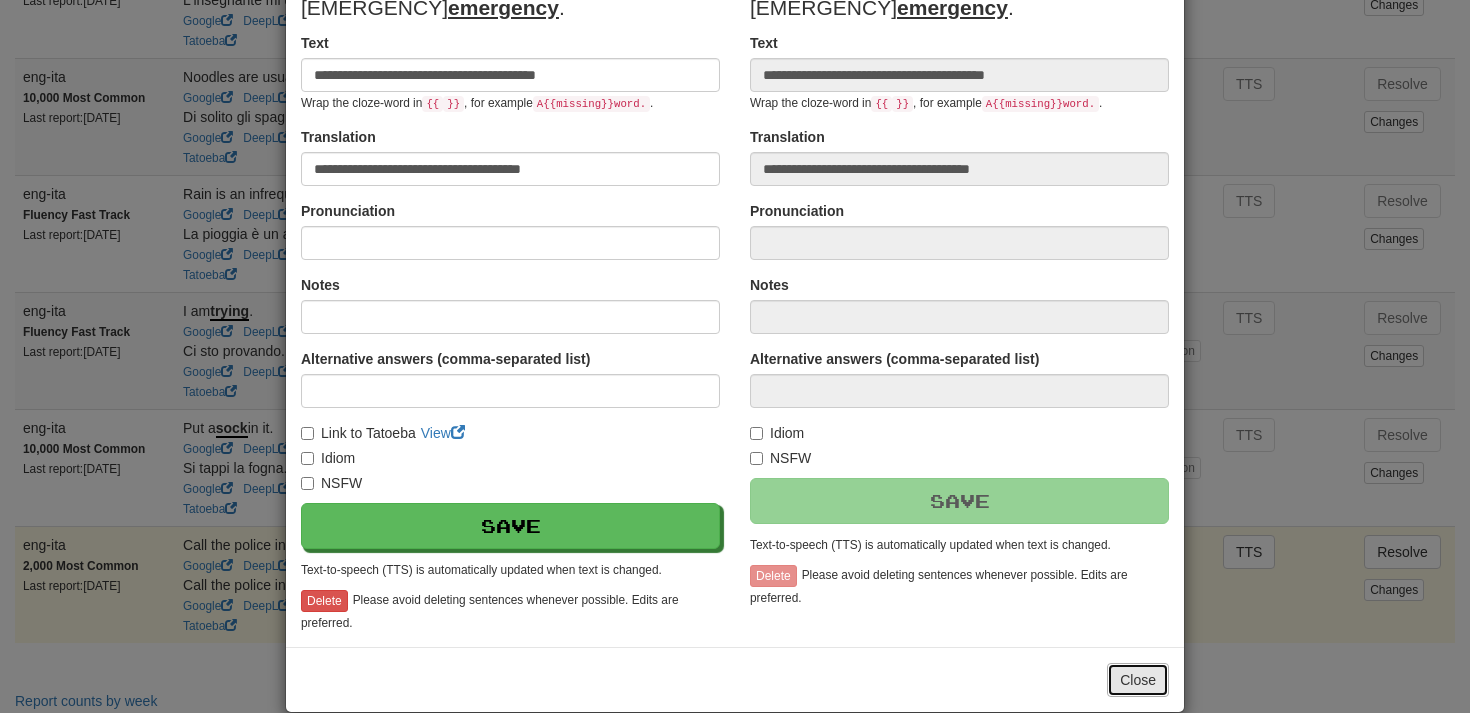 click on "Close" at bounding box center [1138, 680] 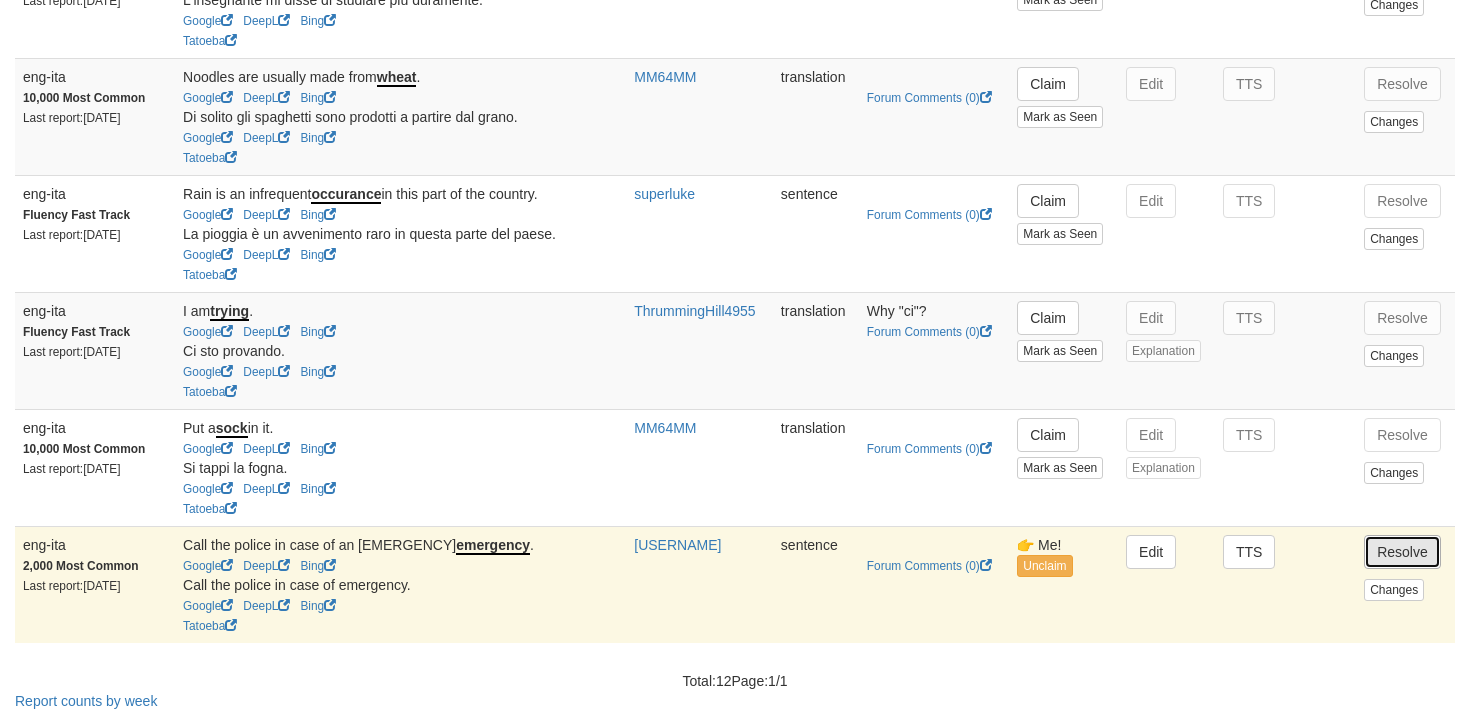 click on "Resolve" at bounding box center (1402, 552) 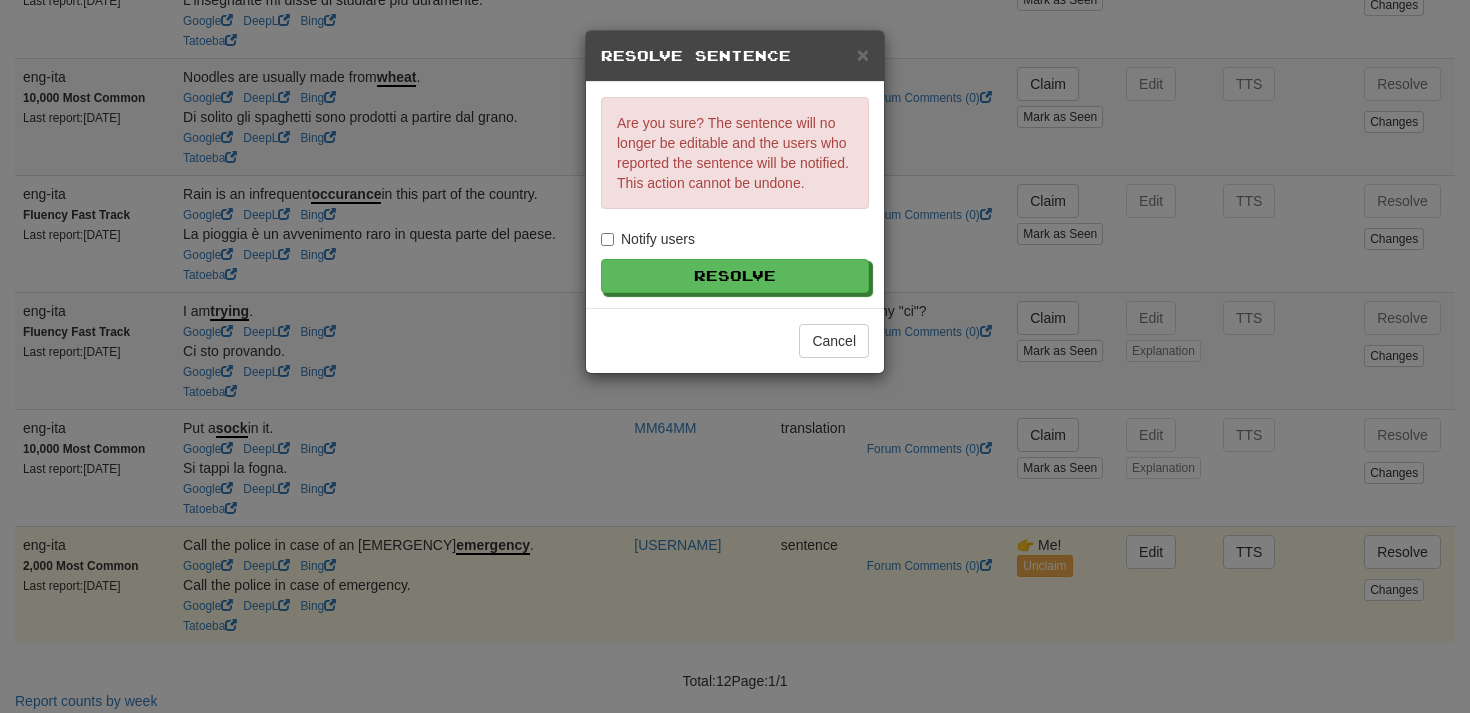 click on "Notify users" at bounding box center [648, 239] 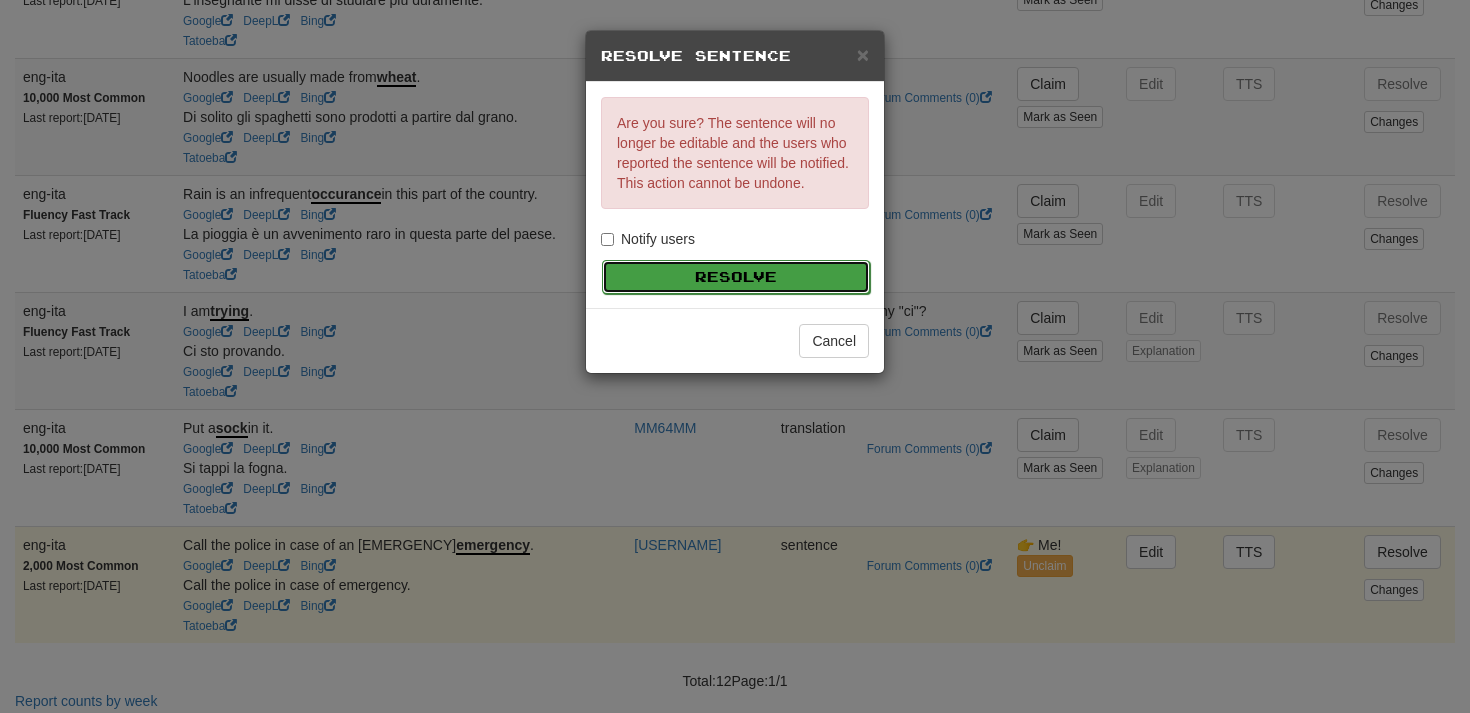 click on "Resolve" at bounding box center [736, 277] 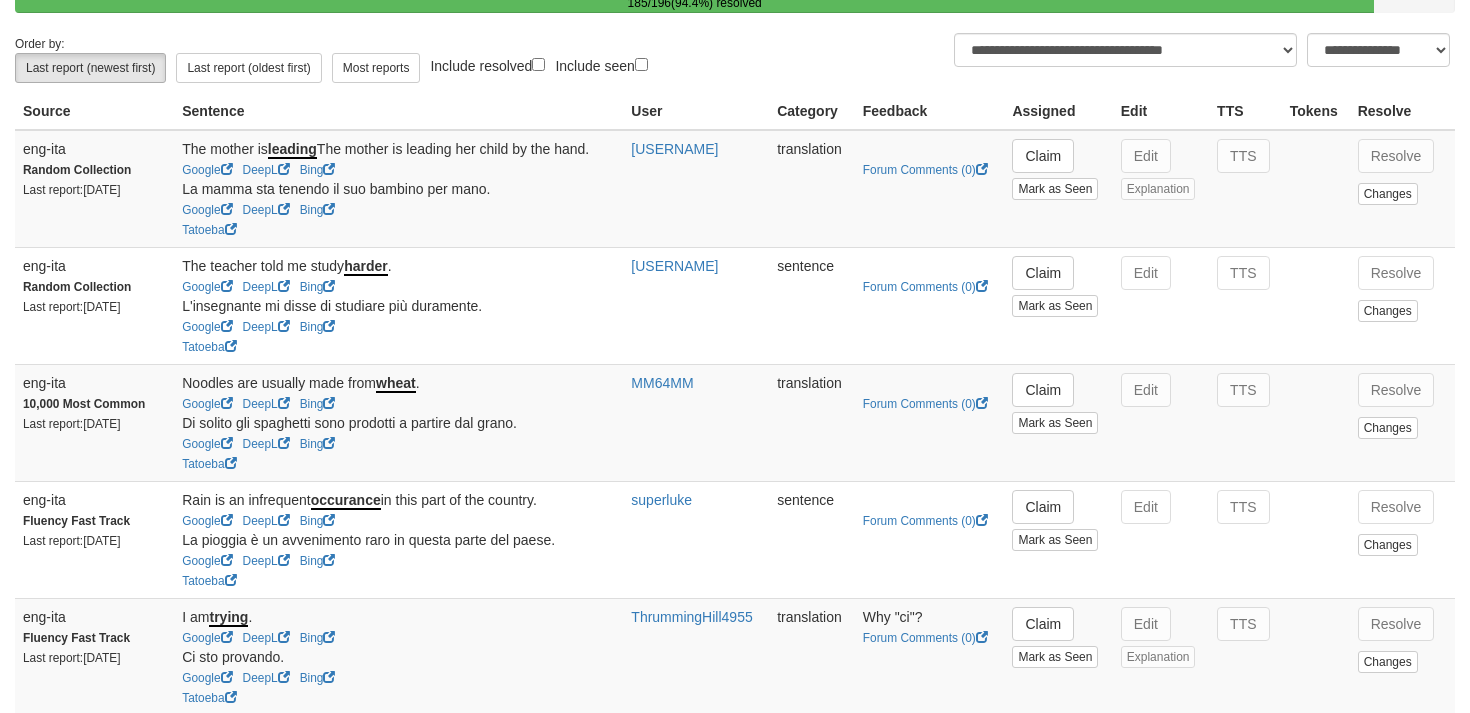 scroll, scrollTop: 152, scrollLeft: 0, axis: vertical 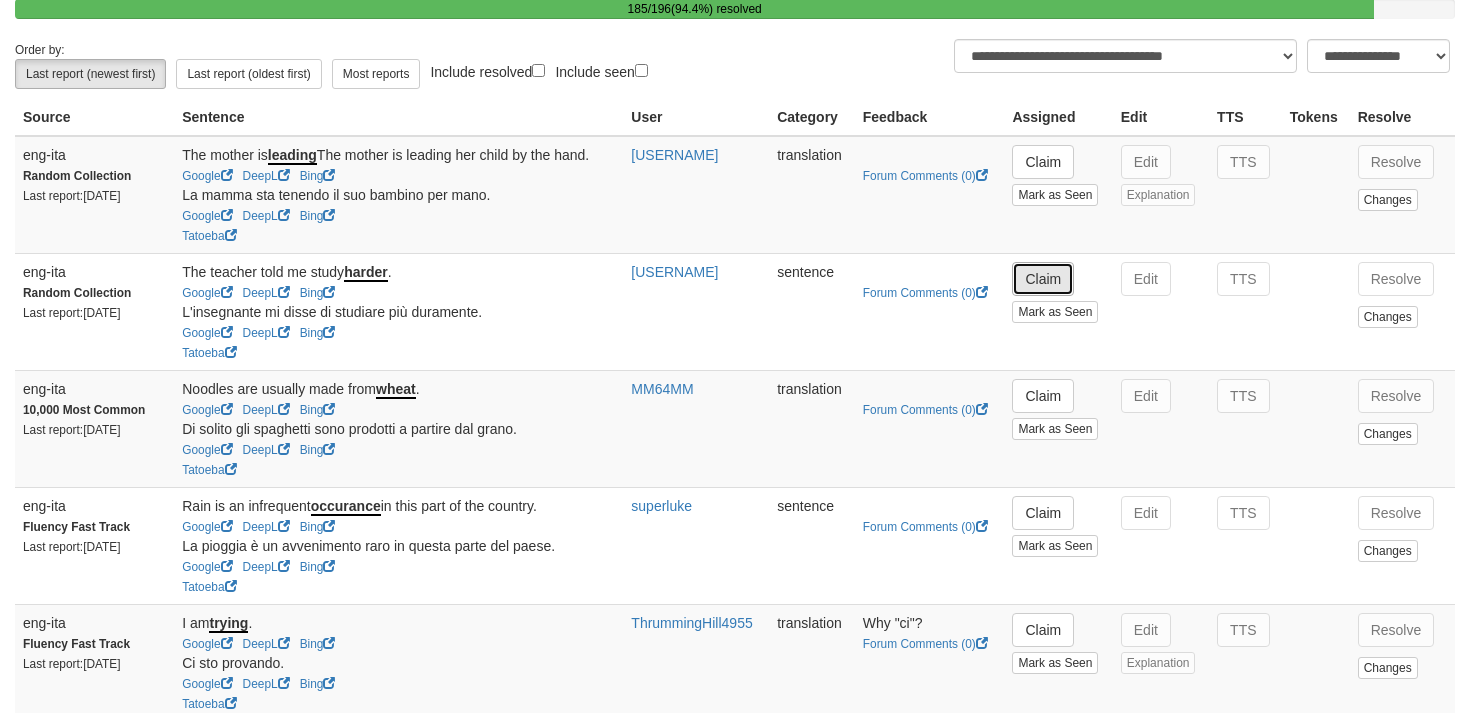 click on "Claim" at bounding box center [1043, 279] 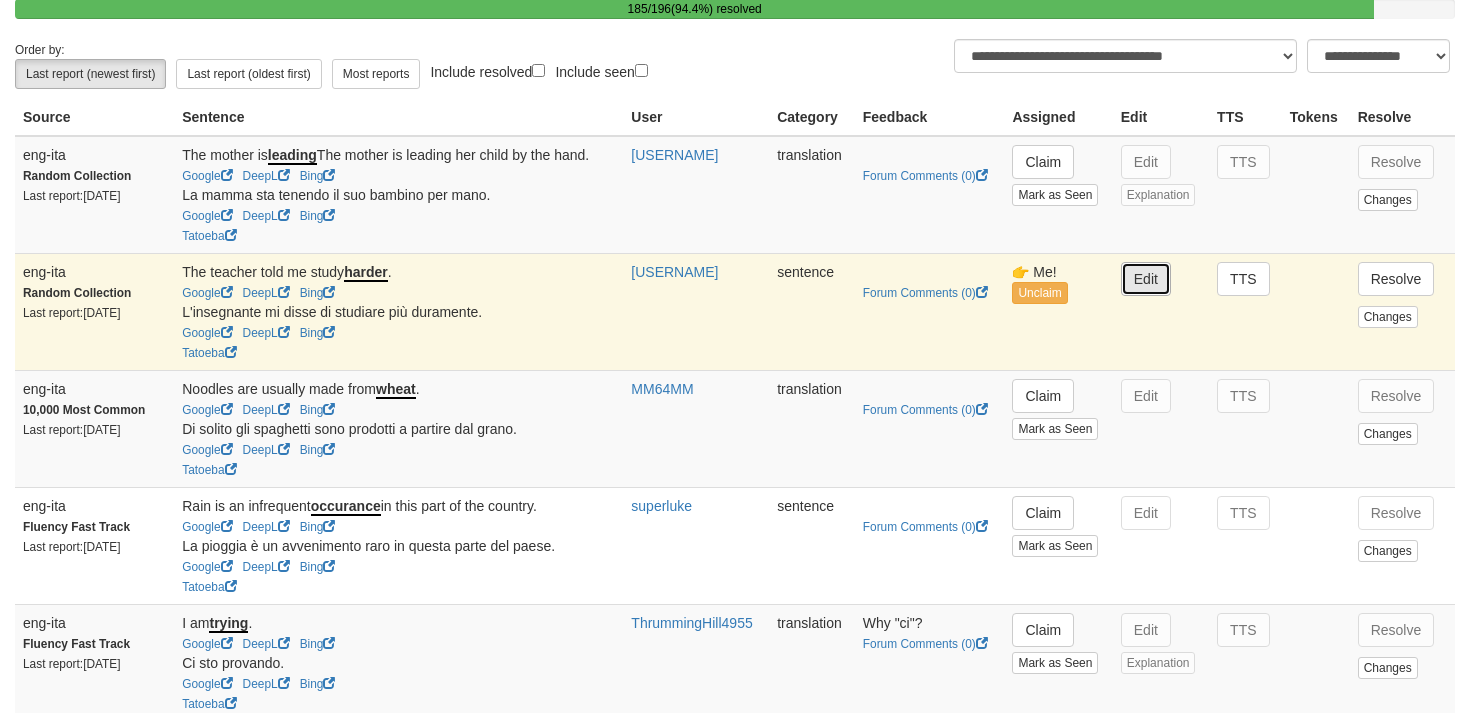 click on "Edit" at bounding box center (1146, 279) 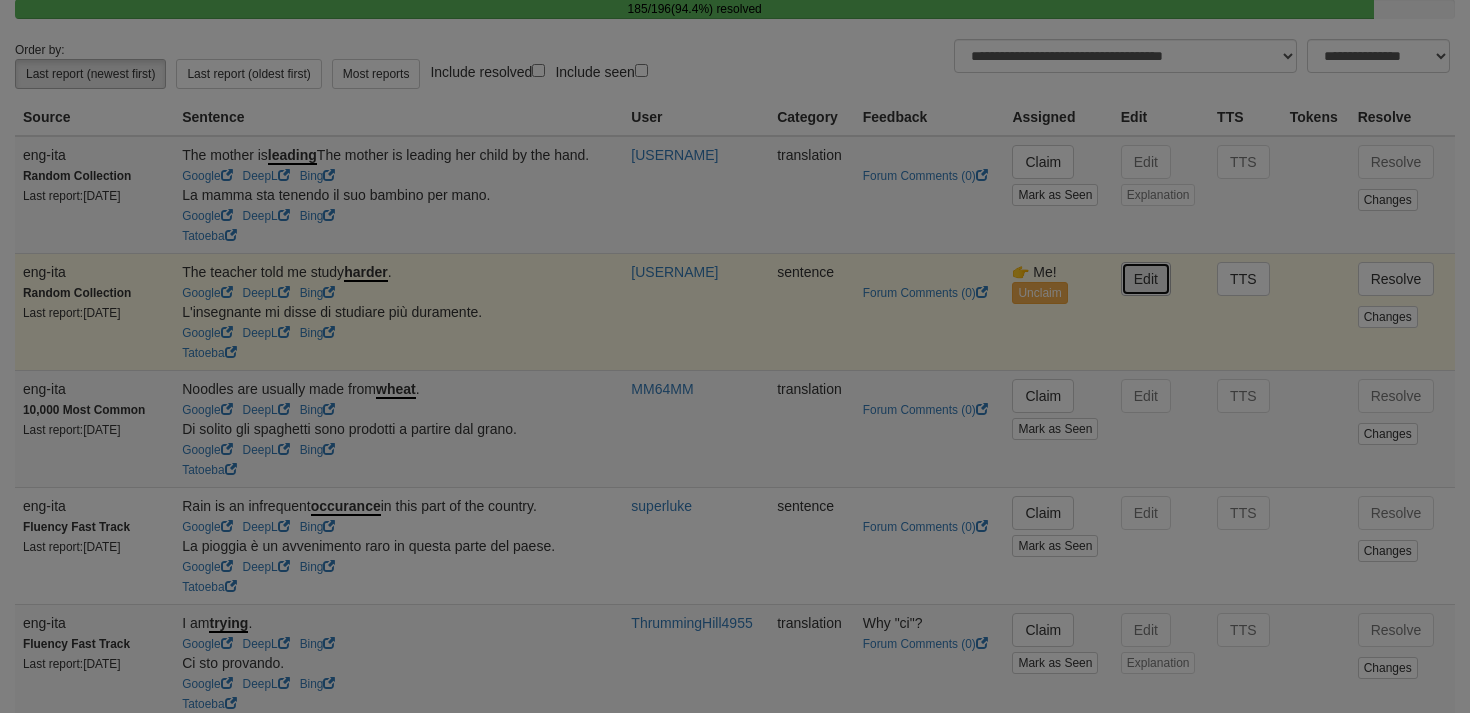 type on "**********" 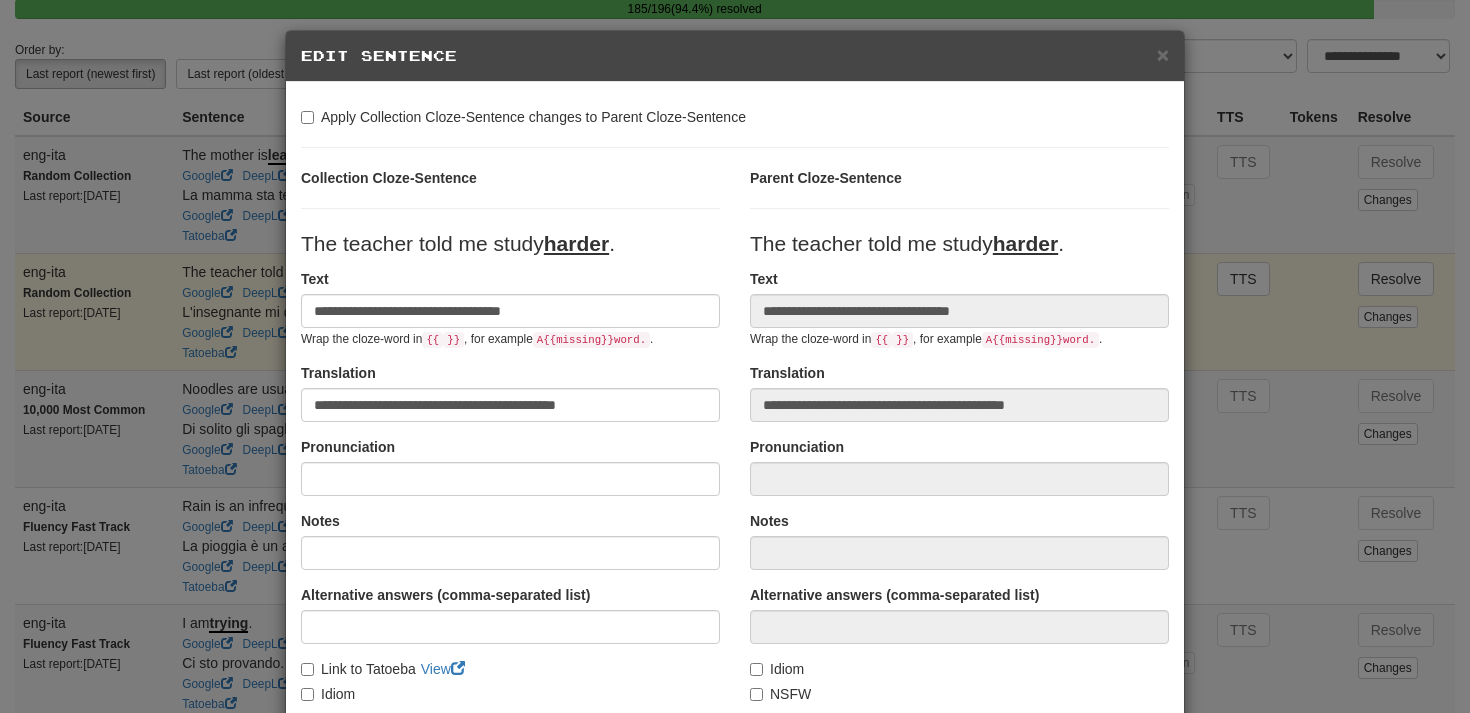 click on "× Edit Sentence" at bounding box center (735, 56) 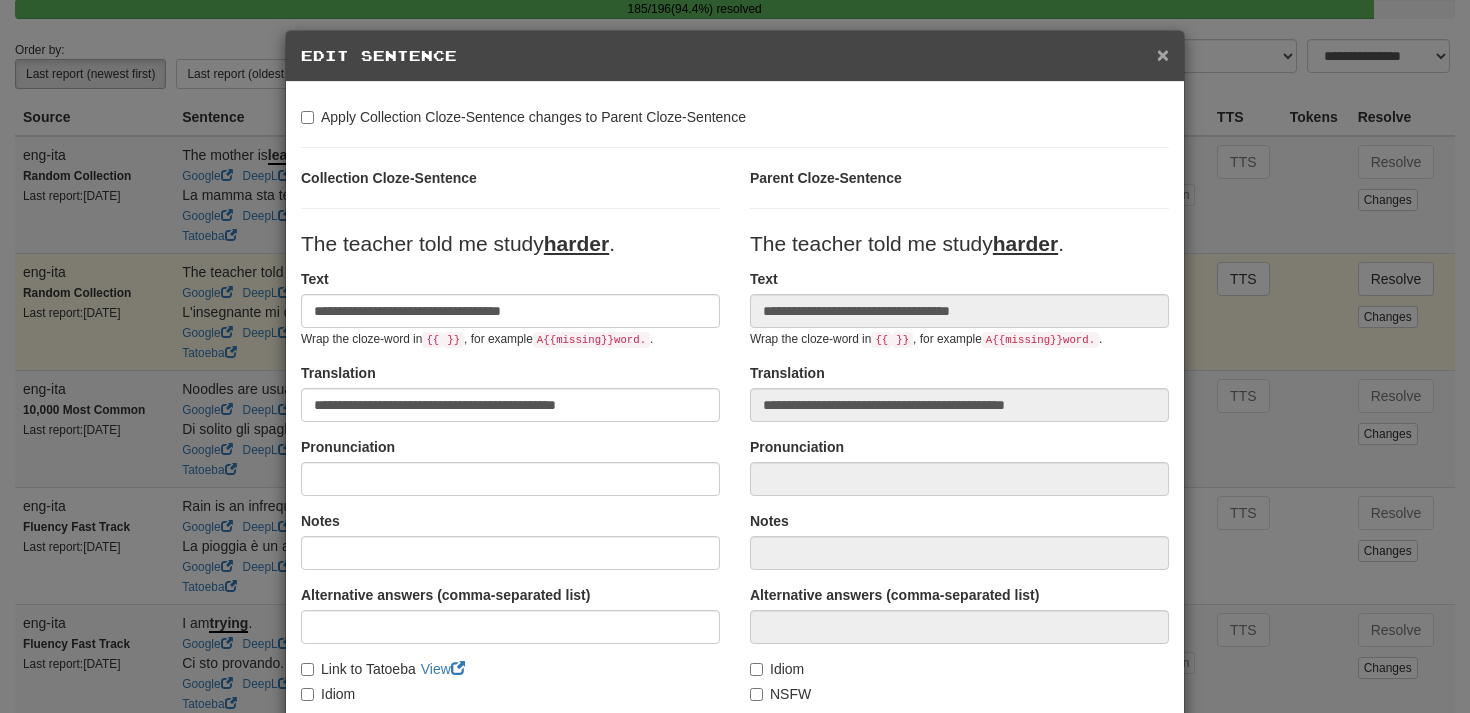 click on "×" at bounding box center (1163, 54) 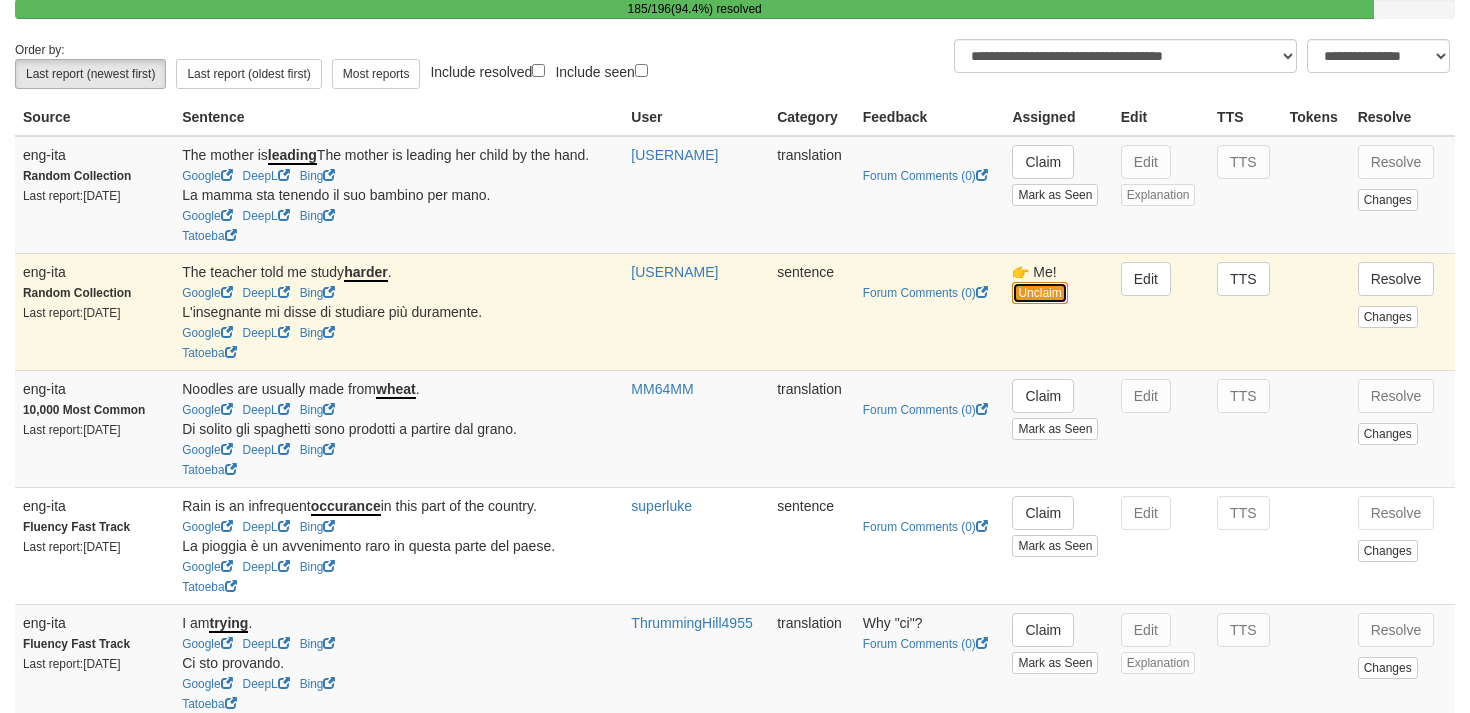 click on "Unclaim" at bounding box center (1039, 293) 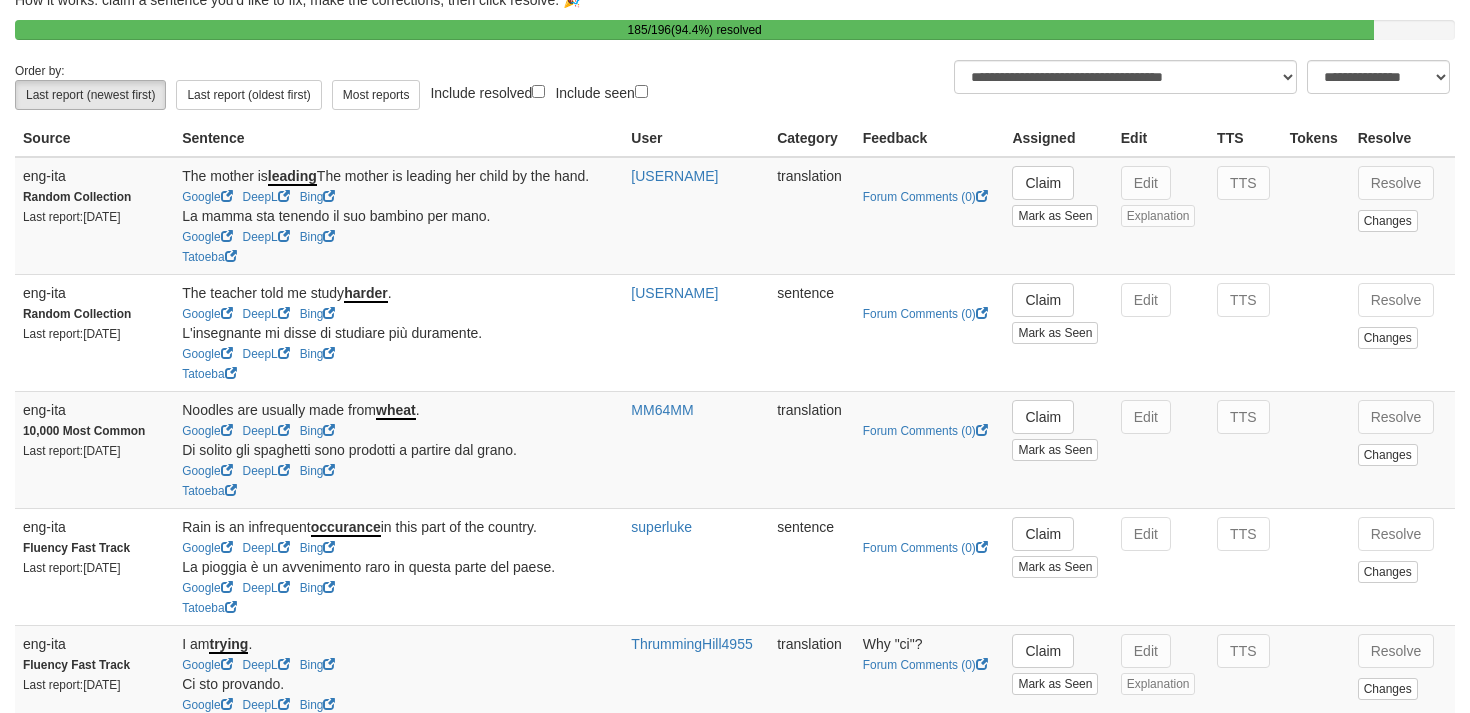 scroll, scrollTop: 127, scrollLeft: 0, axis: vertical 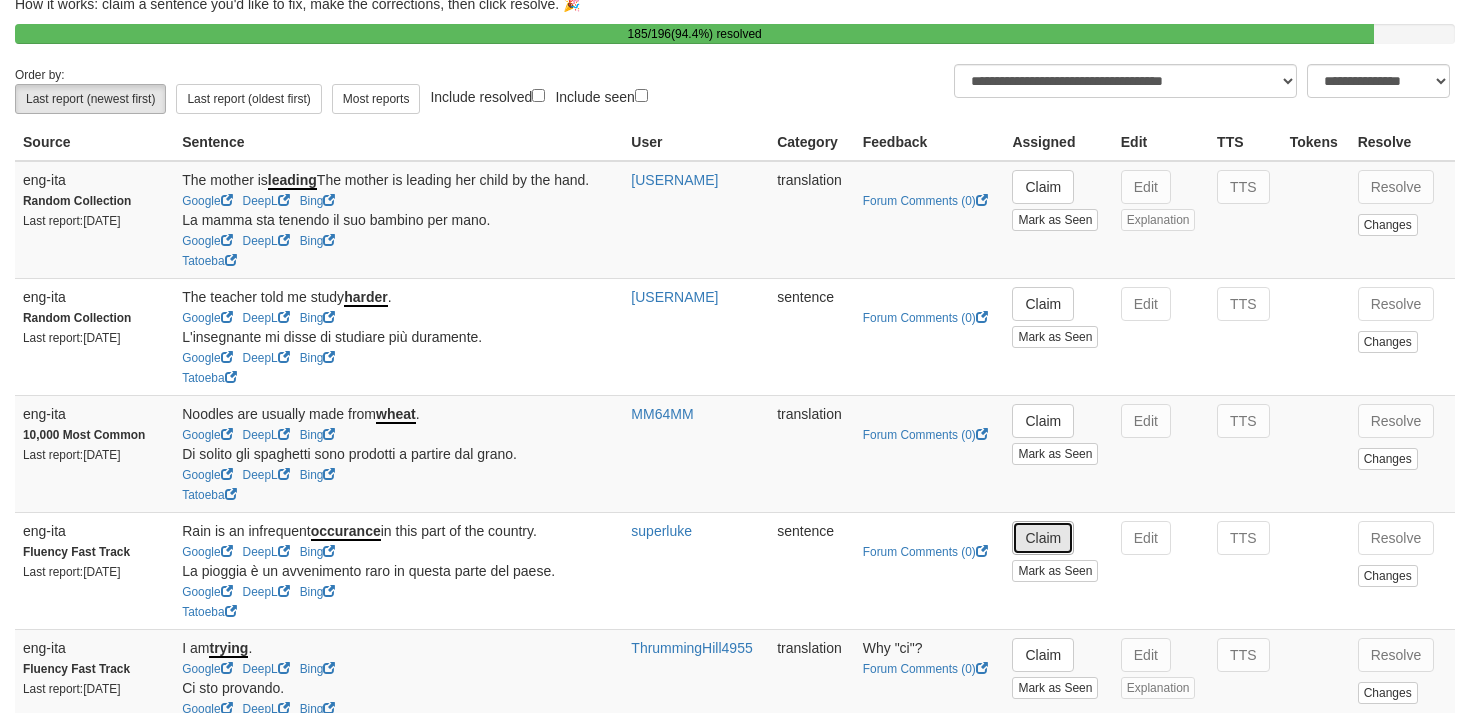 click on "Claim" at bounding box center (1043, 538) 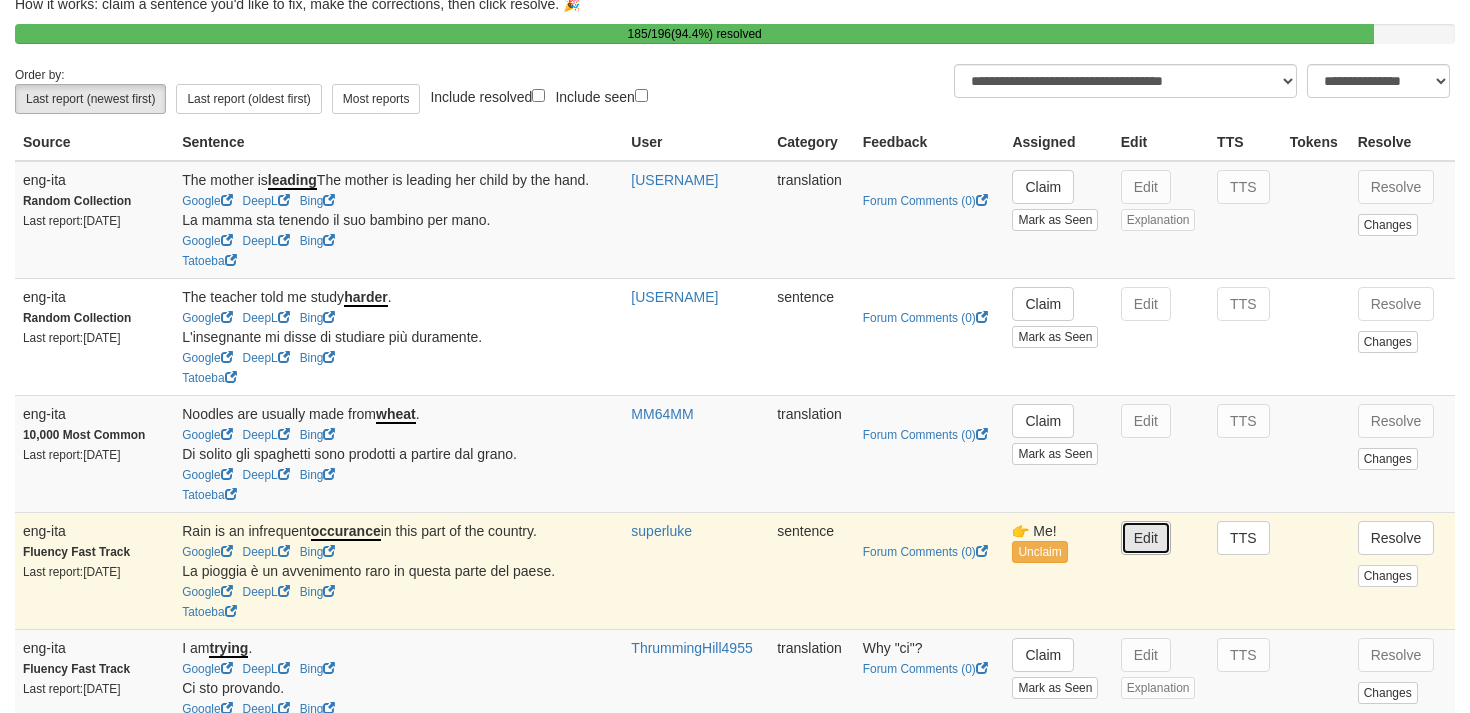 click on "Edit" at bounding box center (1146, 538) 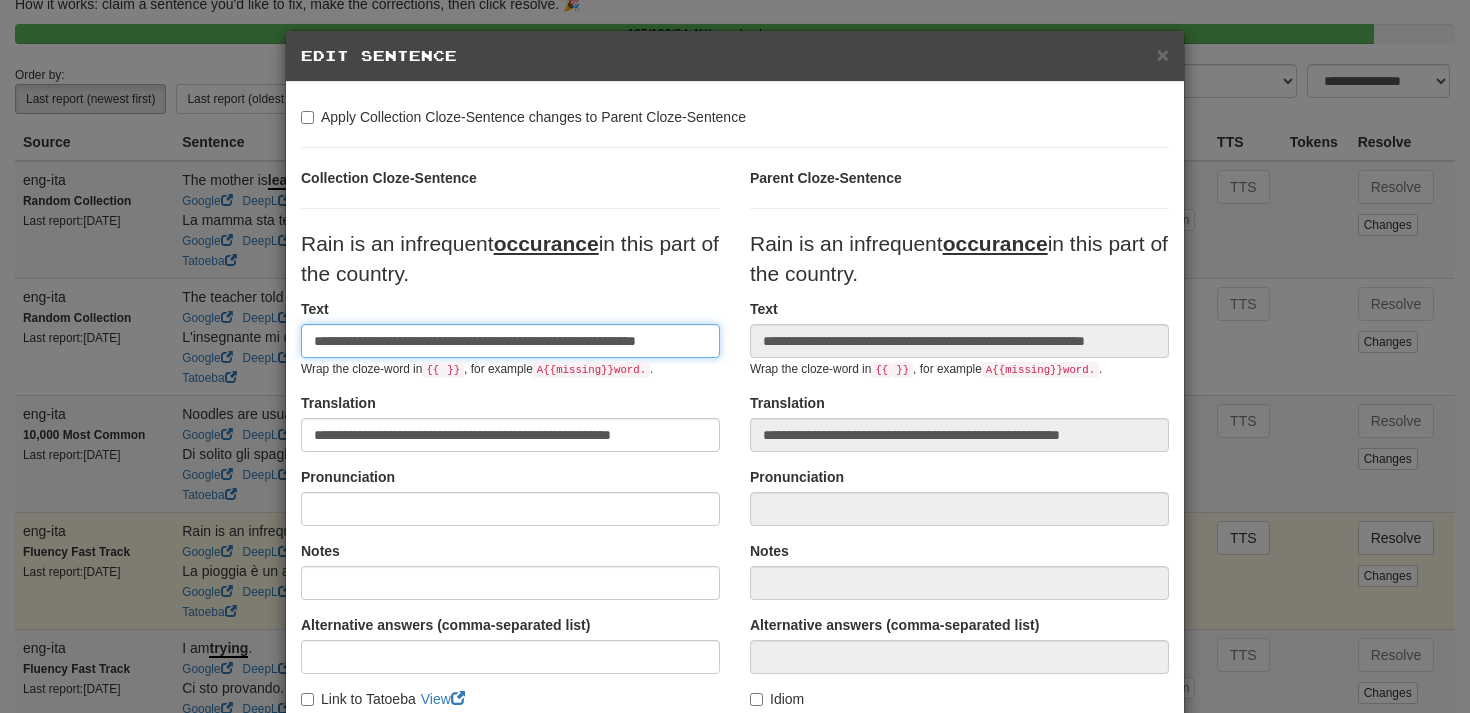 click on "**********" at bounding box center [510, 341] 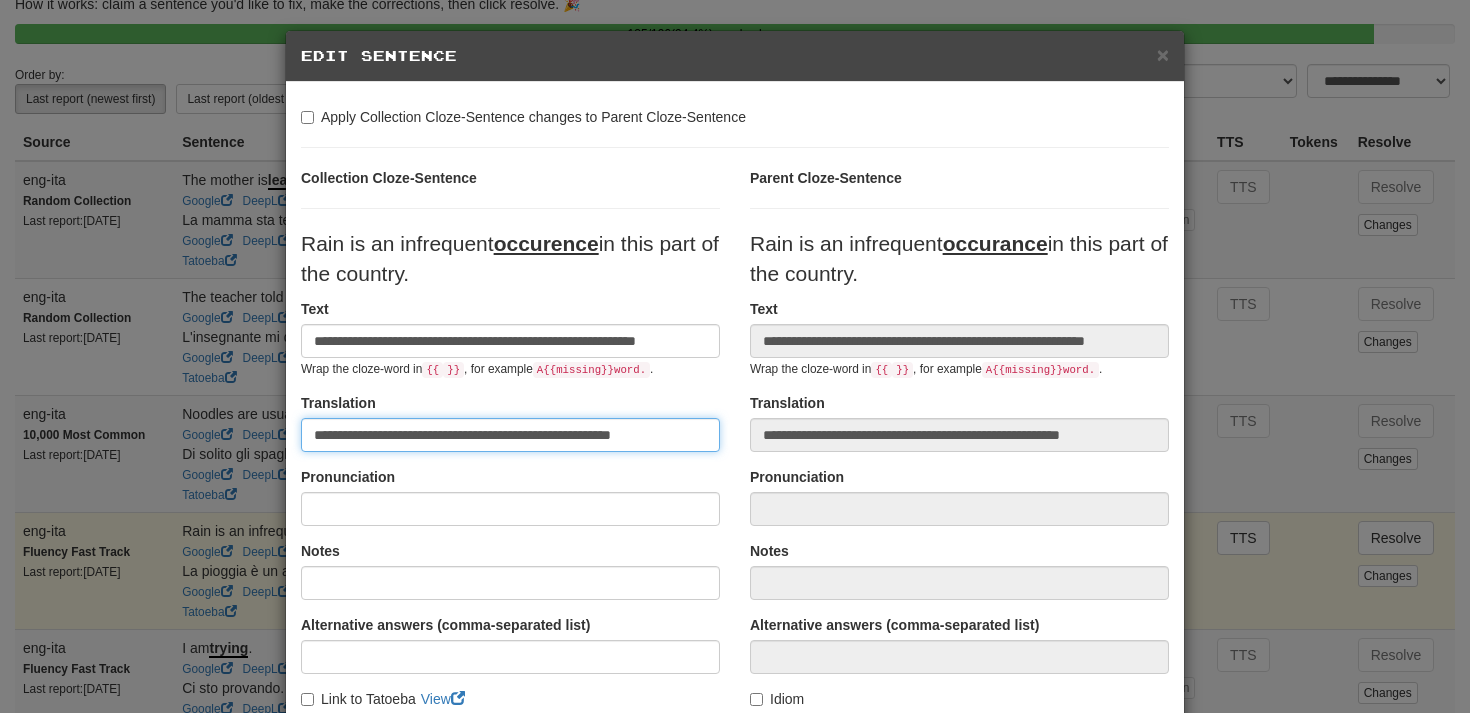 click on "**********" at bounding box center [510, 435] 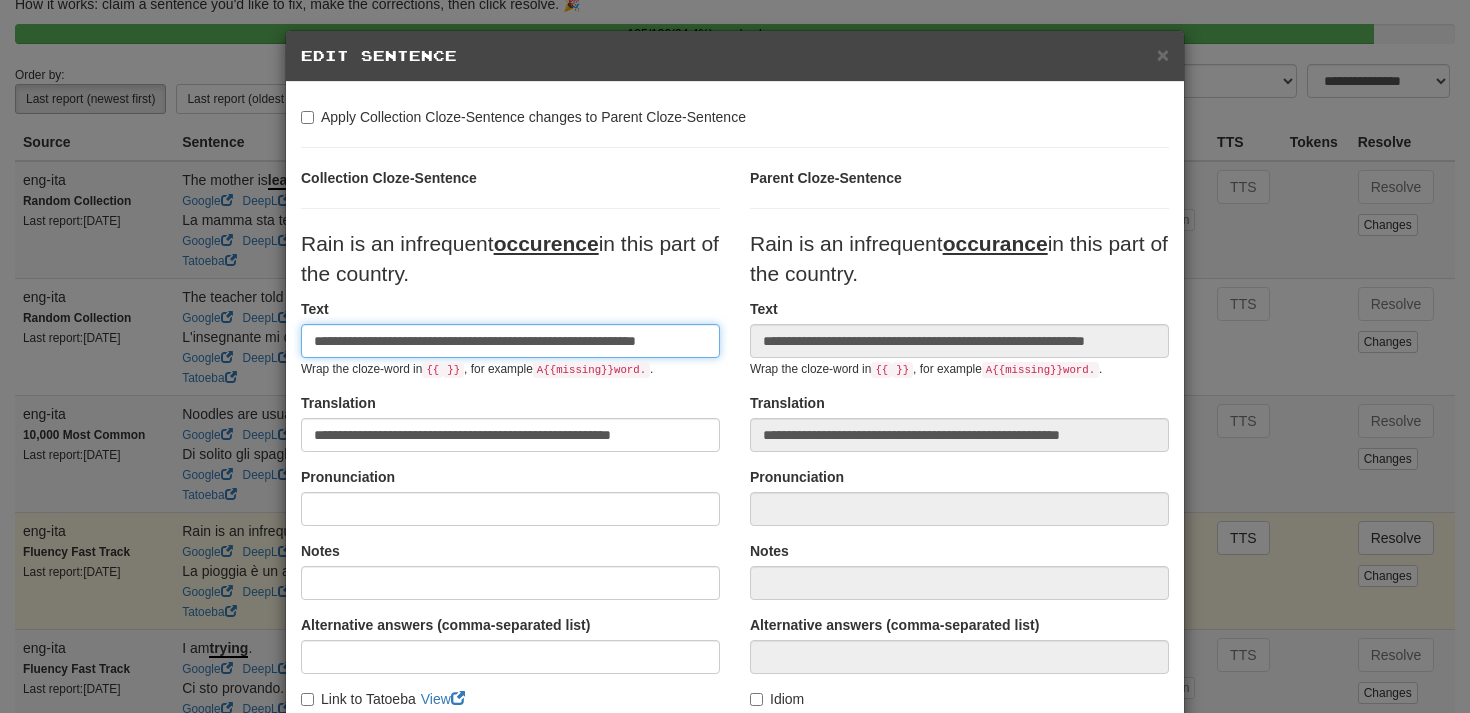 click on "**********" at bounding box center (510, 341) 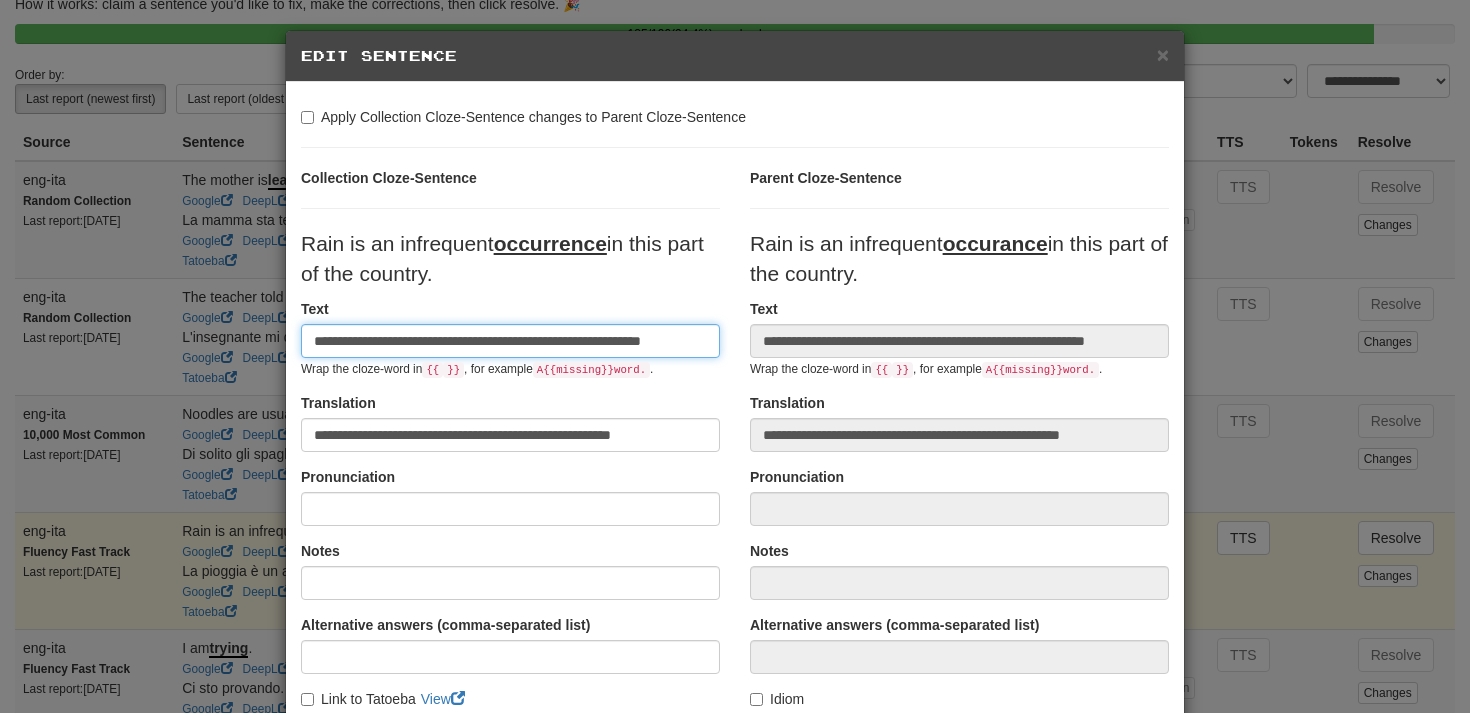 type on "**********" 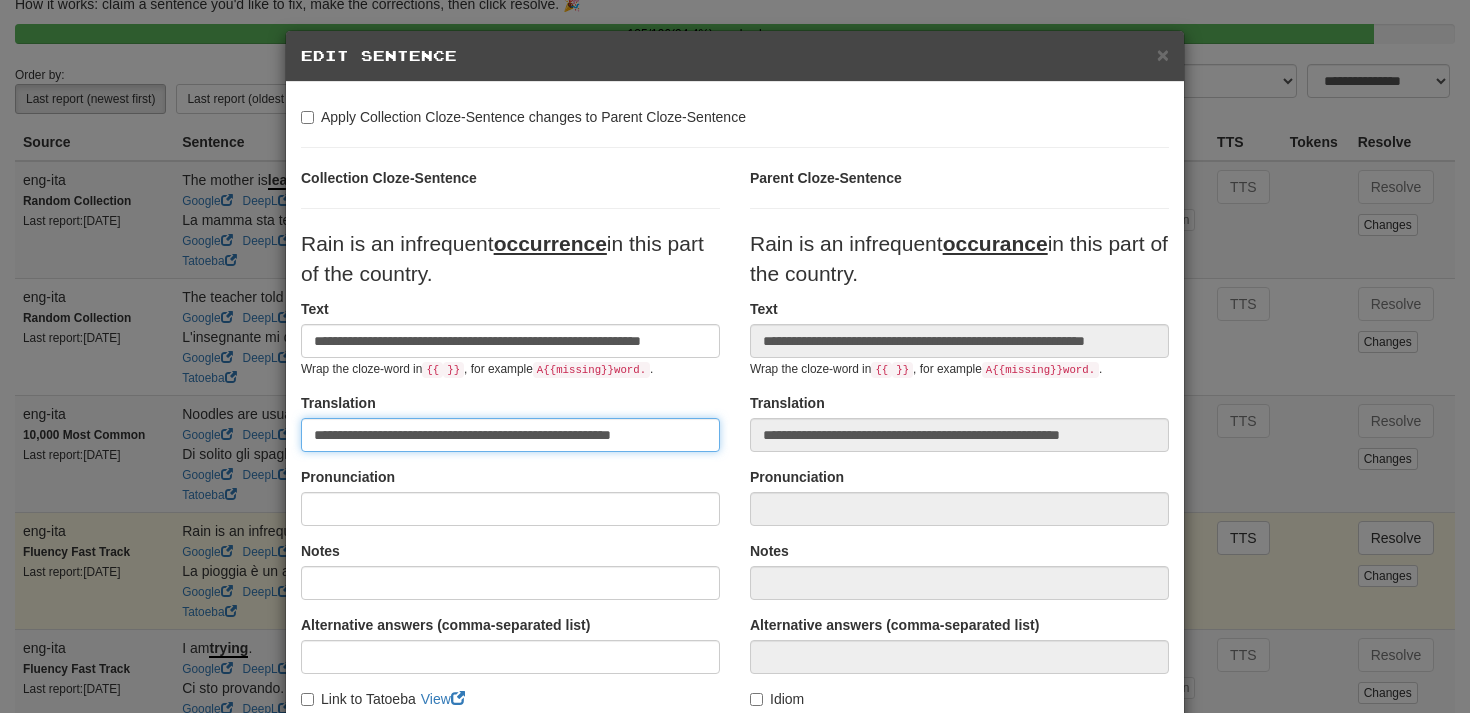 click on "**********" at bounding box center [510, 435] 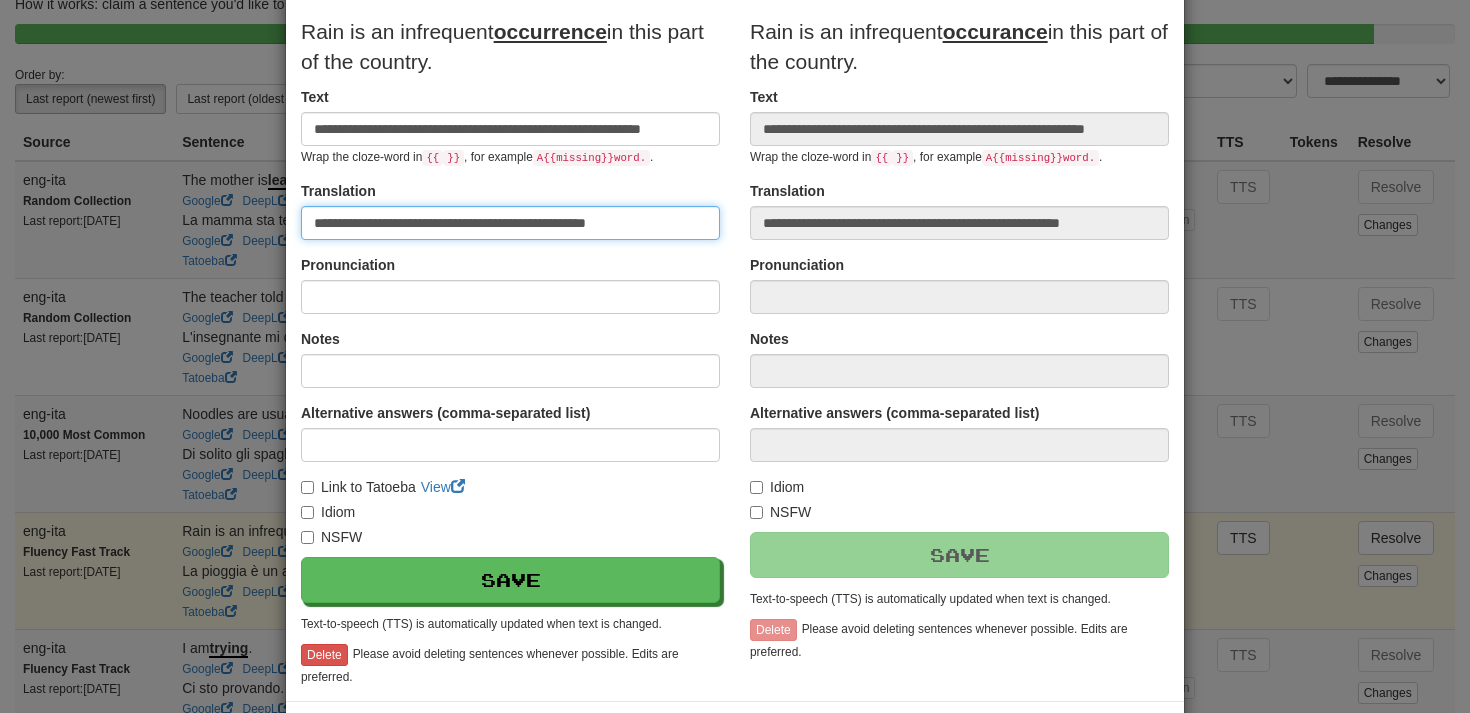 scroll, scrollTop: 296, scrollLeft: 0, axis: vertical 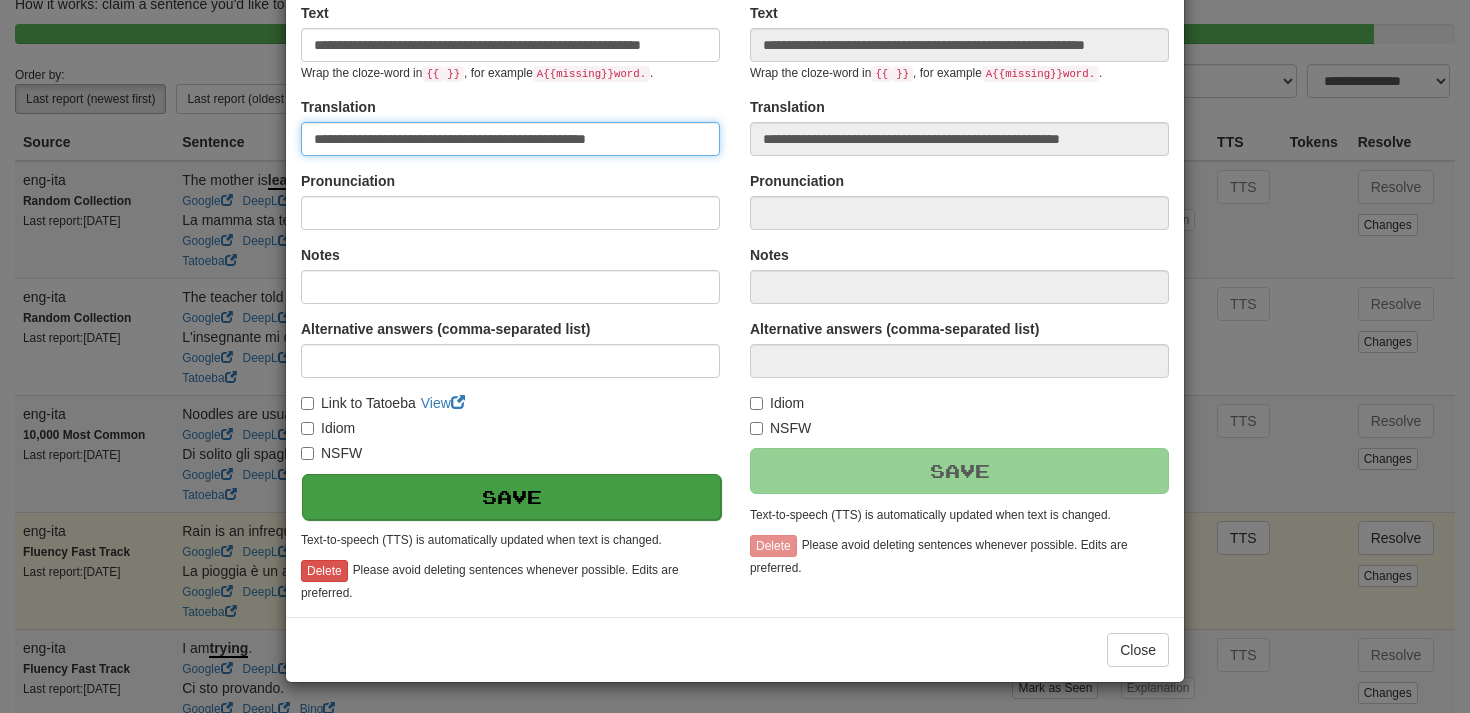 type on "**********" 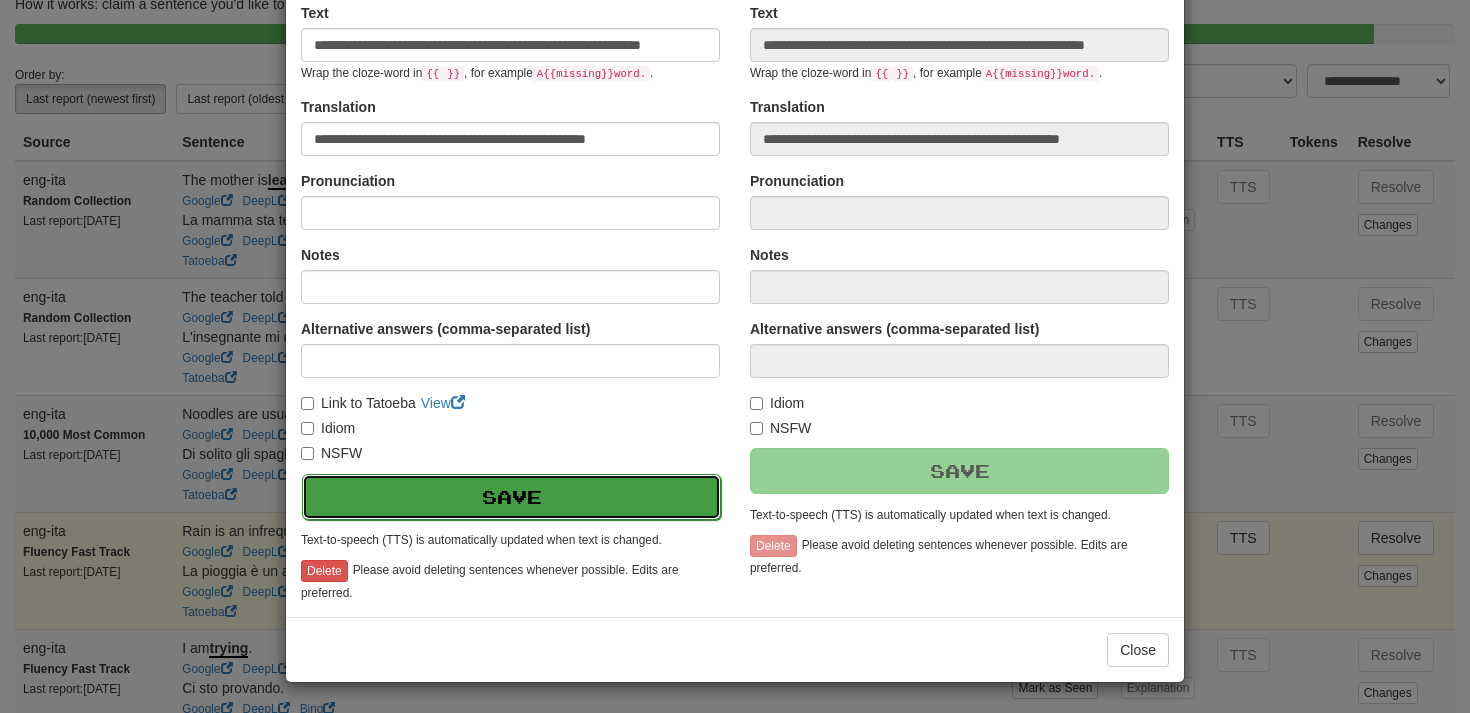 click on "Save" at bounding box center [511, 497] 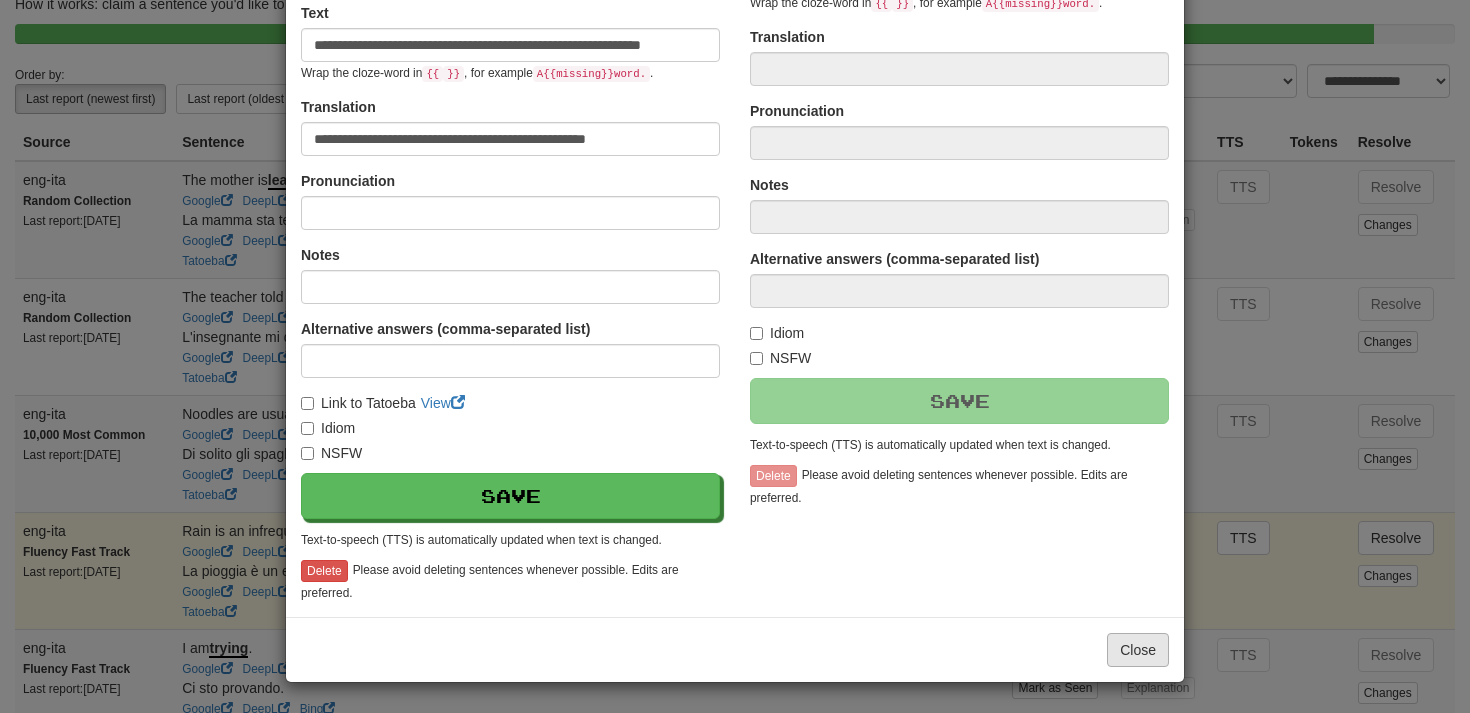 type on "**********" 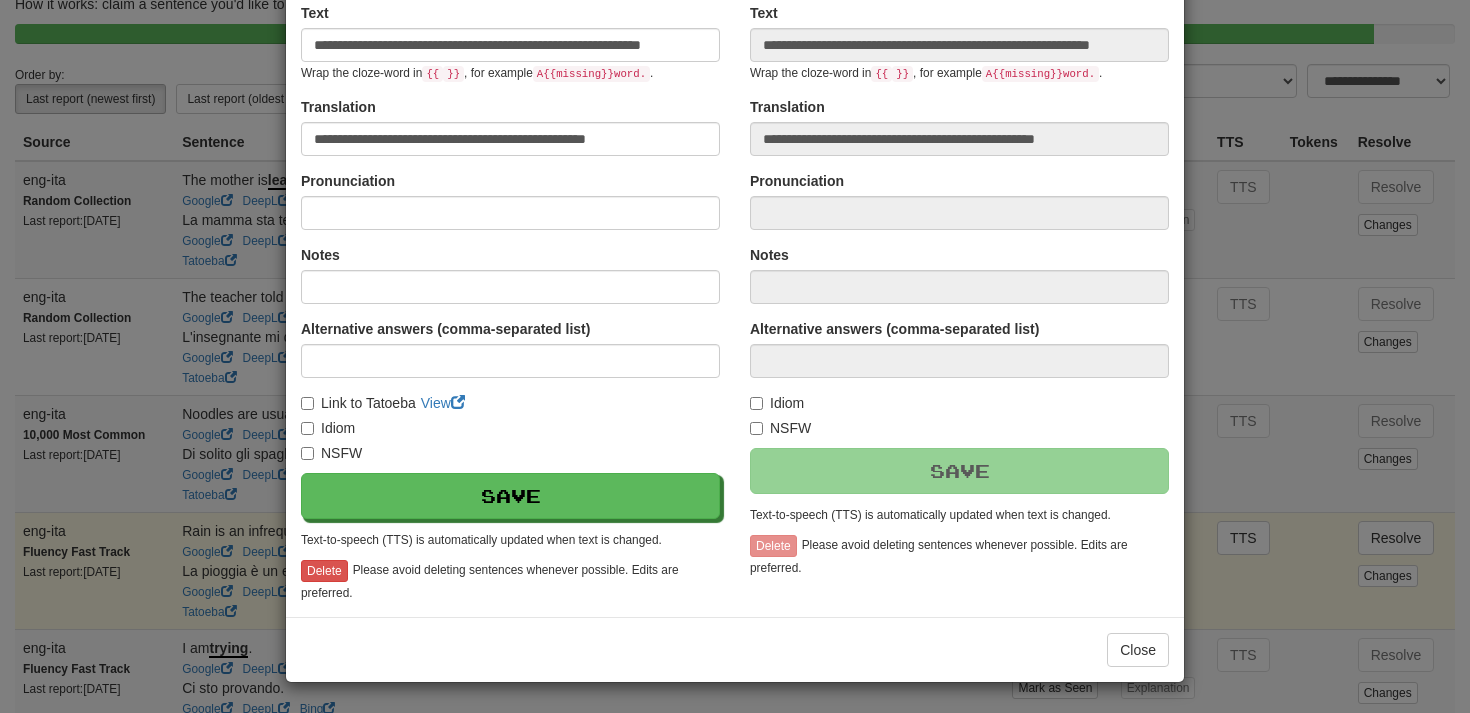 click on "Close" at bounding box center (735, 649) 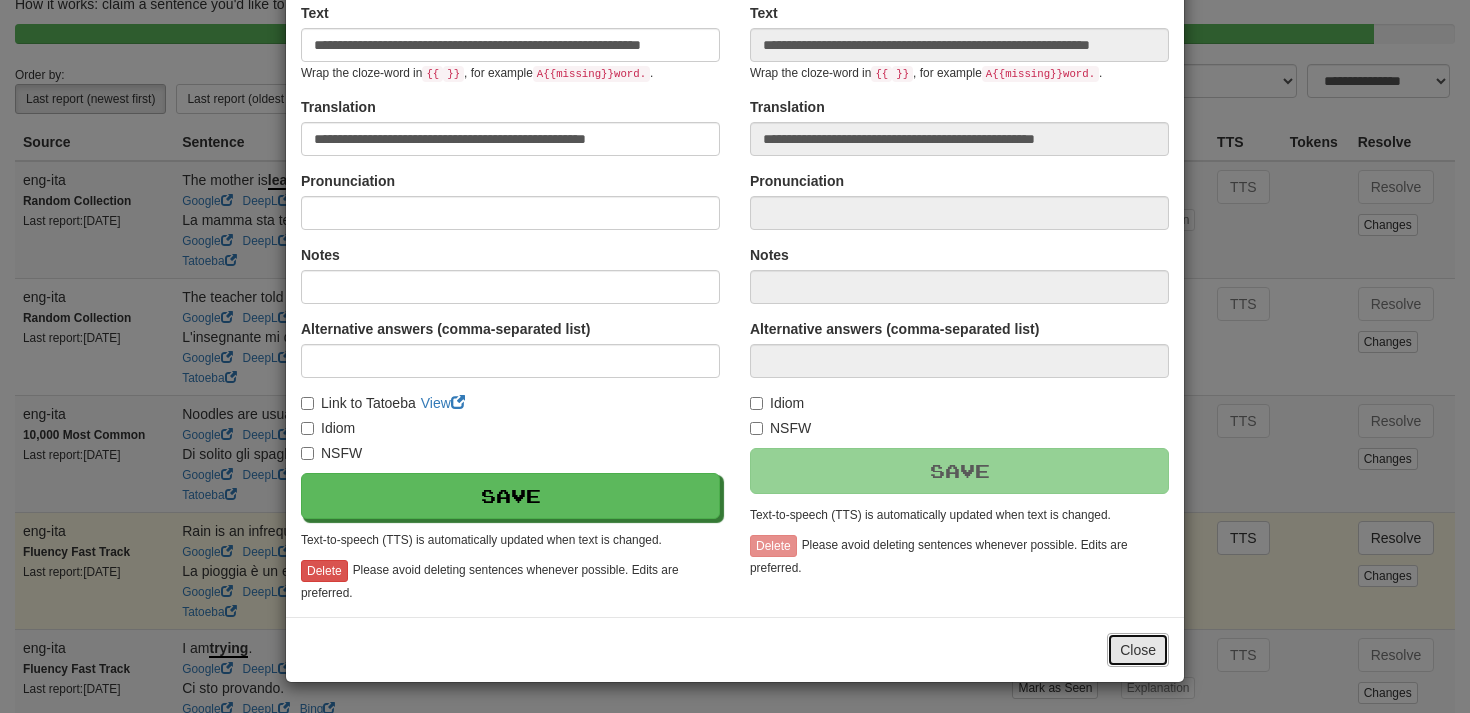click on "Close" at bounding box center (1138, 650) 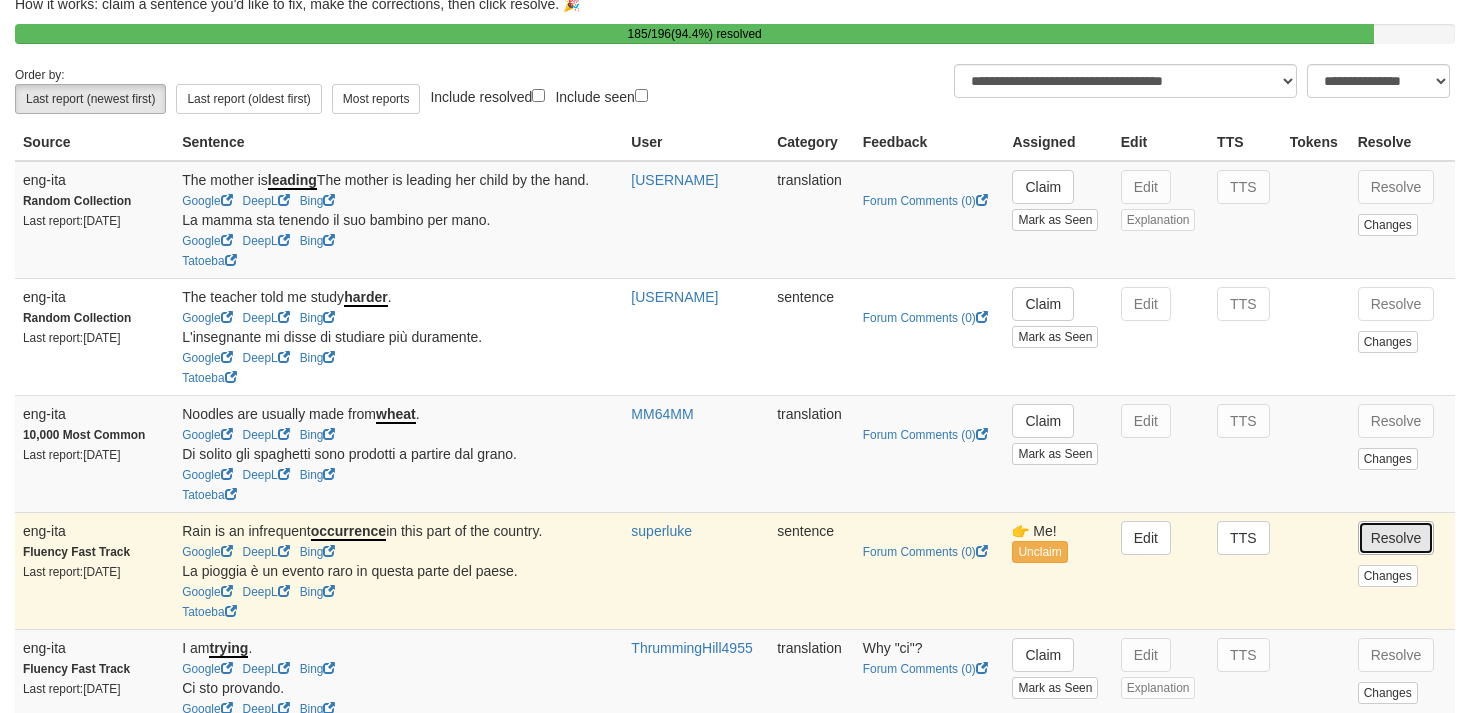 click on "Resolve" at bounding box center (1396, 538) 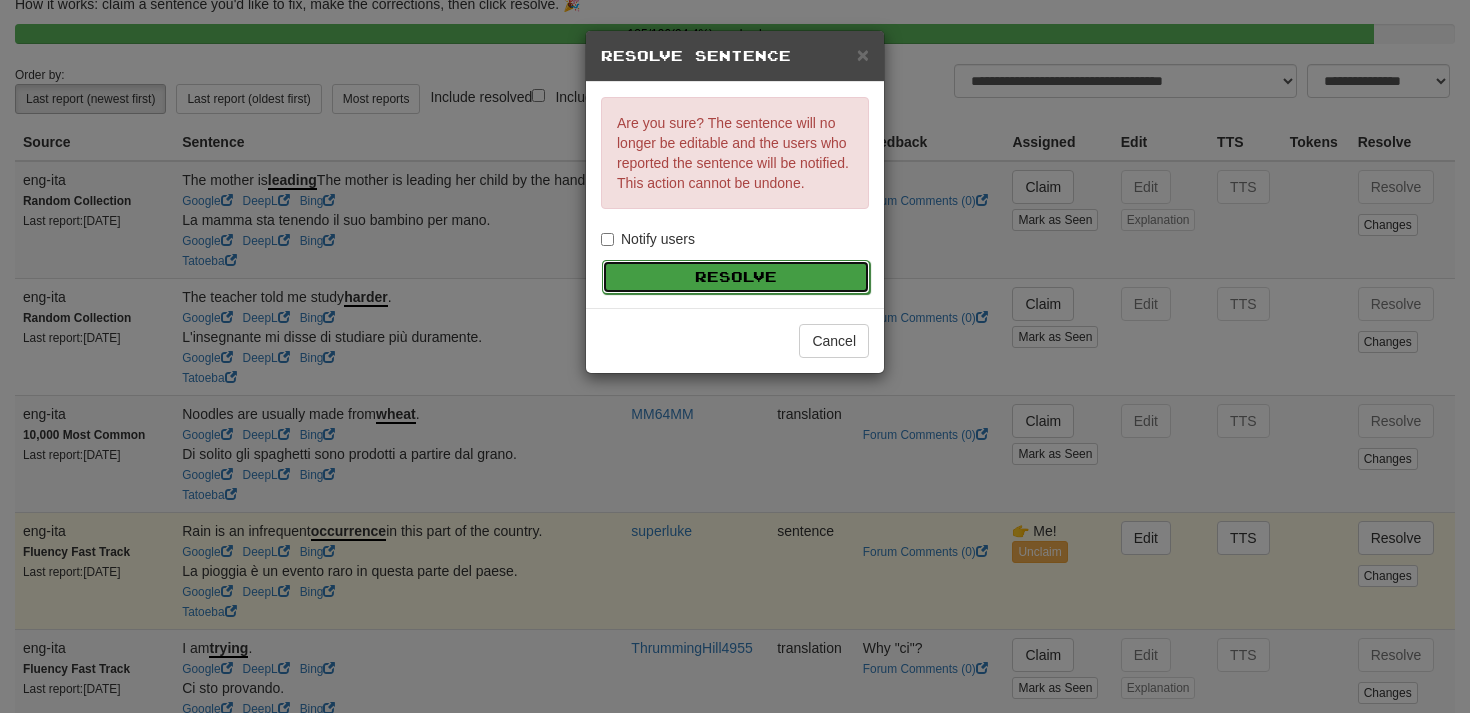 click on "Resolve" at bounding box center [736, 277] 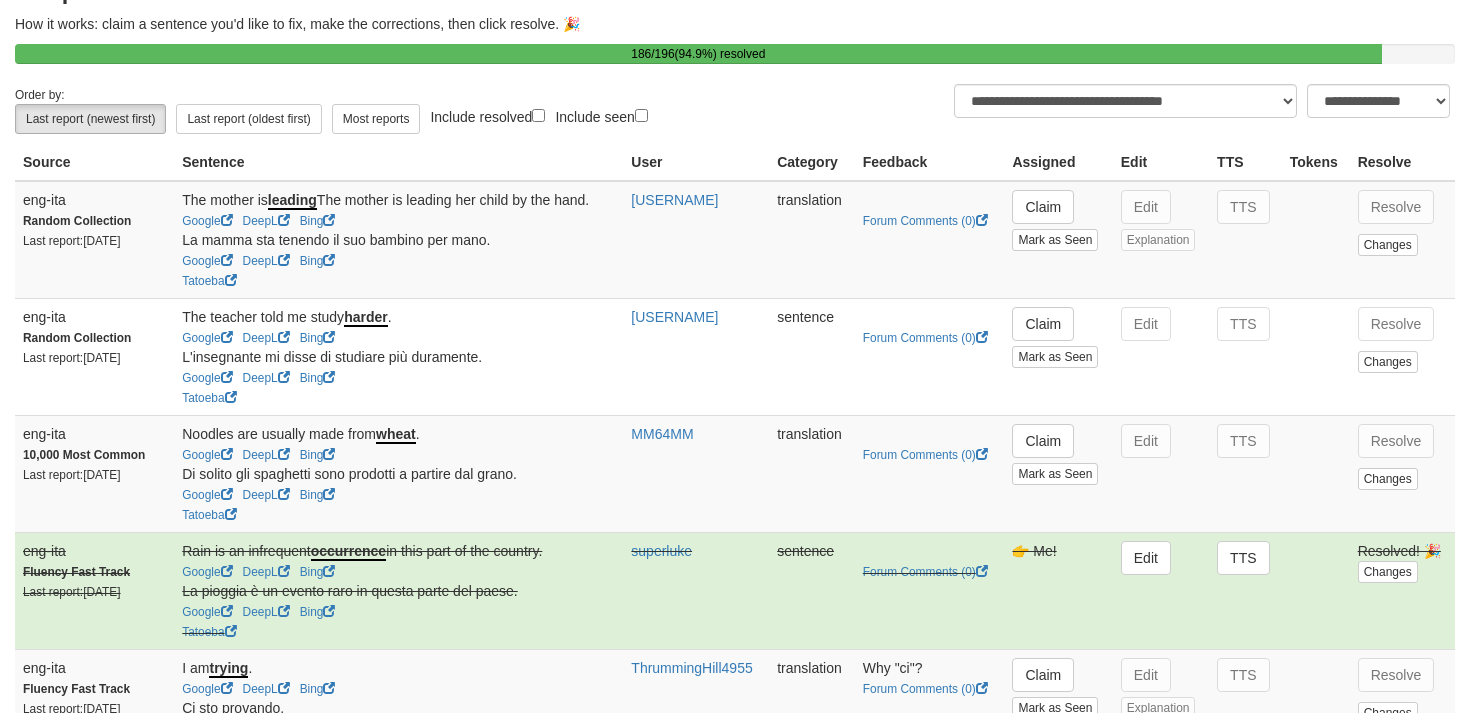 scroll, scrollTop: 103, scrollLeft: 0, axis: vertical 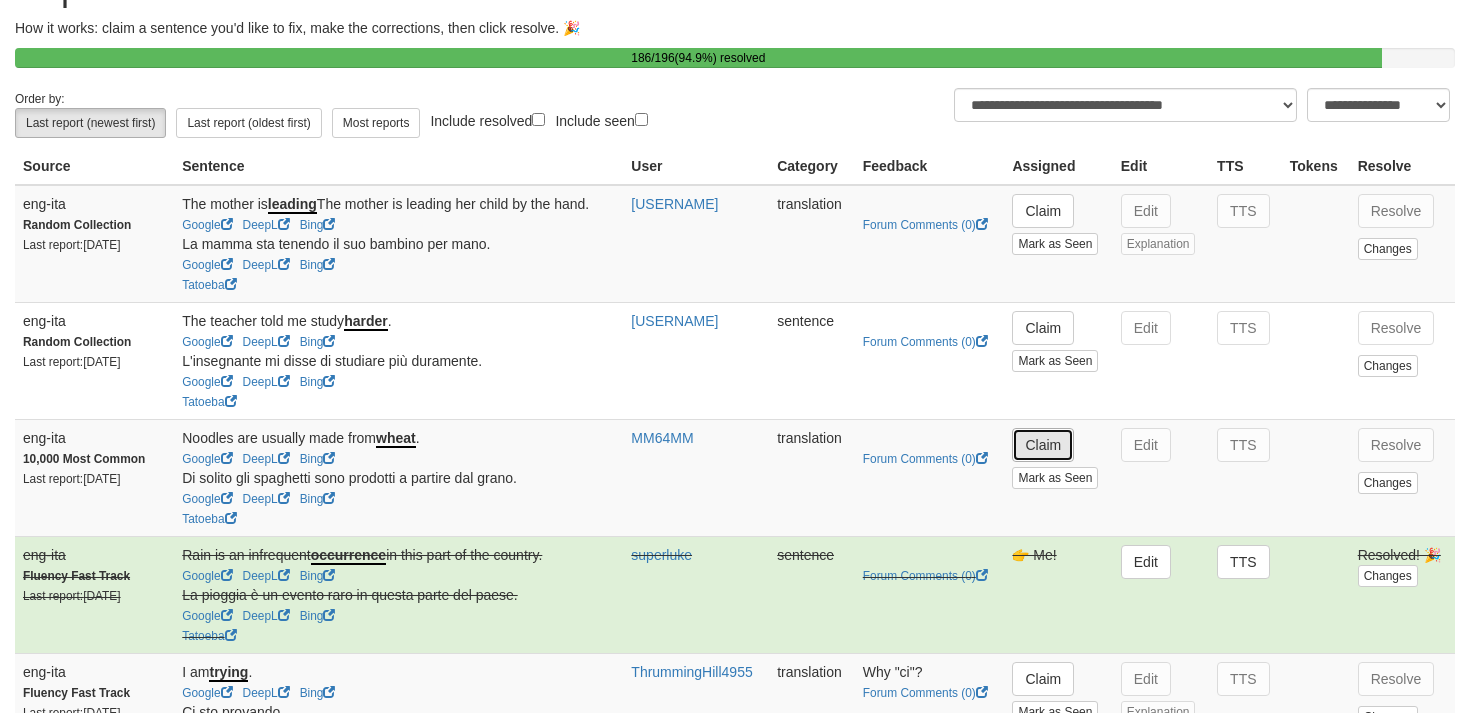 click on "Claim" at bounding box center (1043, 445) 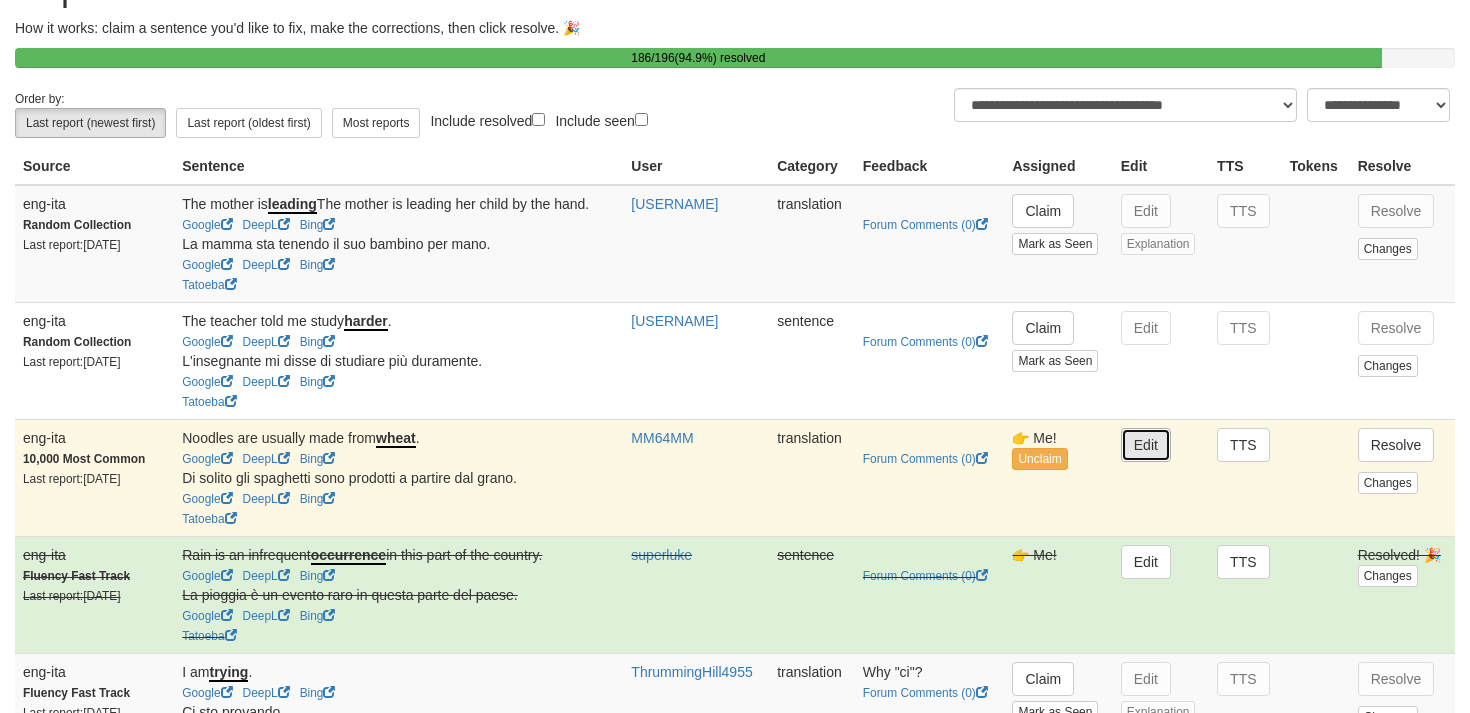 click on "Edit" at bounding box center (1146, 445) 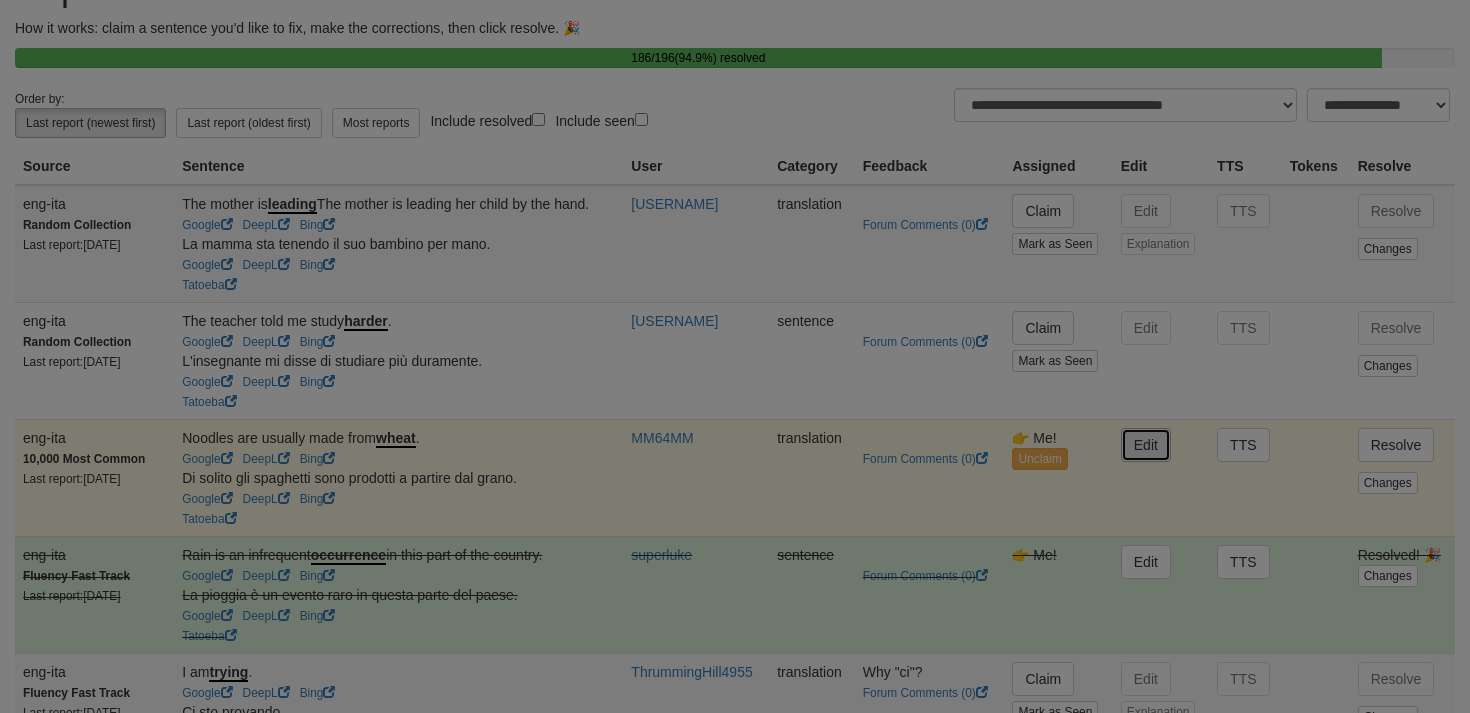 type on "**********" 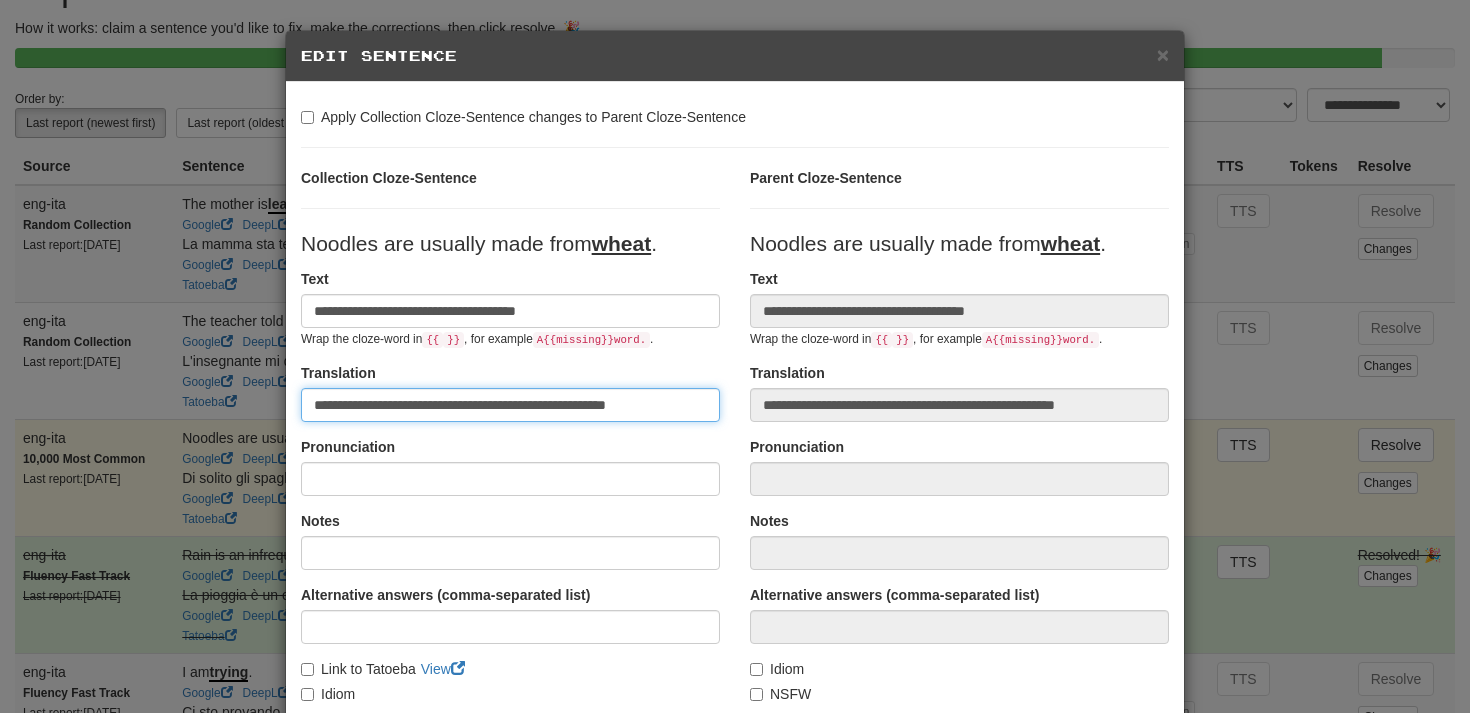 drag, startPoint x: 443, startPoint y: 404, endPoint x: 371, endPoint y: 405, distance: 72.00694 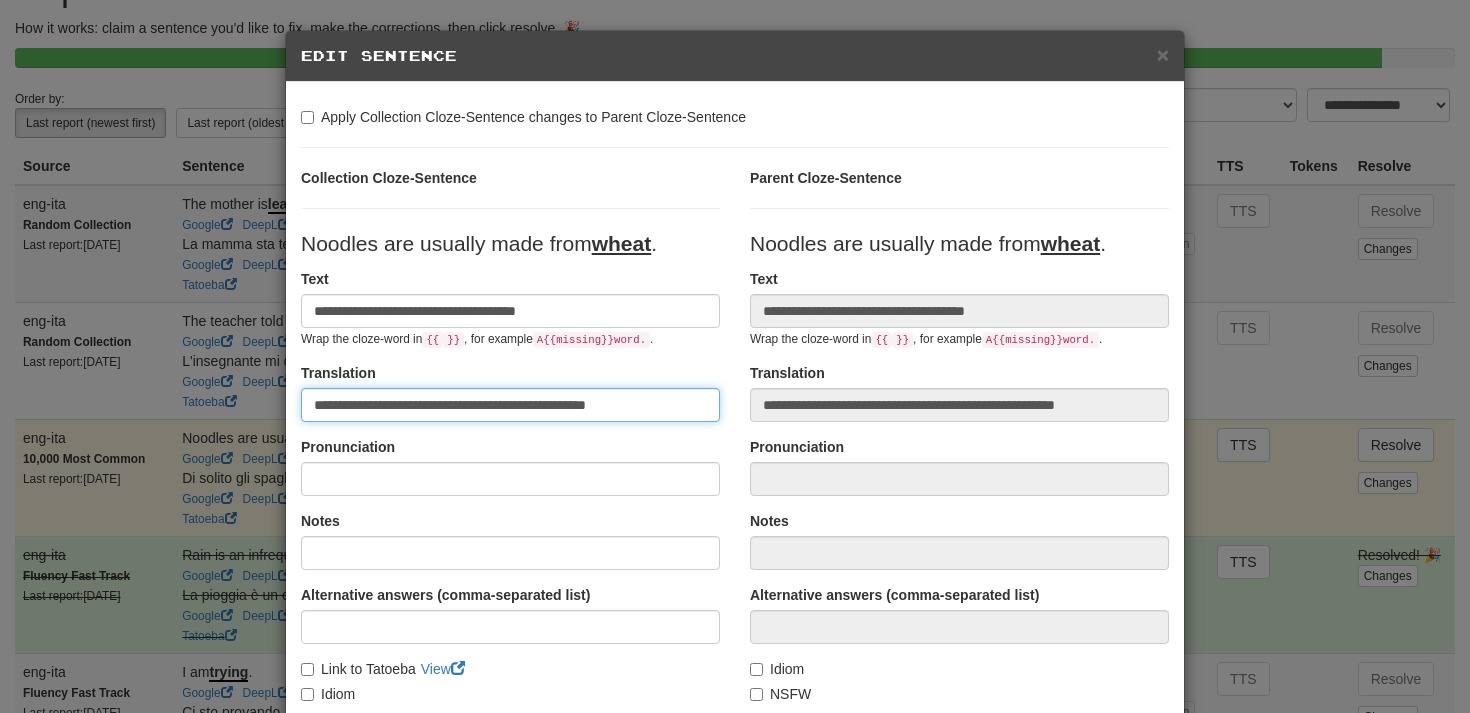 drag, startPoint x: 573, startPoint y: 408, endPoint x: 520, endPoint y: 398, distance: 53.935146 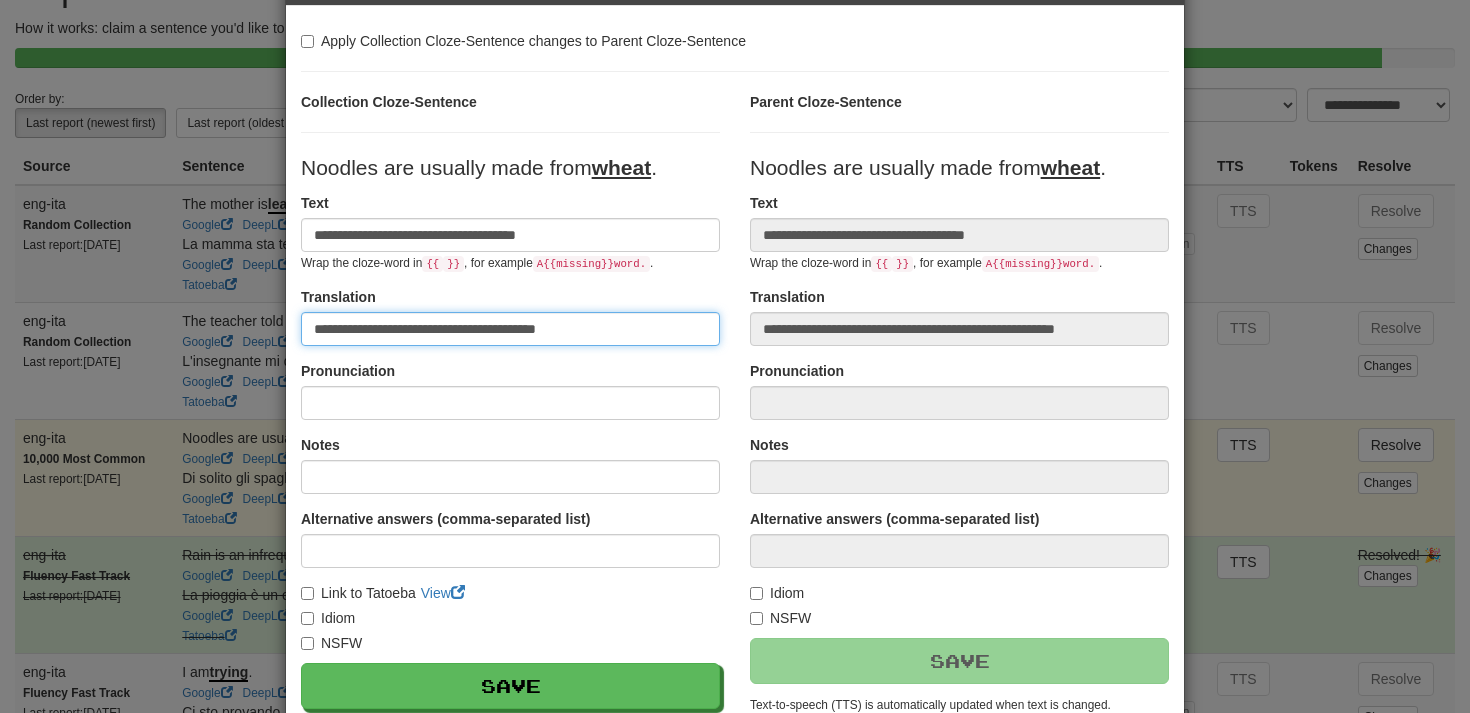 scroll, scrollTop: 86, scrollLeft: 0, axis: vertical 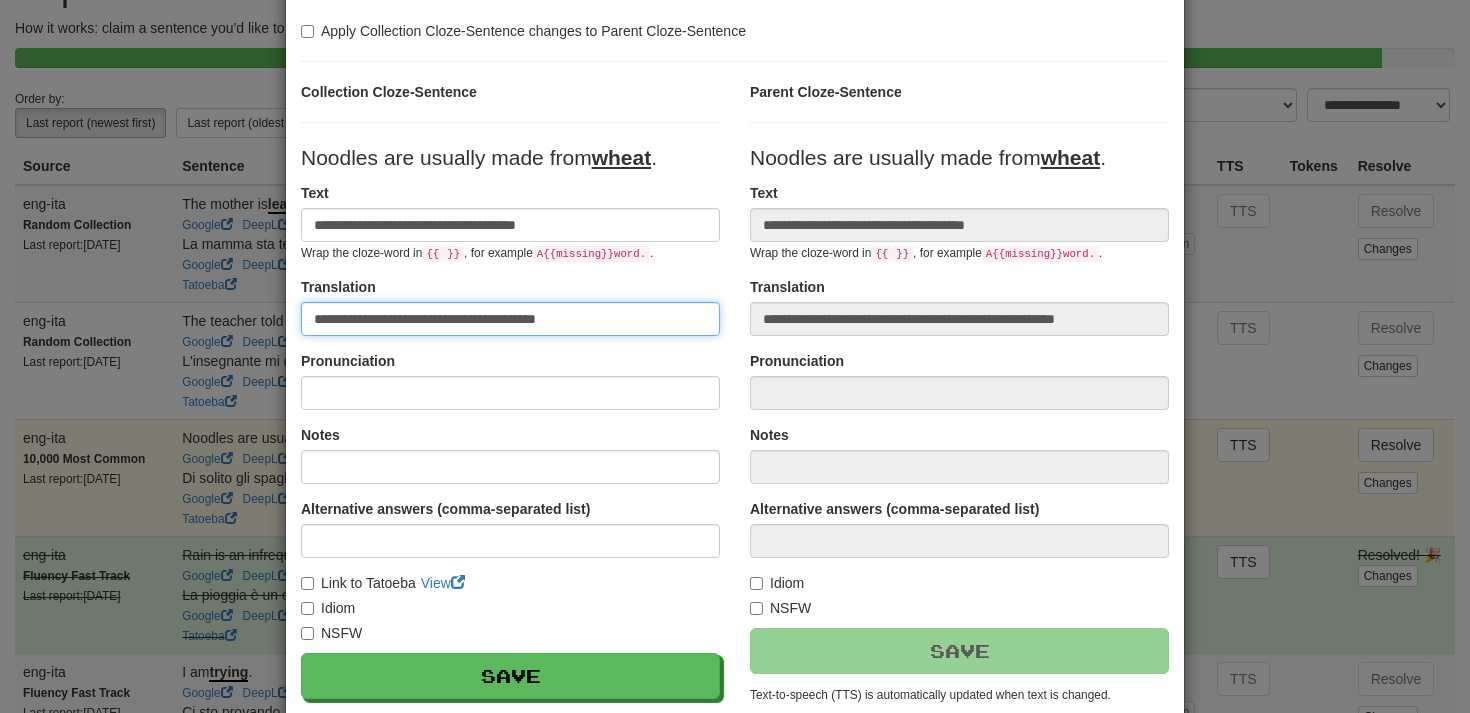 click on "**********" at bounding box center (510, 319) 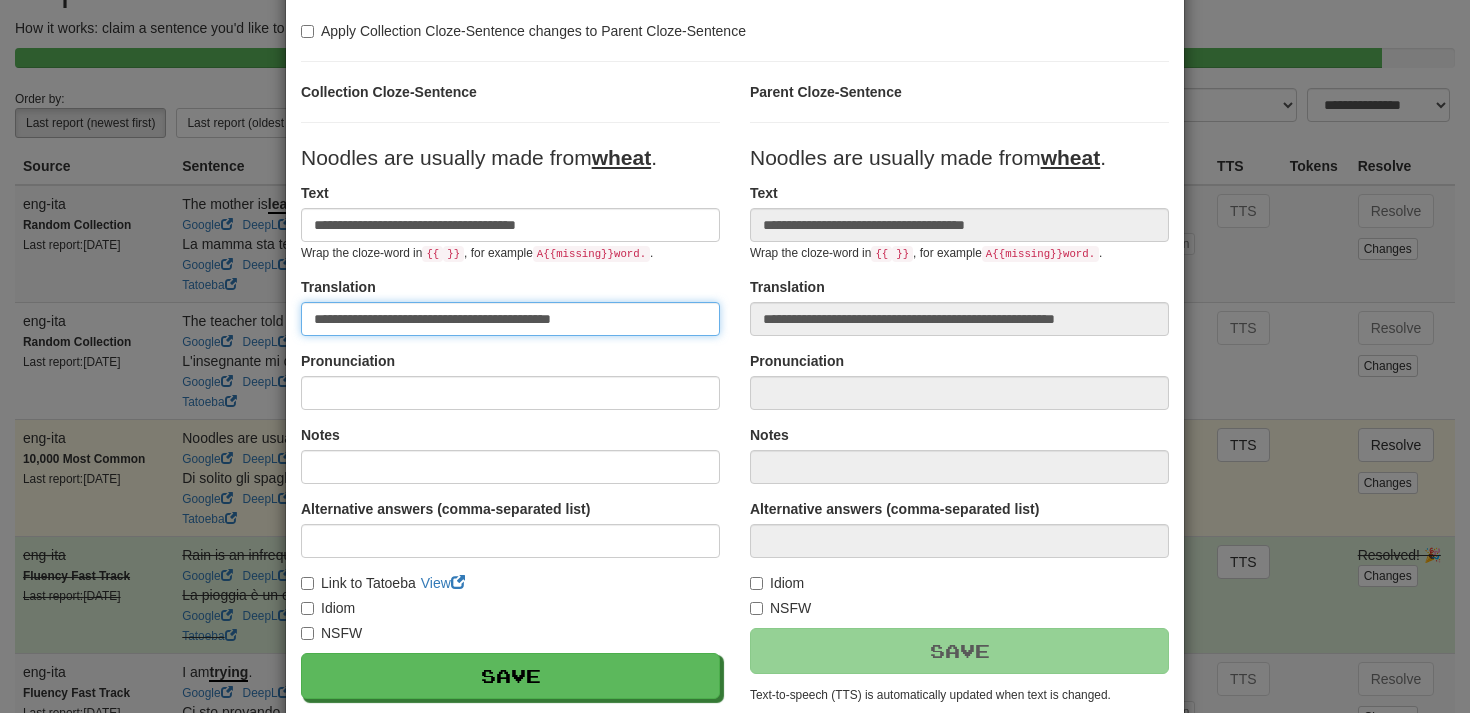 click on "**********" at bounding box center (510, 319) 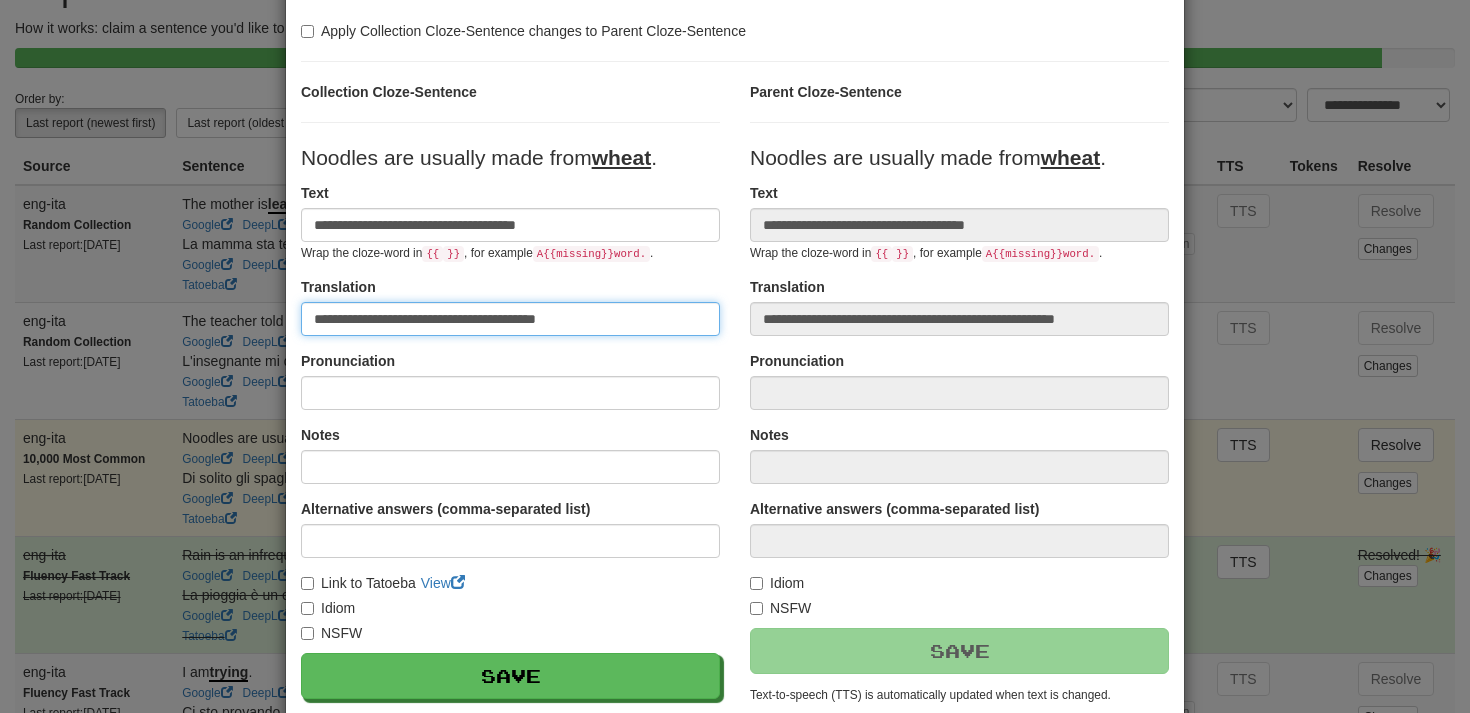 click on "**********" at bounding box center (510, 319) 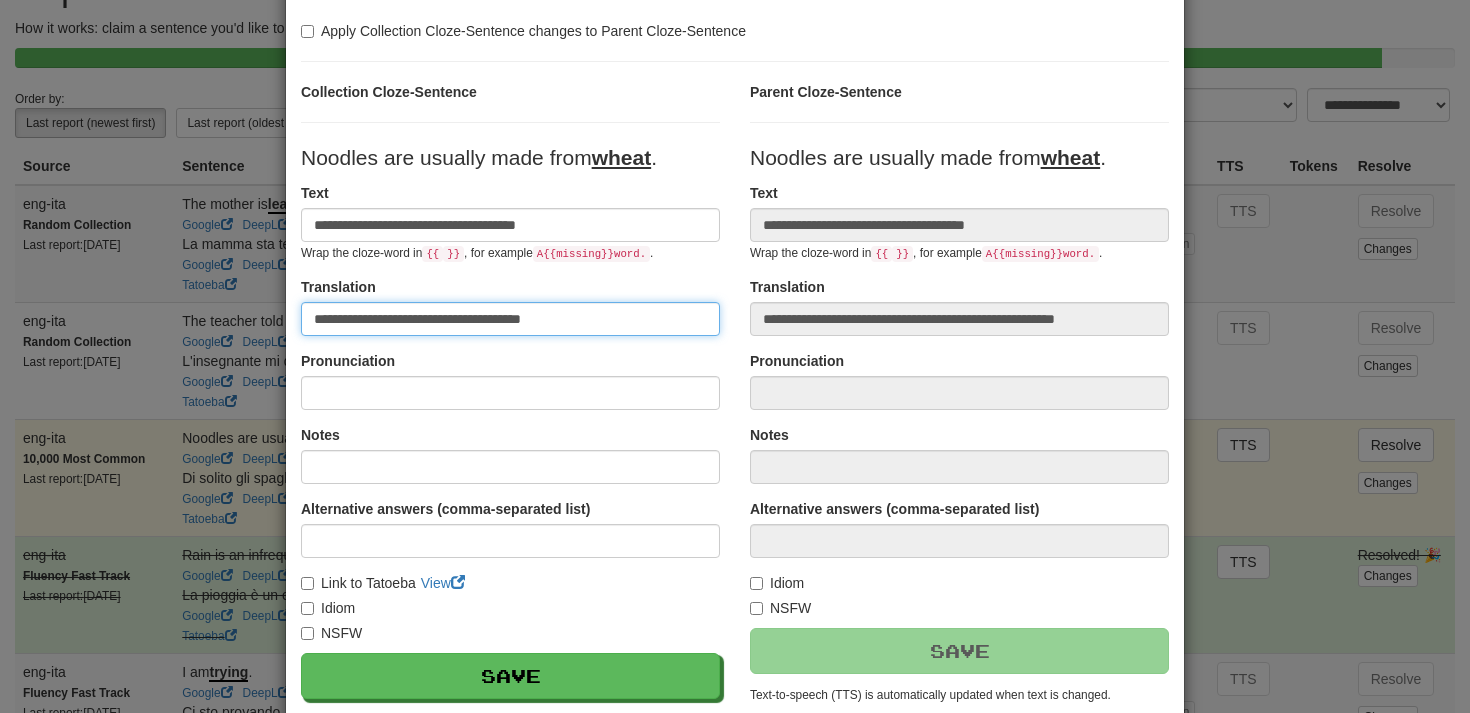 click on "**********" at bounding box center (510, 319) 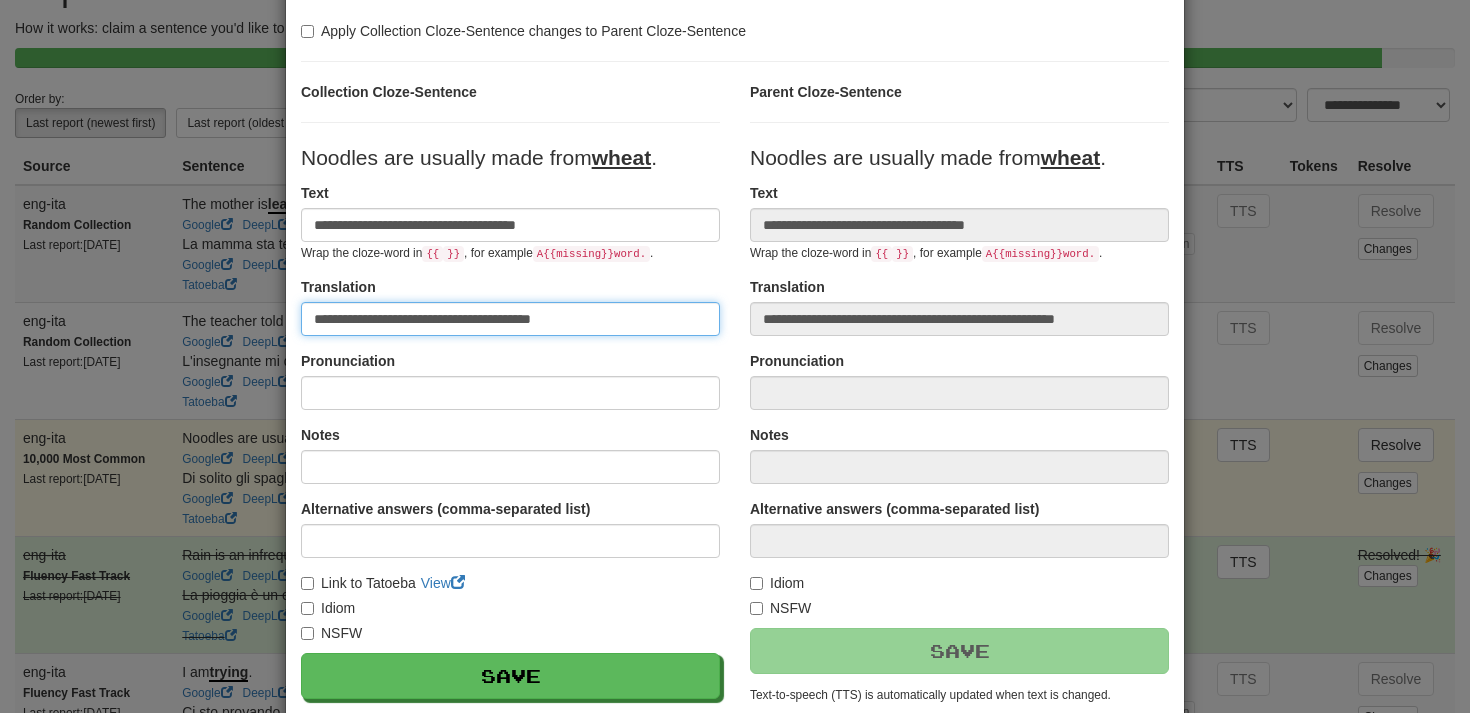 type on "**********" 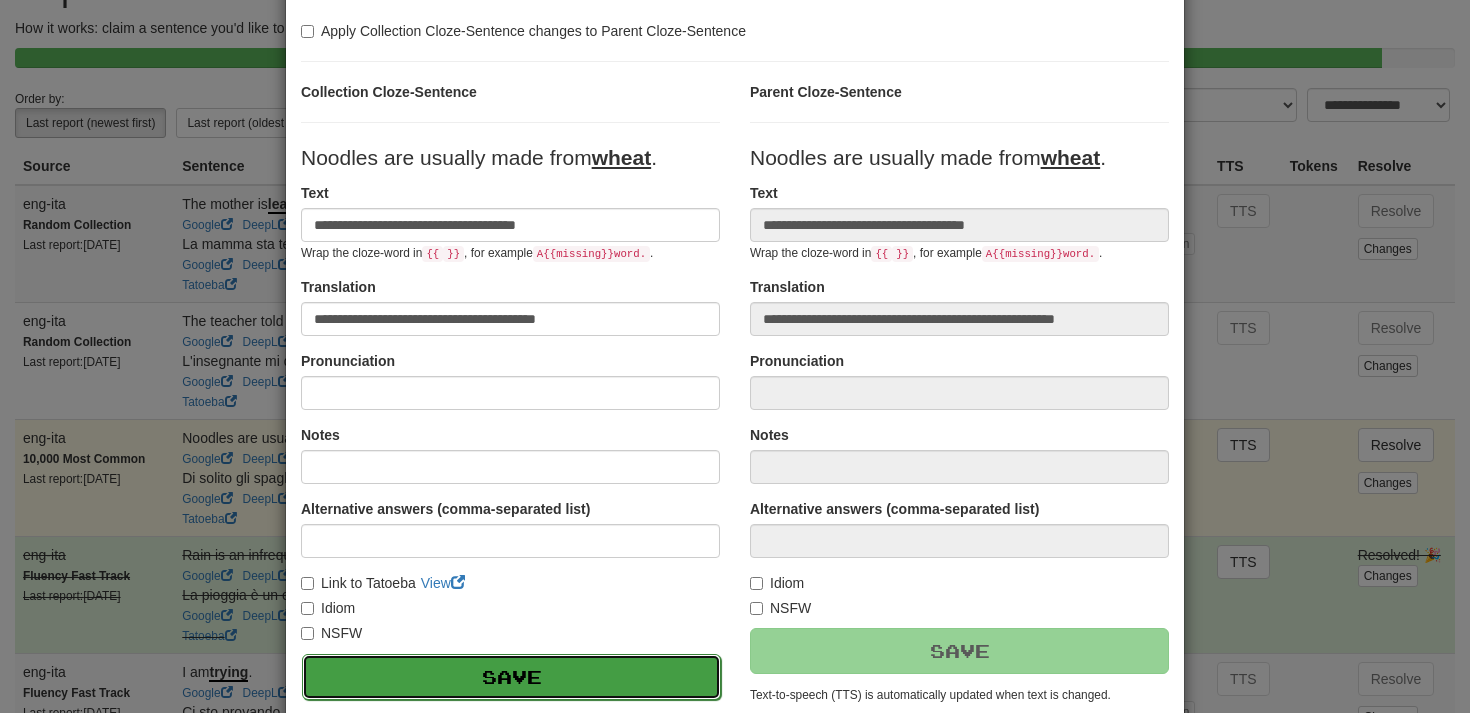 click on "Save" at bounding box center [511, 677] 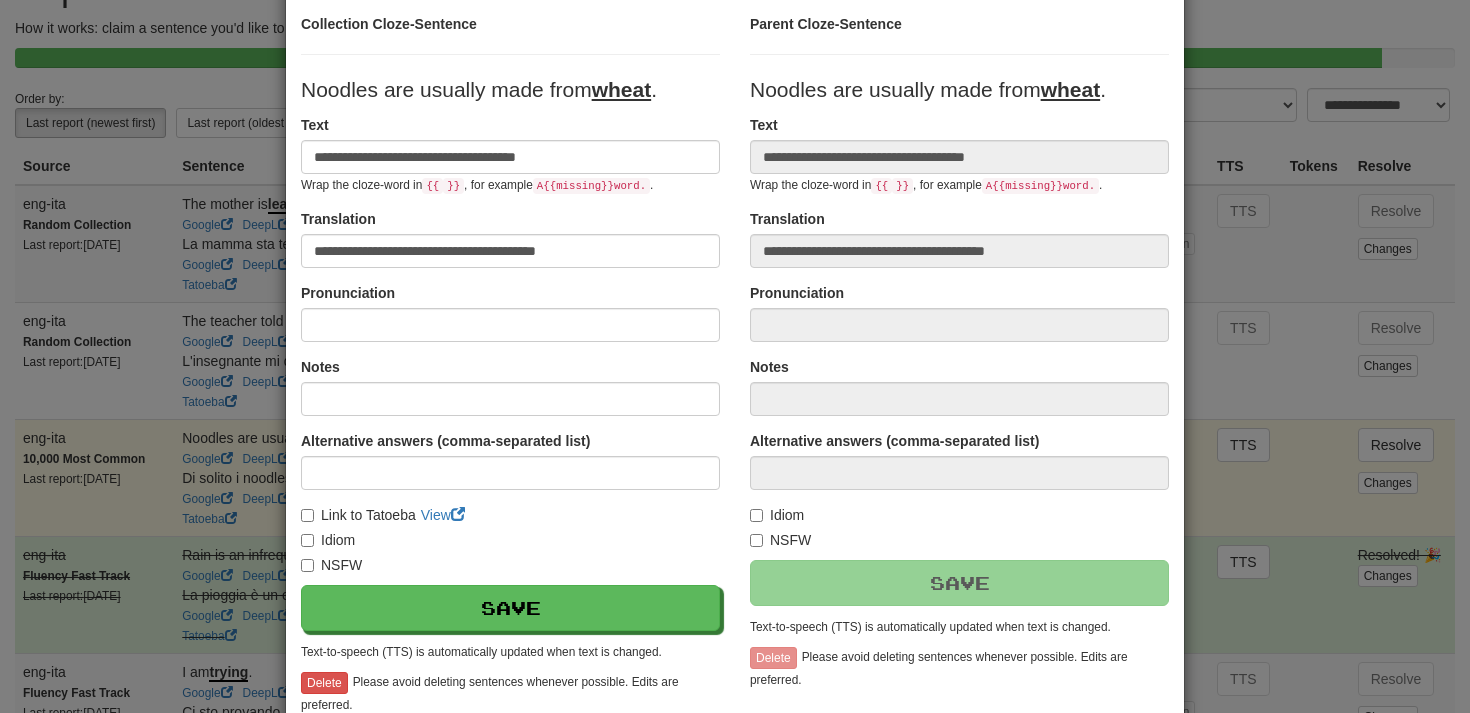 scroll, scrollTop: 266, scrollLeft: 0, axis: vertical 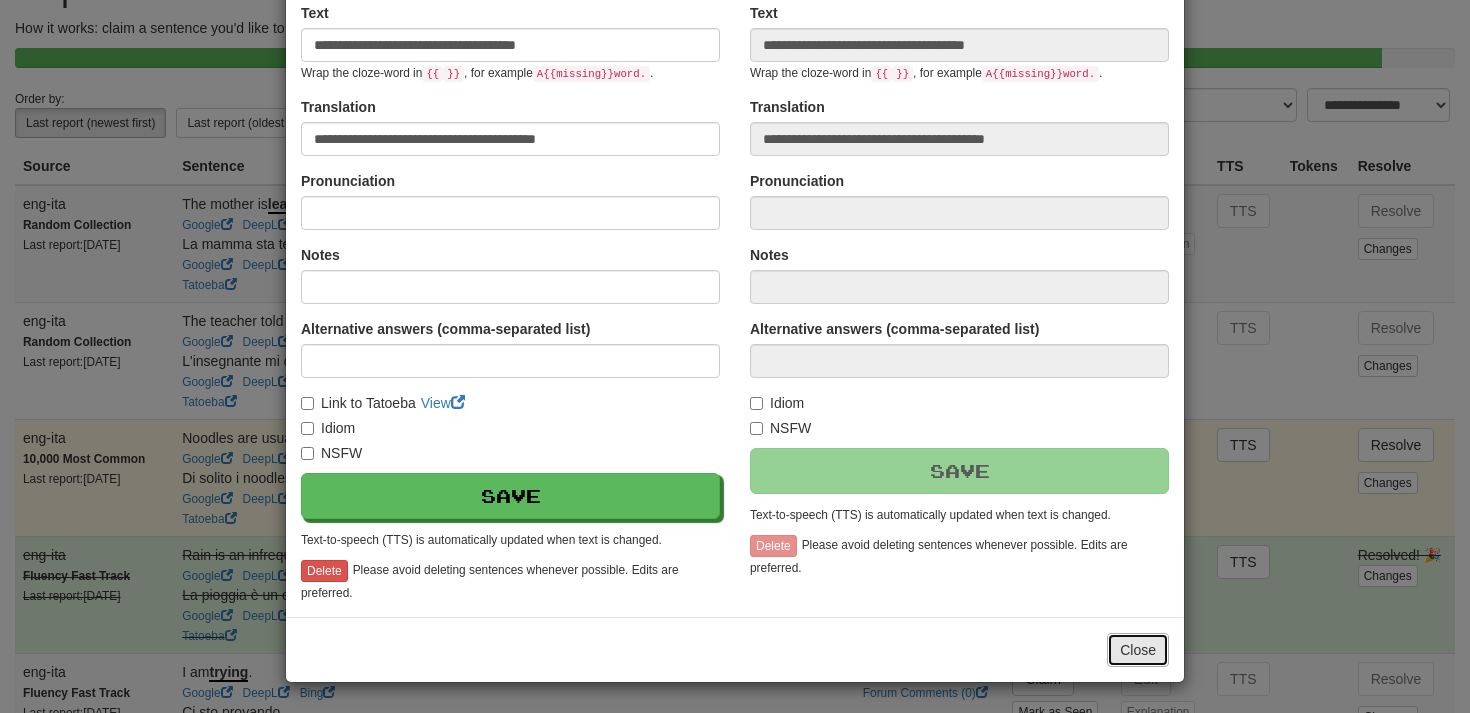 click on "Close" at bounding box center (1138, 650) 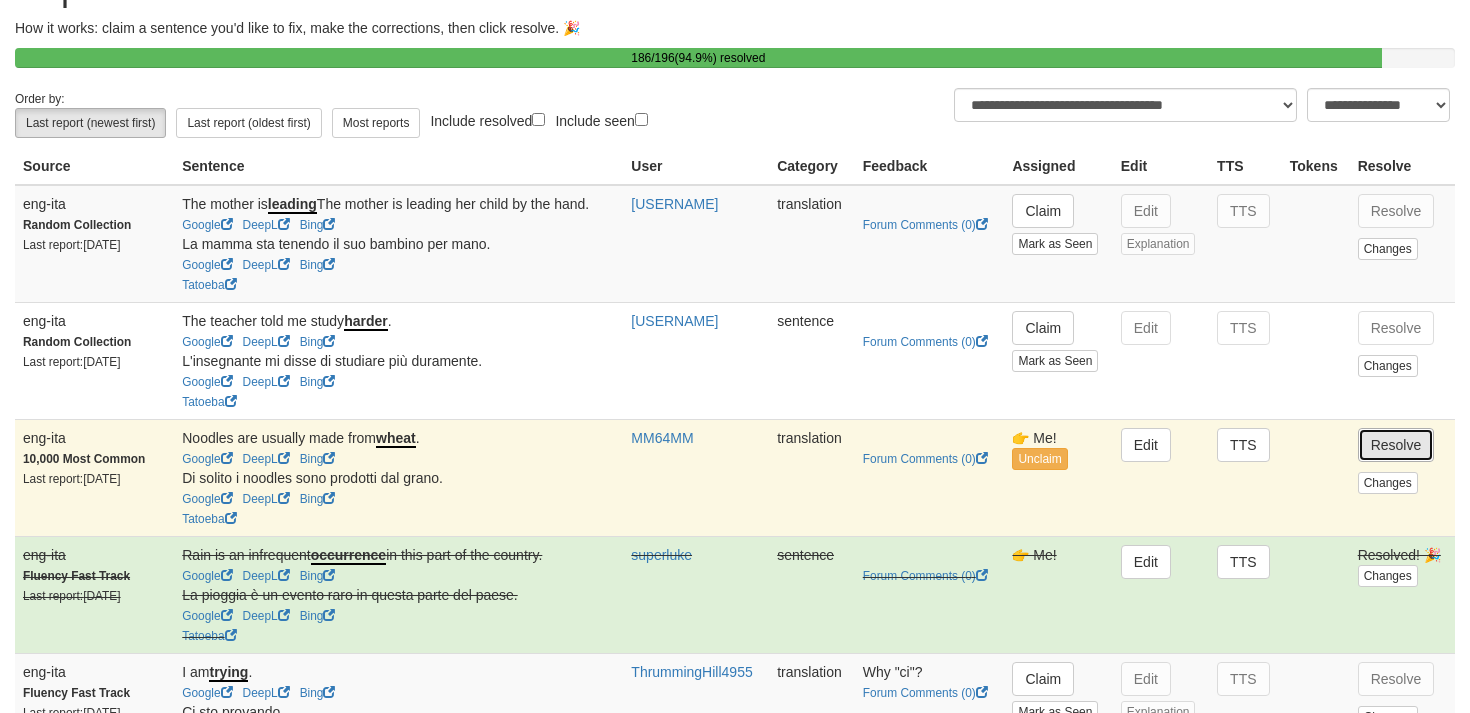 click on "Resolve" at bounding box center [1396, 445] 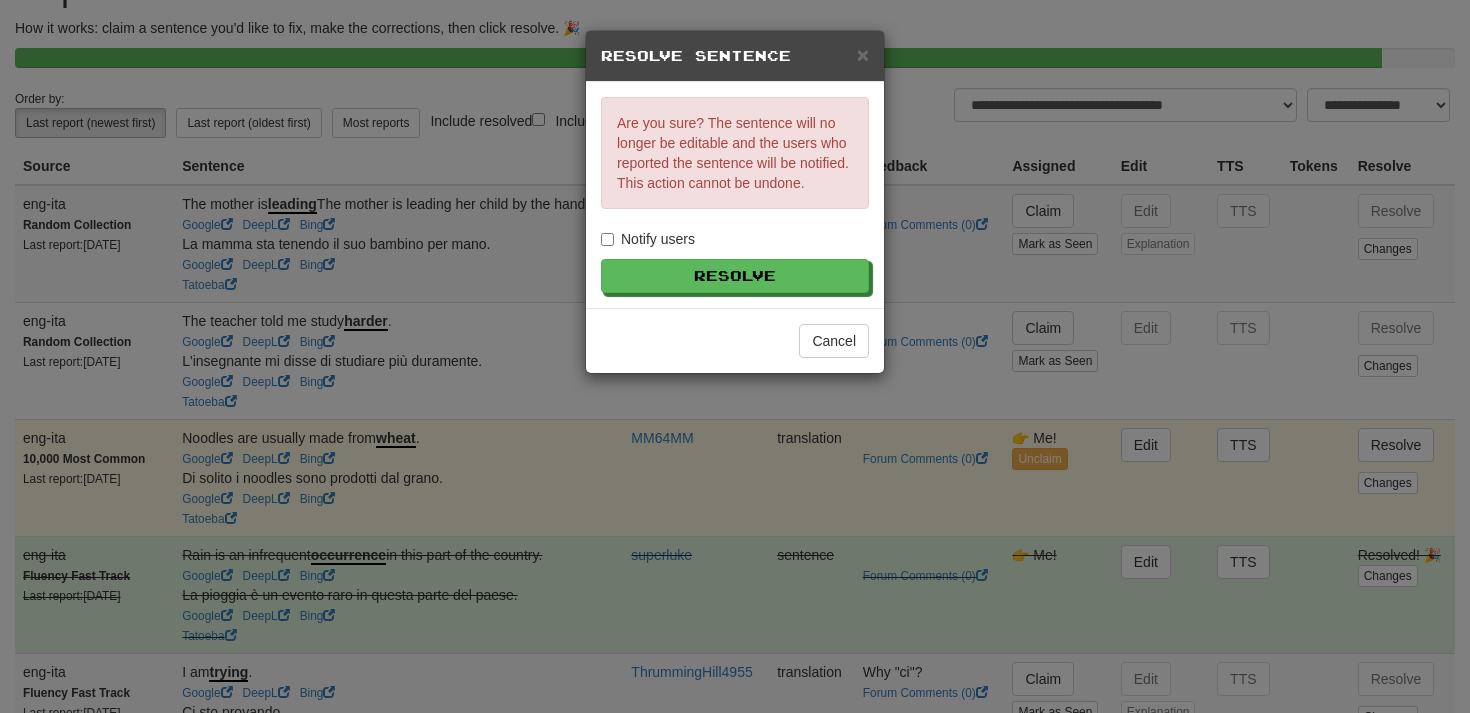 click on "Notify users" at bounding box center (648, 239) 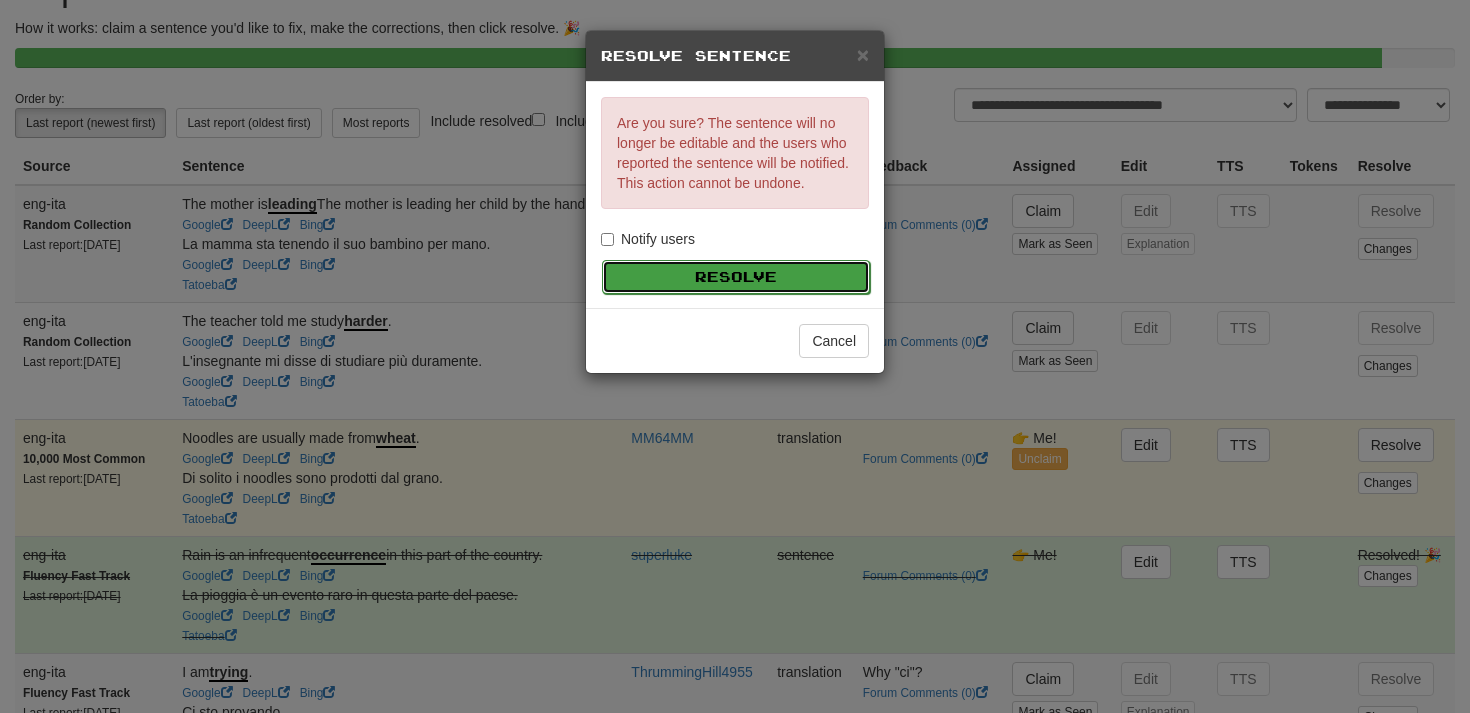 click on "Resolve" at bounding box center (736, 277) 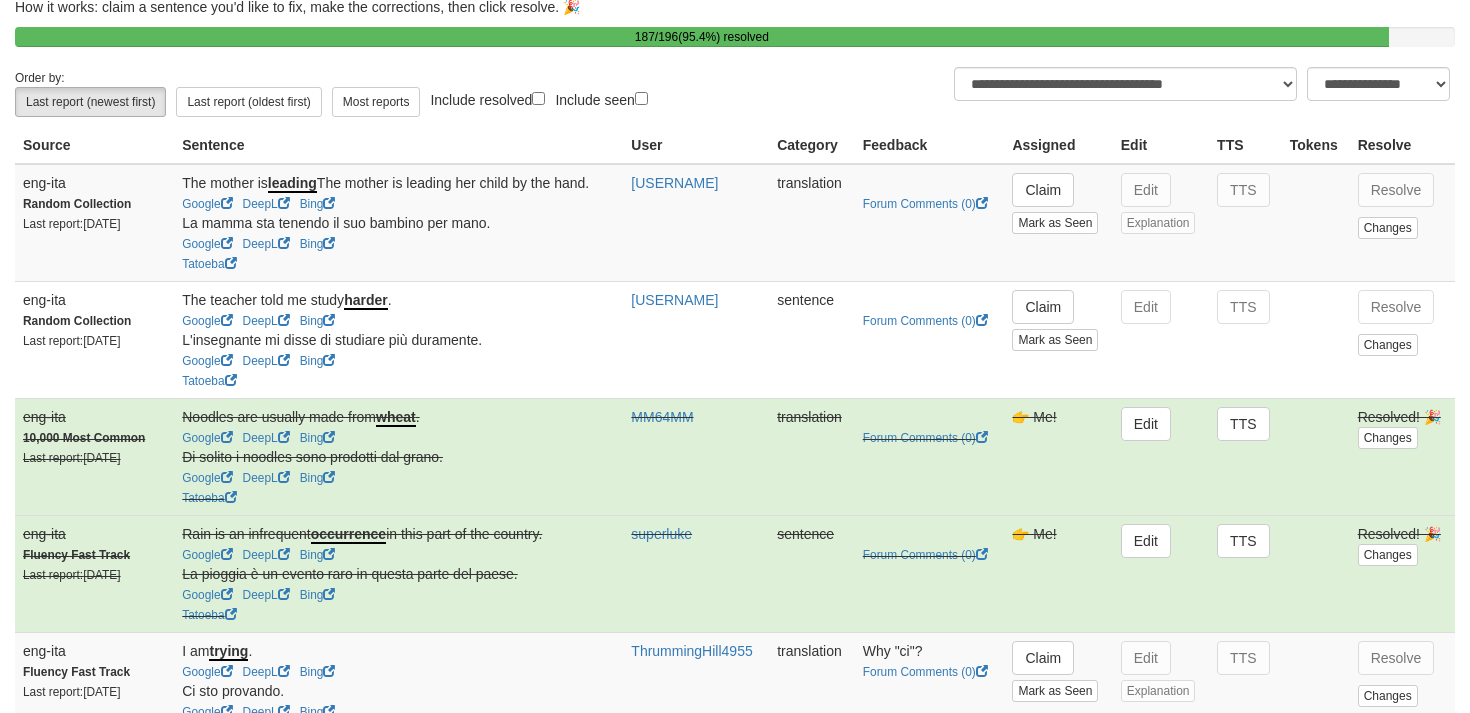 scroll, scrollTop: 0, scrollLeft: 0, axis: both 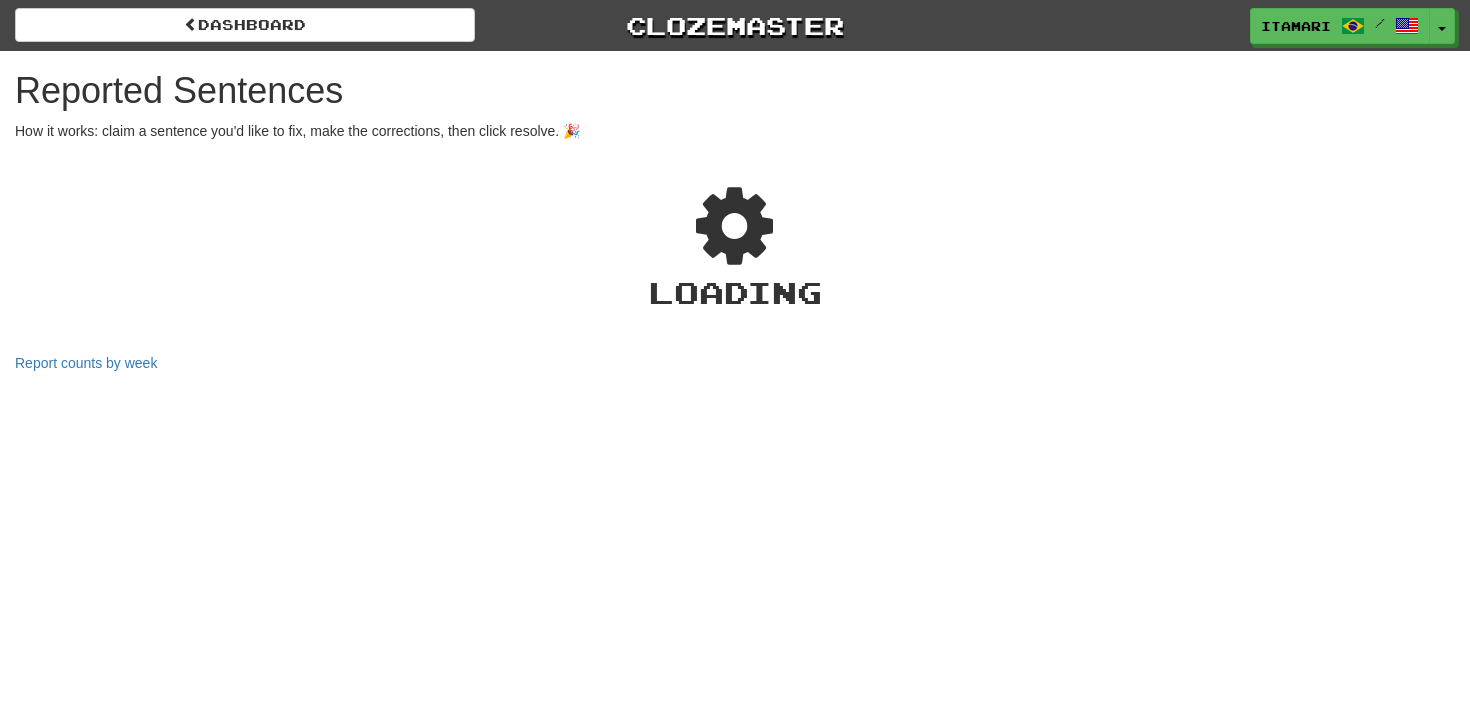 select on "***" 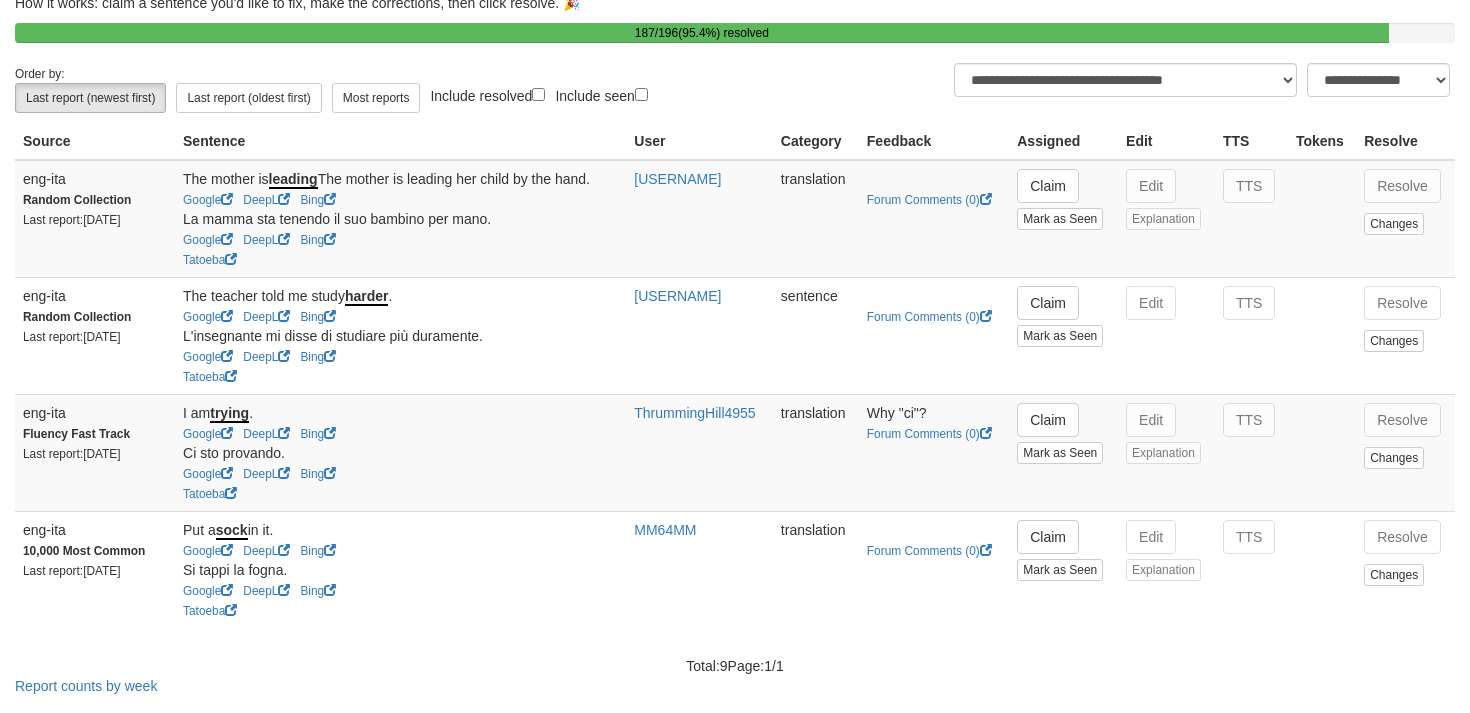 scroll, scrollTop: 126, scrollLeft: 0, axis: vertical 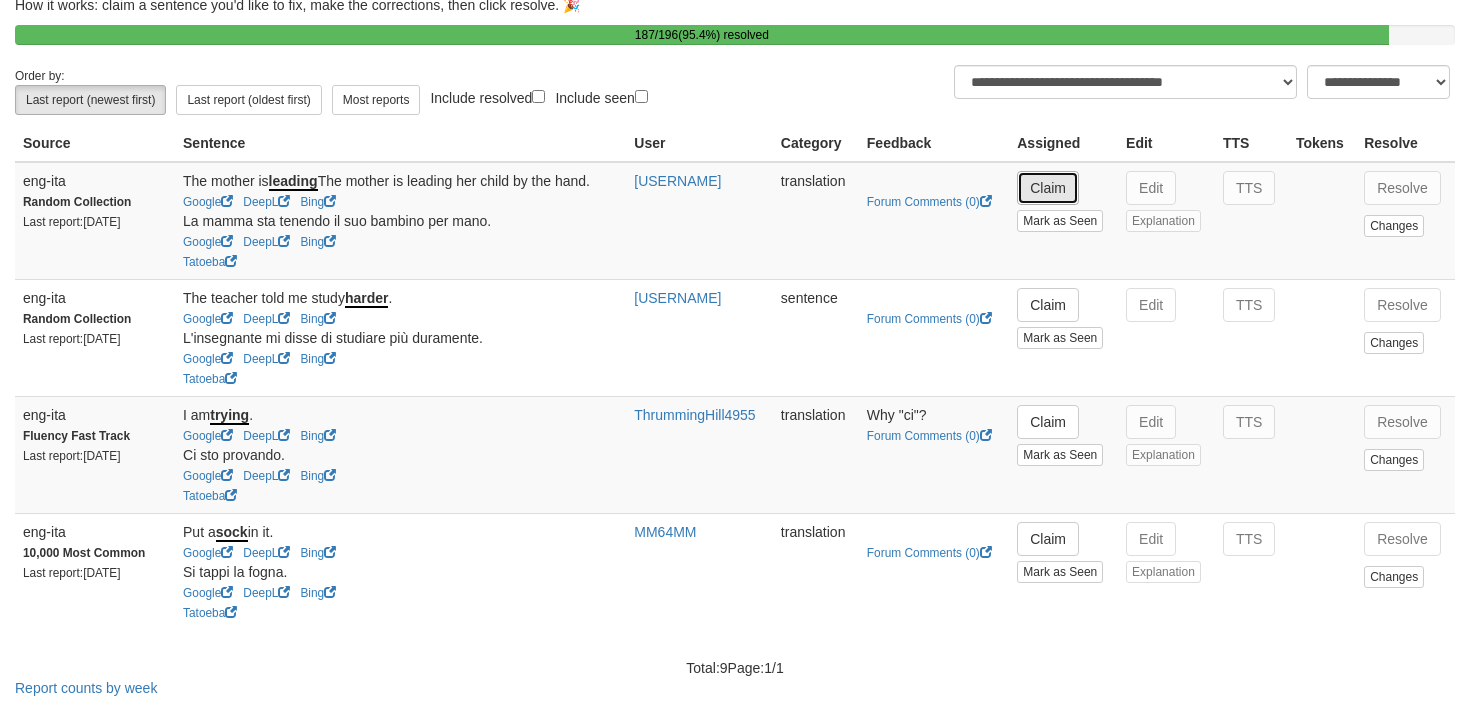 click on "Claim" at bounding box center [1048, 188] 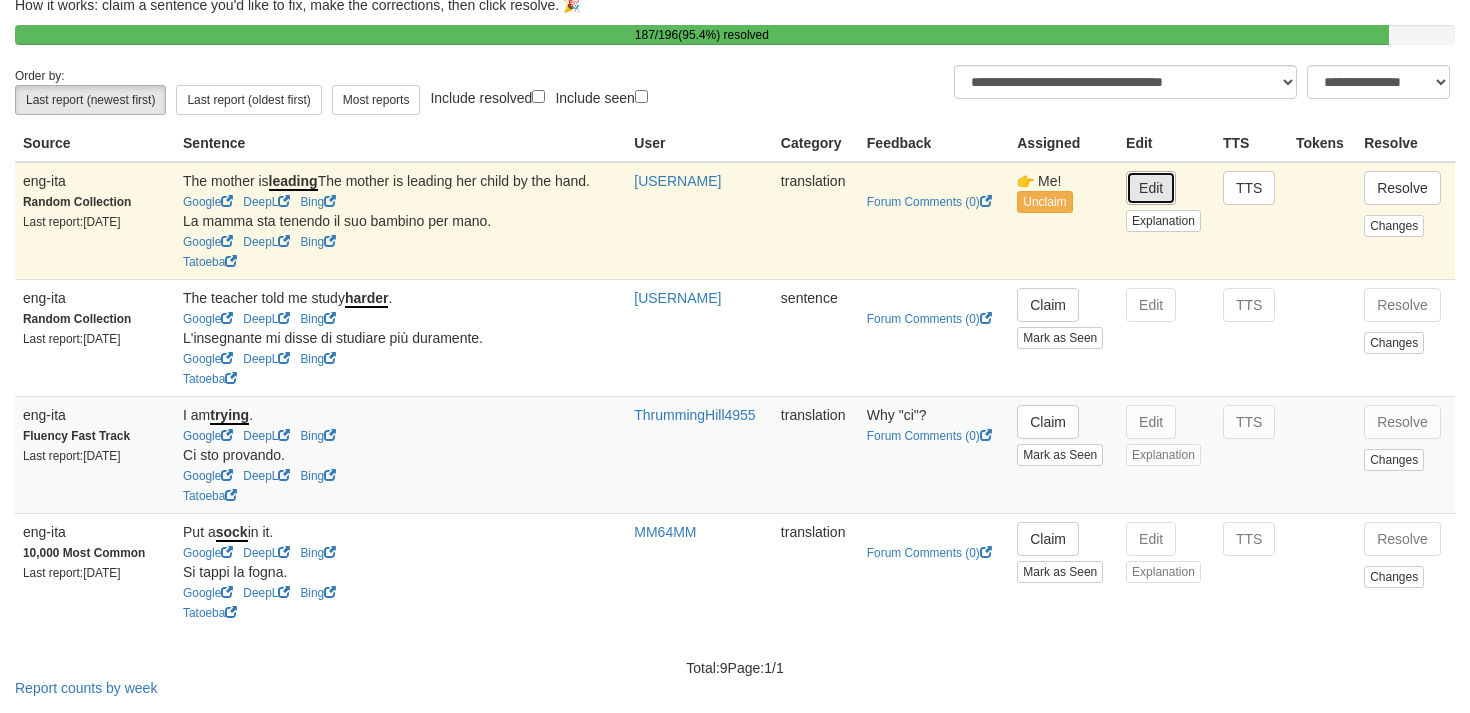 click on "Edit" at bounding box center (1151, 188) 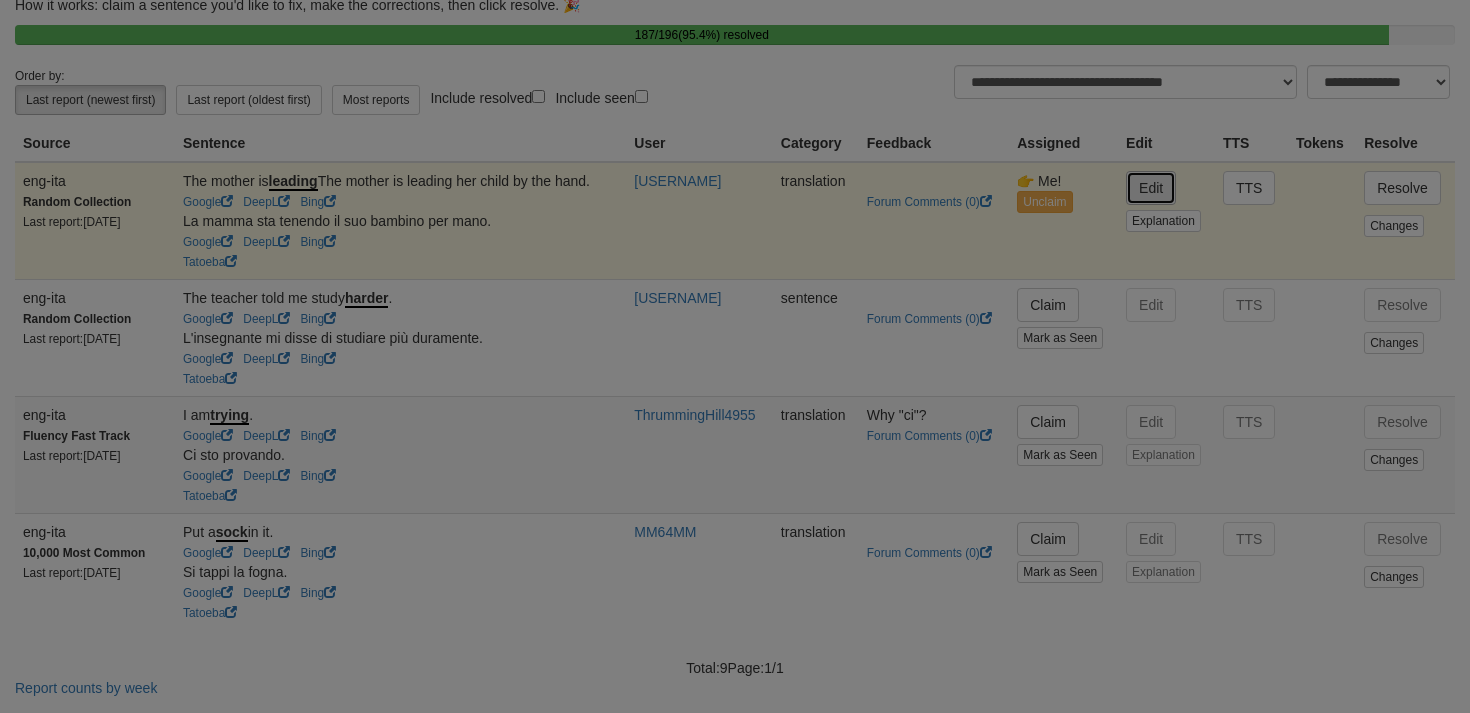 type on "**********" 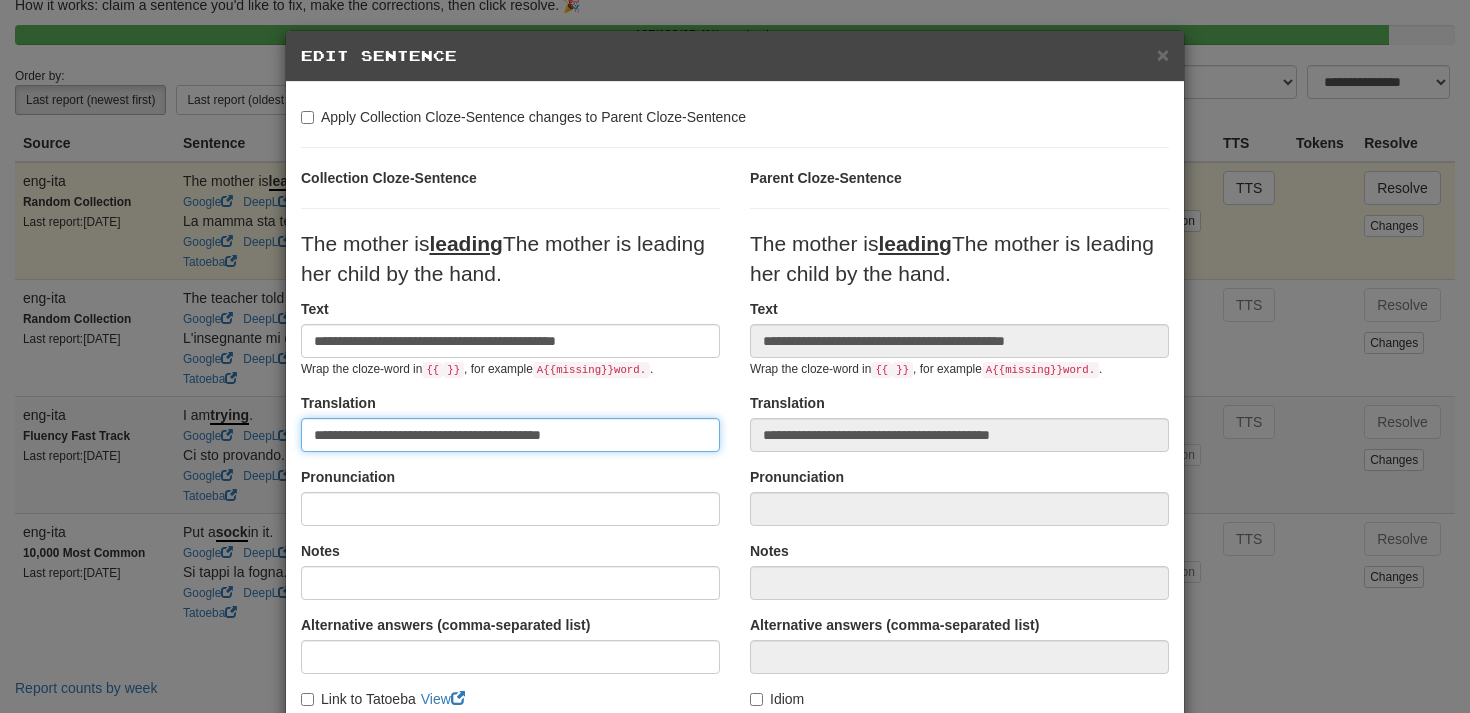 drag, startPoint x: 466, startPoint y: 404, endPoint x: 556, endPoint y: 401, distance: 90.04999 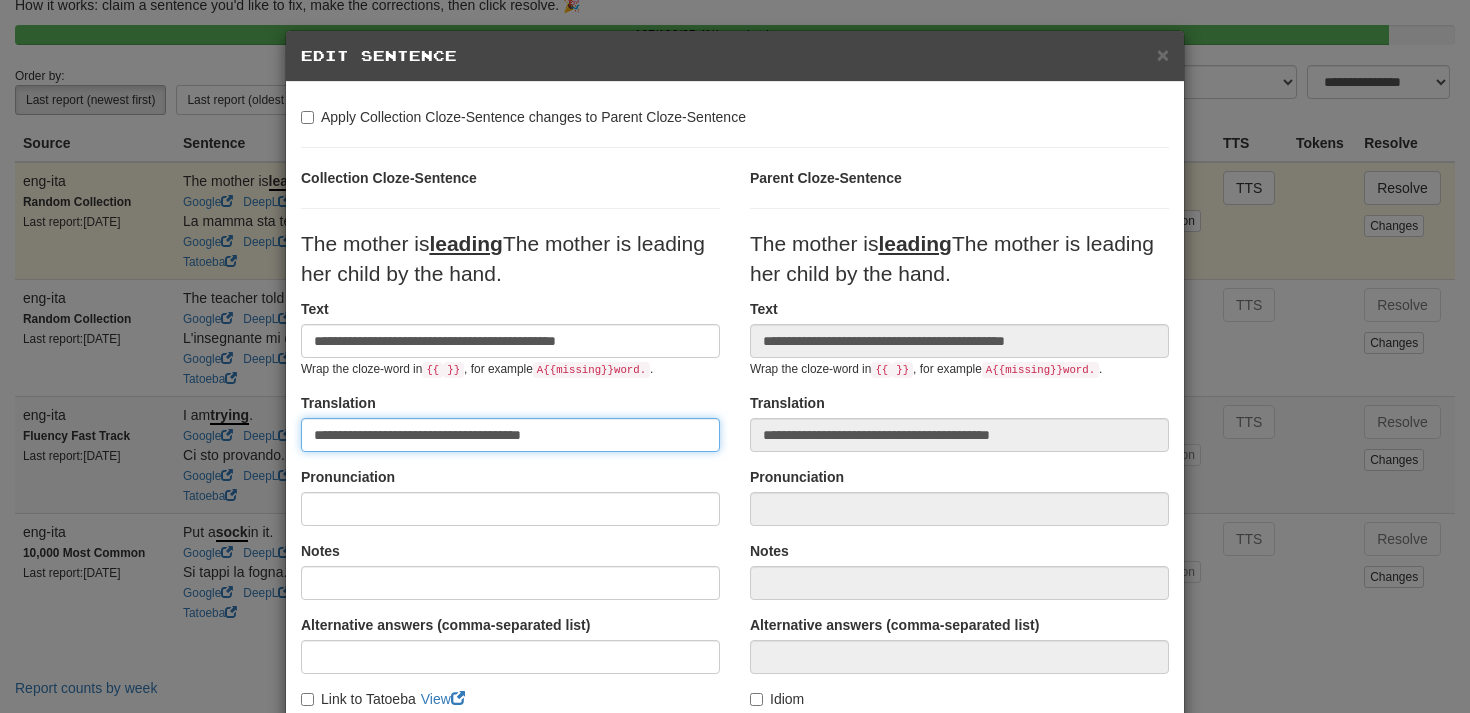 type on "**********" 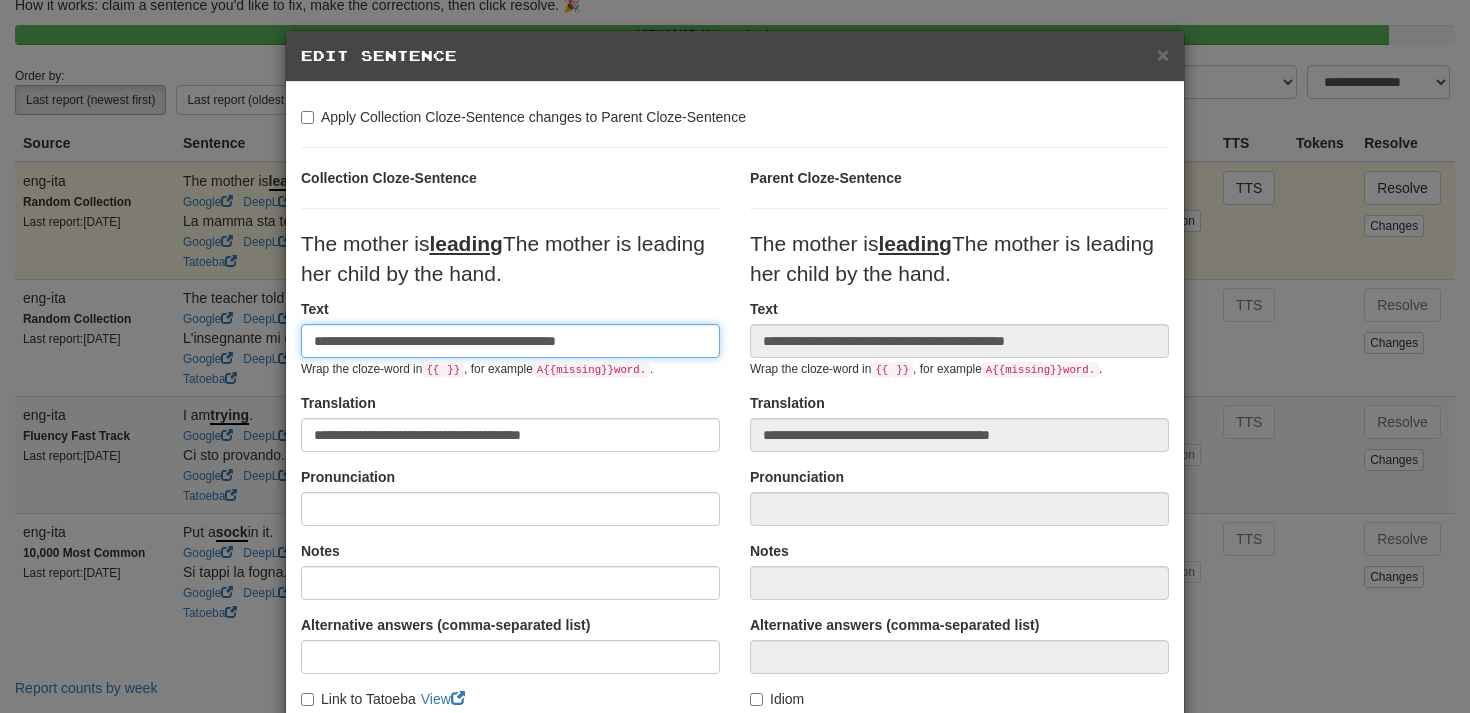 click on "**********" at bounding box center (510, 341) 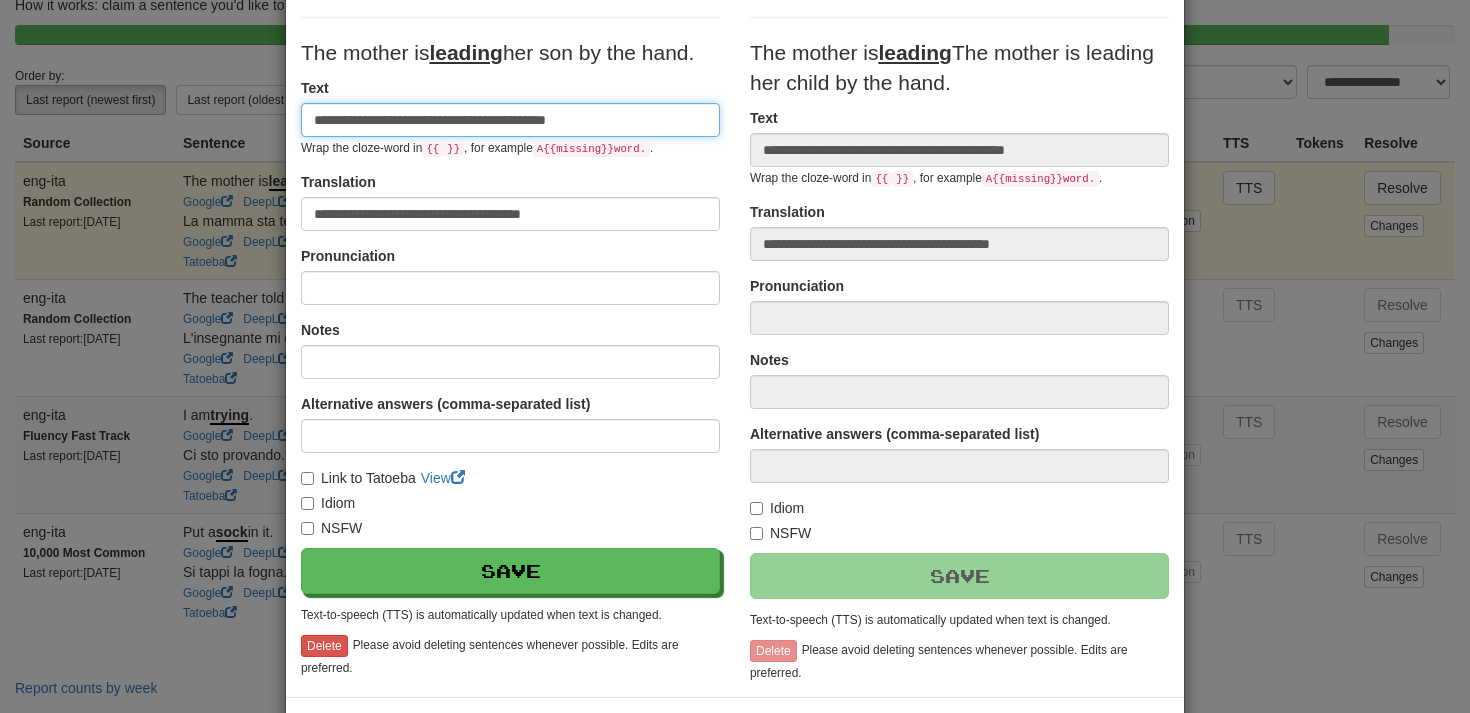 scroll, scrollTop: 212, scrollLeft: 0, axis: vertical 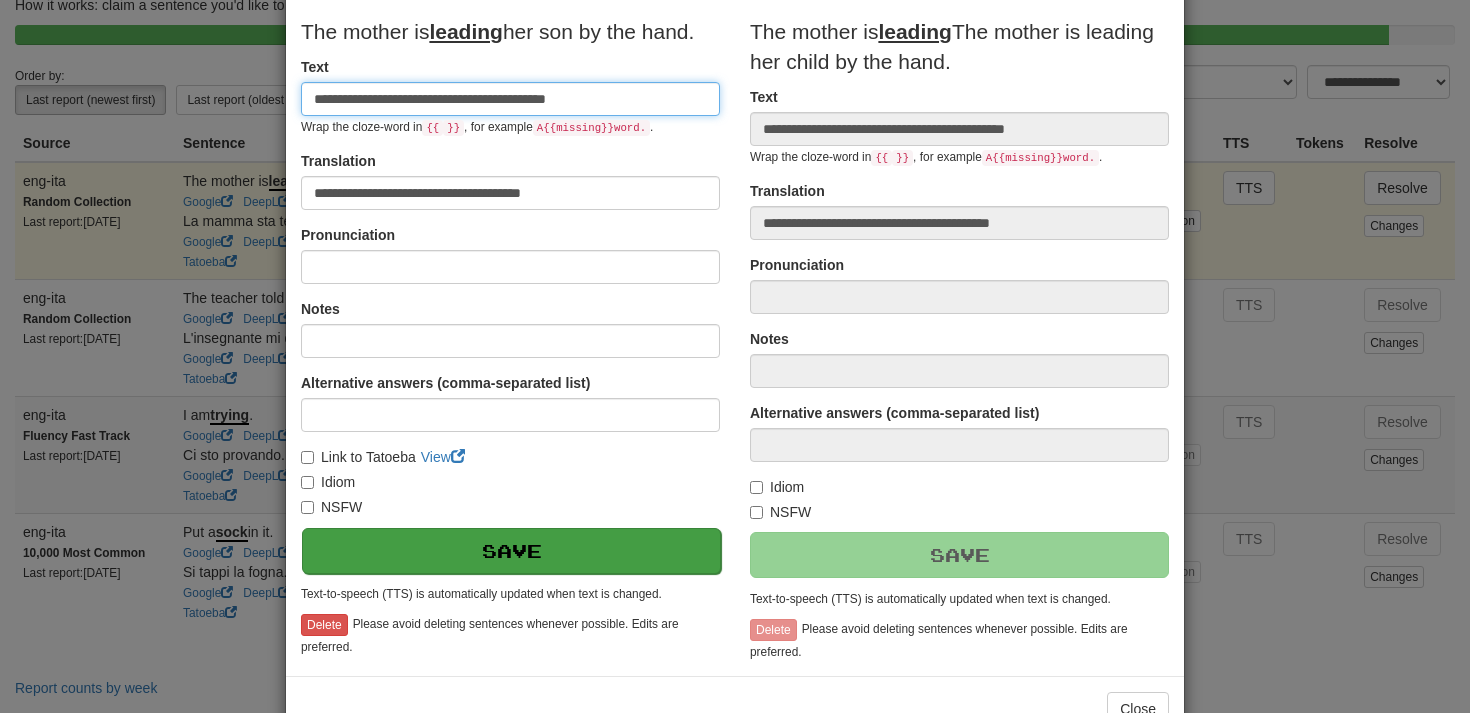 type on "**********" 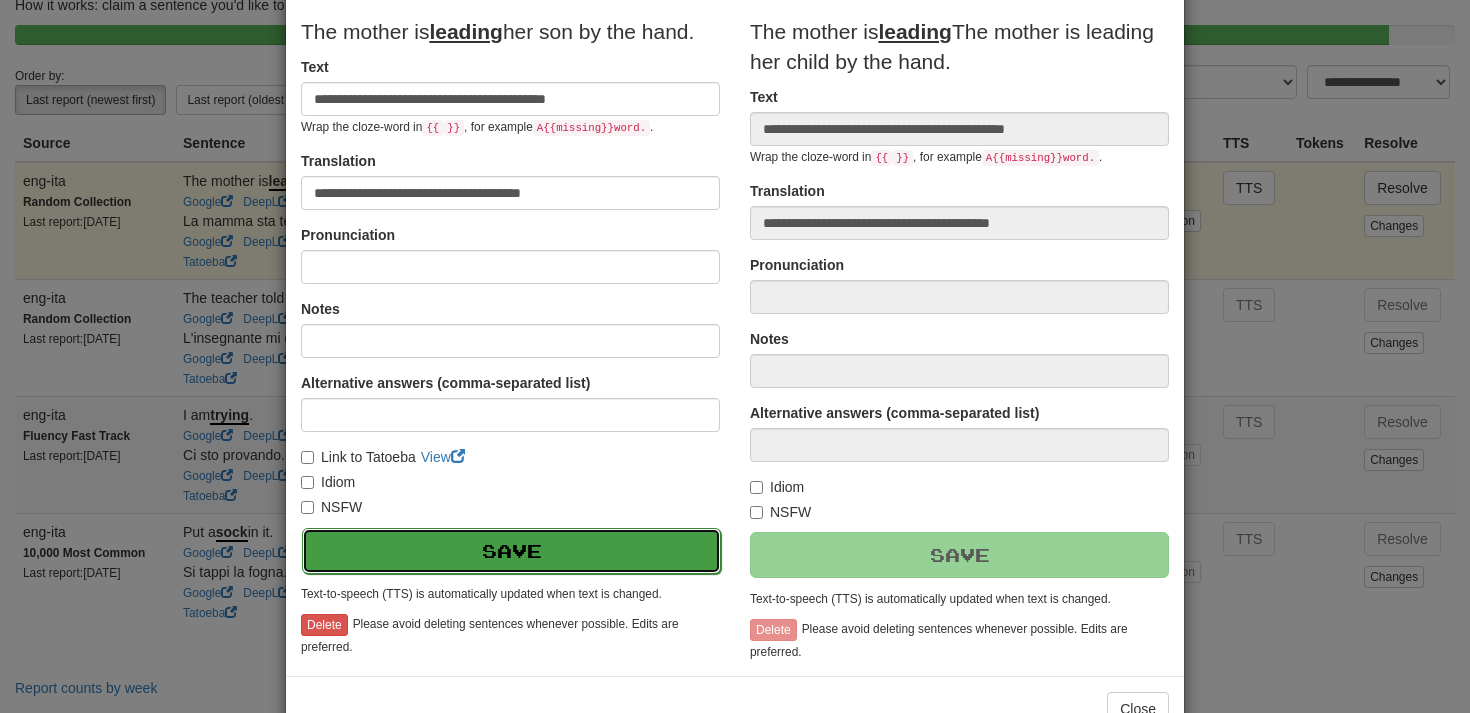 click on "Save" at bounding box center [511, 551] 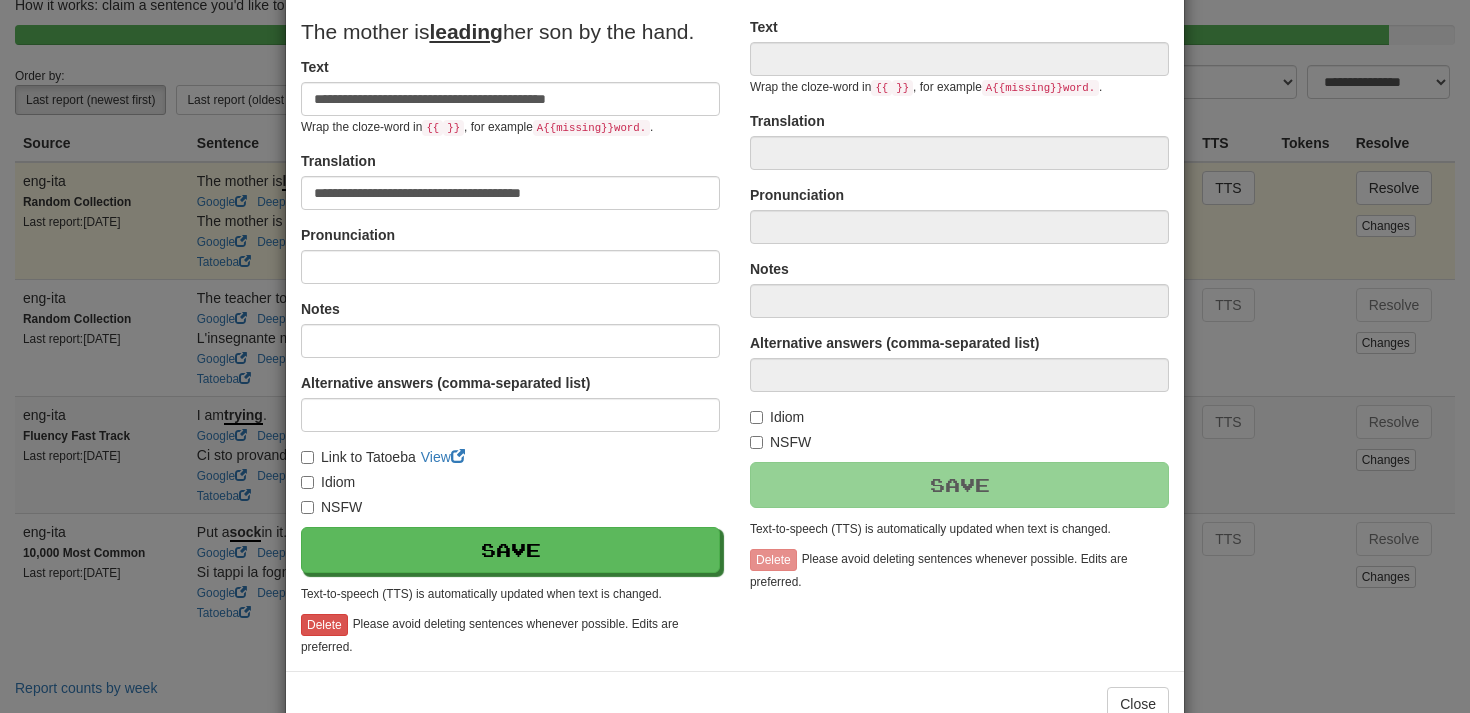 type on "**********" 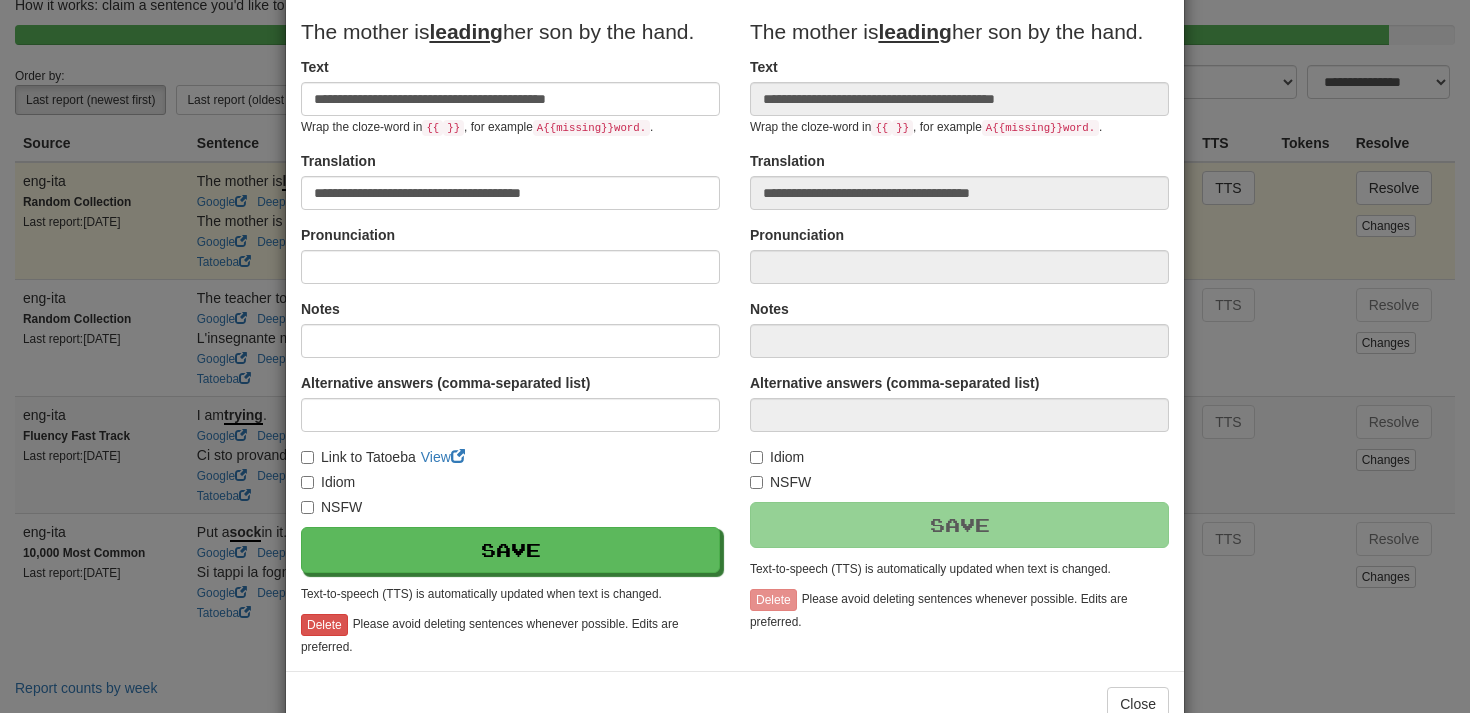 scroll, scrollTop: 266, scrollLeft: 0, axis: vertical 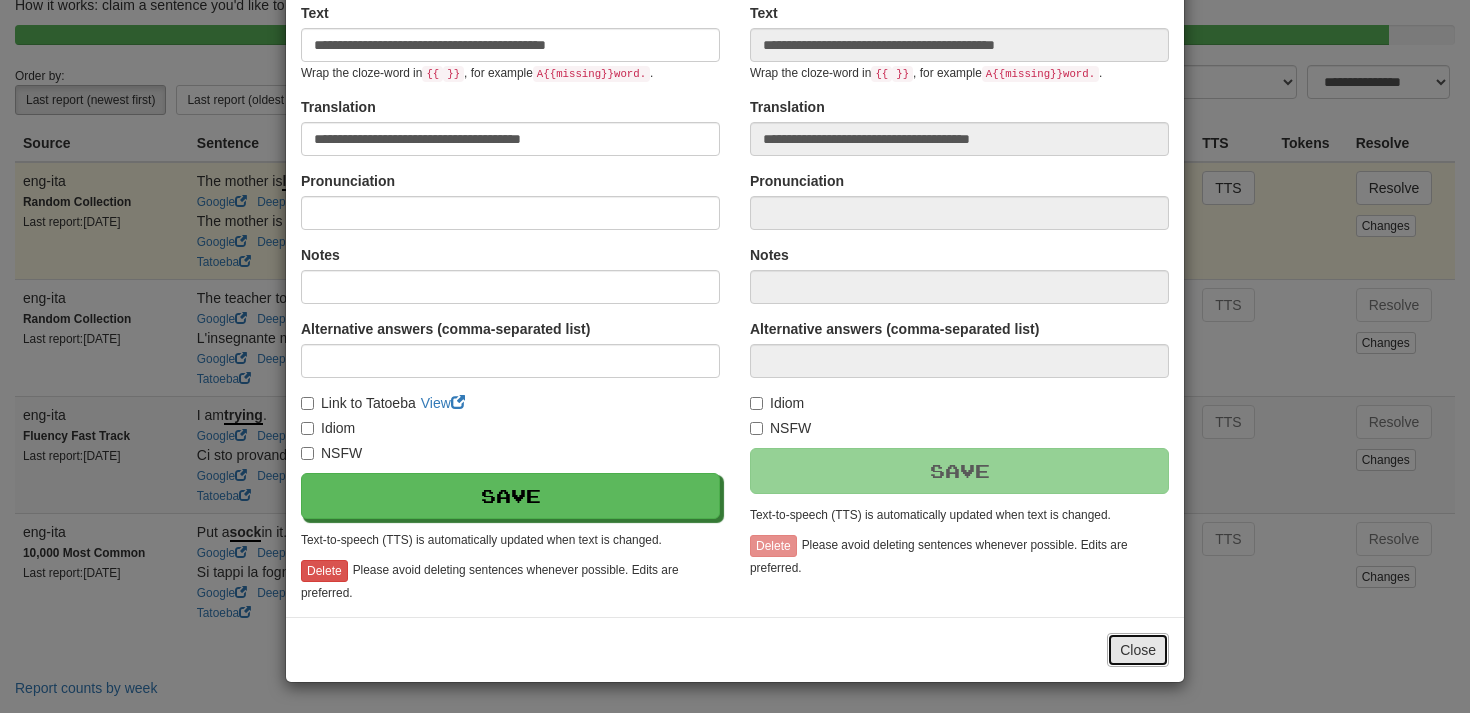 click on "Close" at bounding box center [1138, 650] 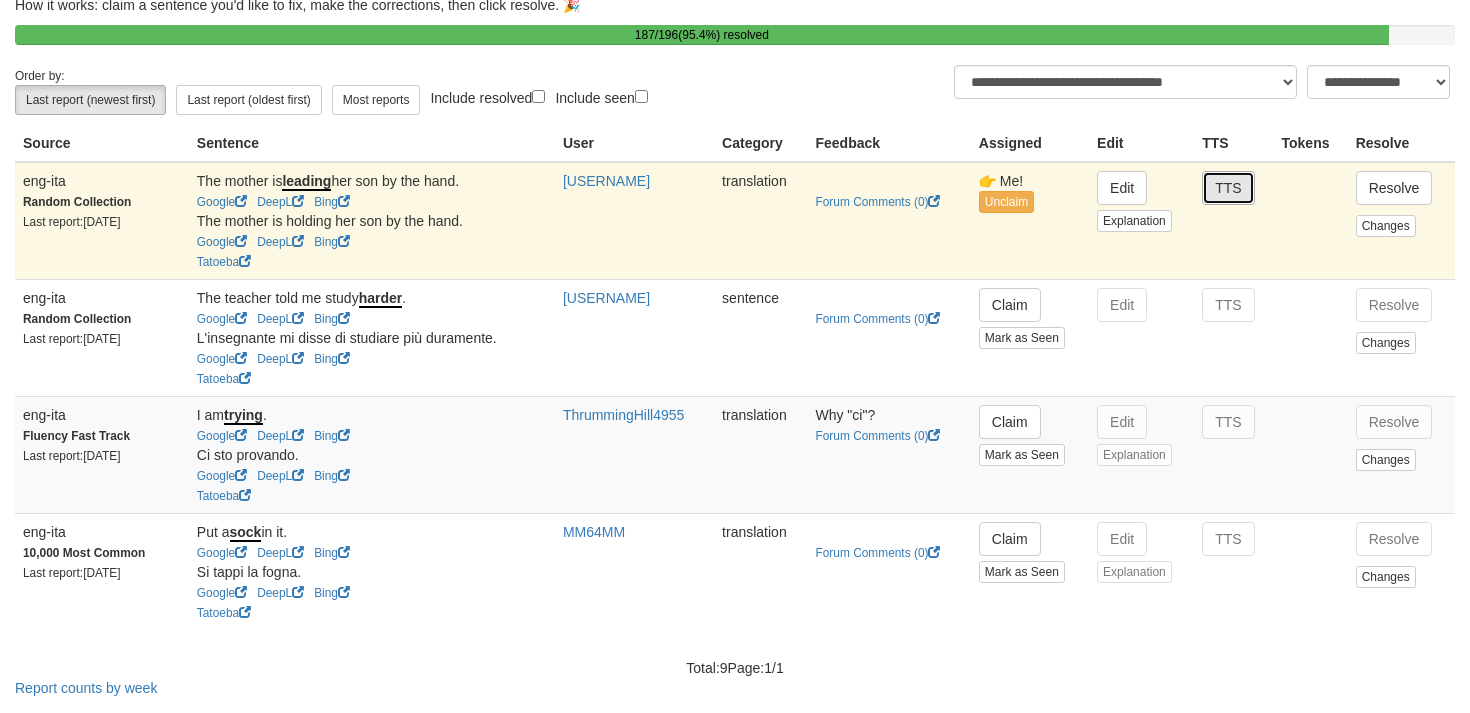 click on "TTS" at bounding box center [1228, 188] 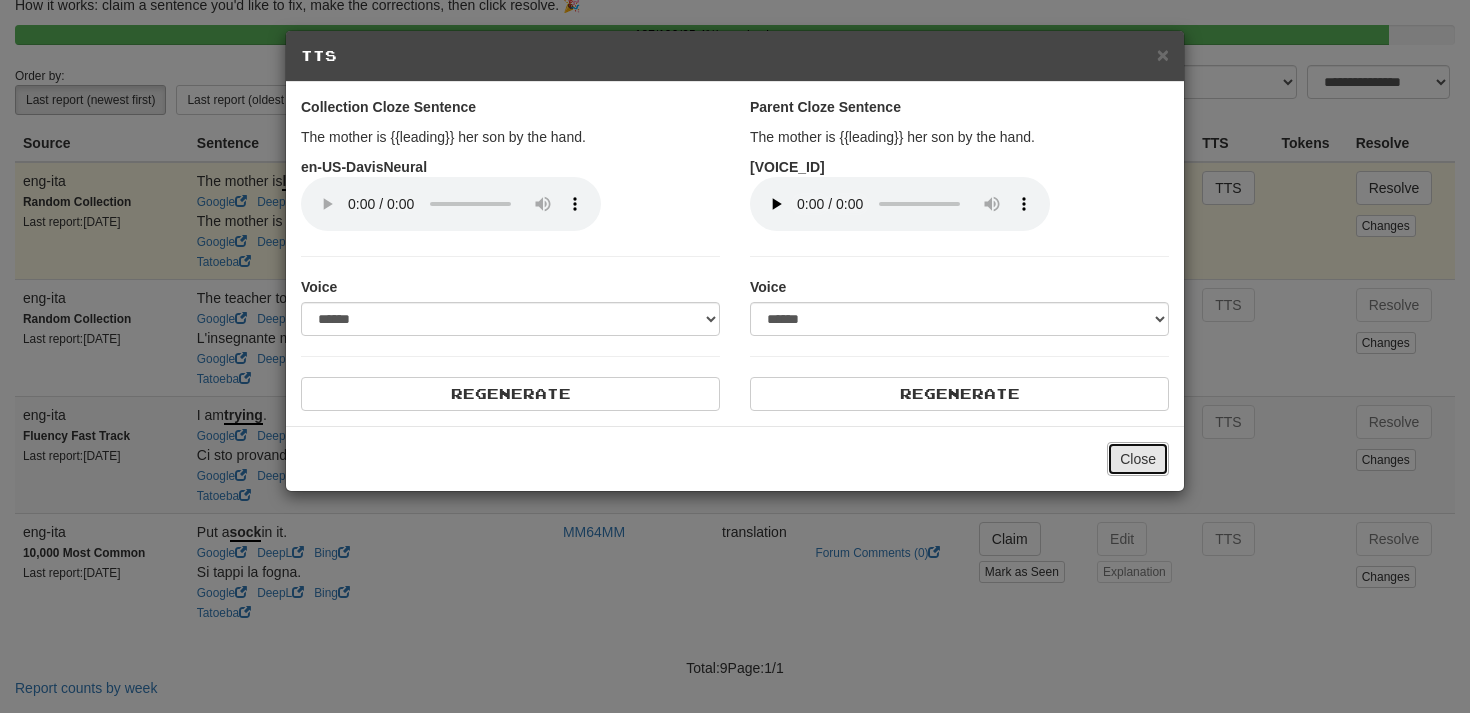 click on "Close" at bounding box center (1138, 459) 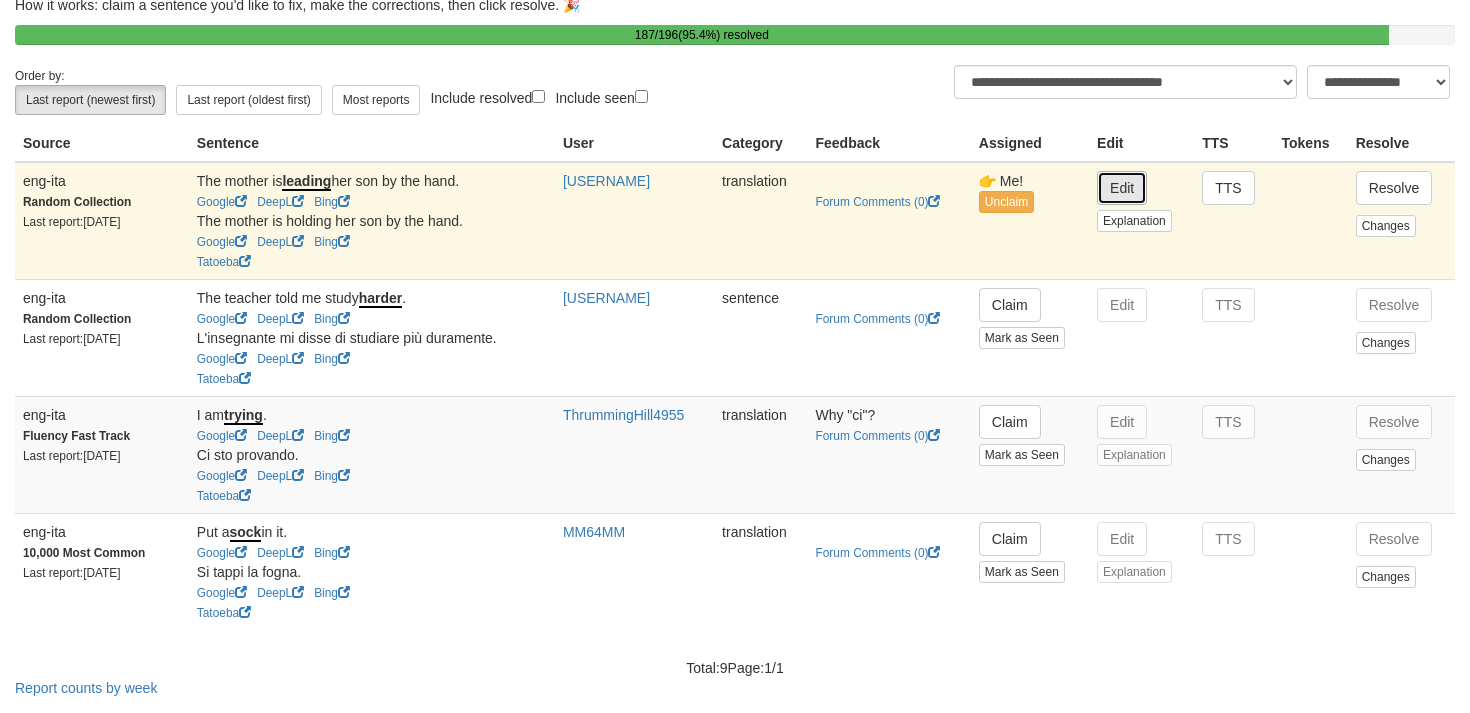 click on "Edit" at bounding box center (1122, 188) 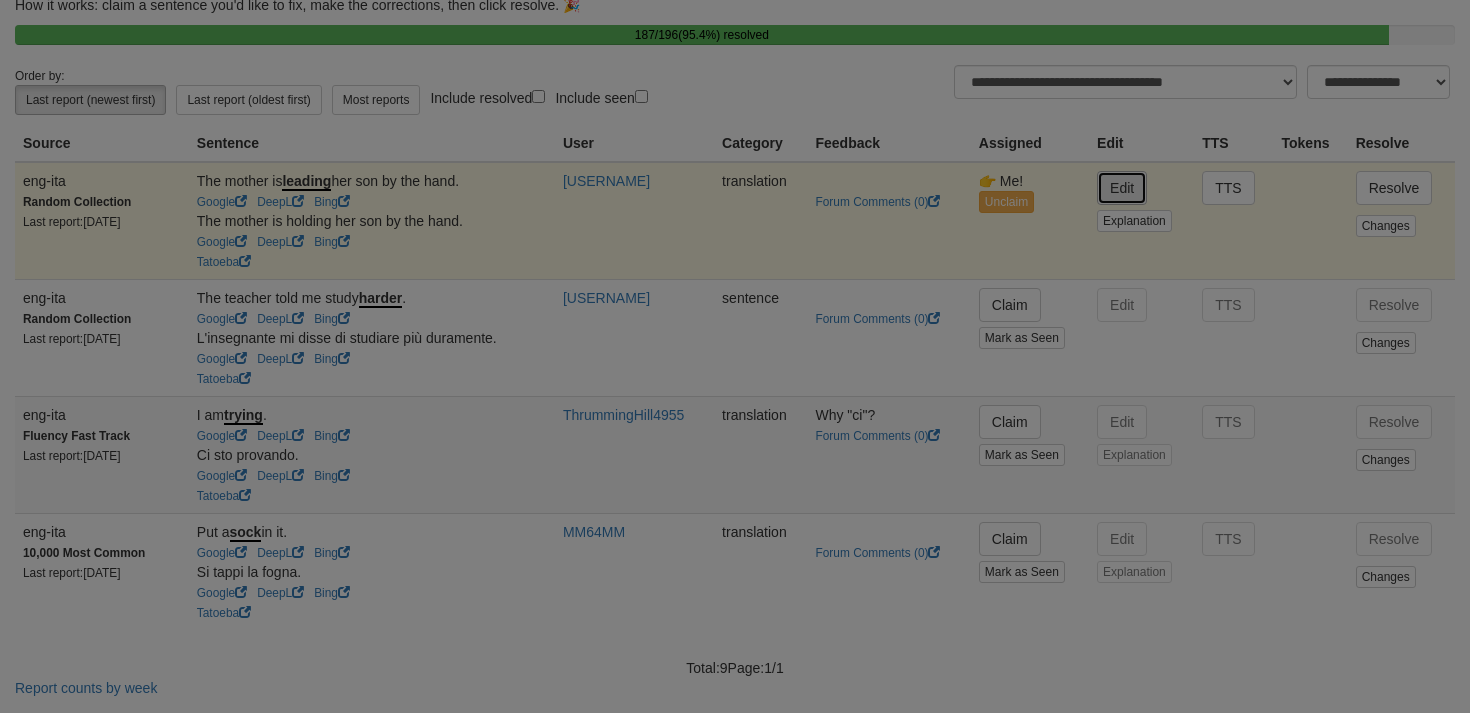 type on "**********" 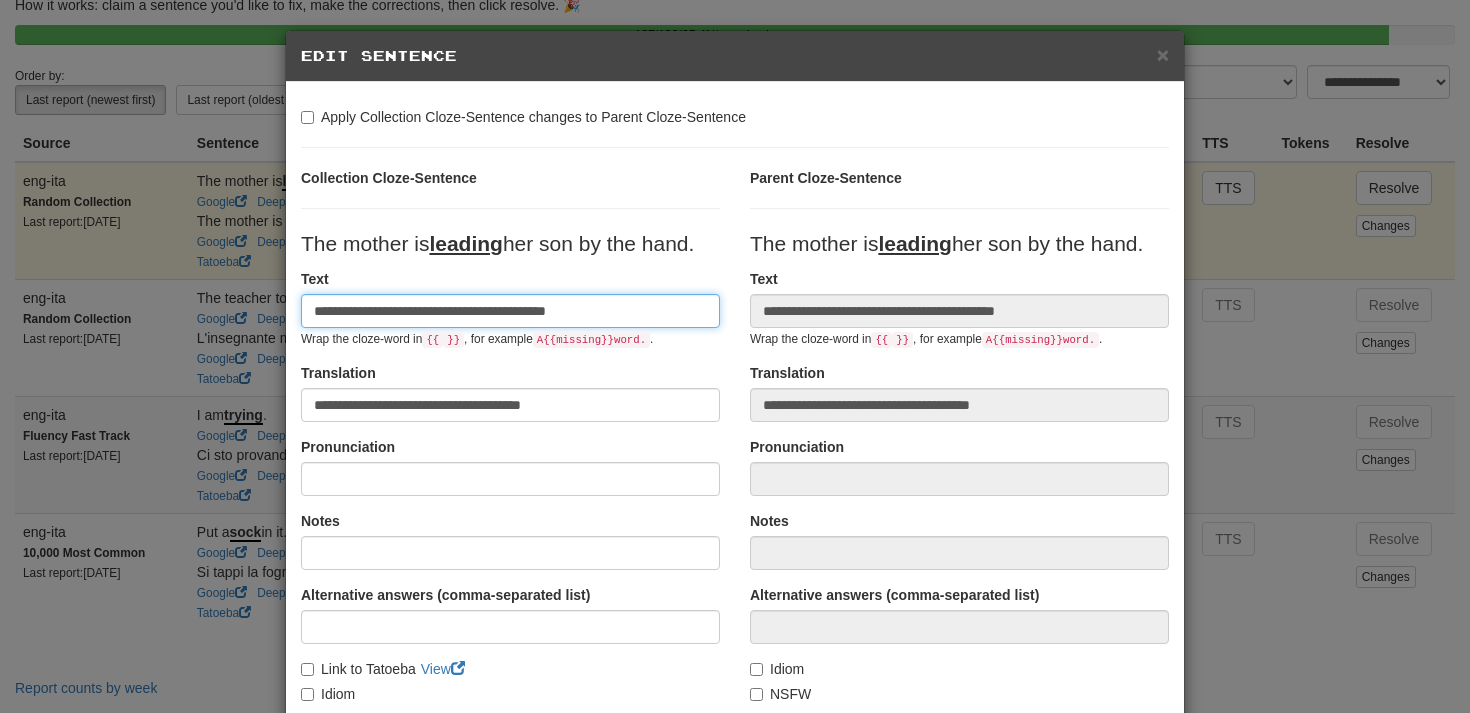 click on "**********" at bounding box center [510, 311] 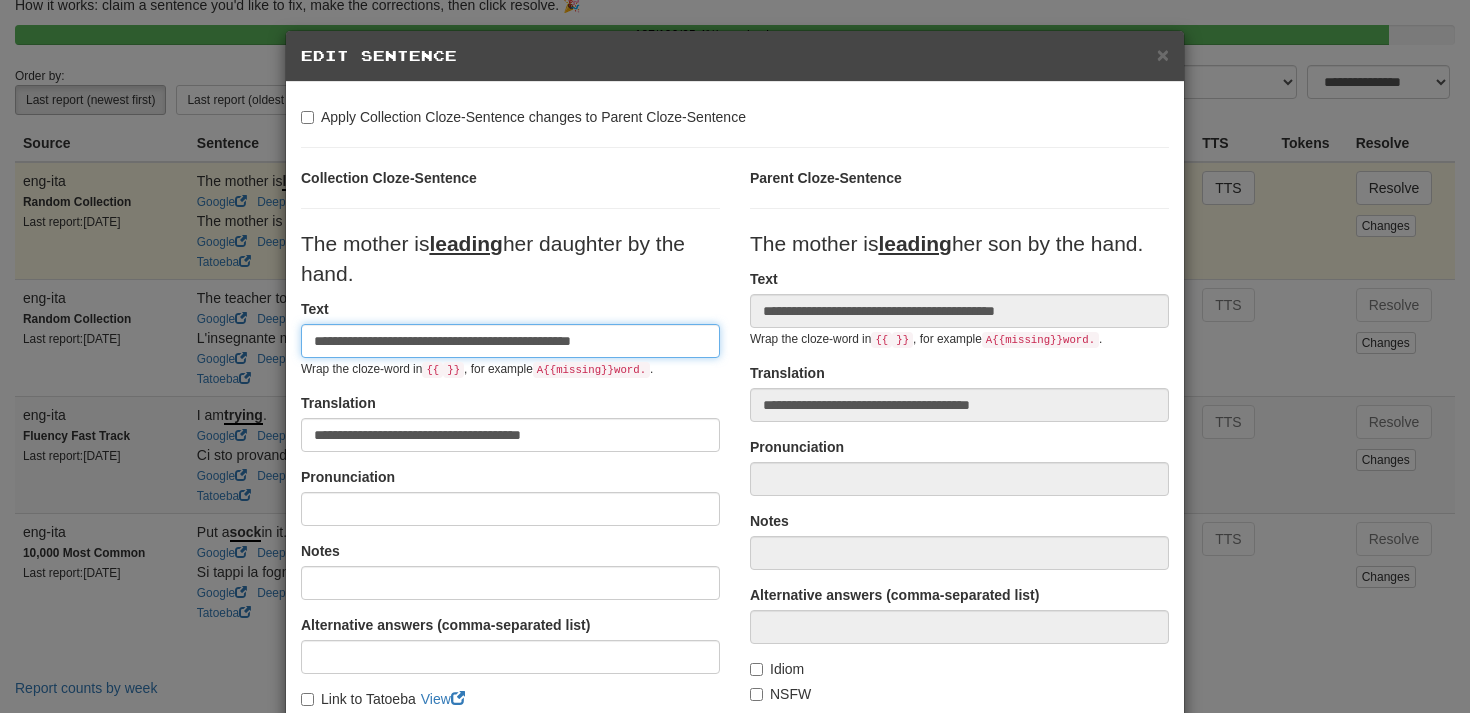 type on "**********" 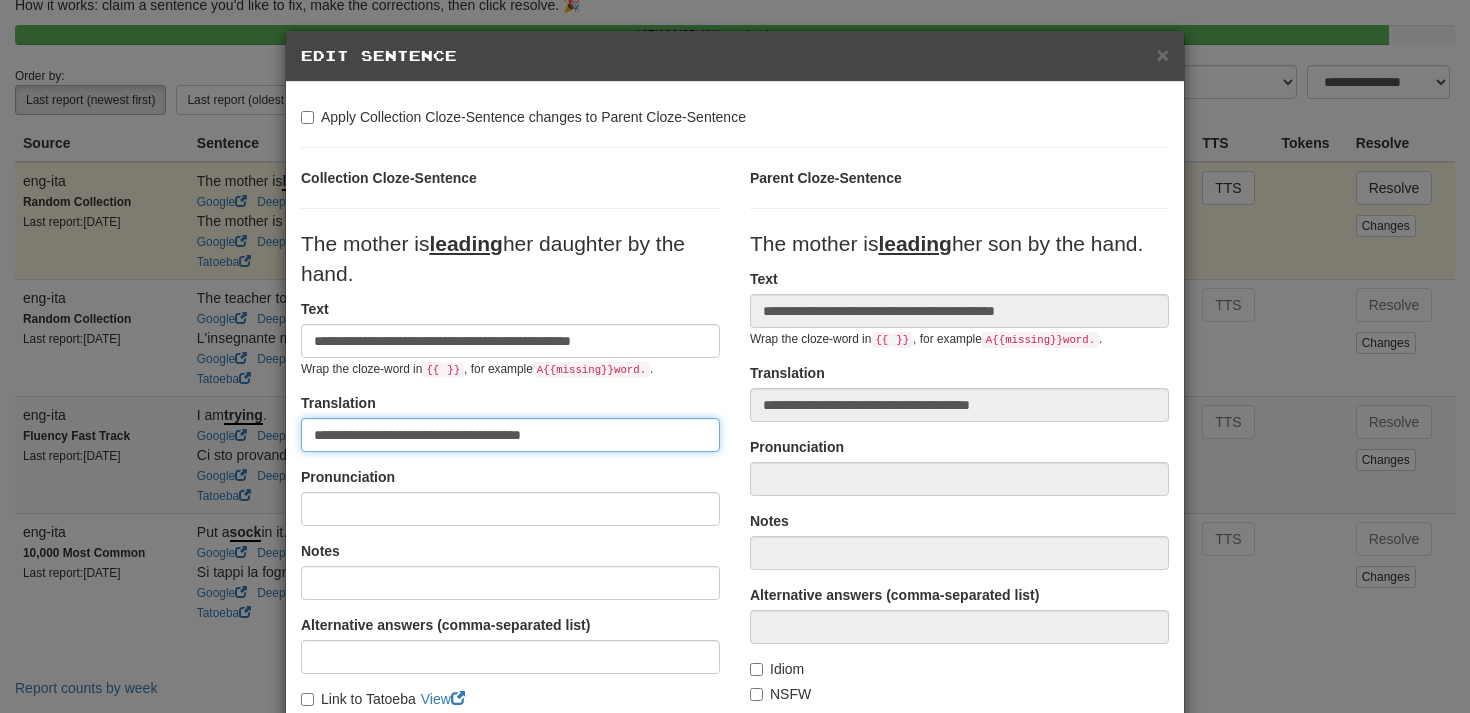 click on "**********" at bounding box center [510, 435] 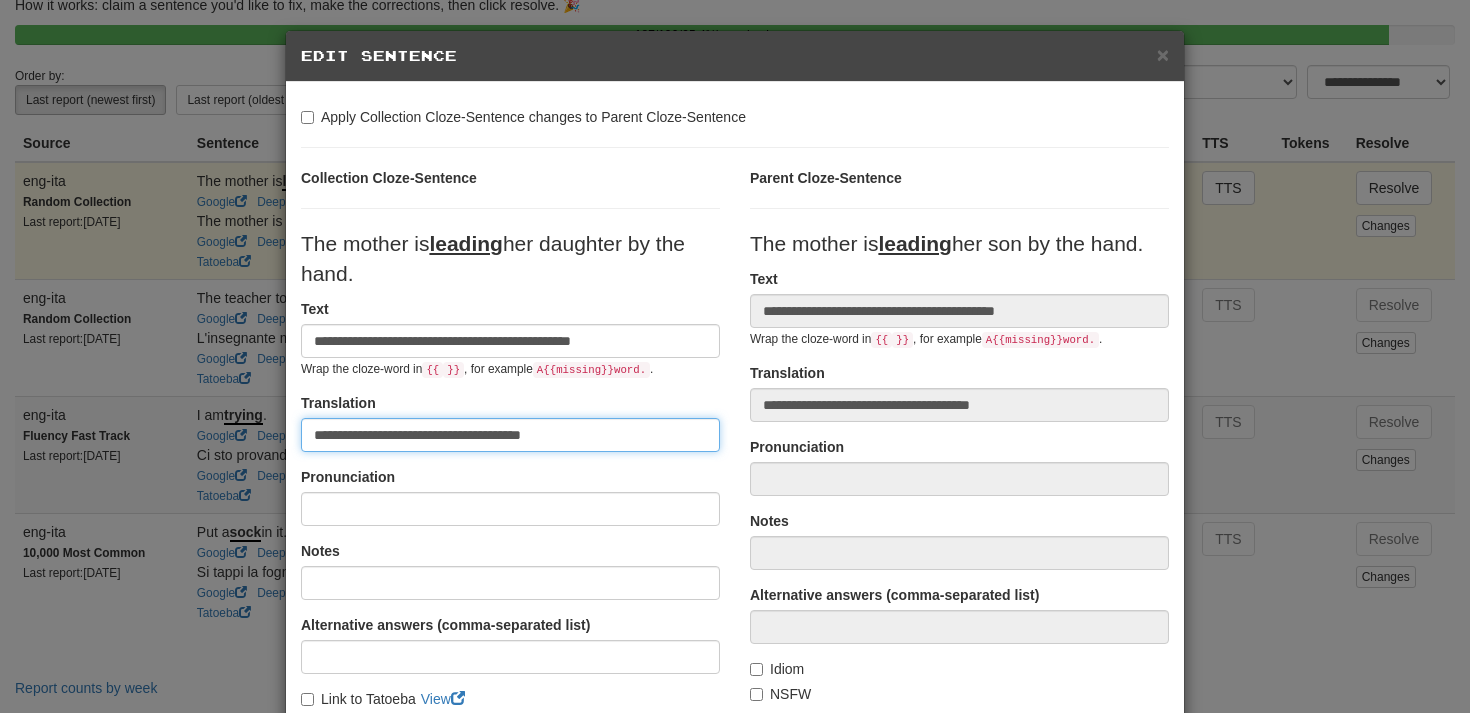 click on "**********" at bounding box center [510, 435] 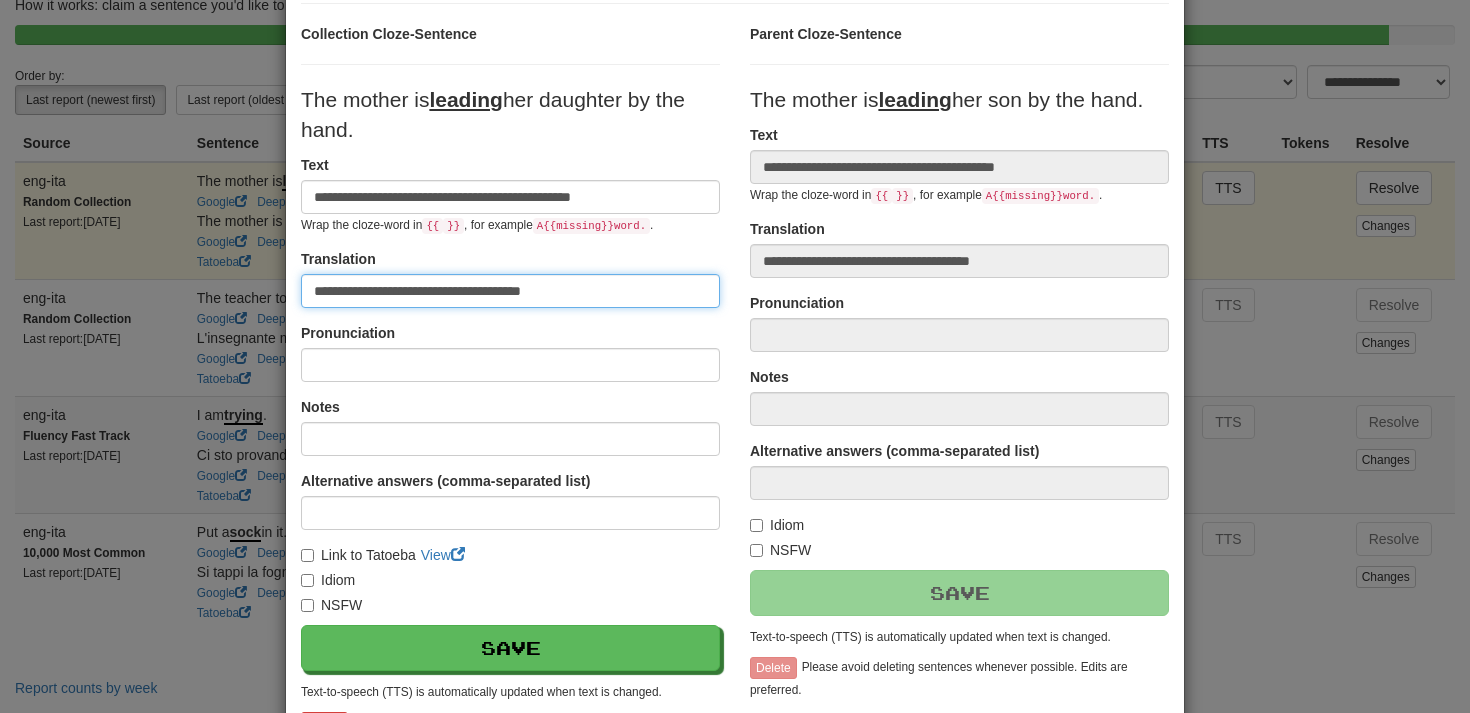 scroll, scrollTop: 145, scrollLeft: 0, axis: vertical 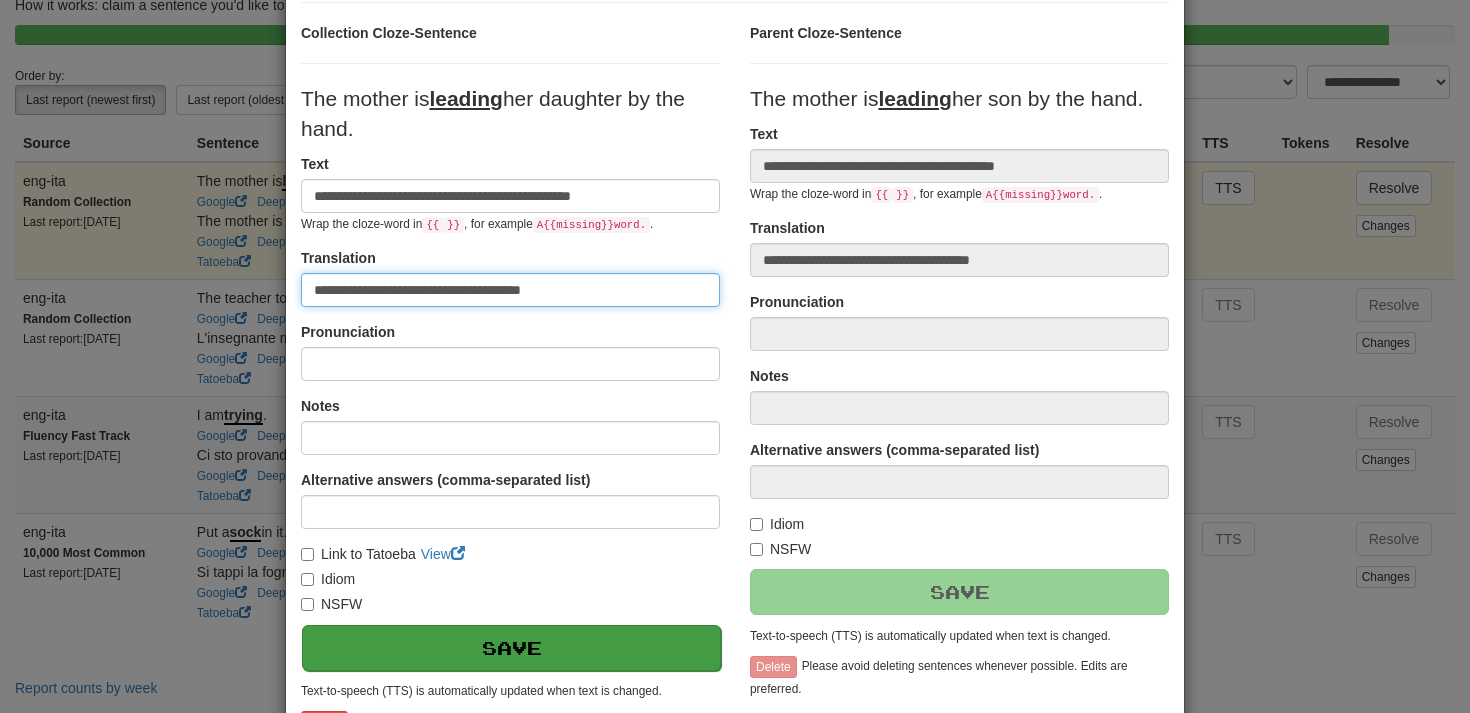 type on "**********" 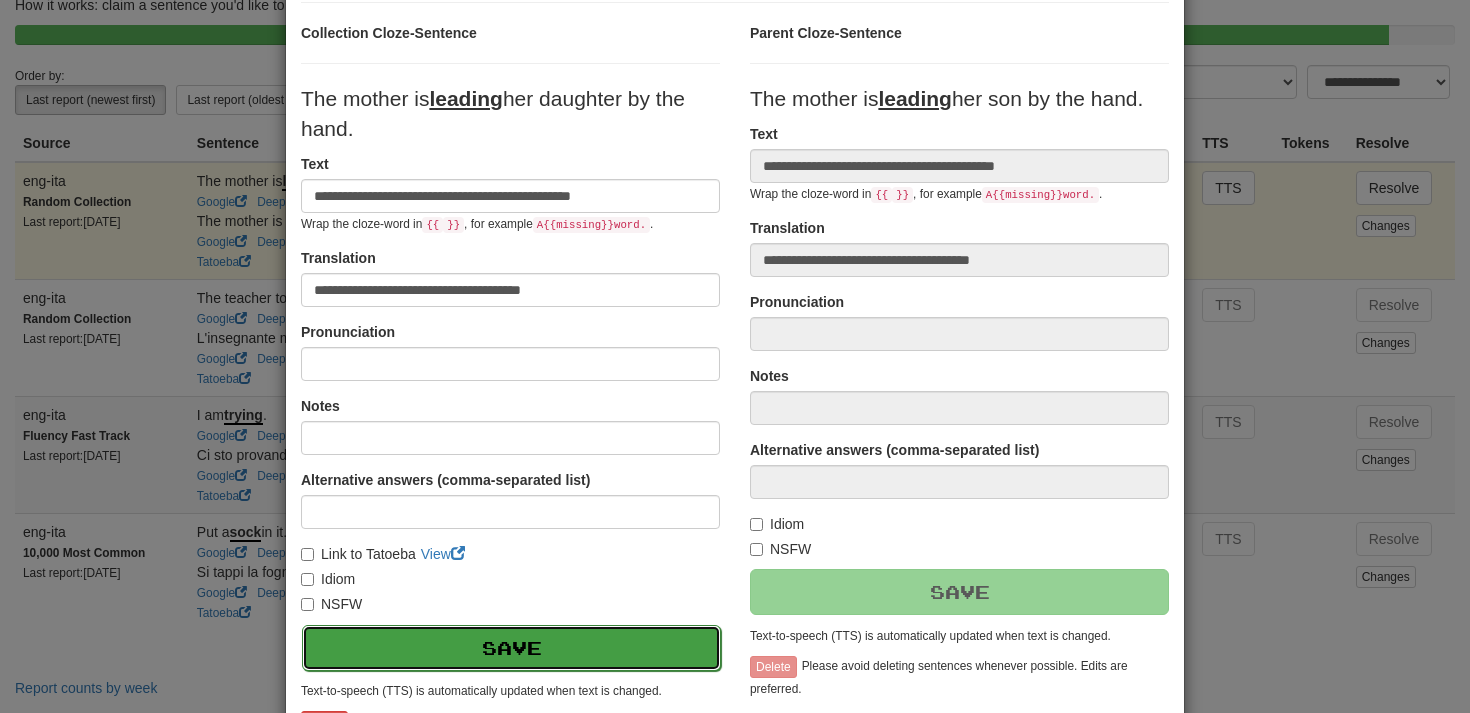 click on "Save" at bounding box center [511, 648] 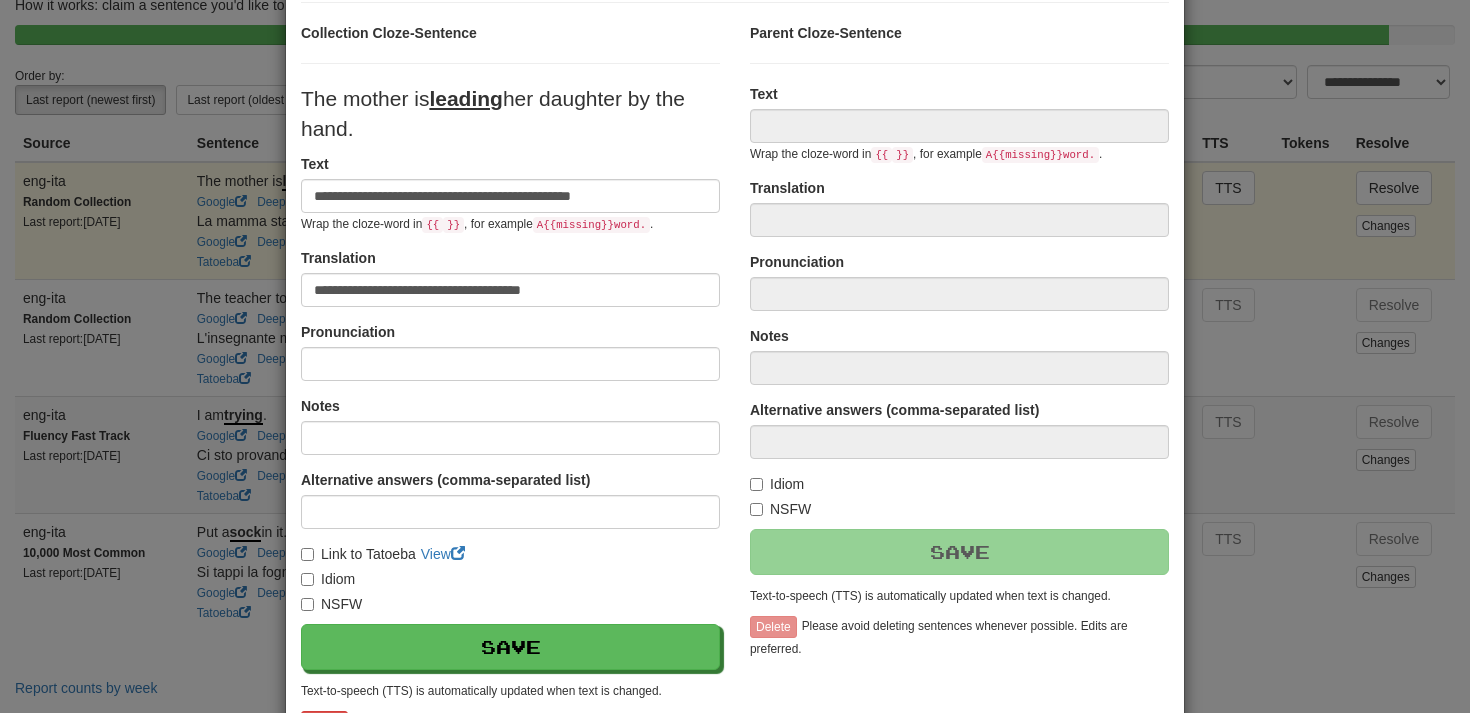 type on "**********" 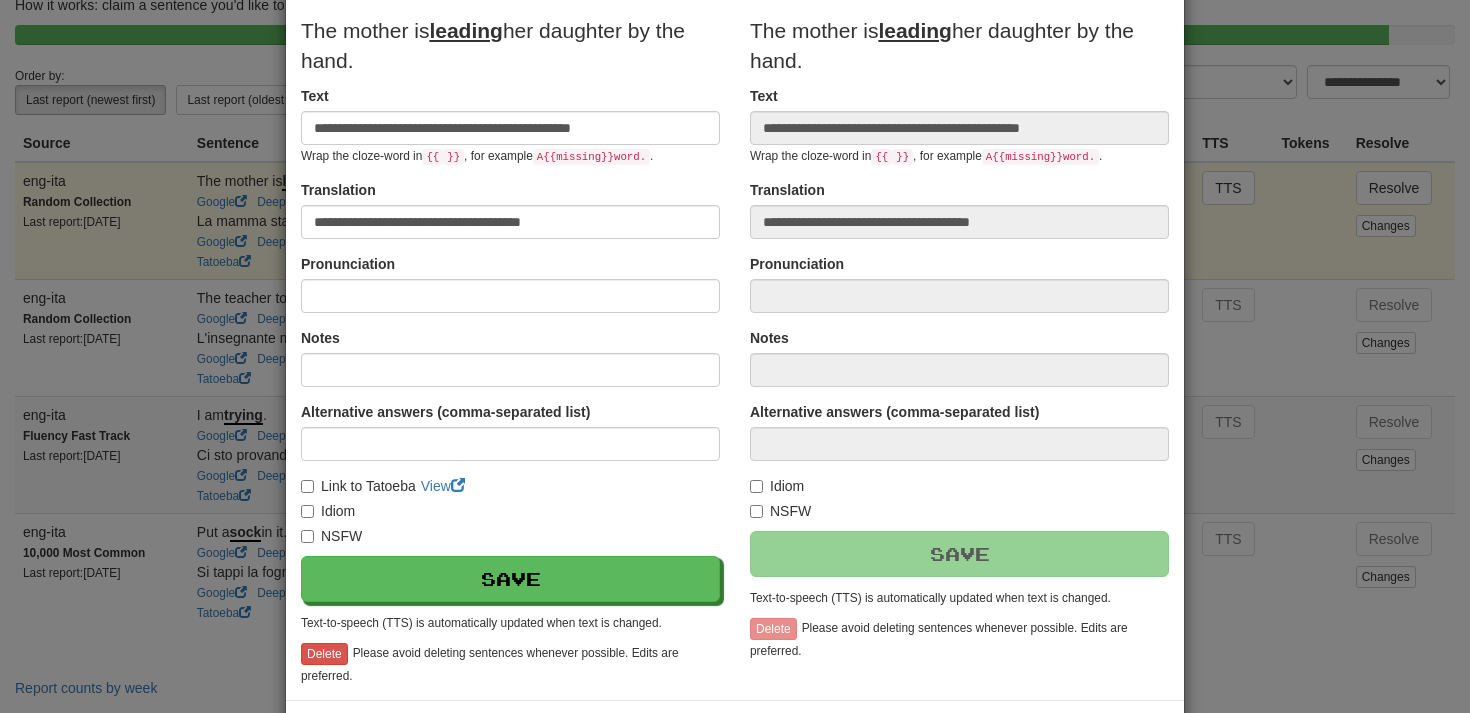 scroll, scrollTop: 296, scrollLeft: 0, axis: vertical 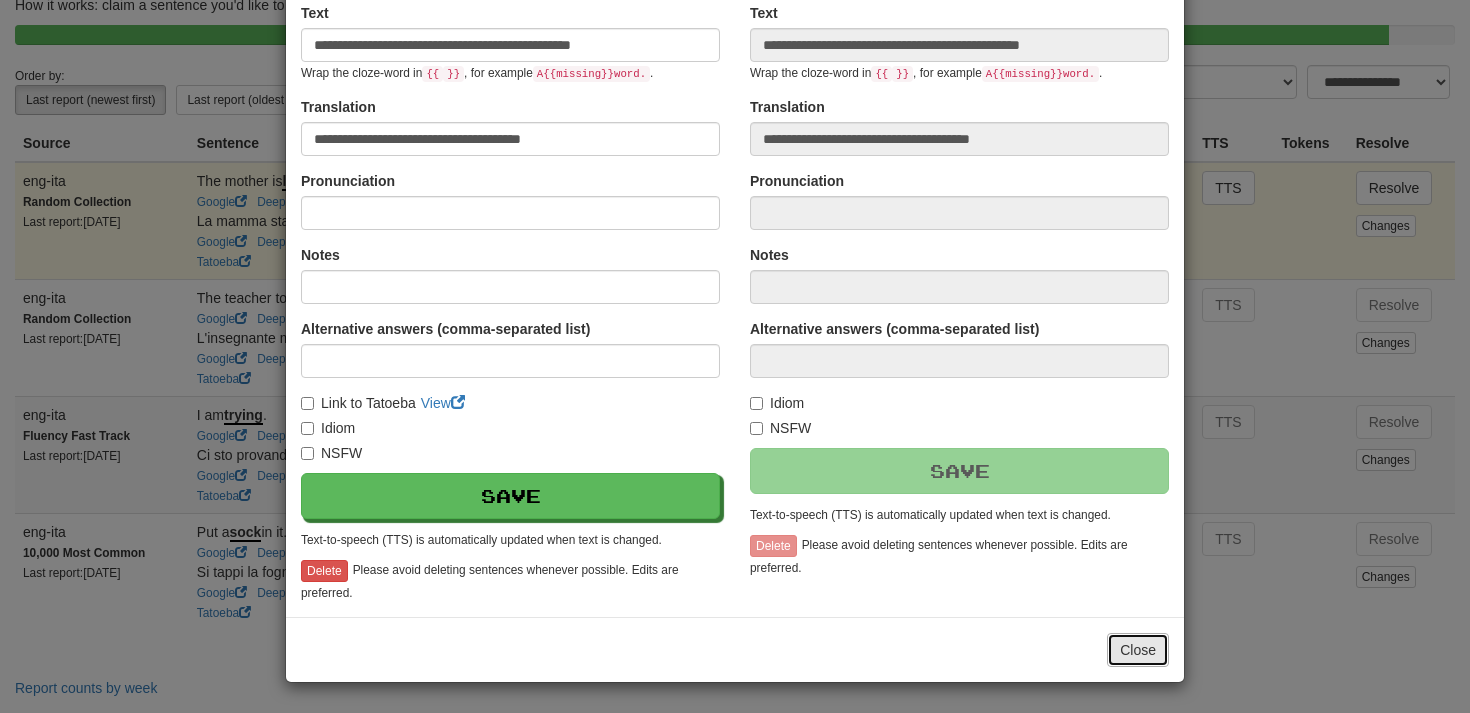 click on "Close" at bounding box center [1138, 650] 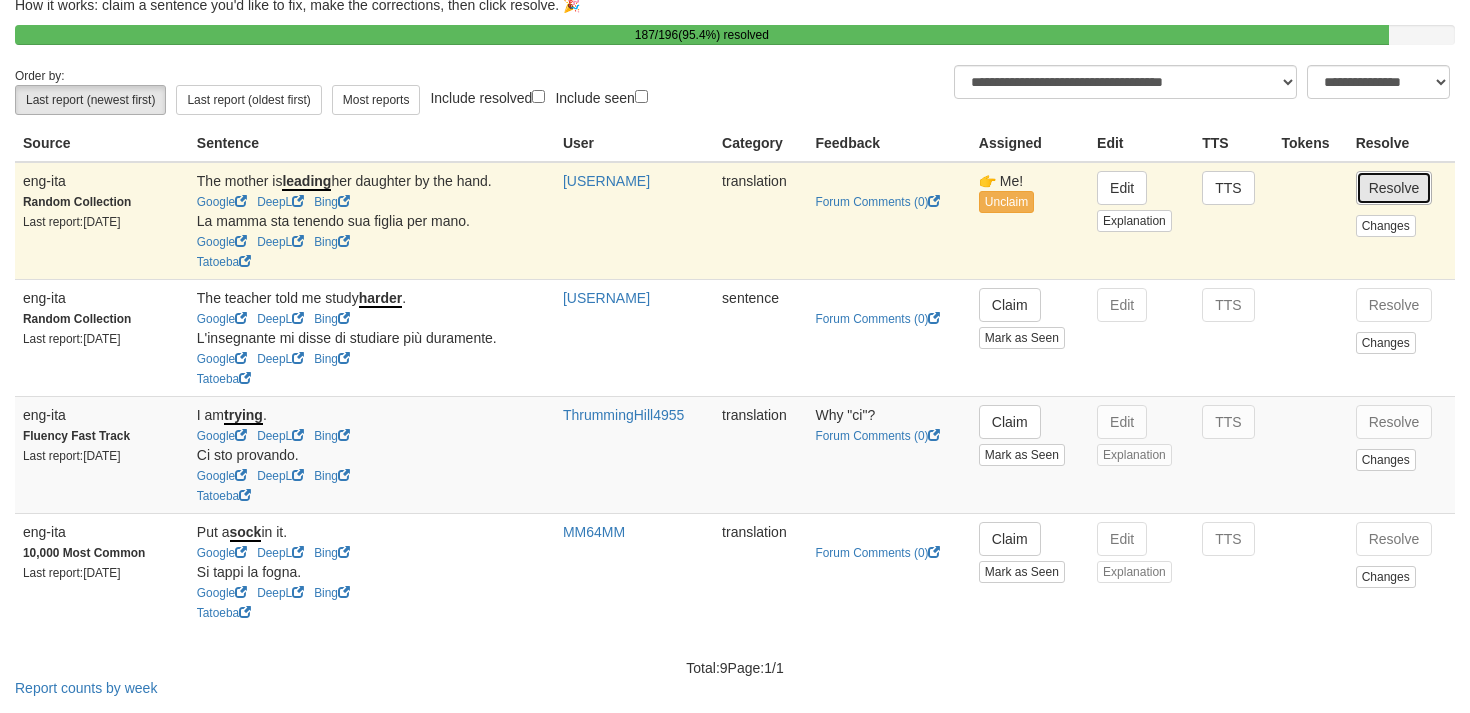 click on "Resolve" at bounding box center [1394, 188] 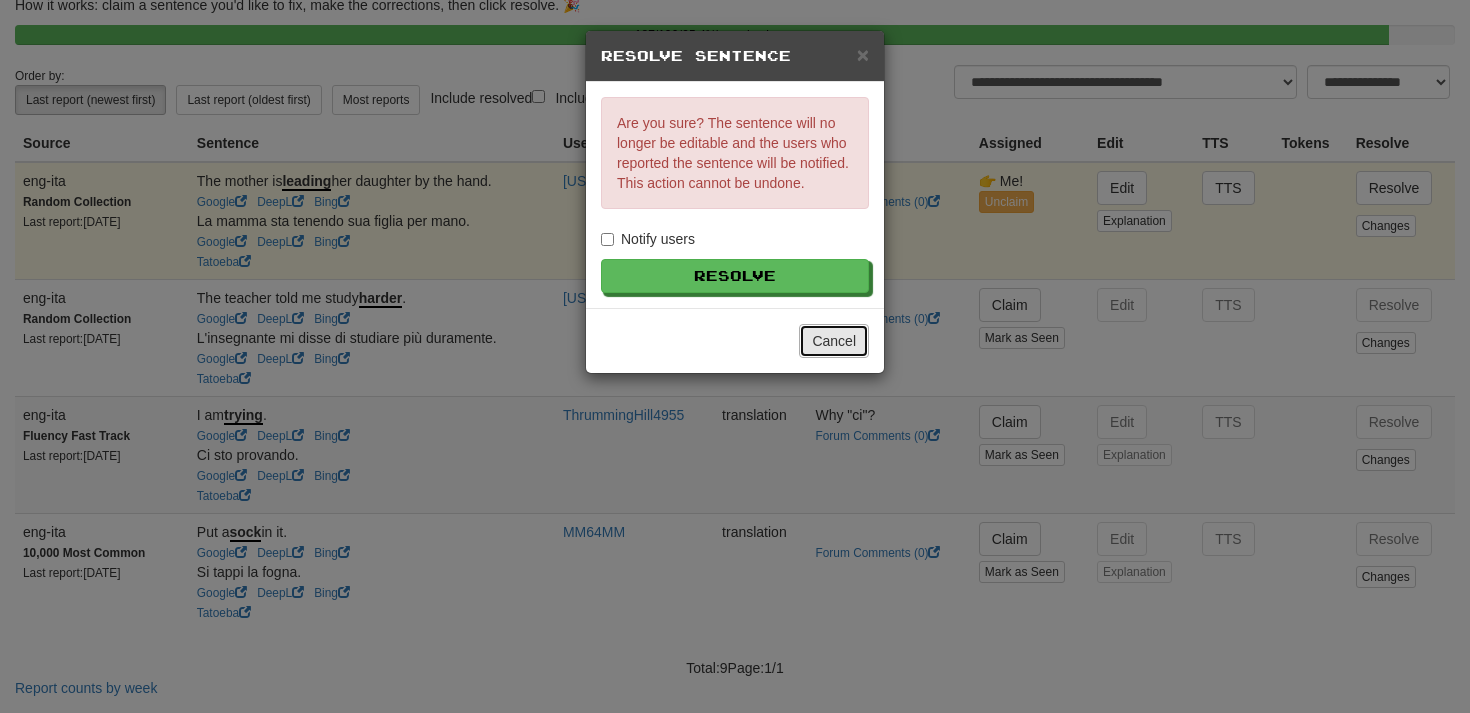 click on "Cancel" at bounding box center (834, 341) 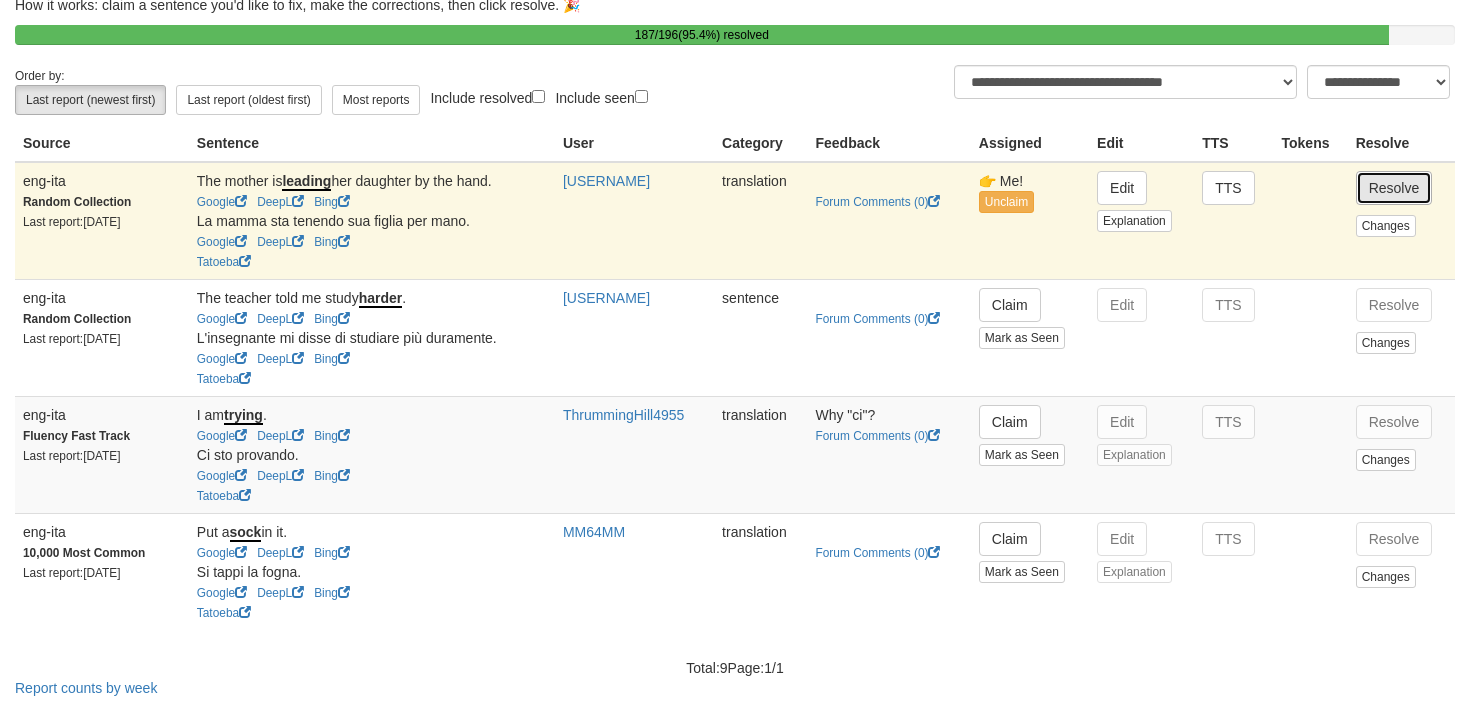 click on "Resolve" at bounding box center (1394, 188) 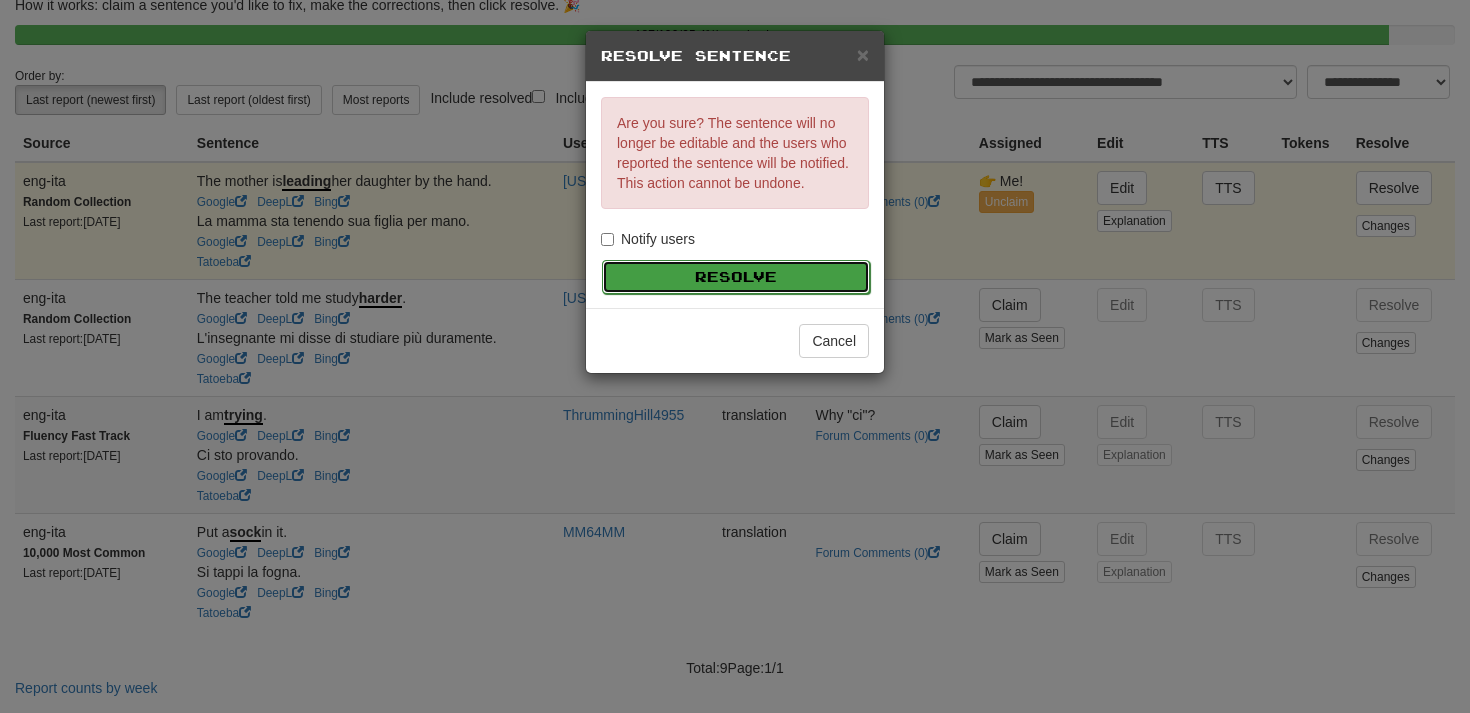 click on "Resolve" at bounding box center [736, 277] 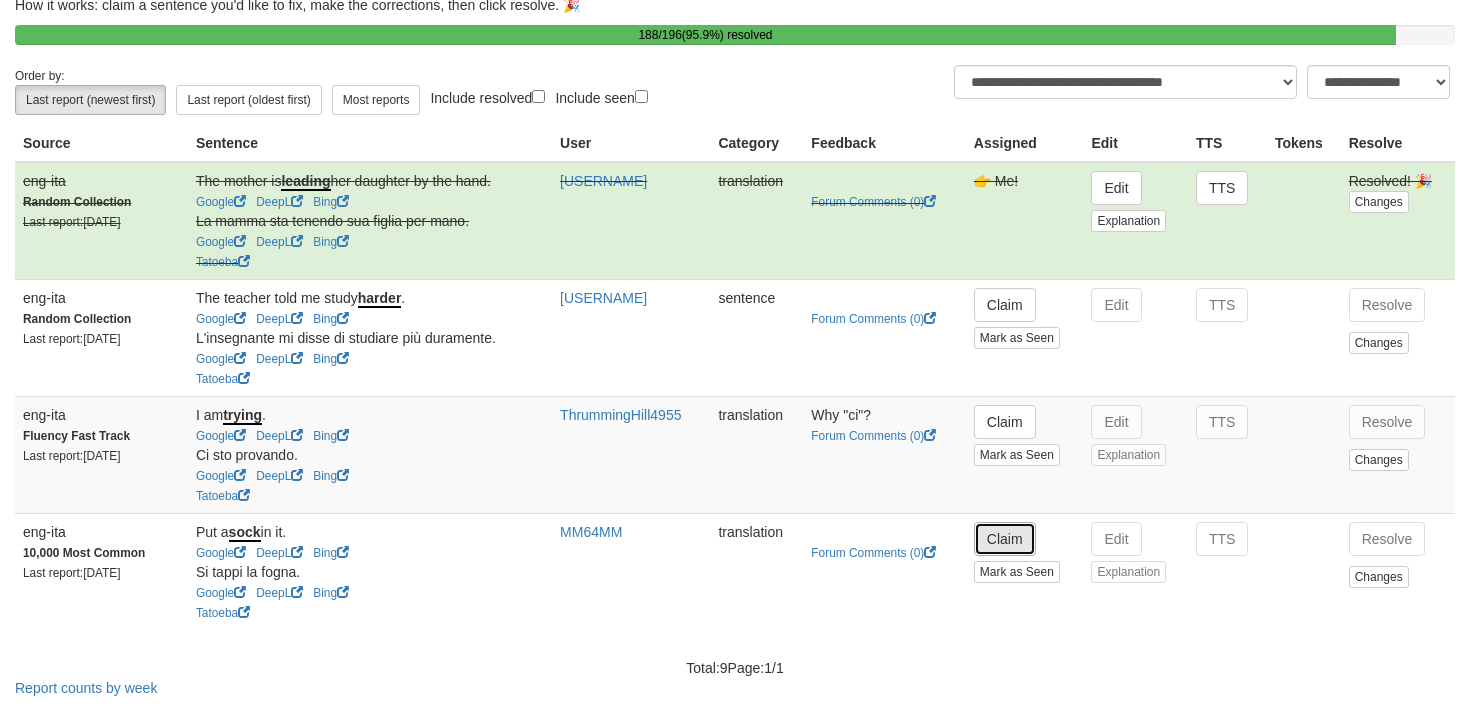 click on "Claim" at bounding box center (1005, 539) 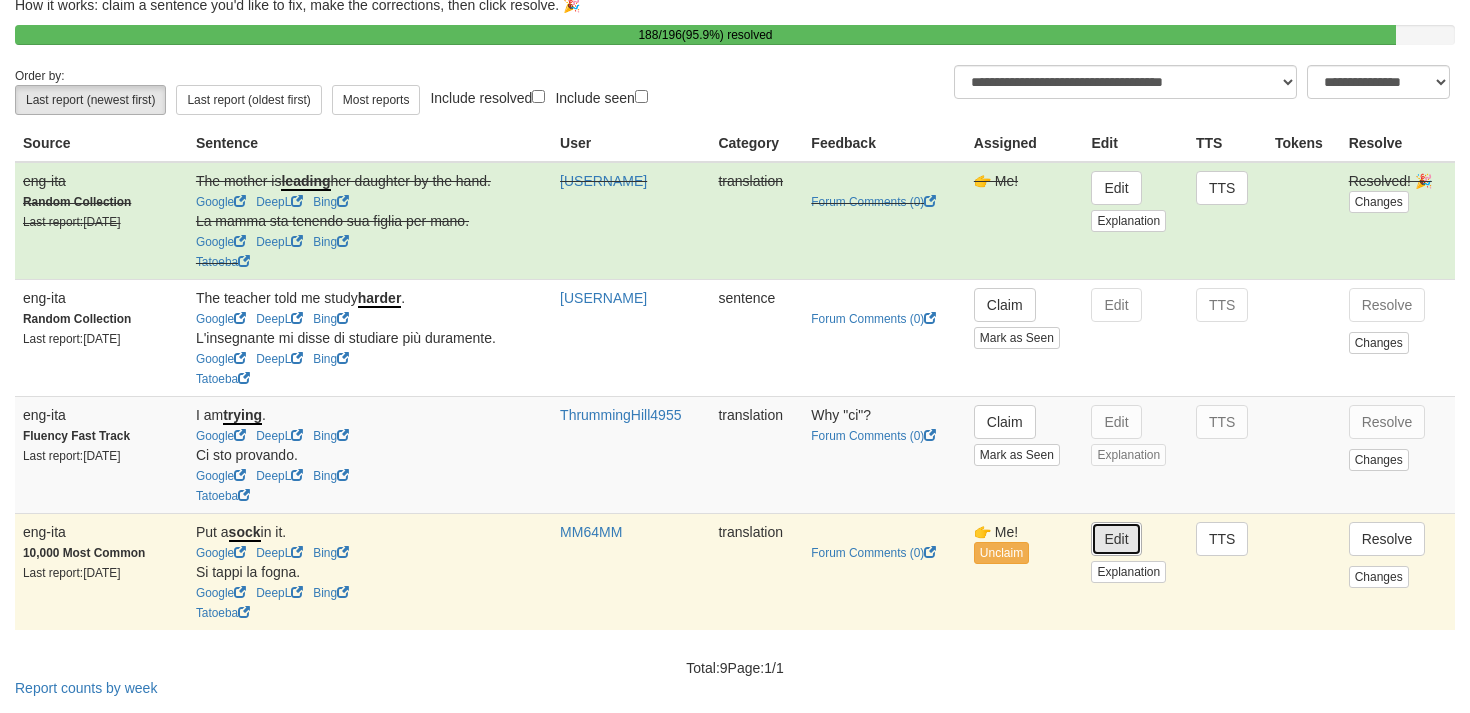 click on "Edit" at bounding box center (1116, 539) 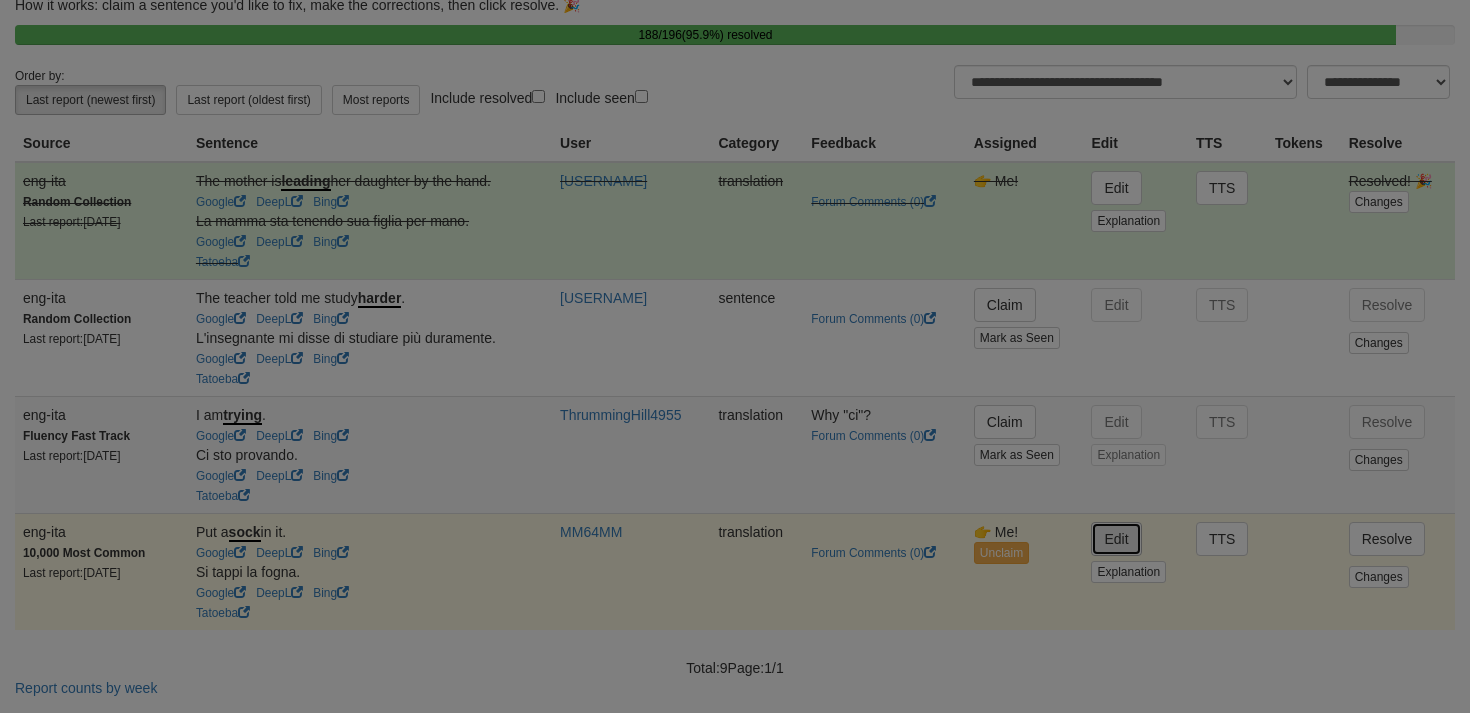 type on "**********" 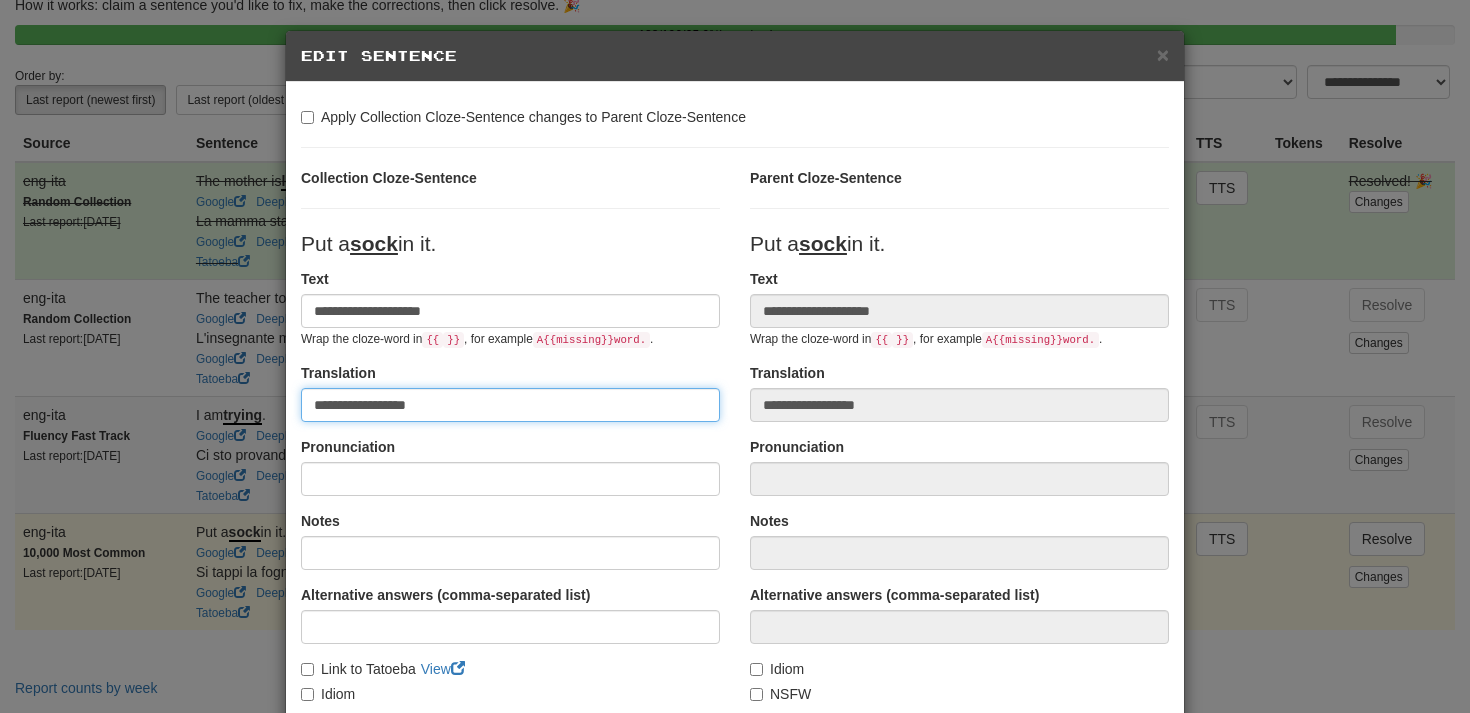 click on "**********" at bounding box center [510, 405] 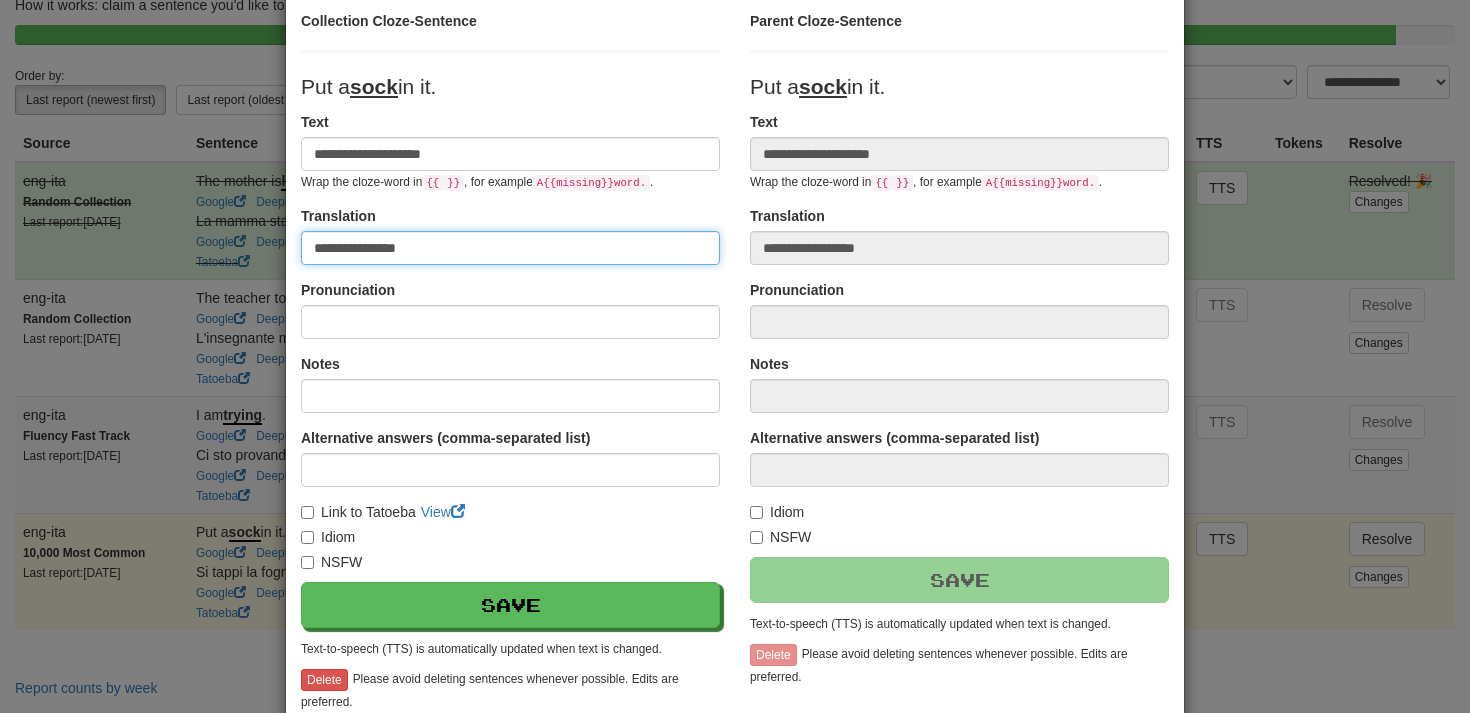 scroll, scrollTop: 215, scrollLeft: 0, axis: vertical 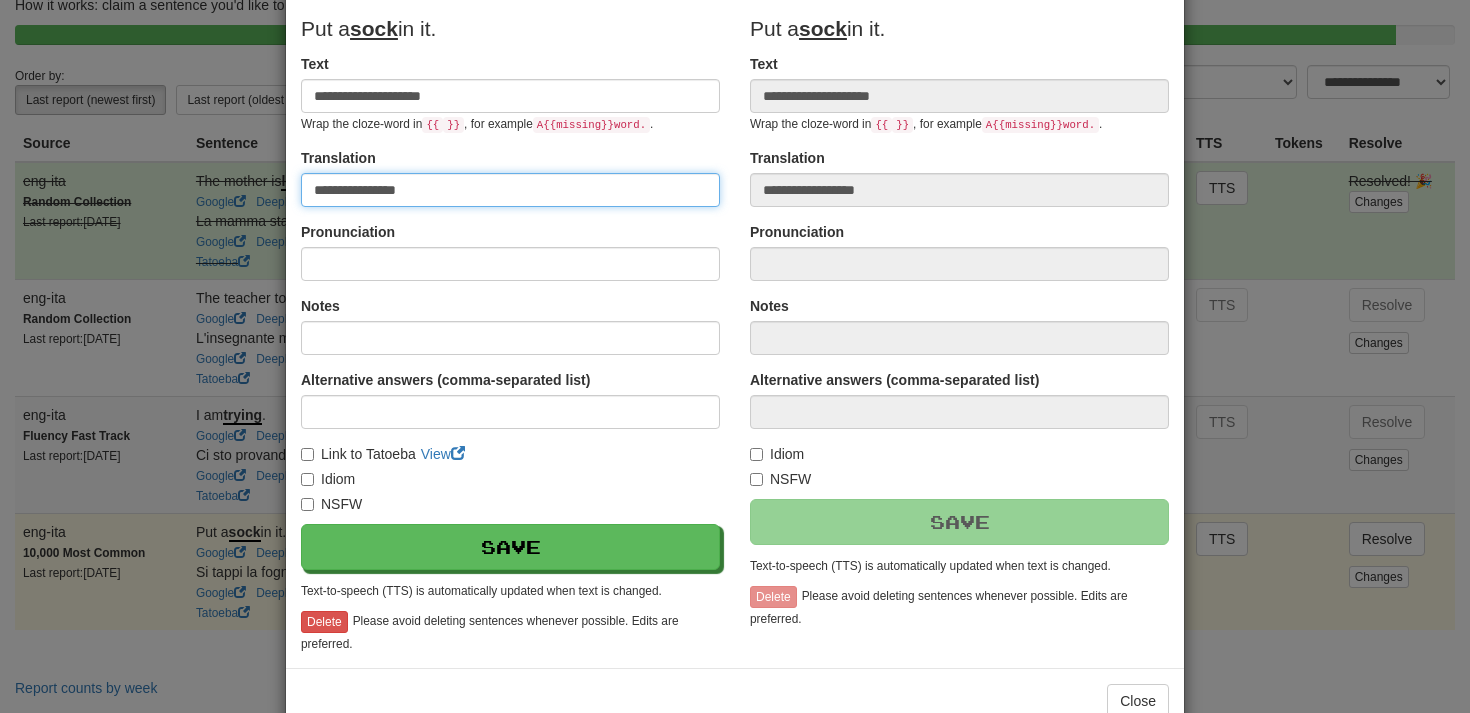type on "**********" 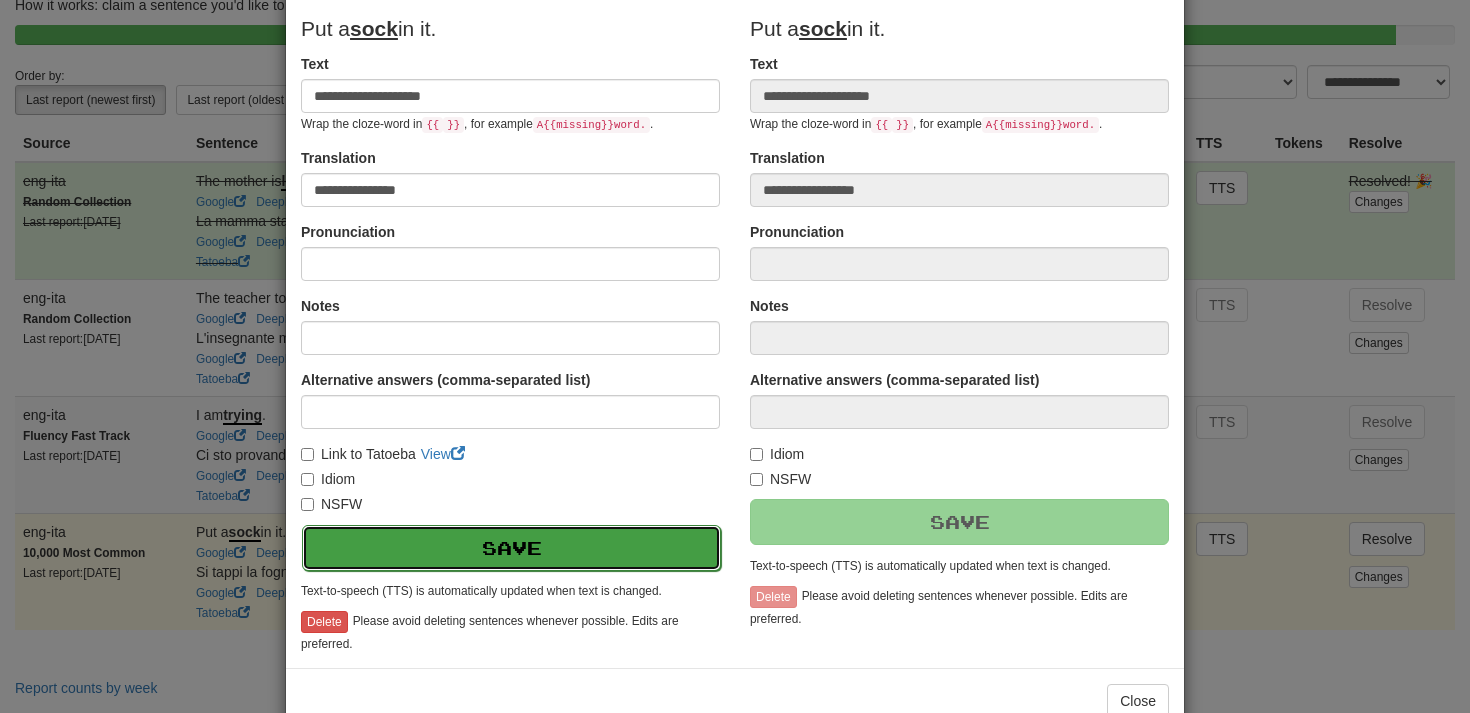 click on "Save" at bounding box center (511, 548) 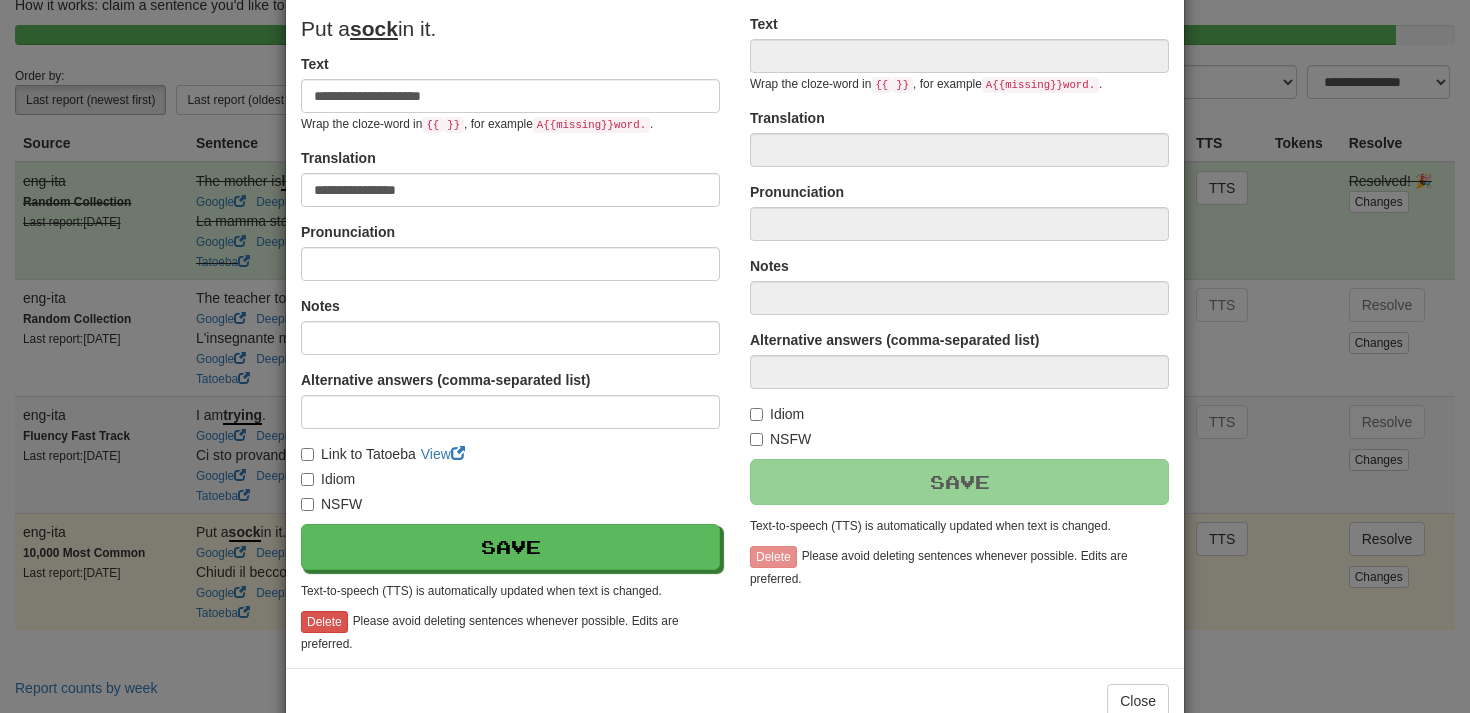 type on "**********" 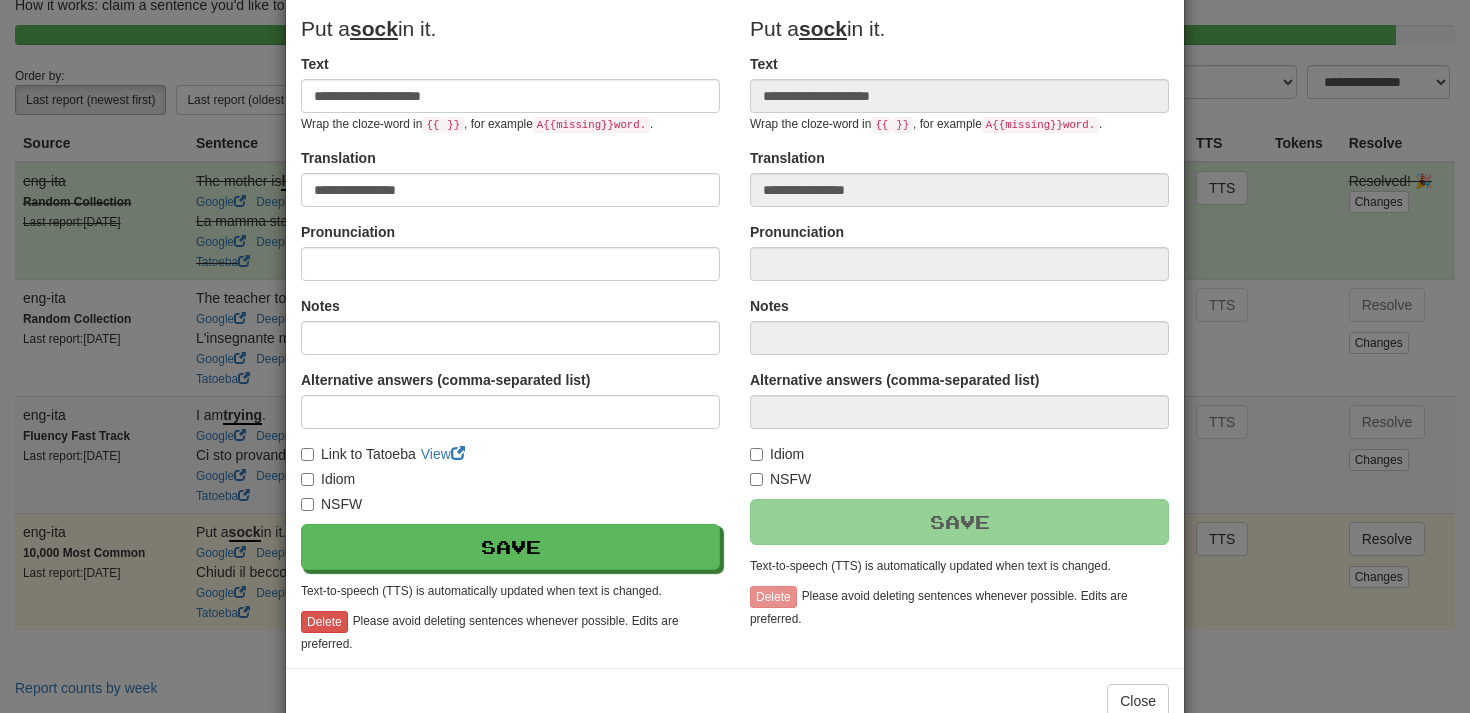 scroll, scrollTop: 266, scrollLeft: 0, axis: vertical 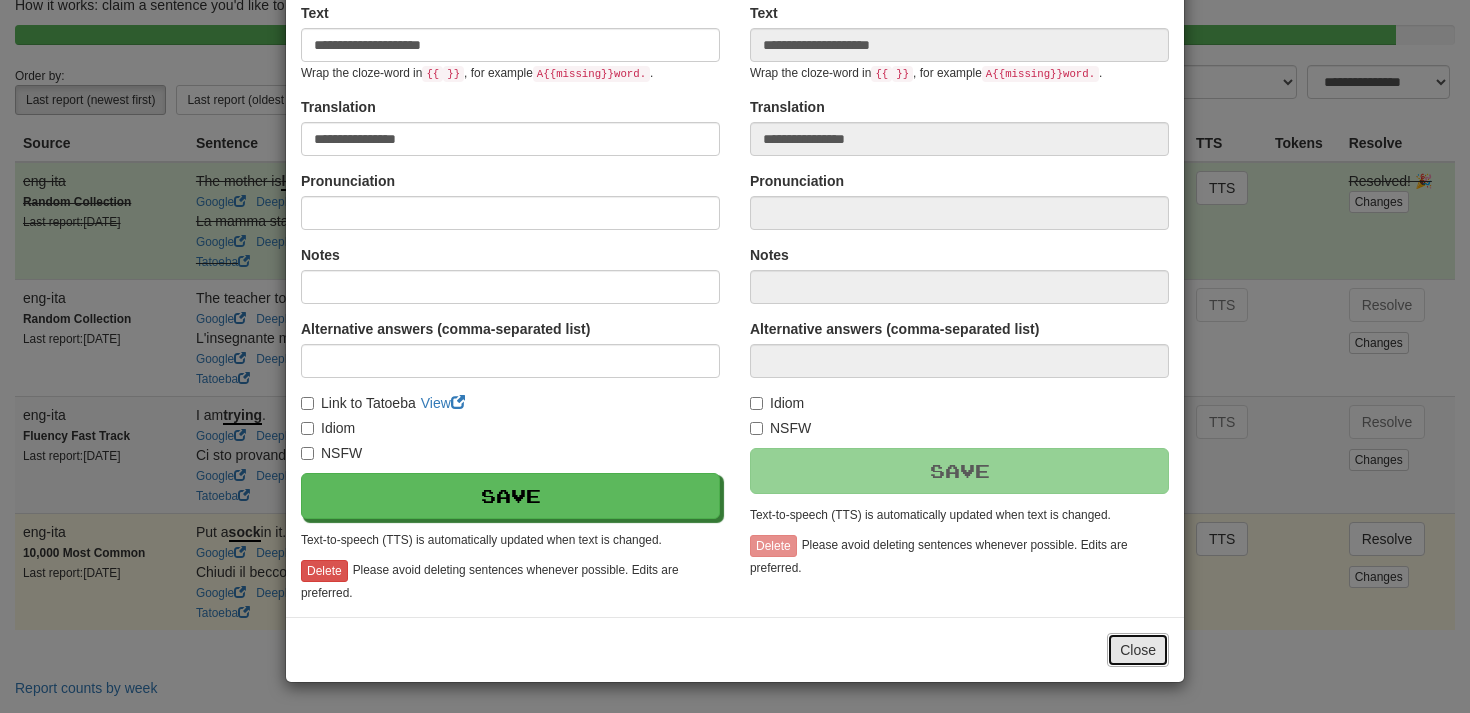 click on "Close" at bounding box center (1138, 650) 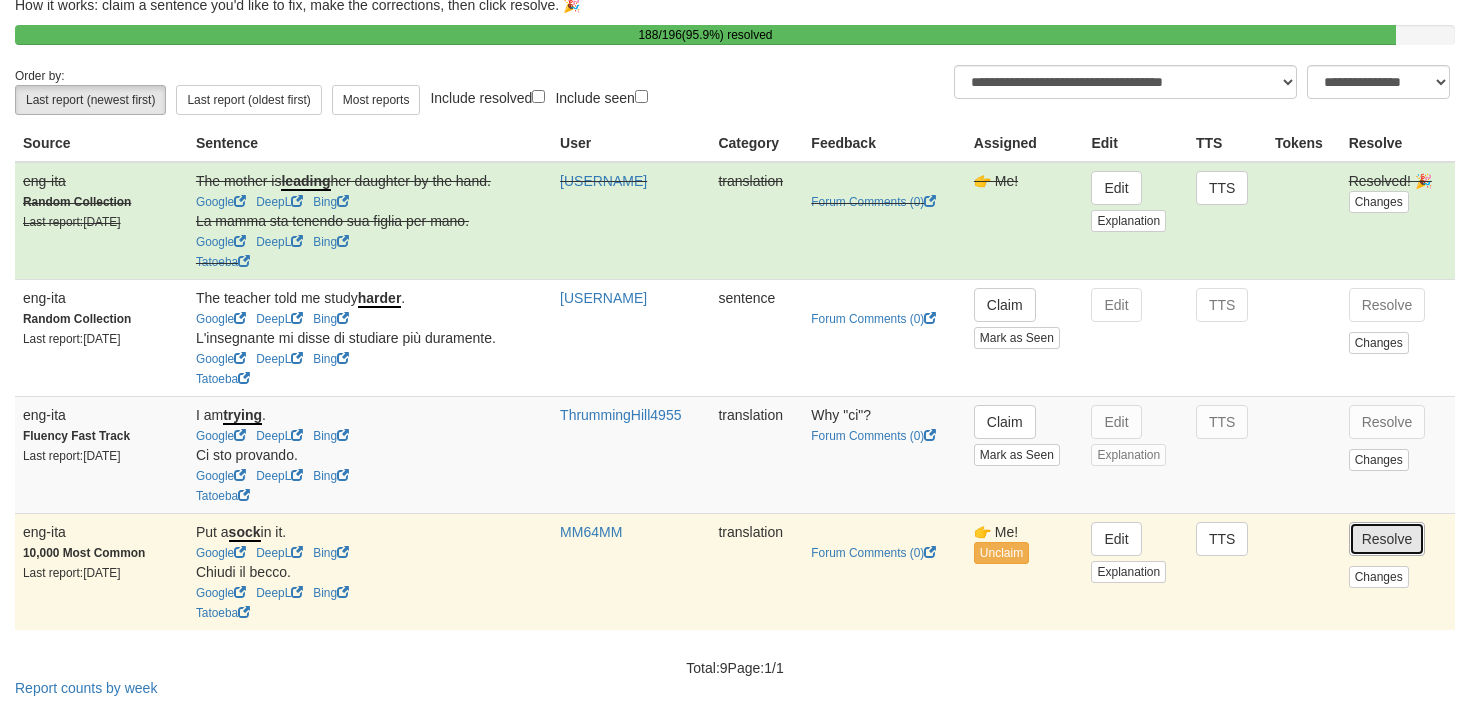 click on "Resolve" at bounding box center [1387, 539] 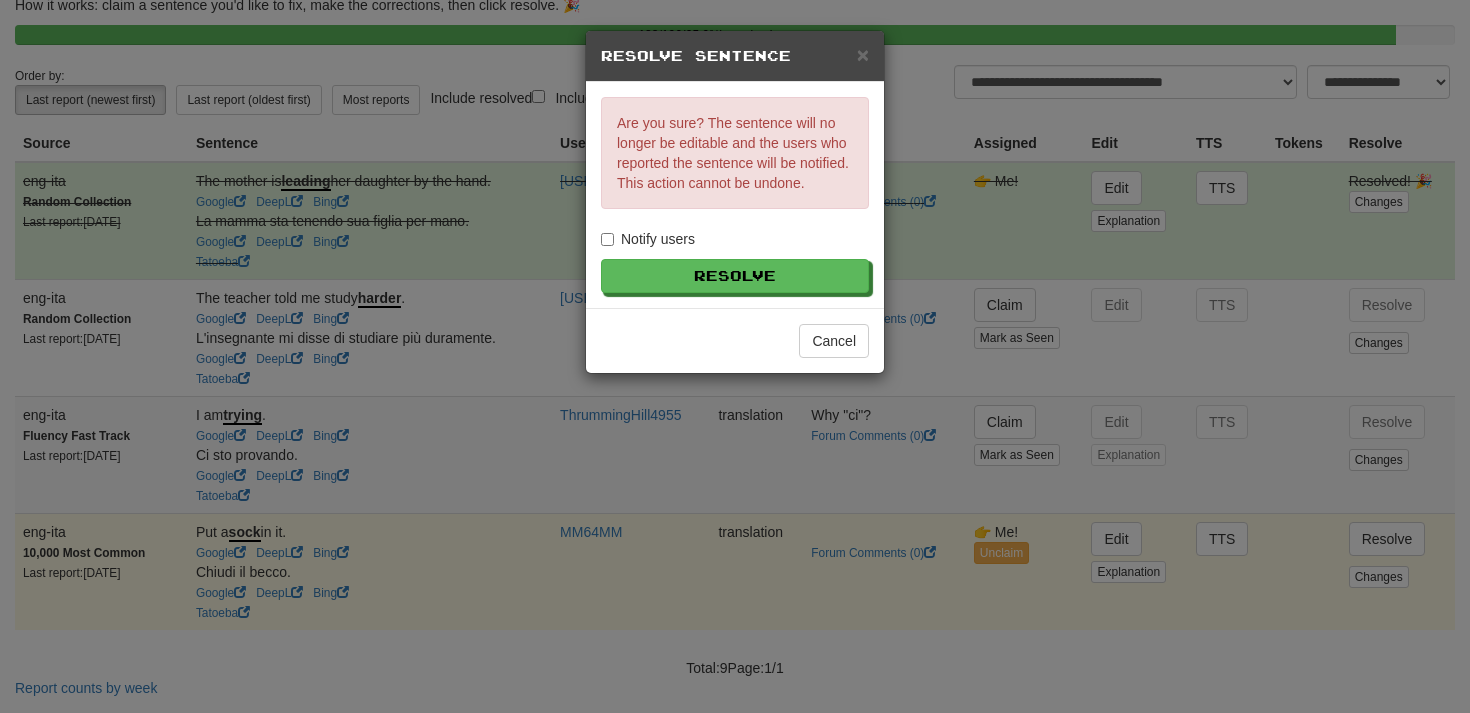 click on "Notify users" at bounding box center (648, 239) 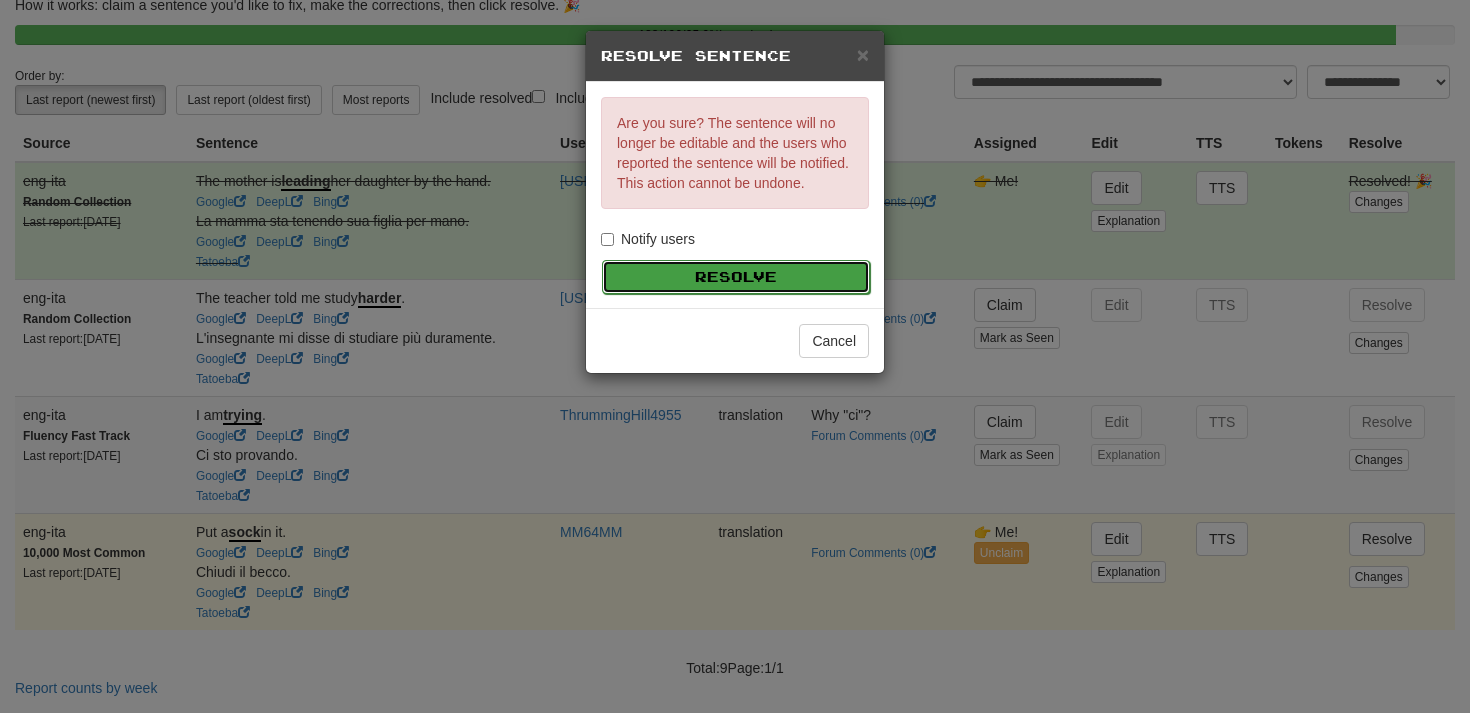 click on "Resolve" at bounding box center (736, 277) 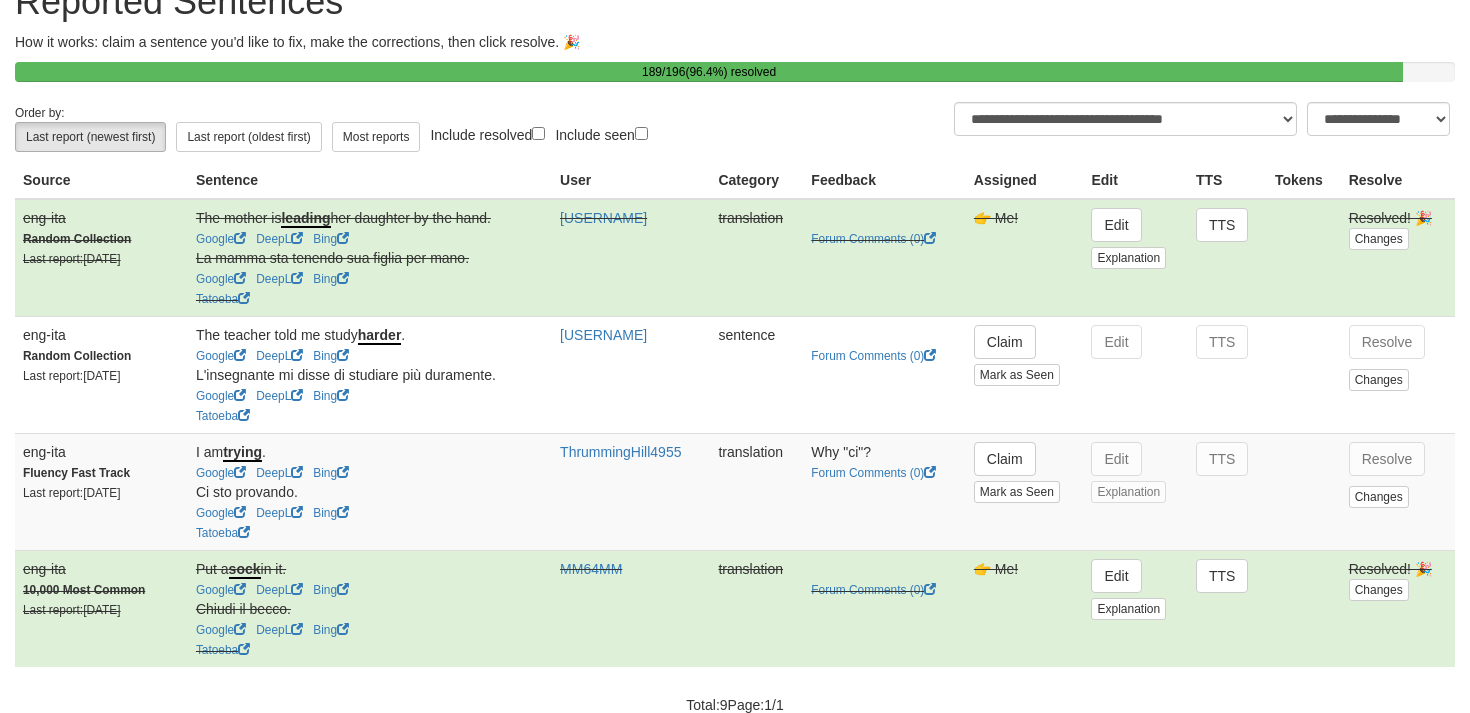 scroll, scrollTop: 87, scrollLeft: 0, axis: vertical 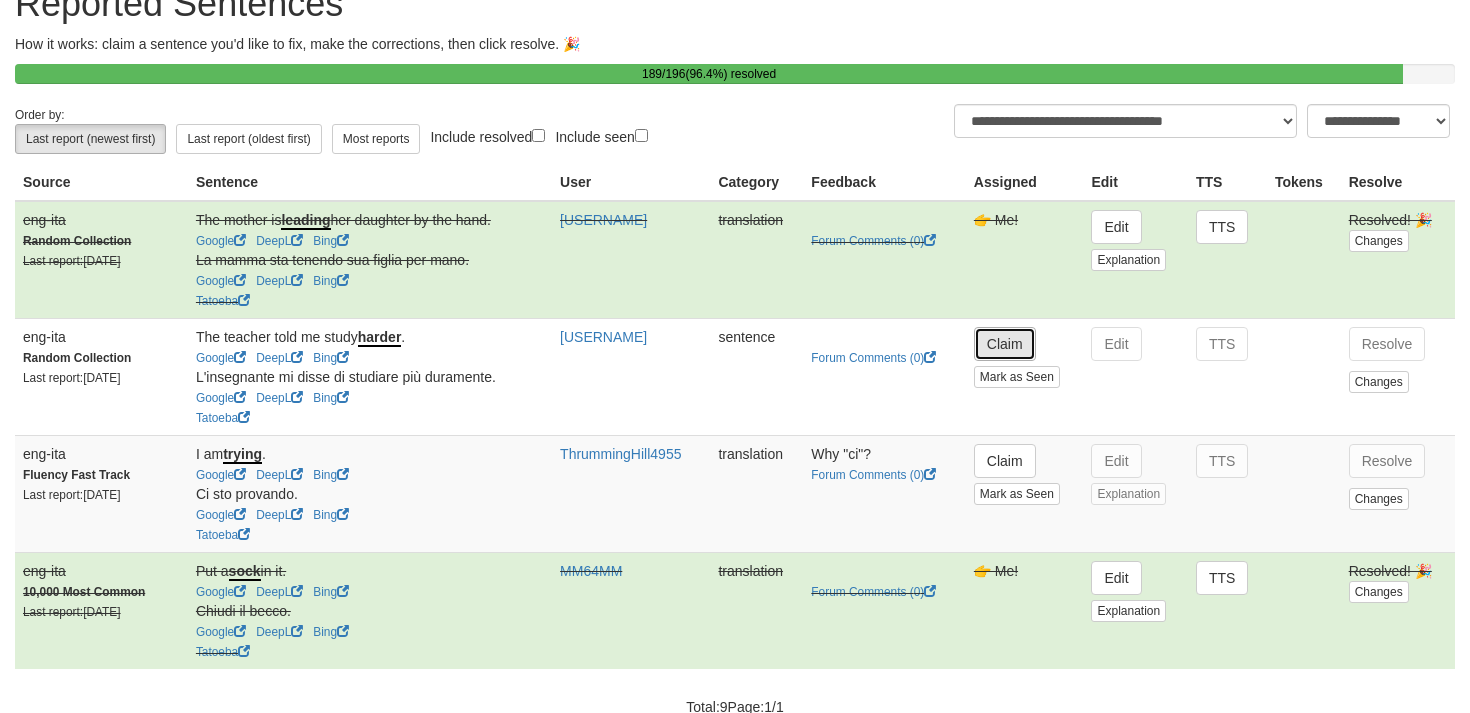 click on "Claim" at bounding box center [1005, 344] 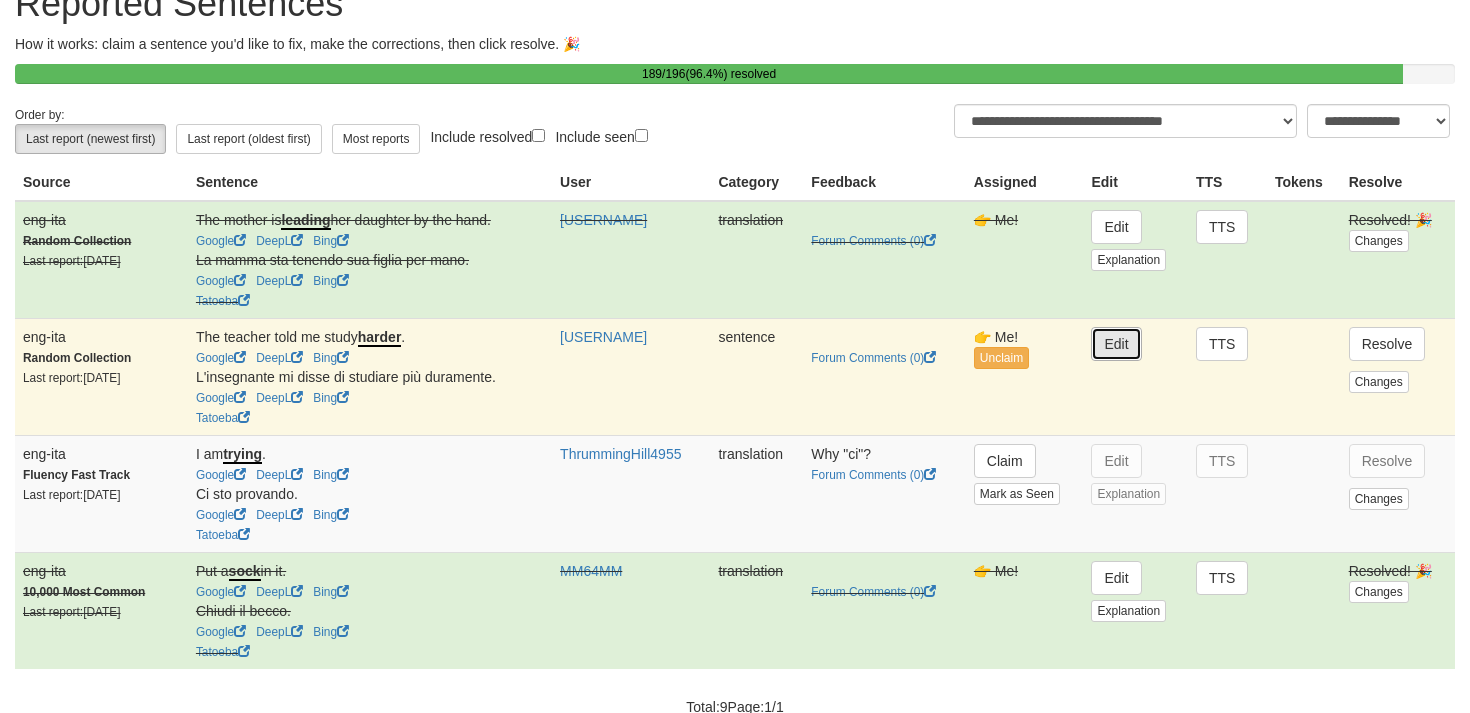 click on "Edit" at bounding box center [1116, 344] 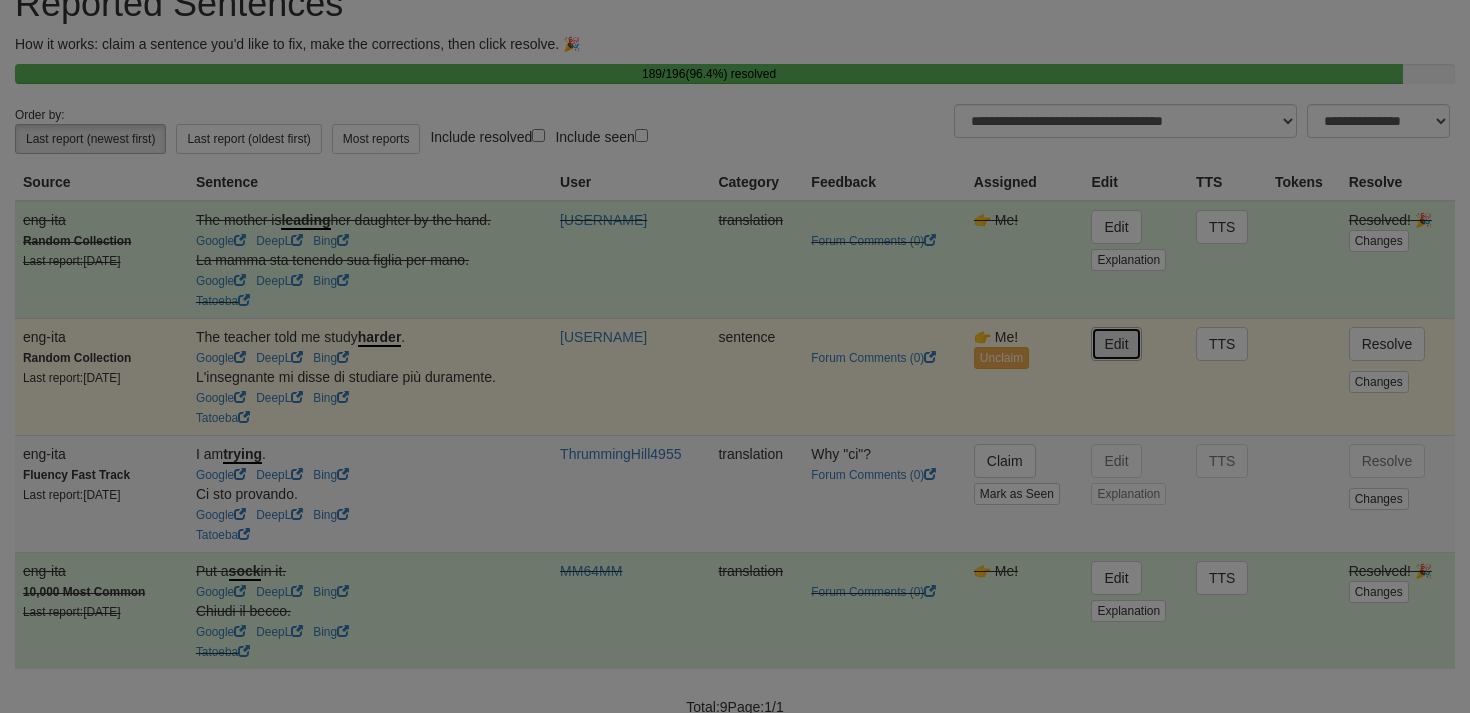 type on "**********" 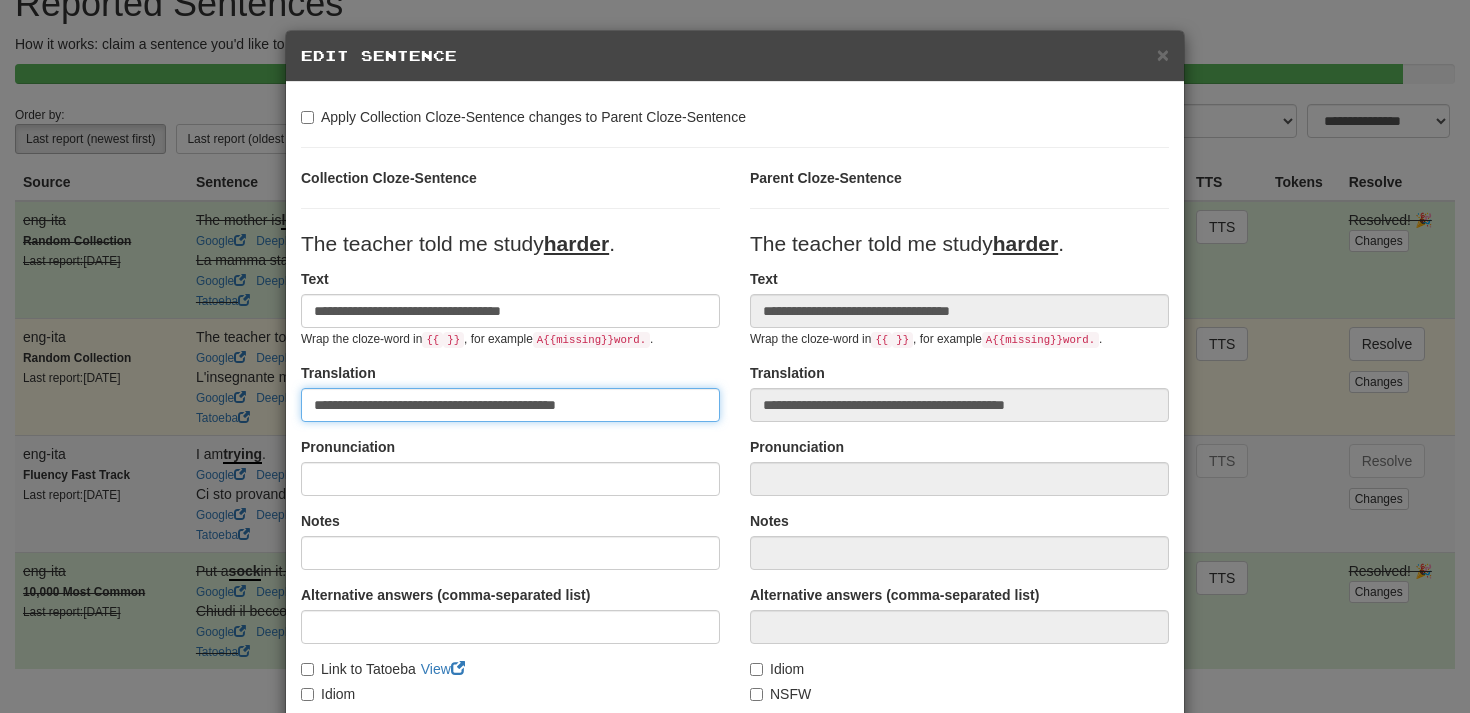 click on "**********" at bounding box center [510, 405] 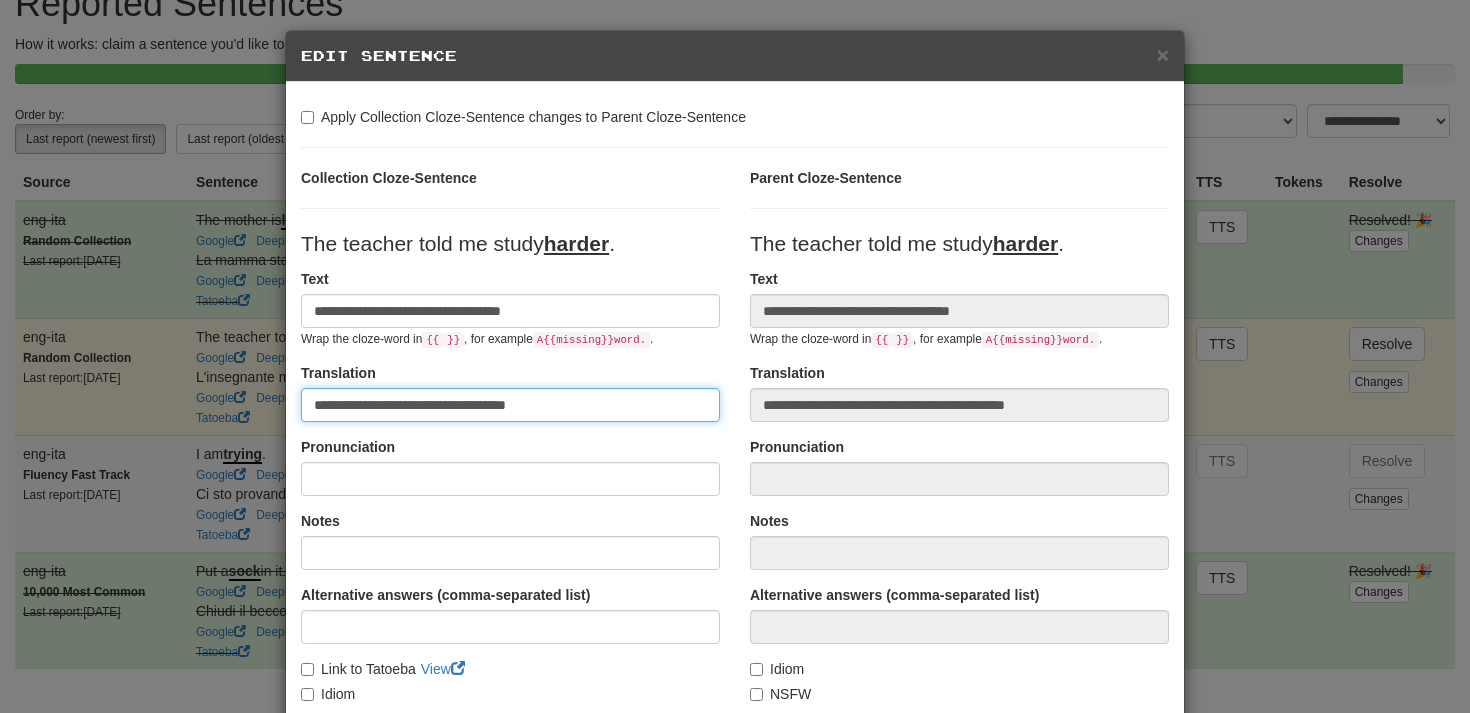 click on "**********" at bounding box center [510, 405] 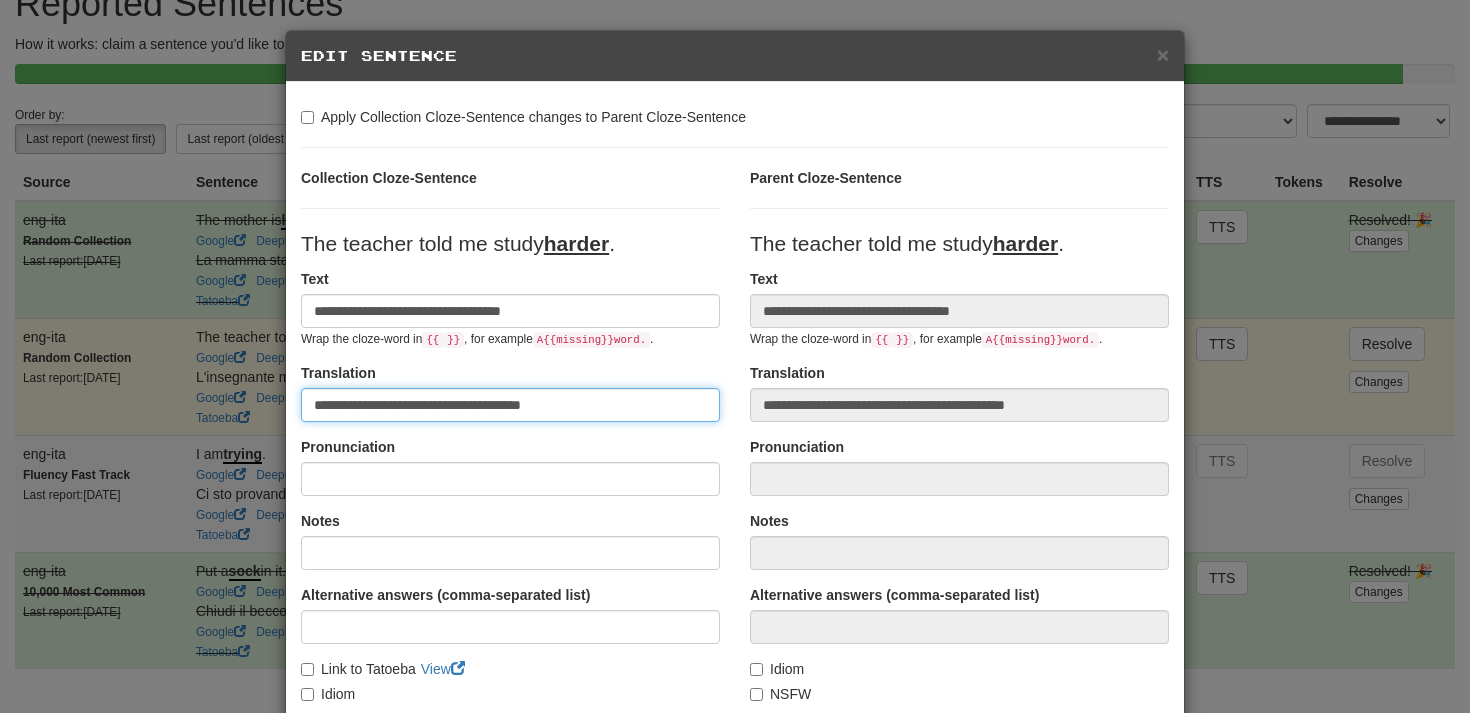 type on "**********" 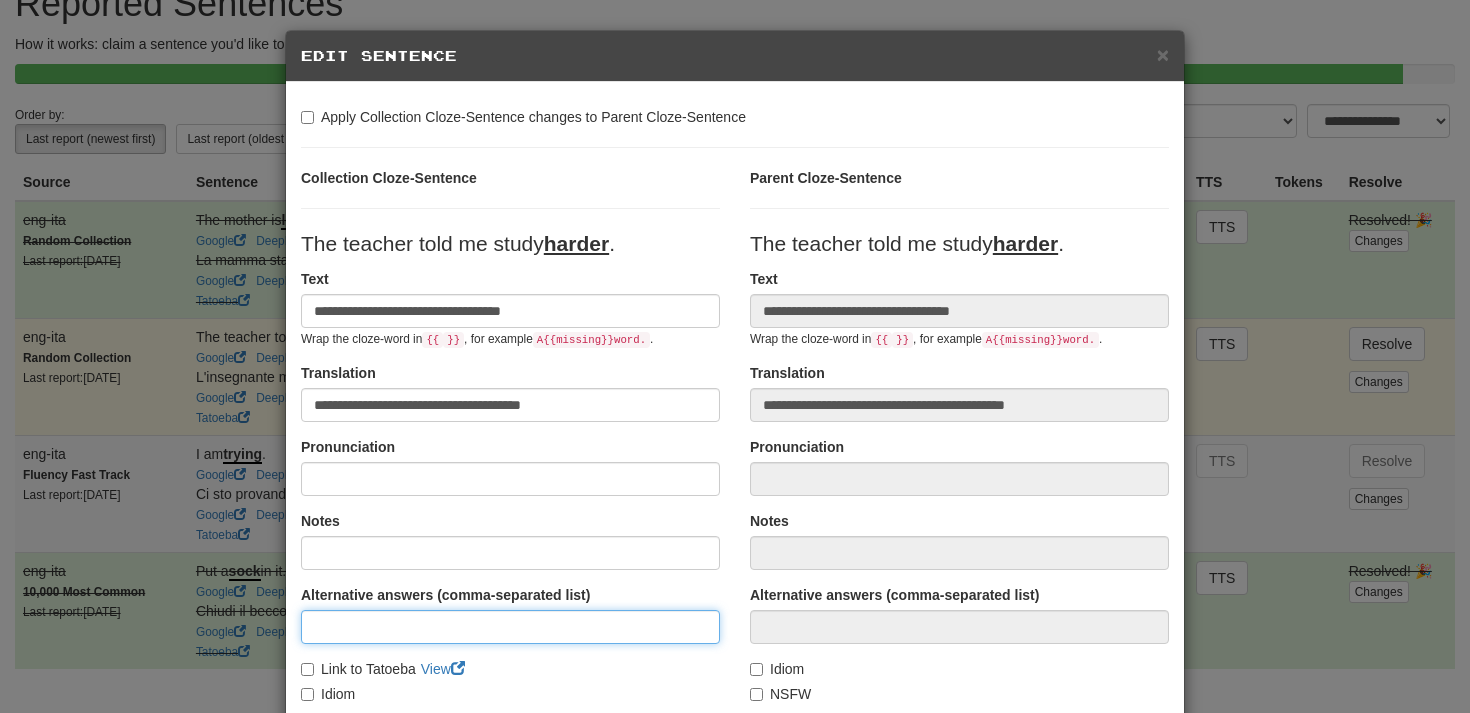 click at bounding box center [510, 627] 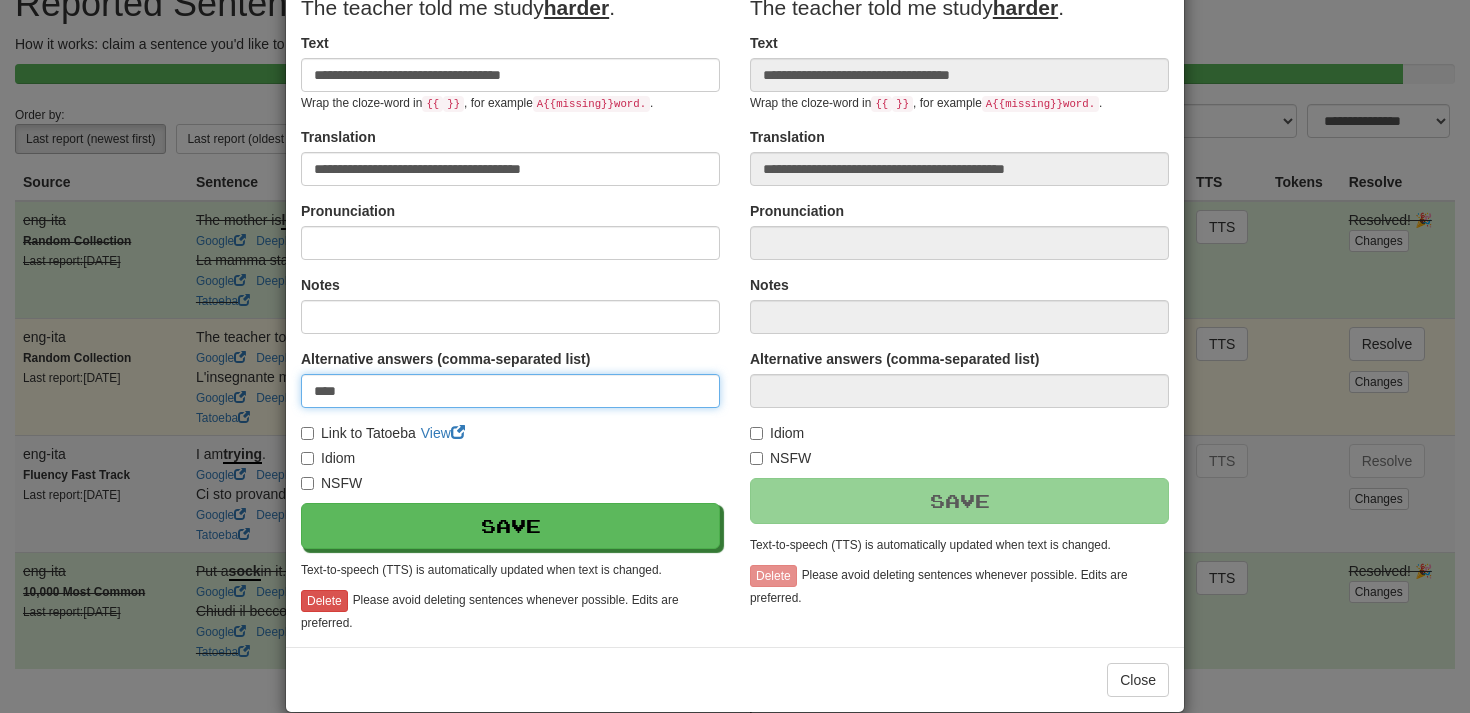 scroll, scrollTop: 266, scrollLeft: 0, axis: vertical 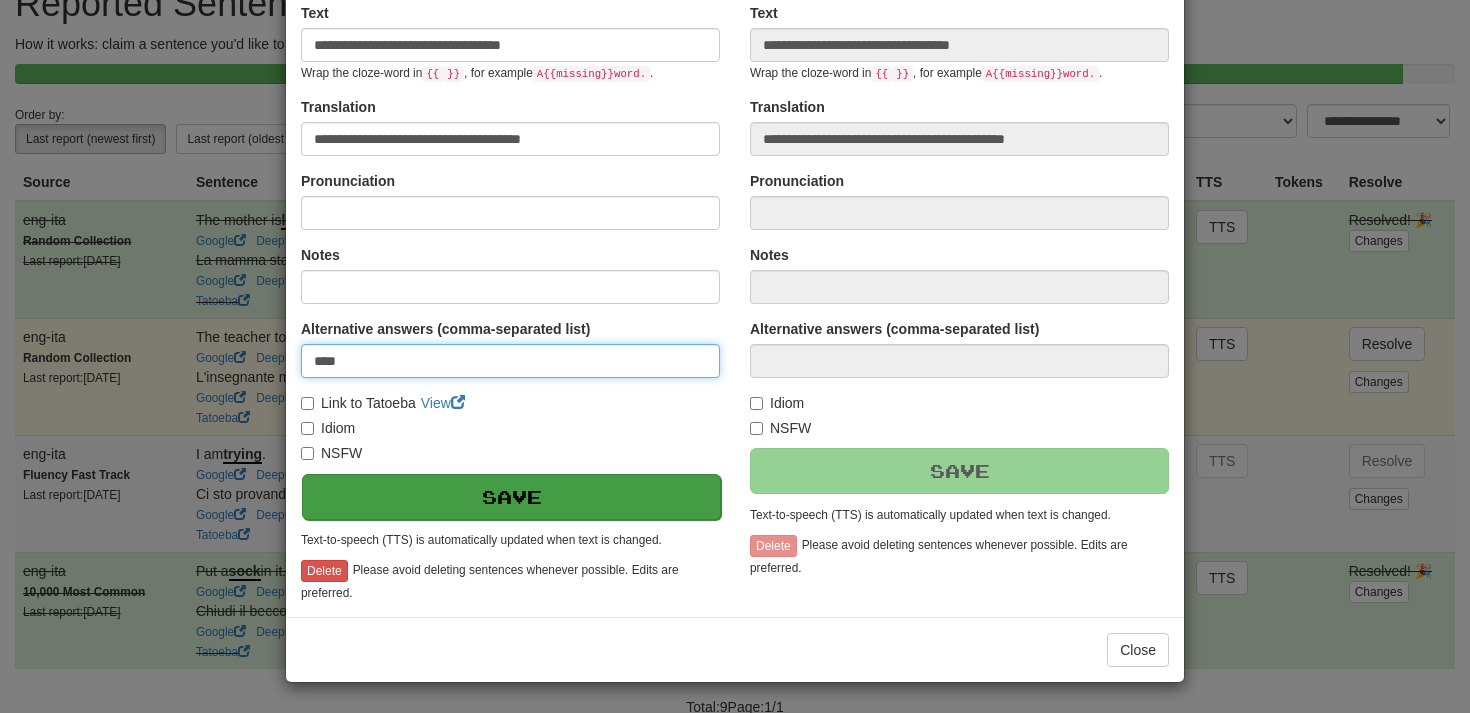 type on "****" 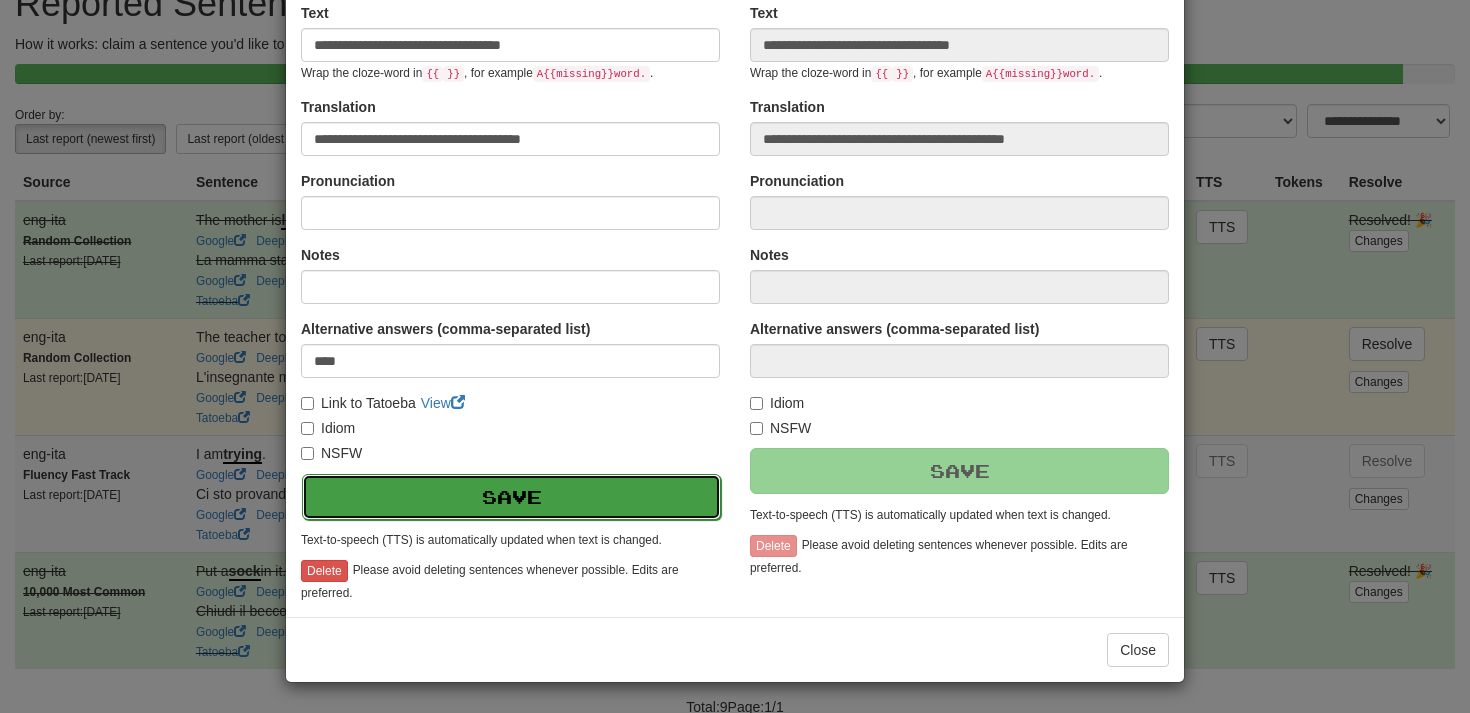click on "Save" at bounding box center (511, 497) 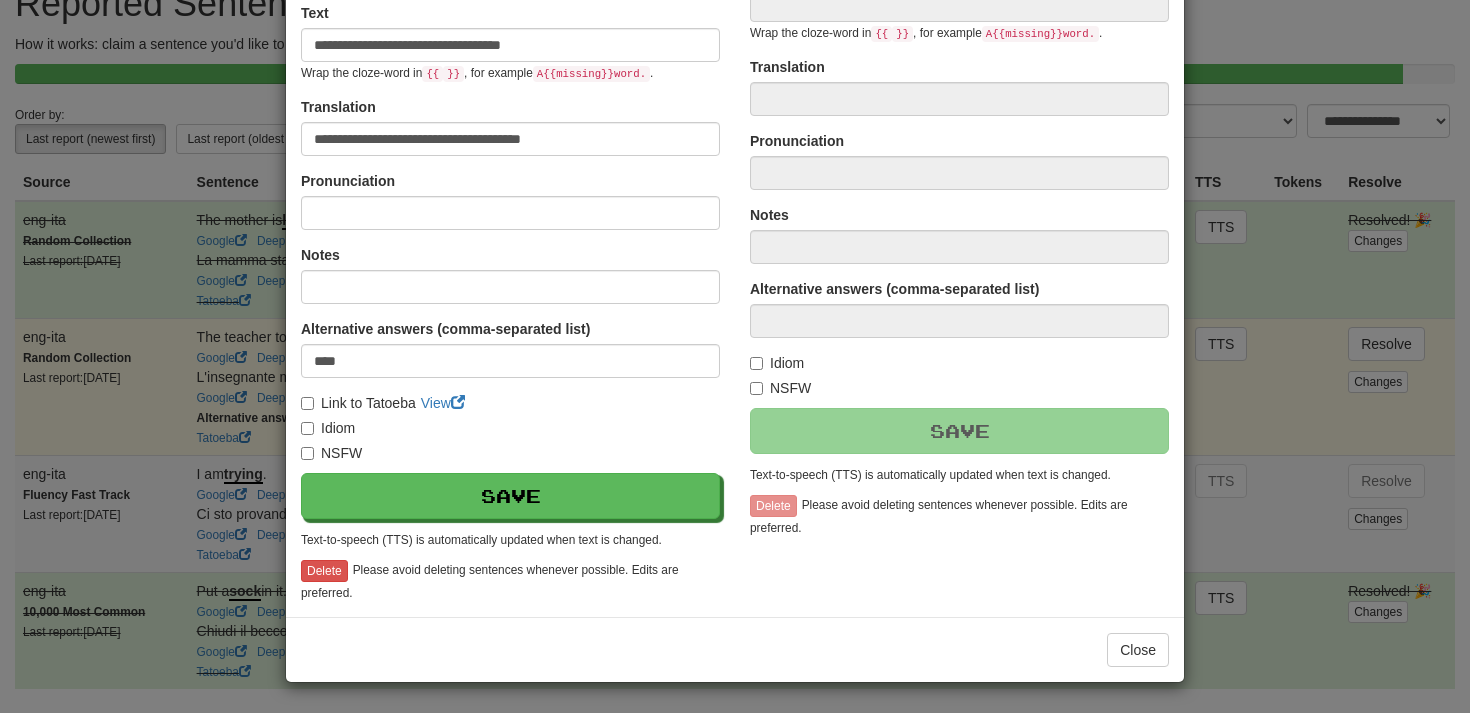 type on "**********" 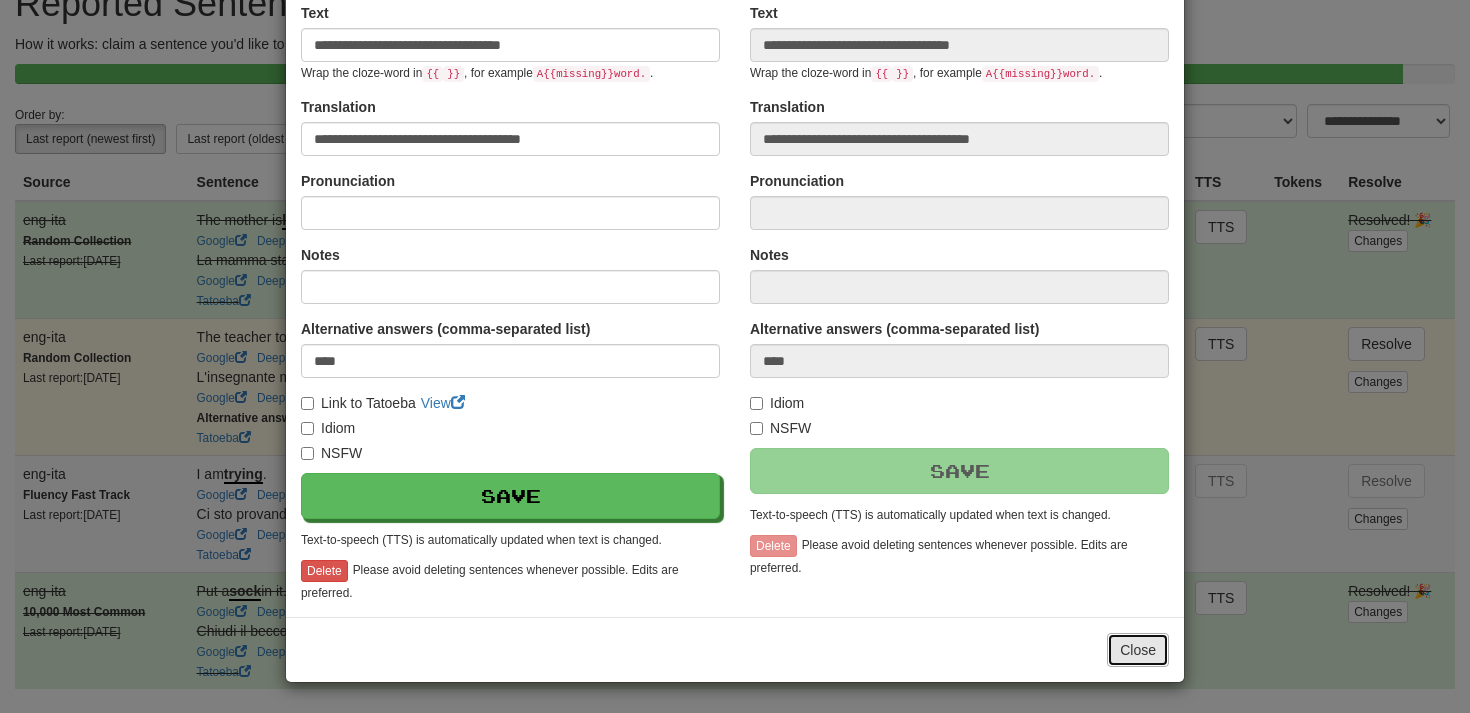 click on "Close" at bounding box center [1138, 650] 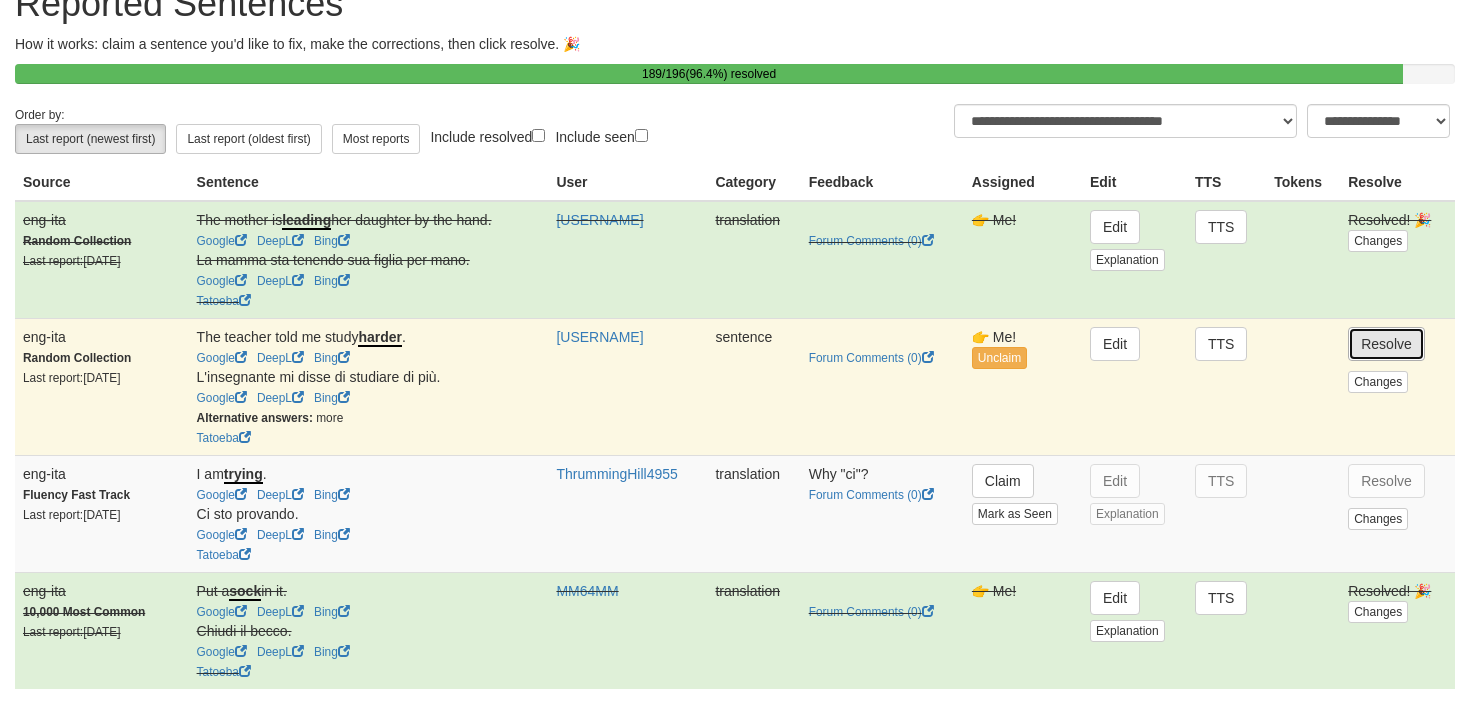 click on "Resolve" at bounding box center [1386, 344] 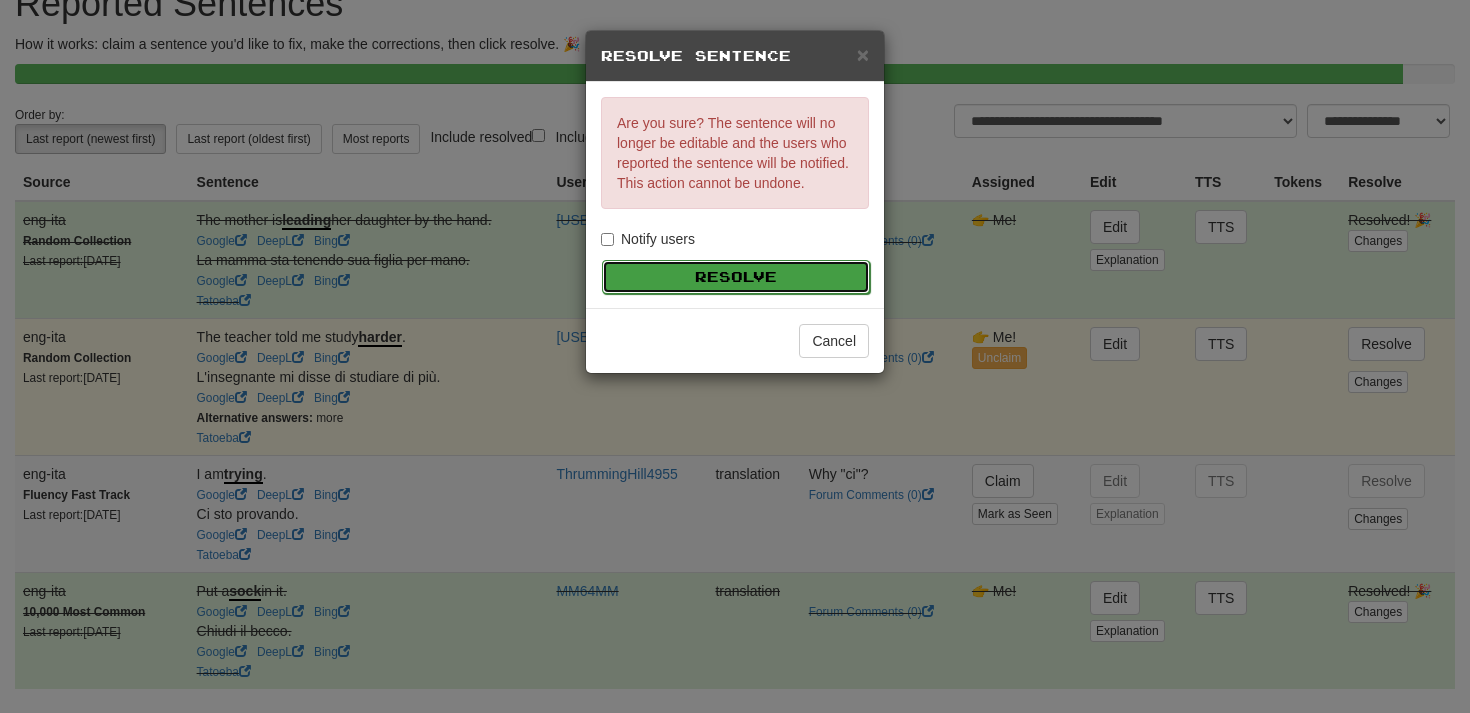 click on "Resolve" at bounding box center (736, 277) 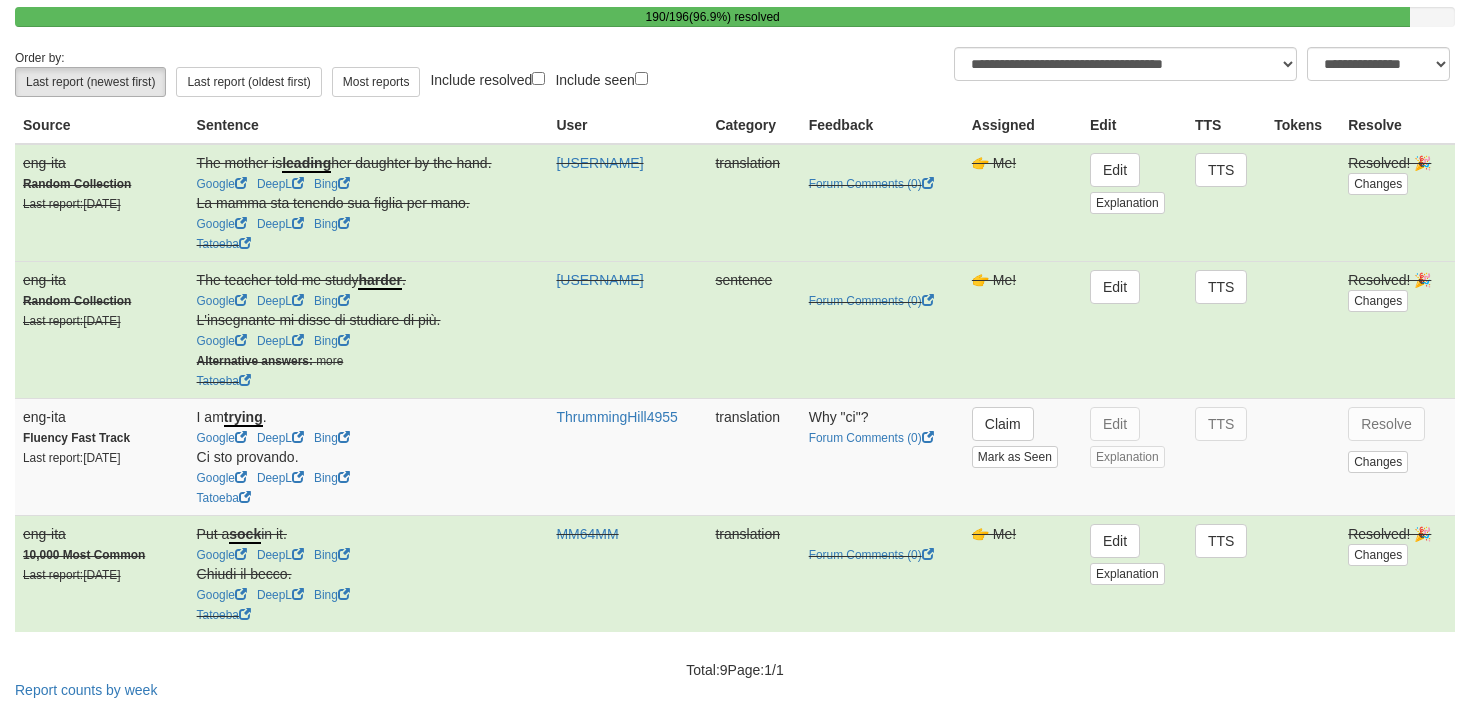 scroll, scrollTop: 151, scrollLeft: 0, axis: vertical 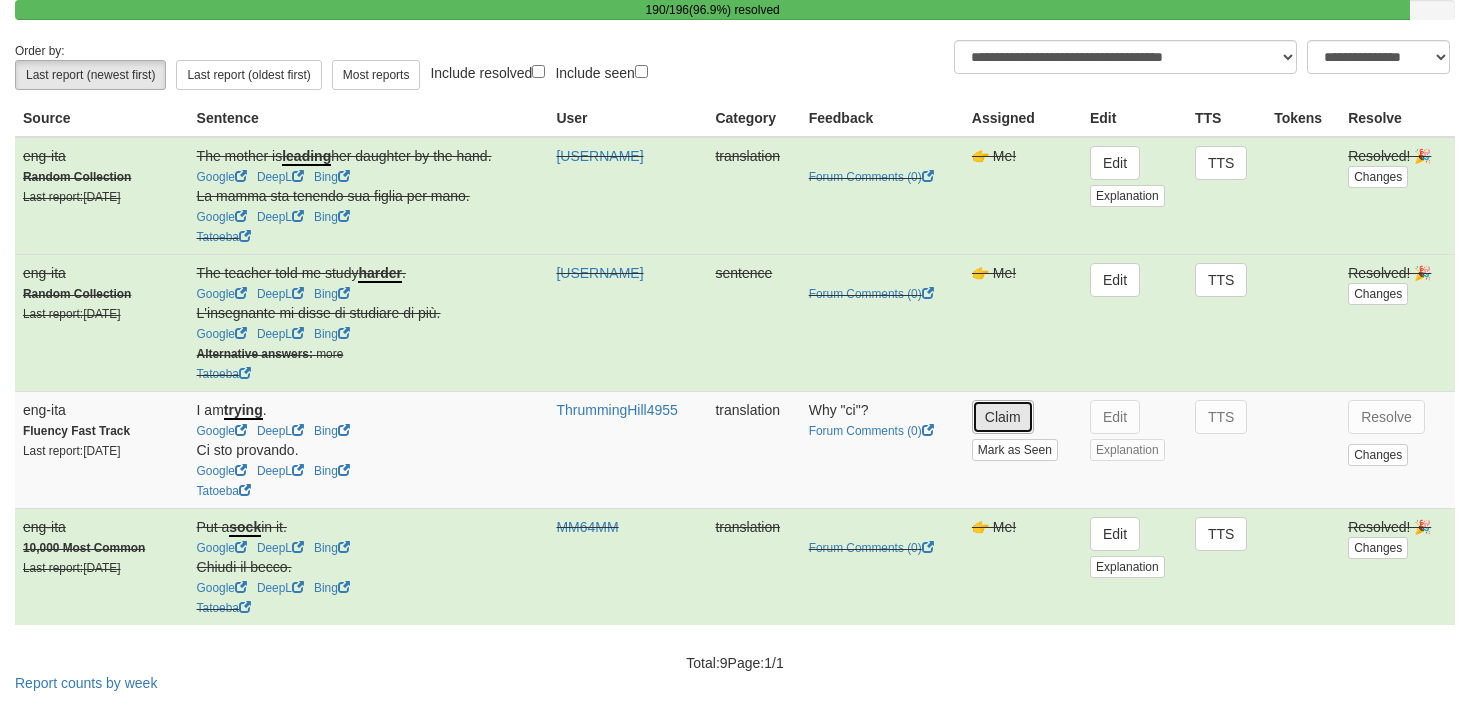 click on "Claim" at bounding box center [1003, 417] 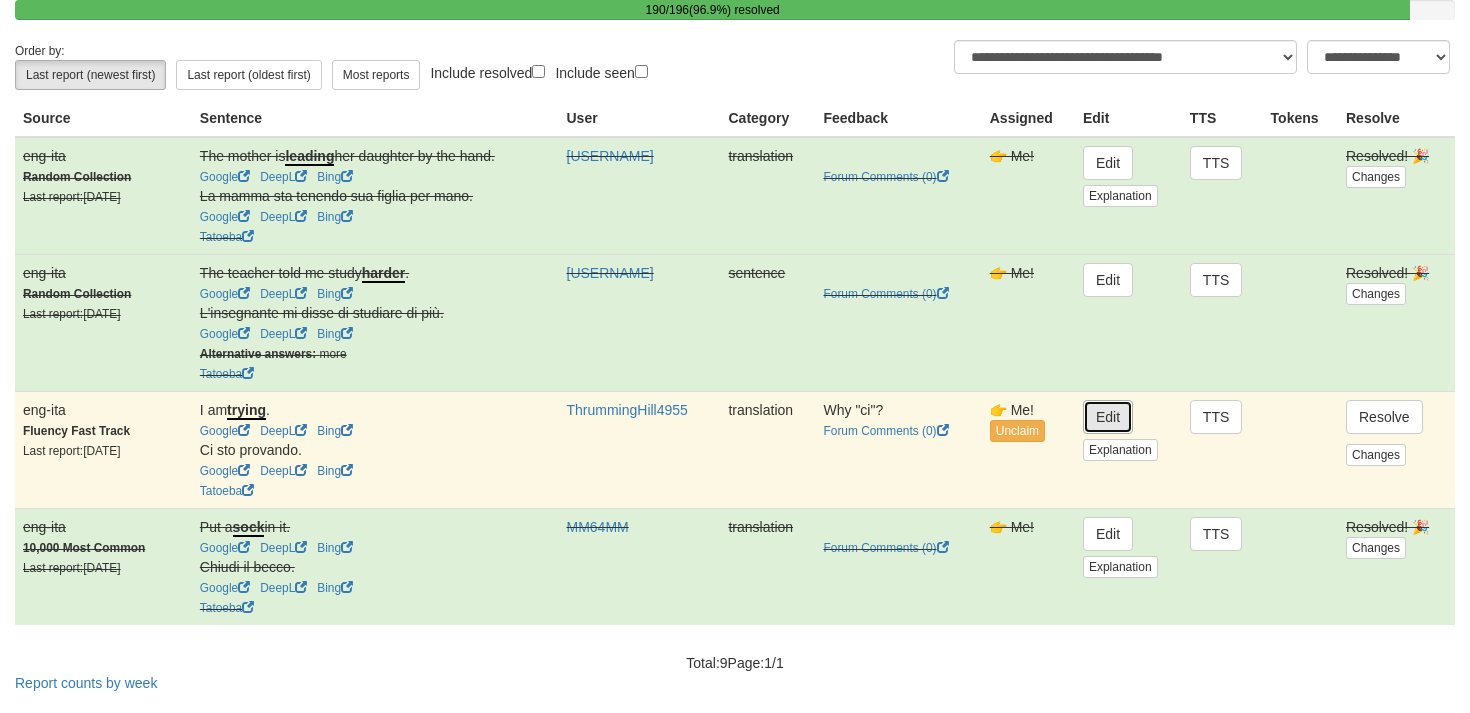 click on "Edit" at bounding box center [1108, 417] 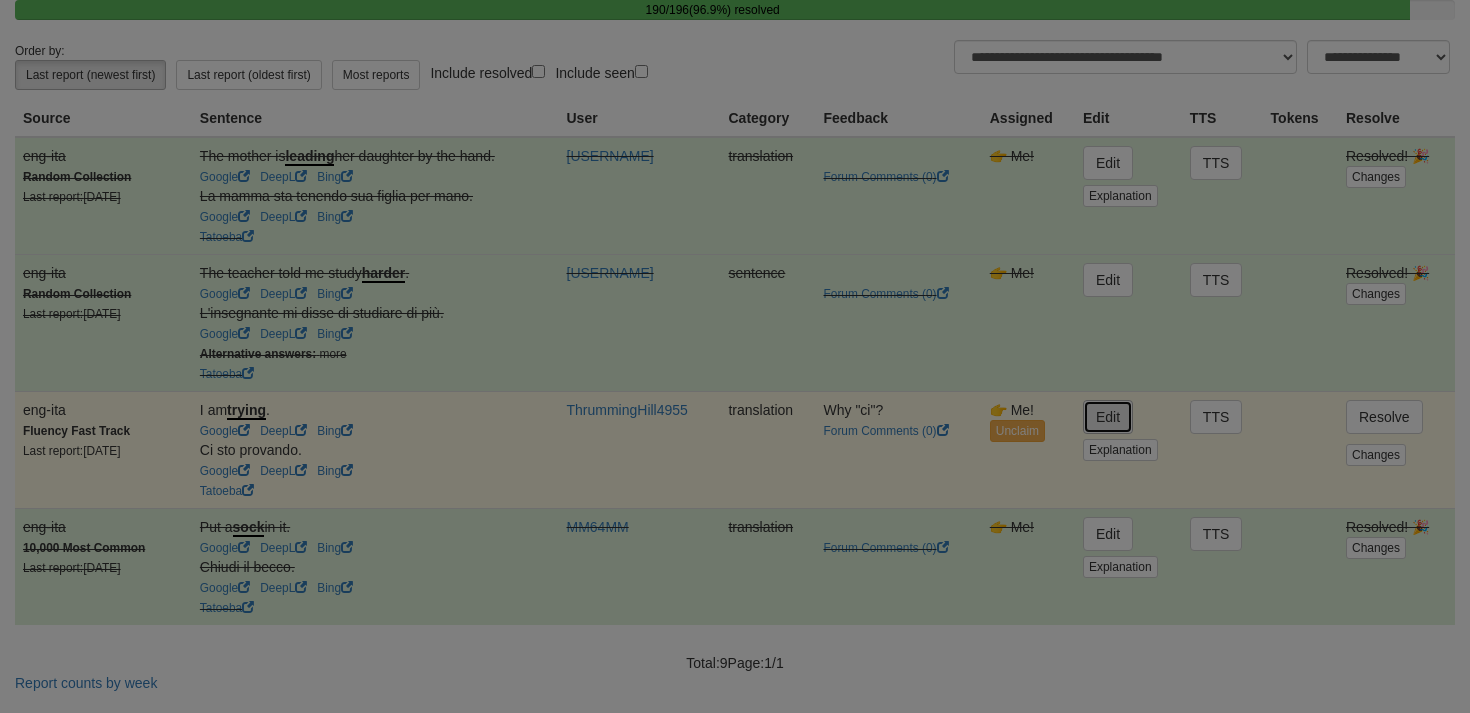 type on "**********" 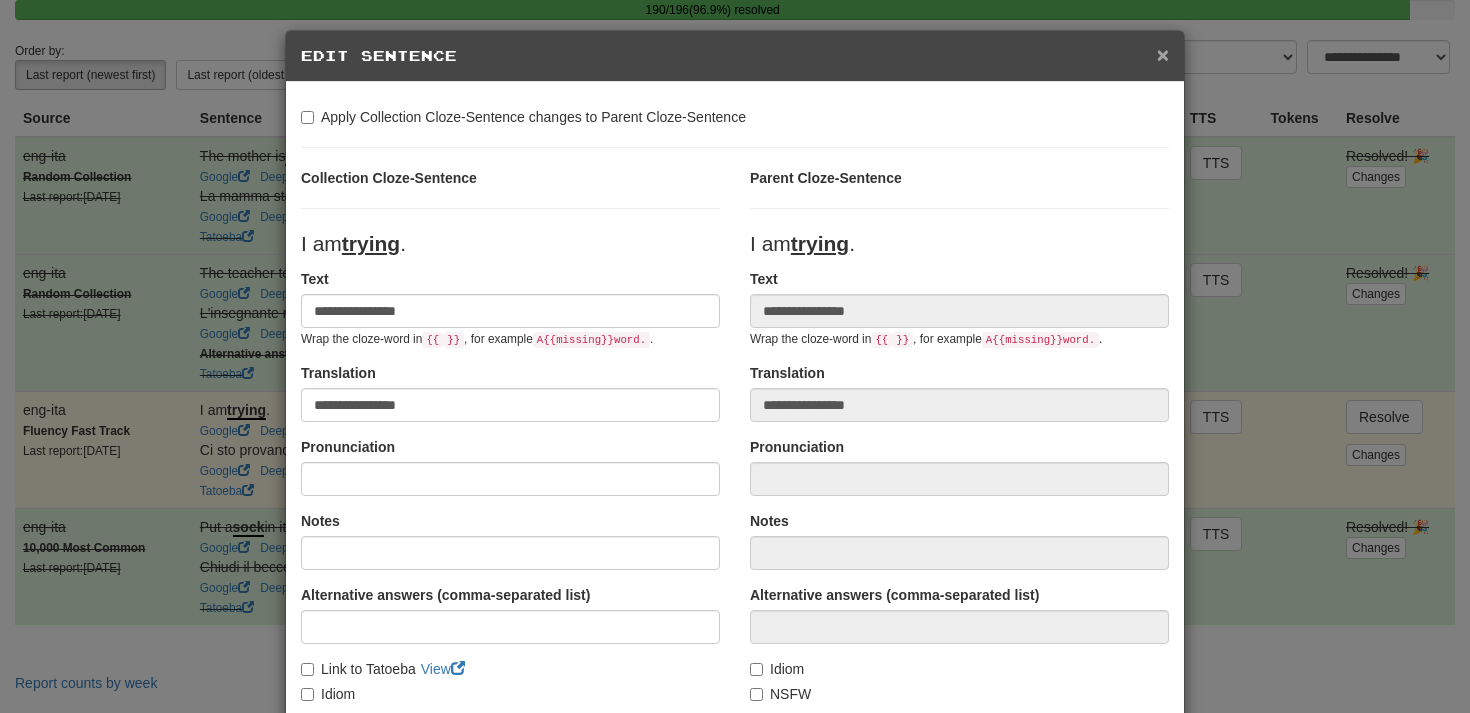 click on "×" at bounding box center [1163, 54] 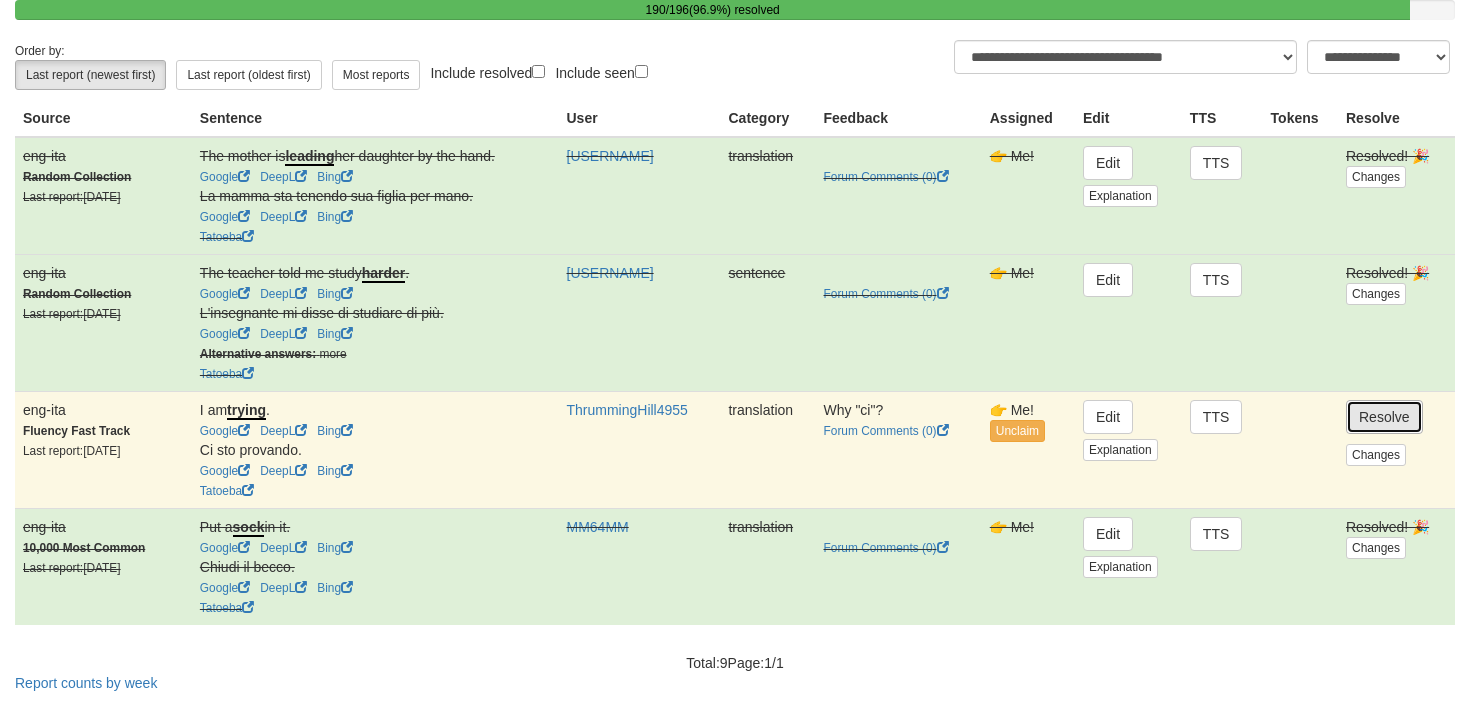 click on "Resolve" at bounding box center [1384, 417] 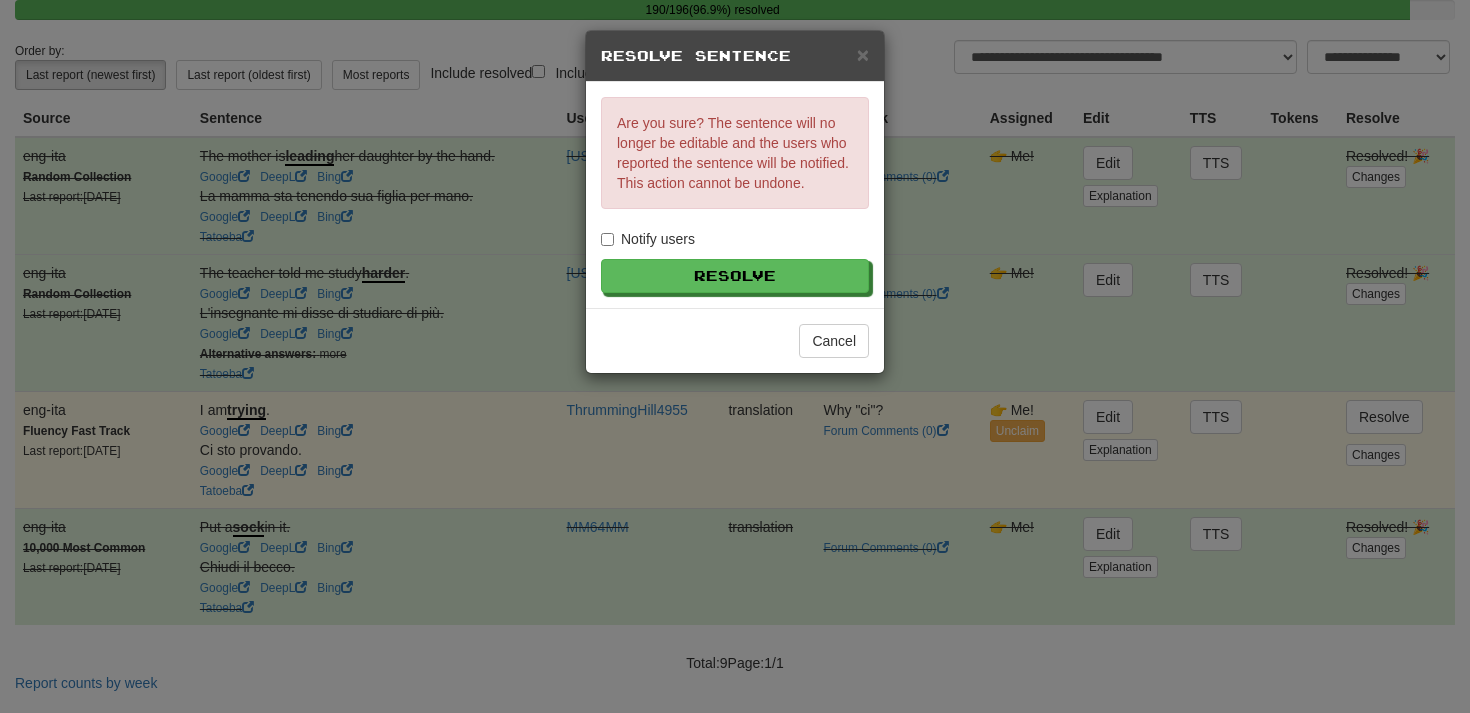 click on "Notify users" at bounding box center [648, 239] 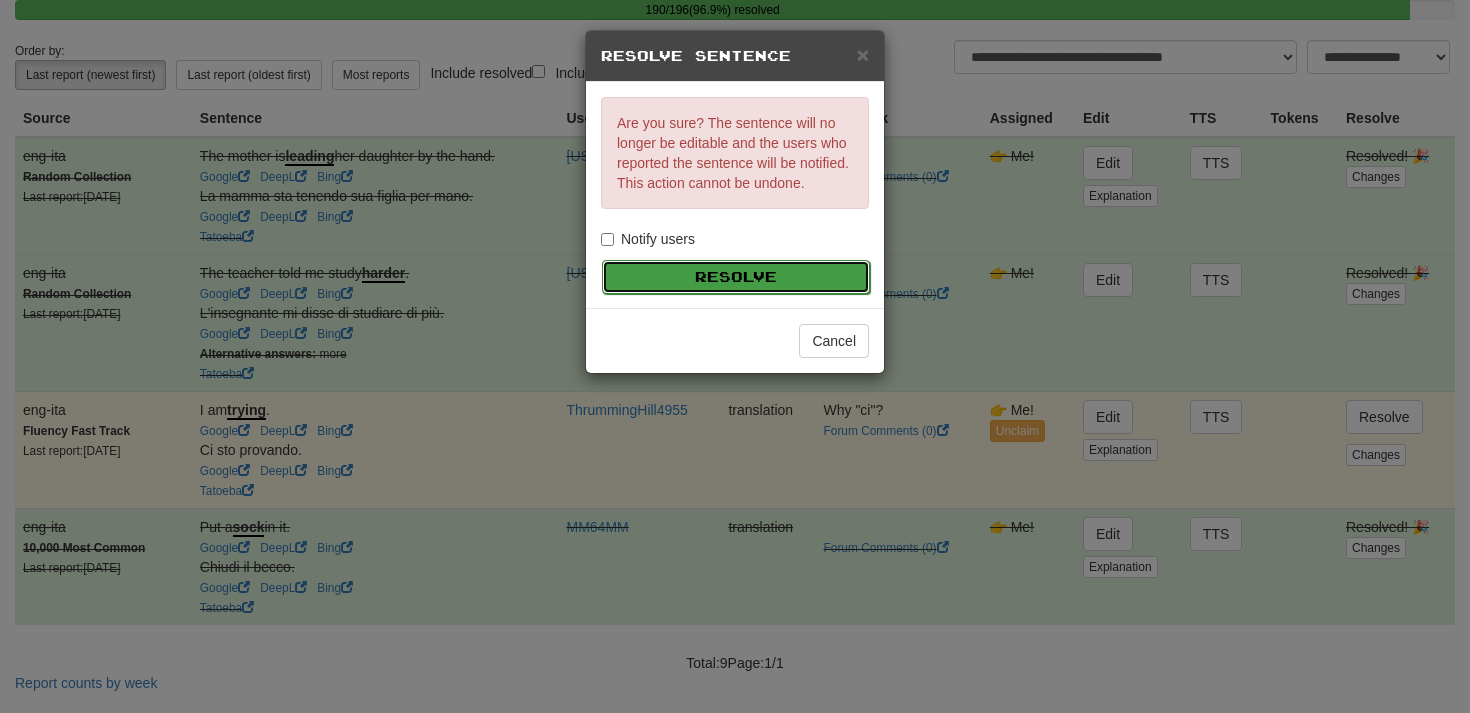 click on "Resolve" at bounding box center (736, 277) 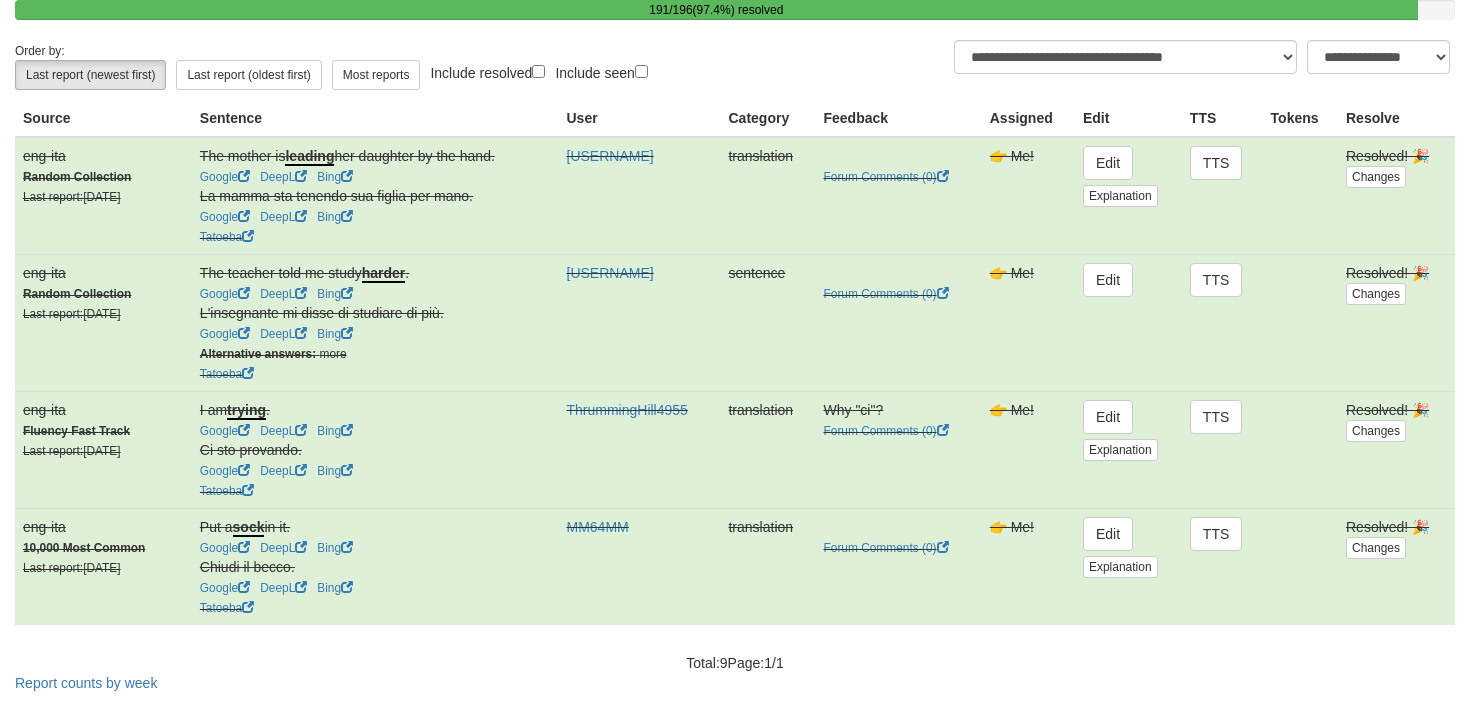 scroll, scrollTop: 0, scrollLeft: 0, axis: both 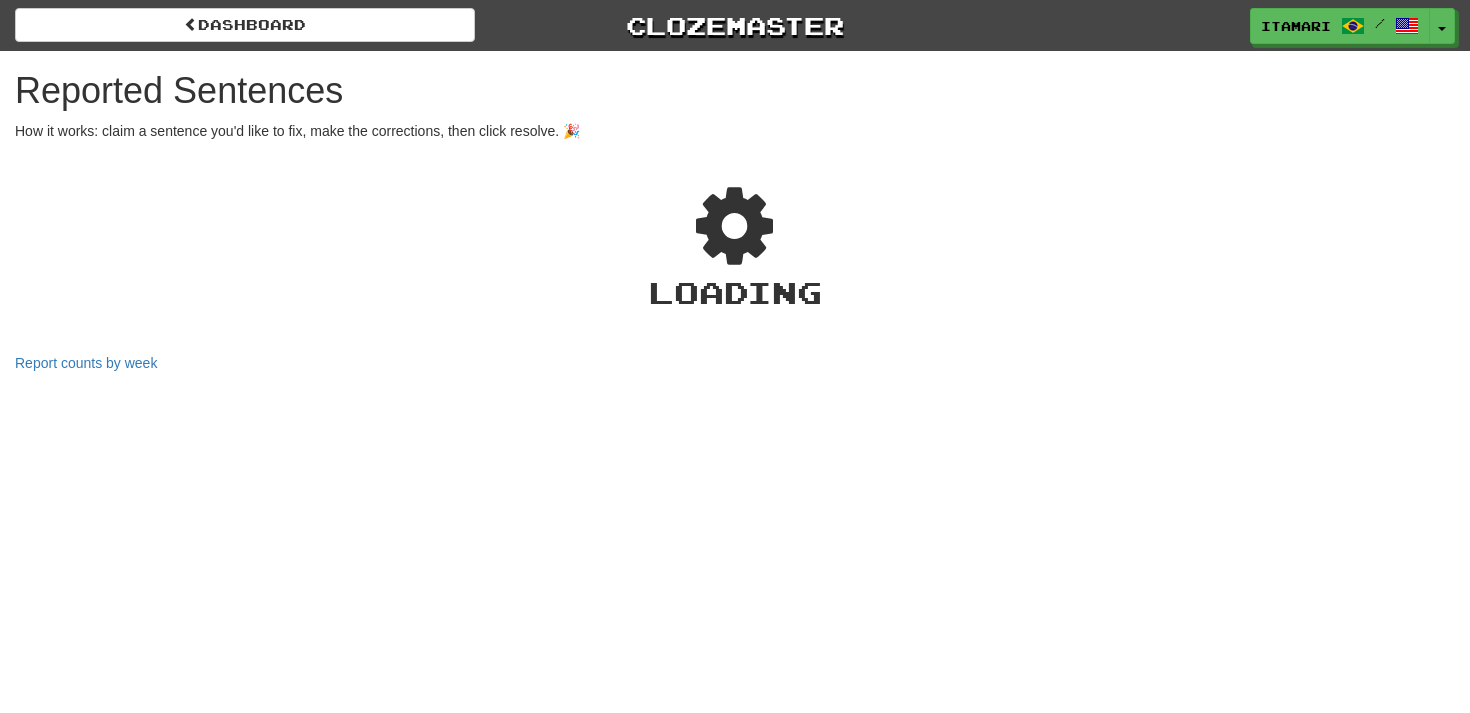select on "***" 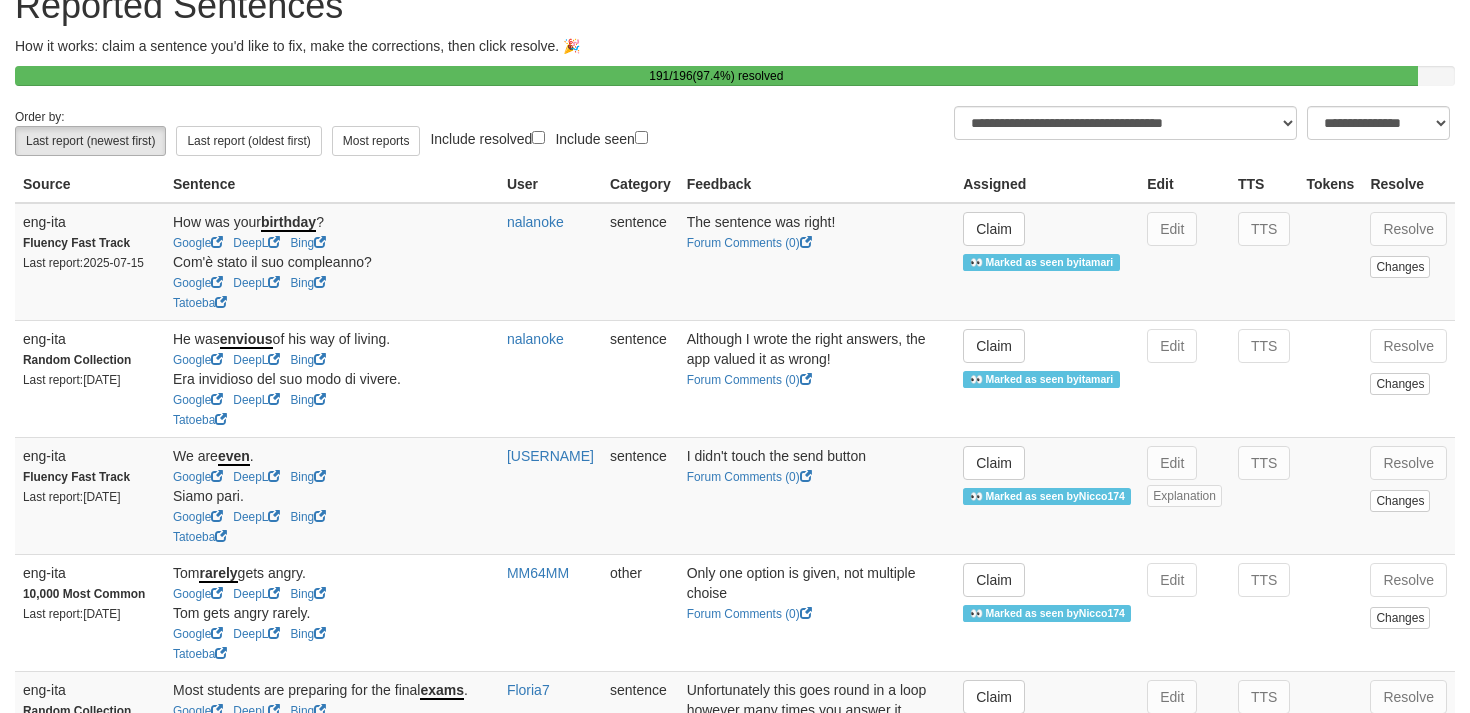 scroll, scrollTop: 81, scrollLeft: 0, axis: vertical 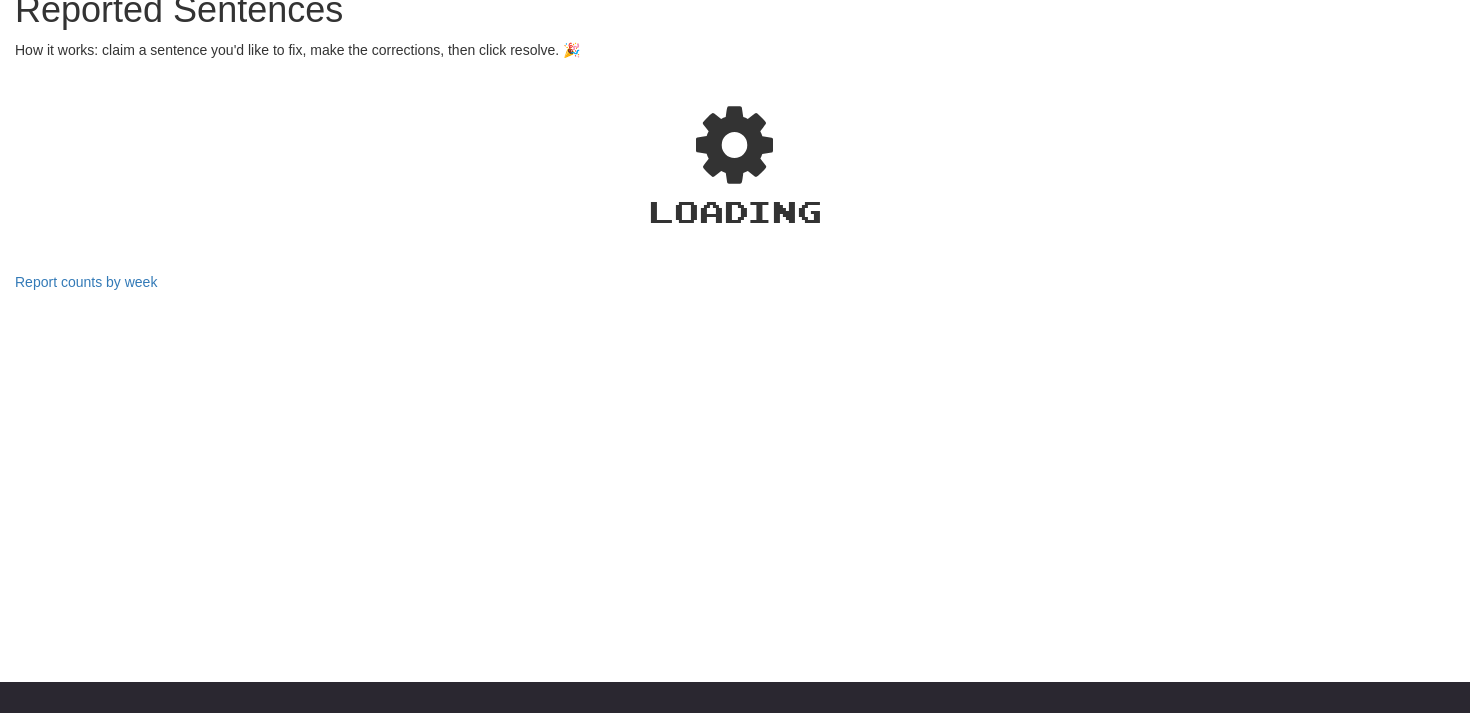 select on "***" 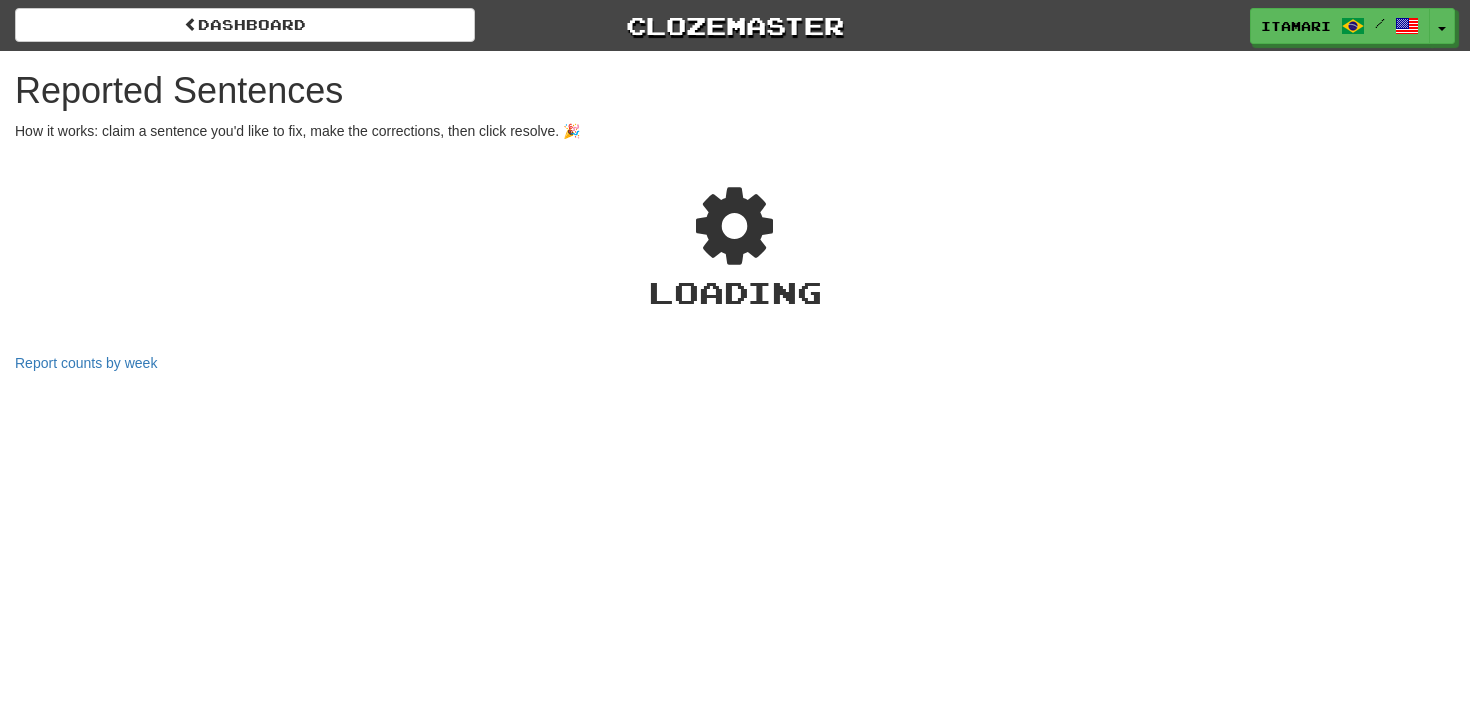 scroll, scrollTop: 0, scrollLeft: 0, axis: both 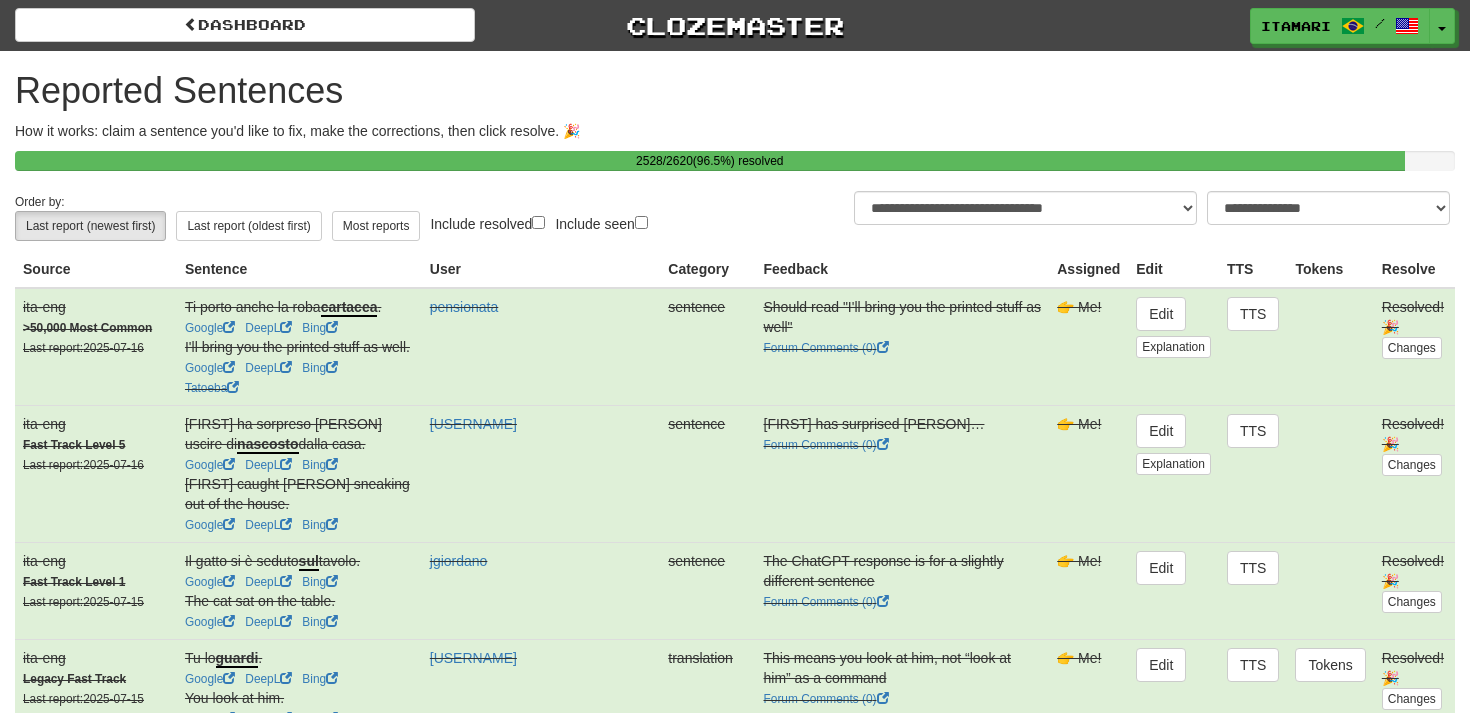 click on "Include resolved" at bounding box center [487, 223] 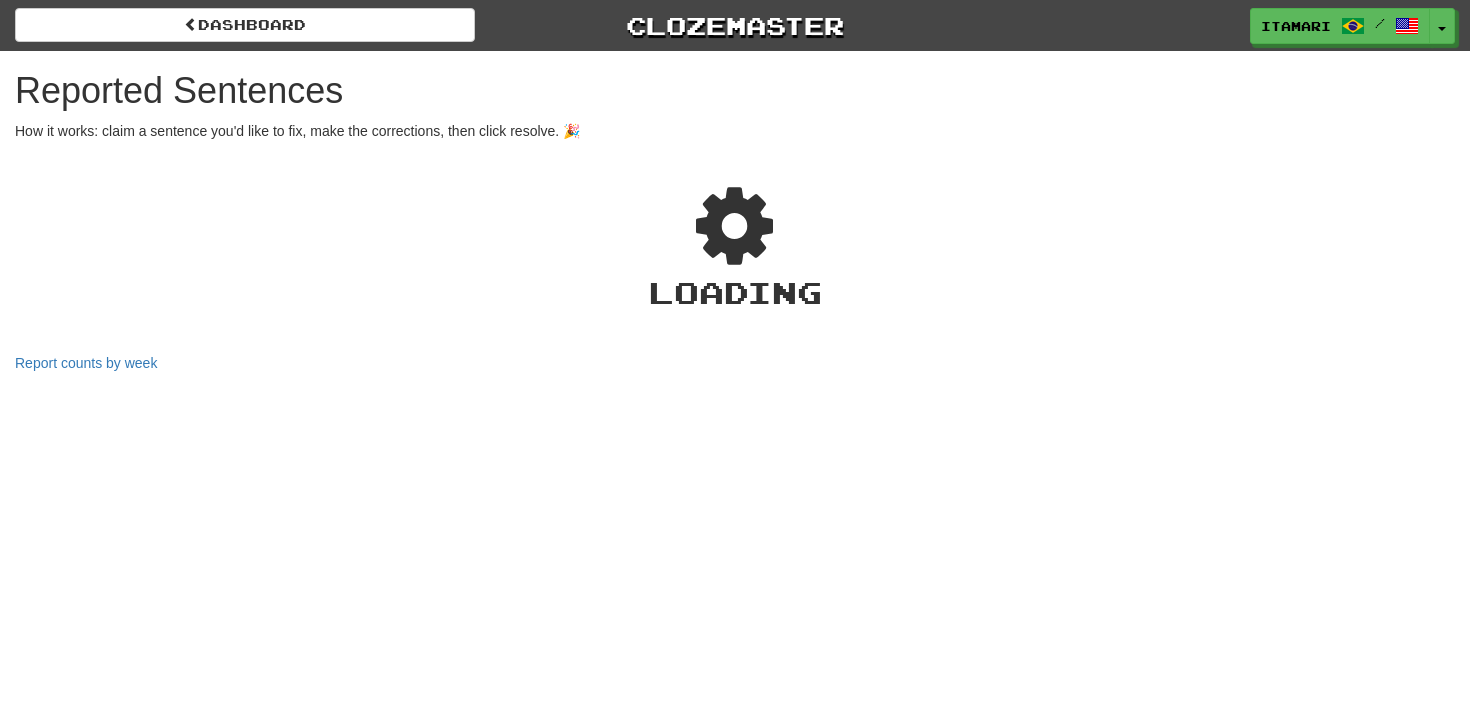 select on "**" 